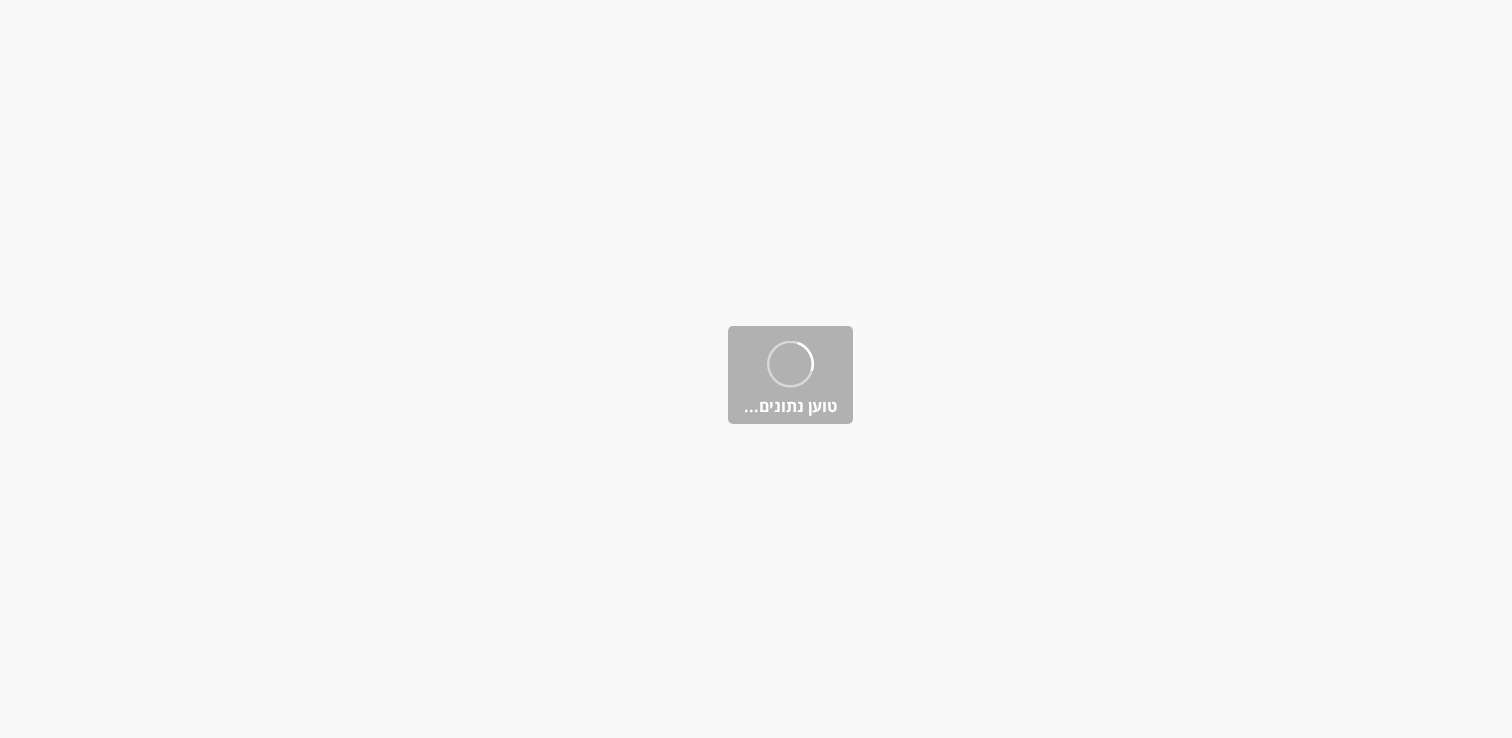 scroll, scrollTop: 0, scrollLeft: 0, axis: both 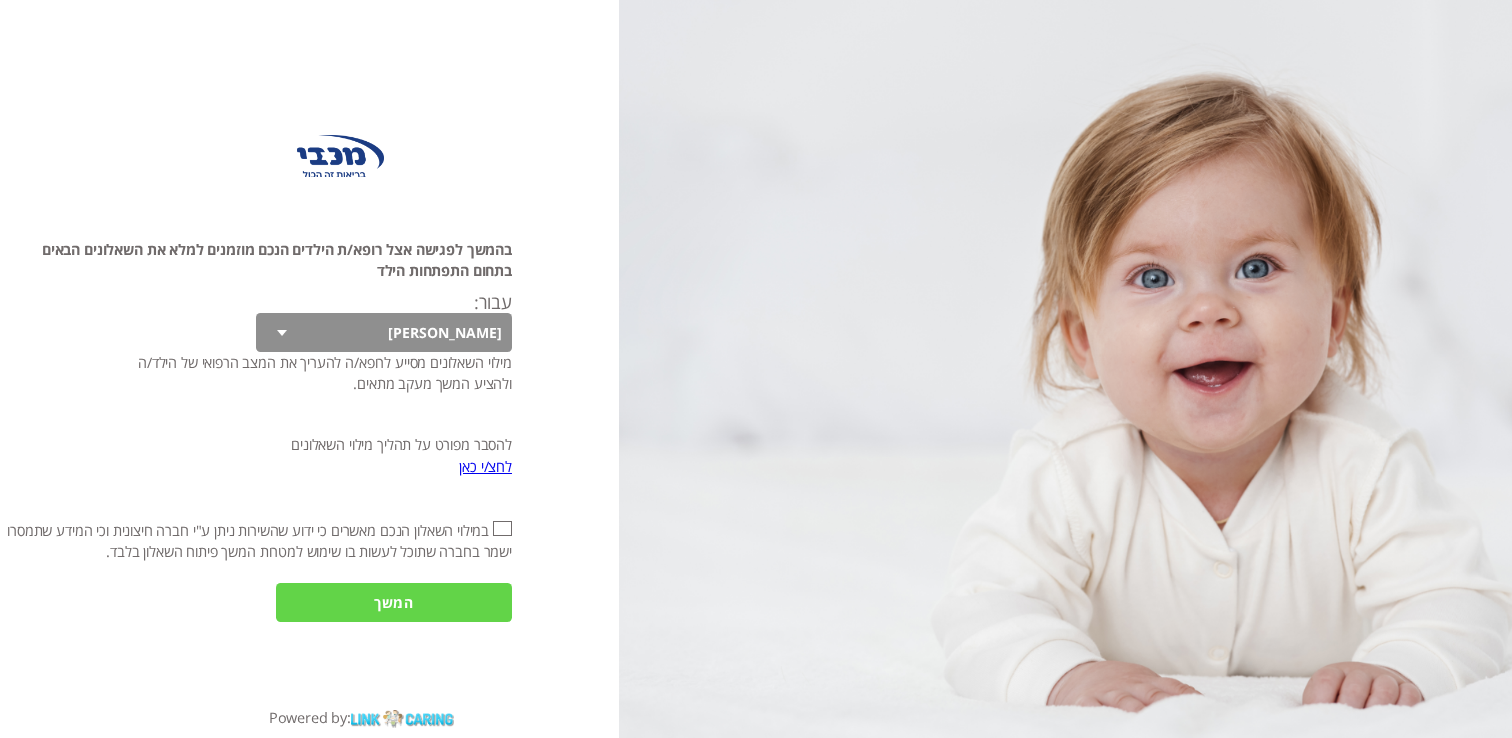 click on "אני מאשר\ת את" at bounding box center [502, 528] 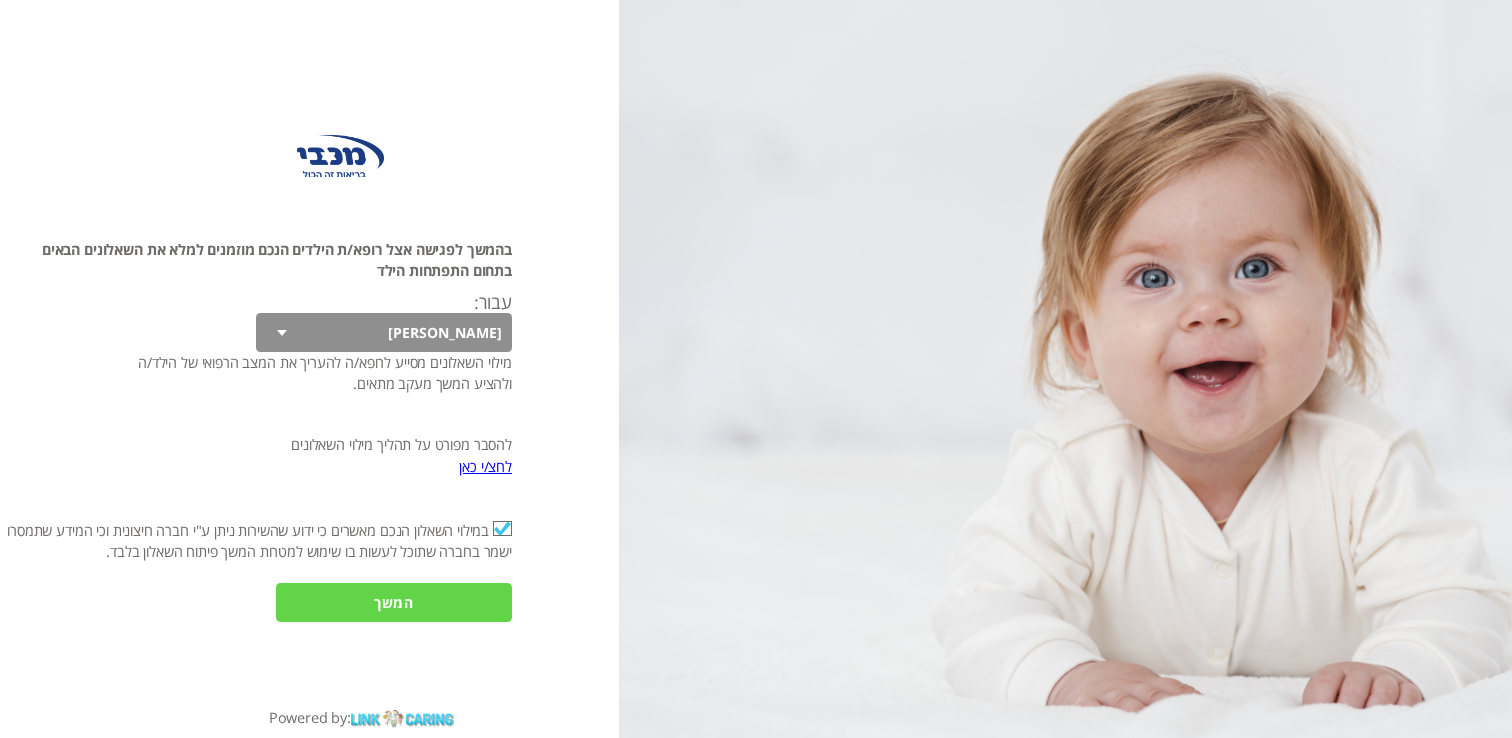 click on "המשך" at bounding box center (394, 602) 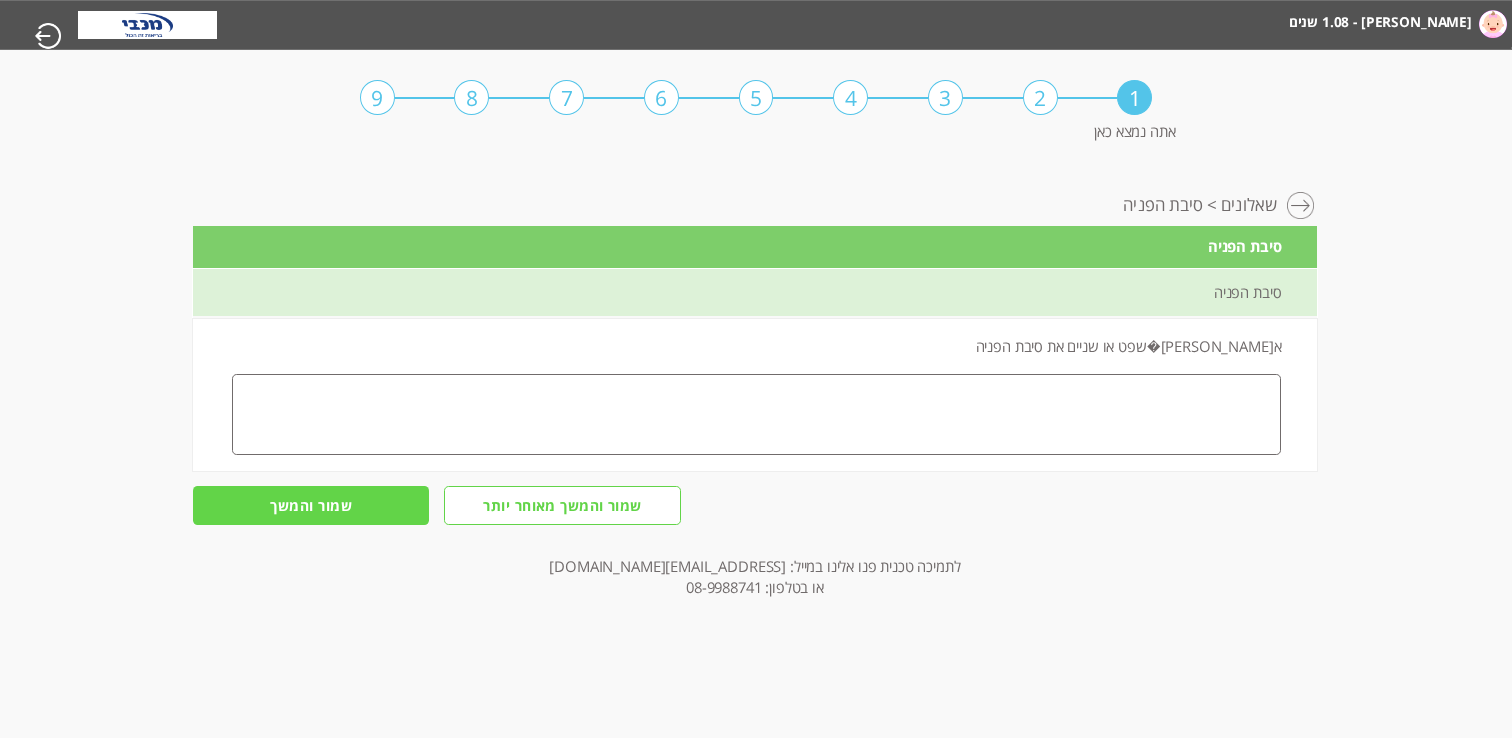 click at bounding box center (756, 414) 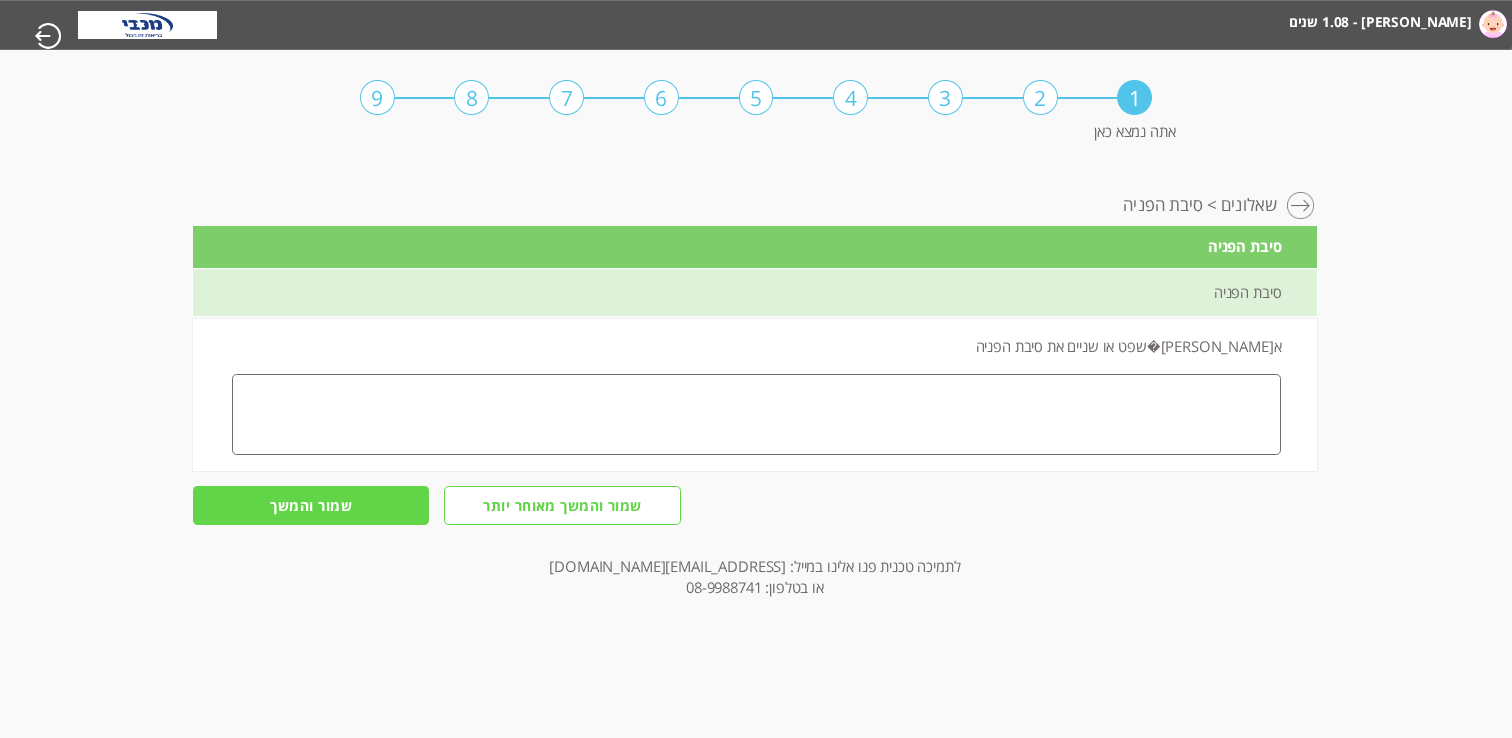 click at bounding box center [756, 414] 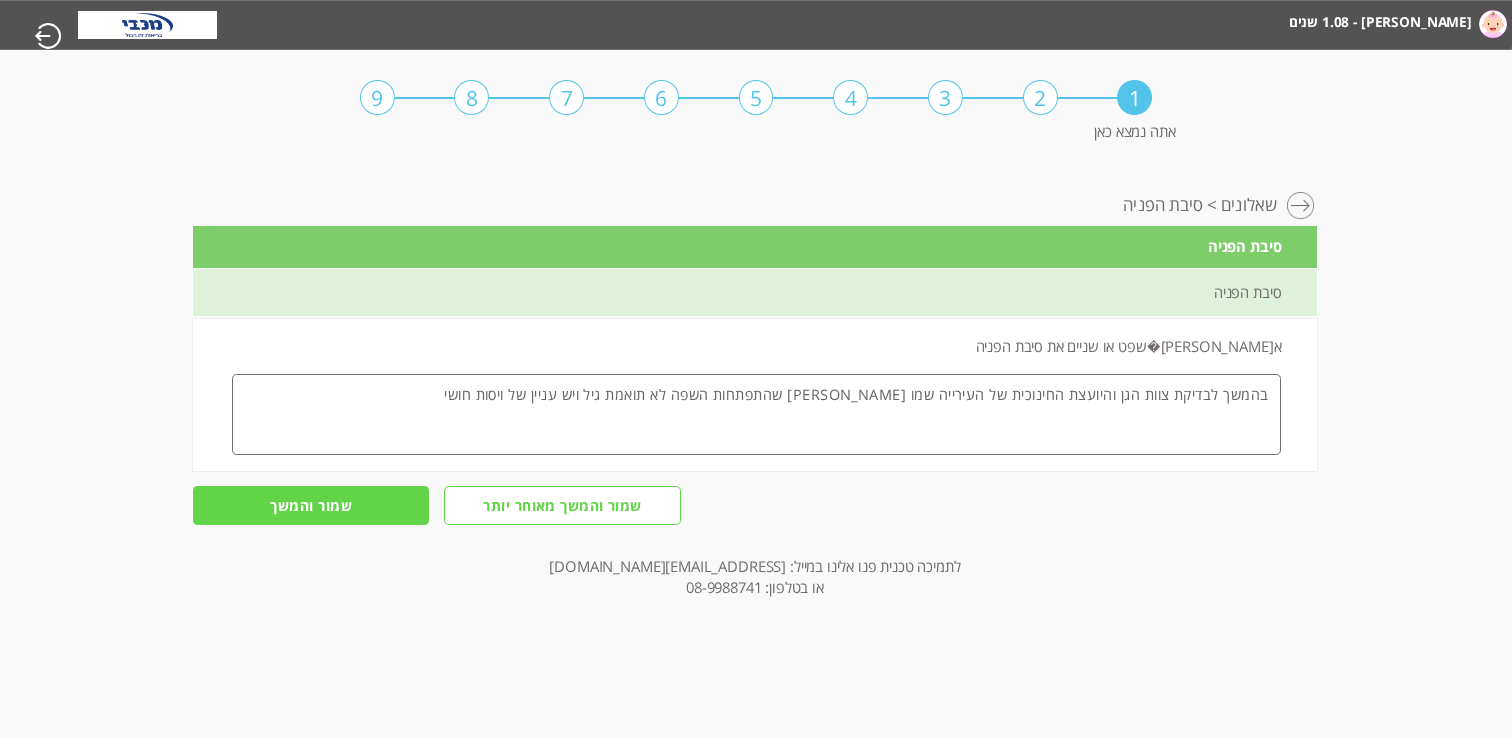 type on "בהמשך לבדיקת צוות הגן והיועצת החינוכית של העירייה שמו [PERSON_NAME] שהתפתחות השפה לא תואמת גיל ויש עניין של ויסות חושי" 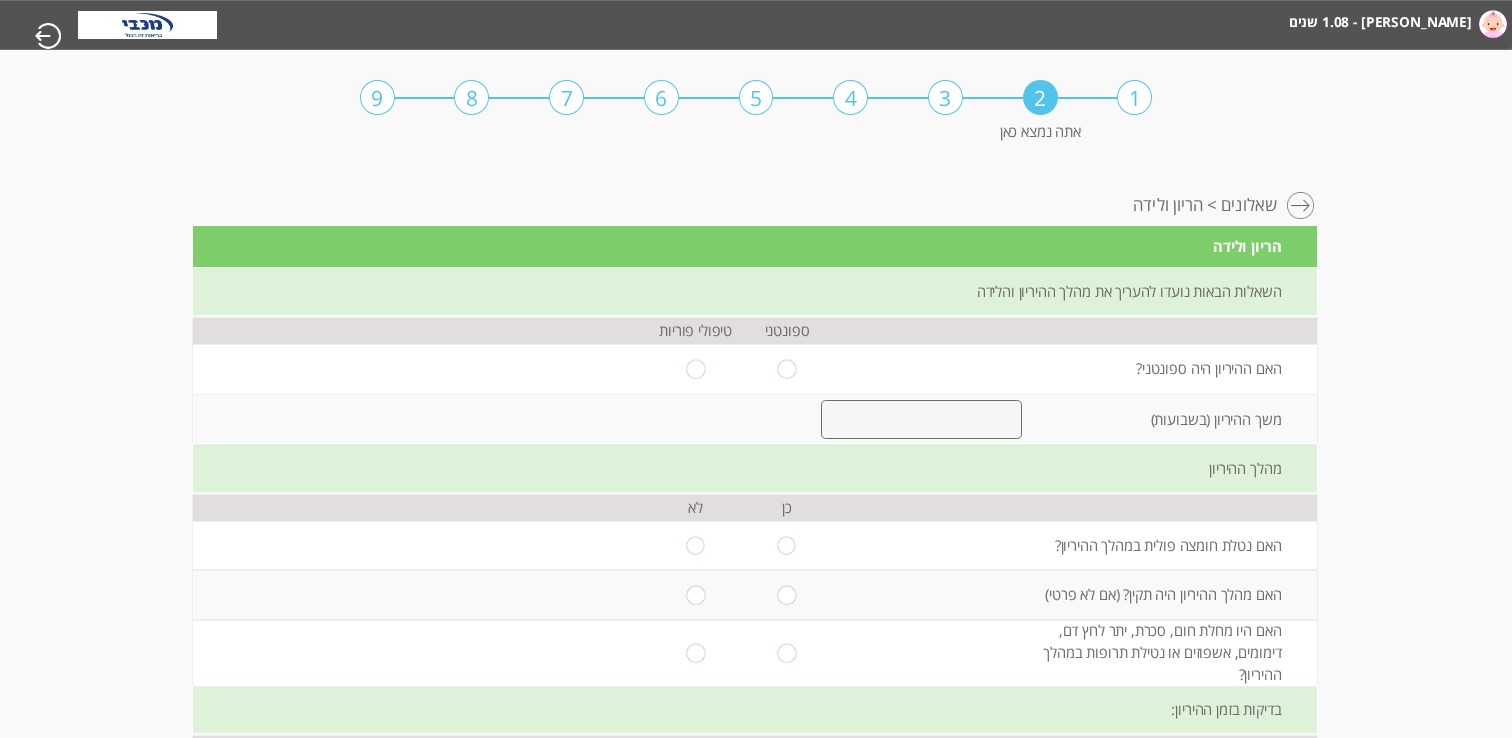 click at bounding box center (787, 368) 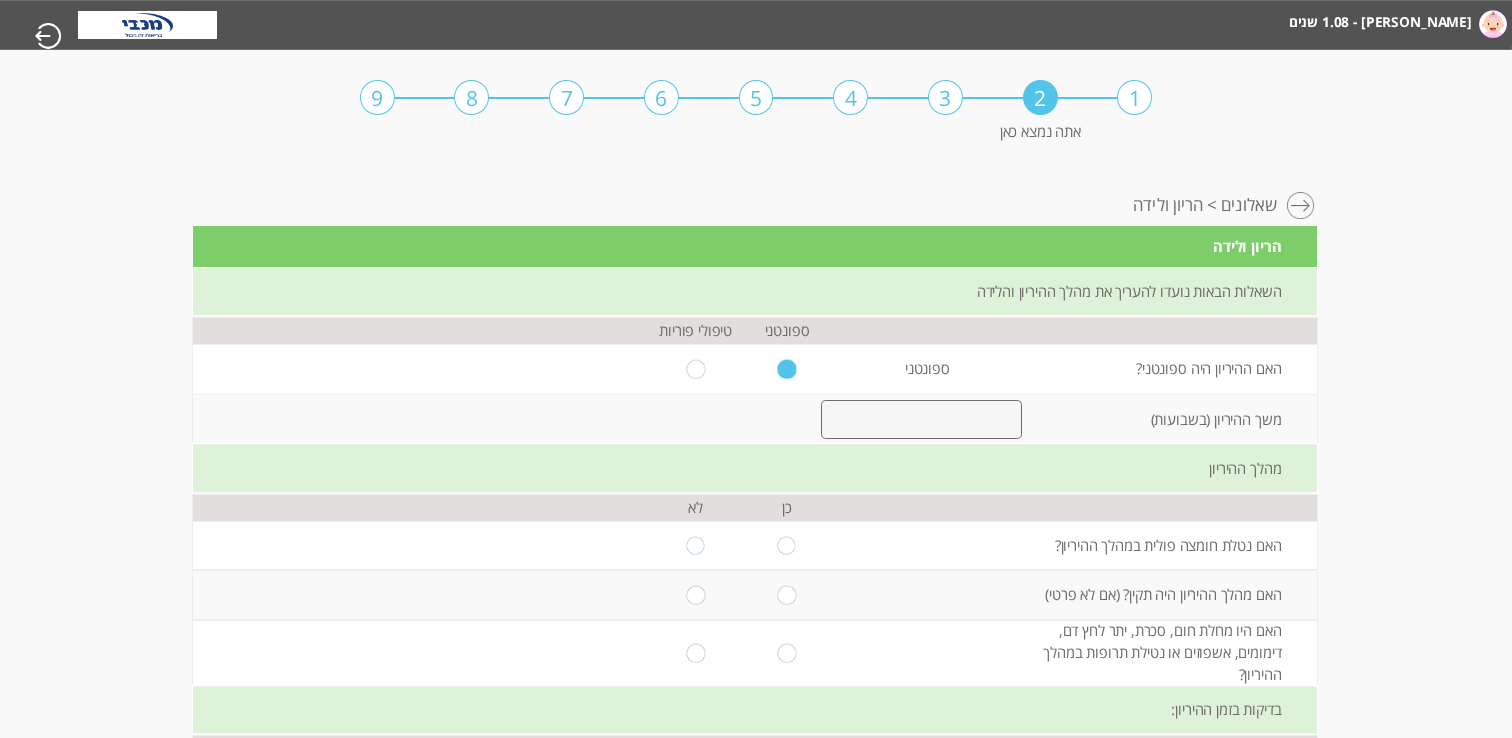 click at bounding box center [921, 419] 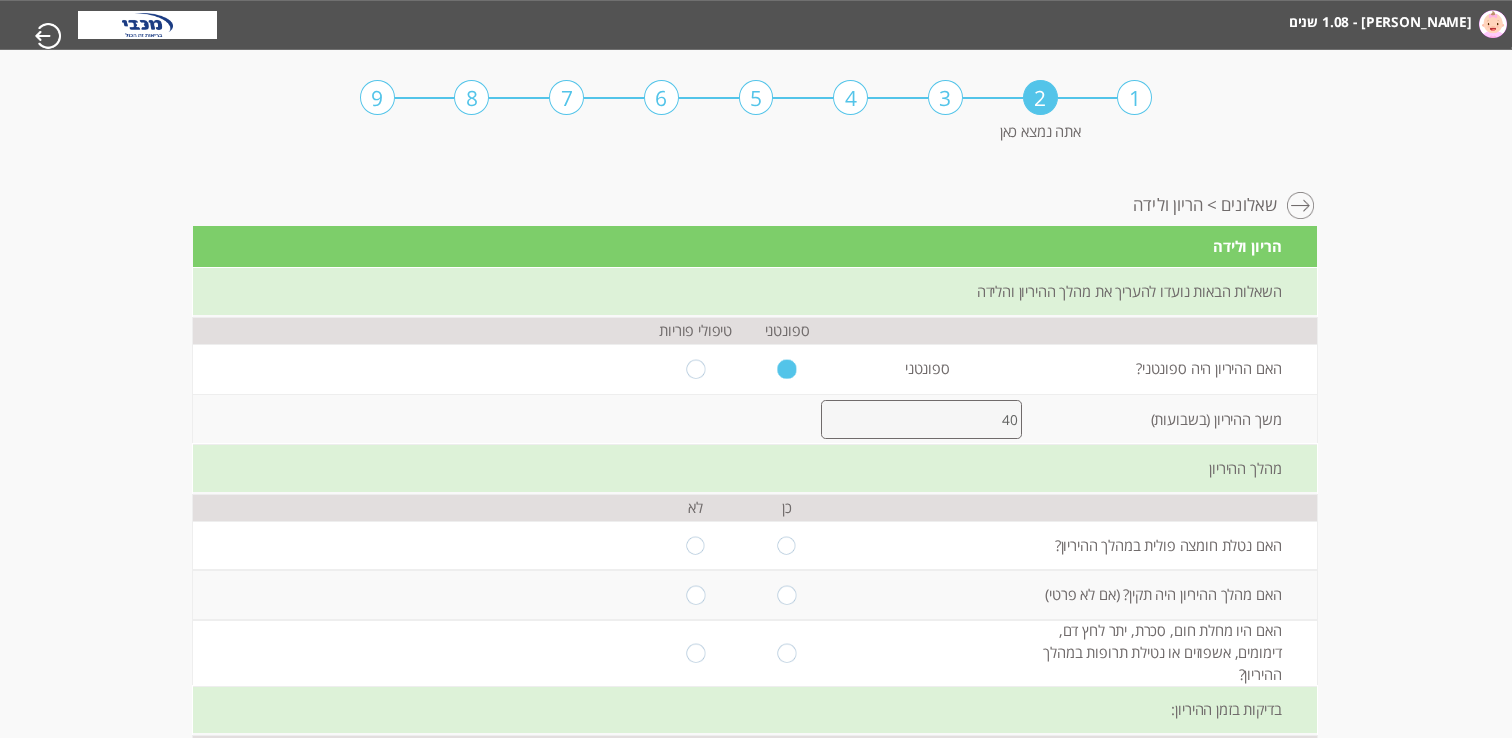 type on "40" 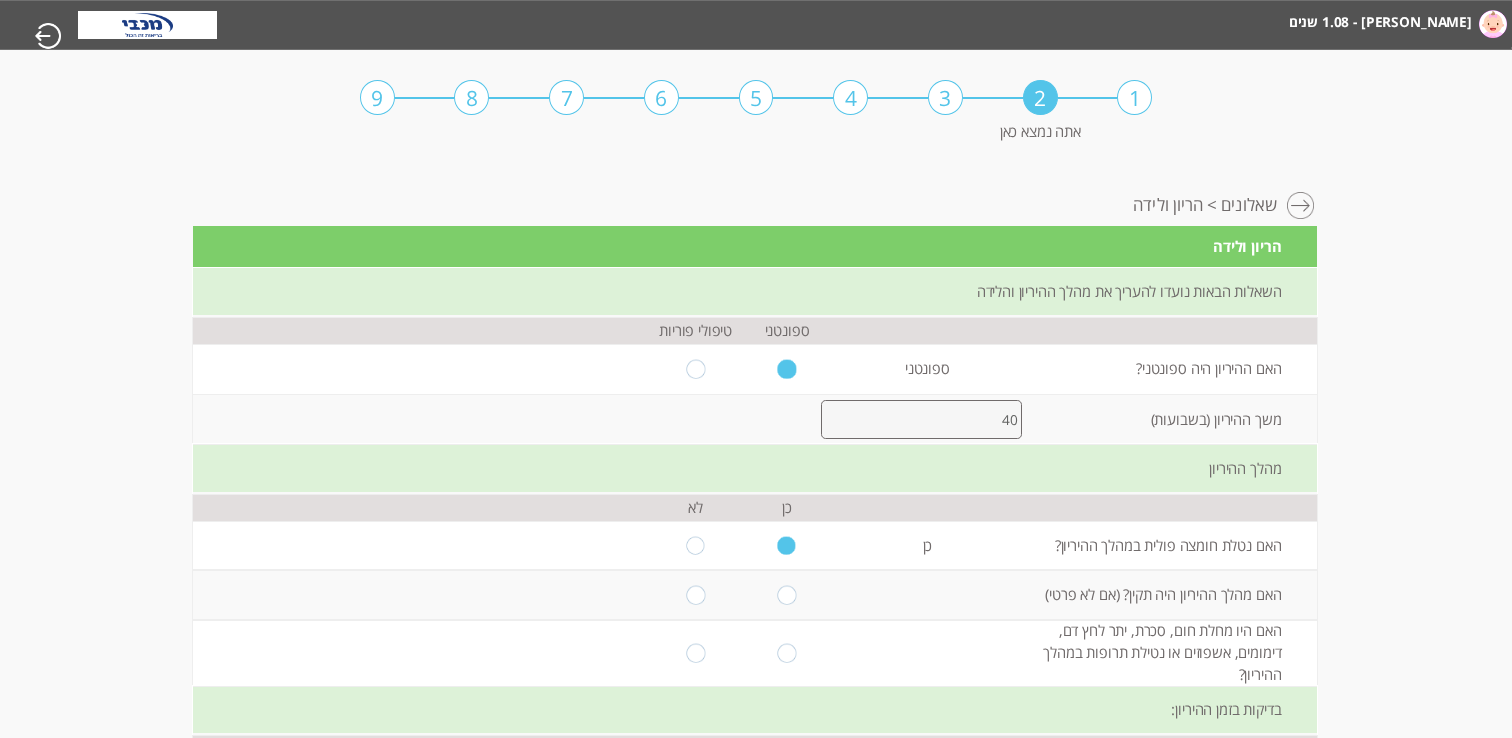 radio on "true" 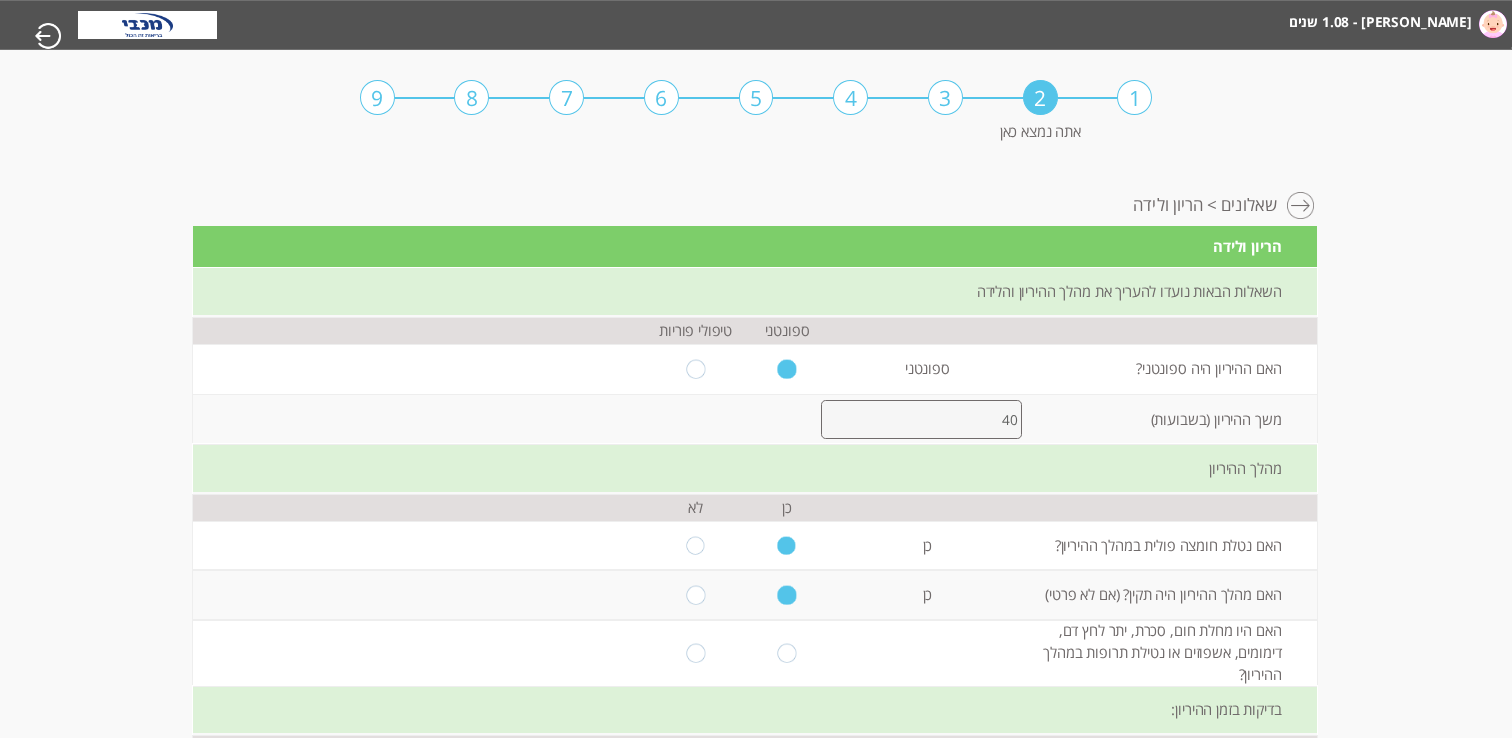 click at bounding box center (787, 595) 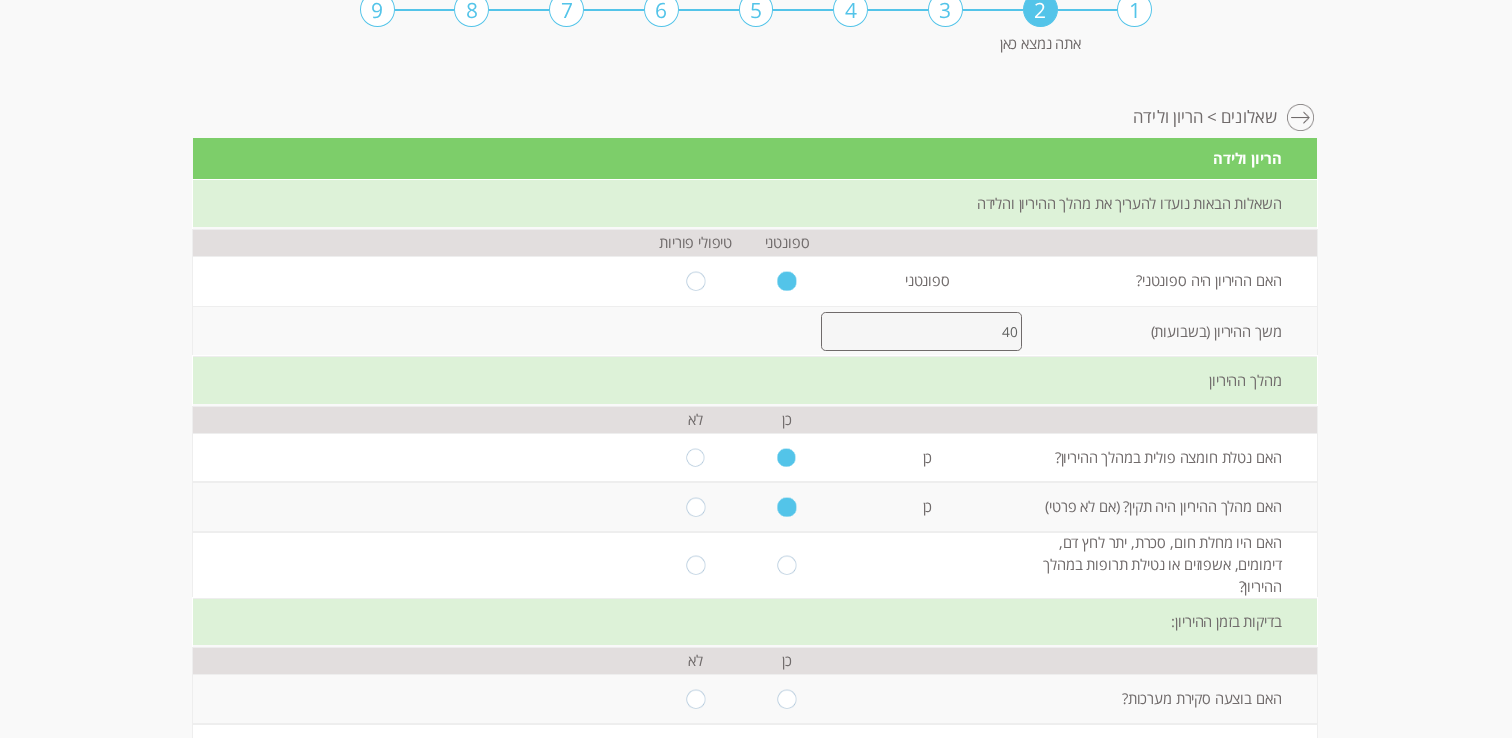 scroll, scrollTop: 96, scrollLeft: 0, axis: vertical 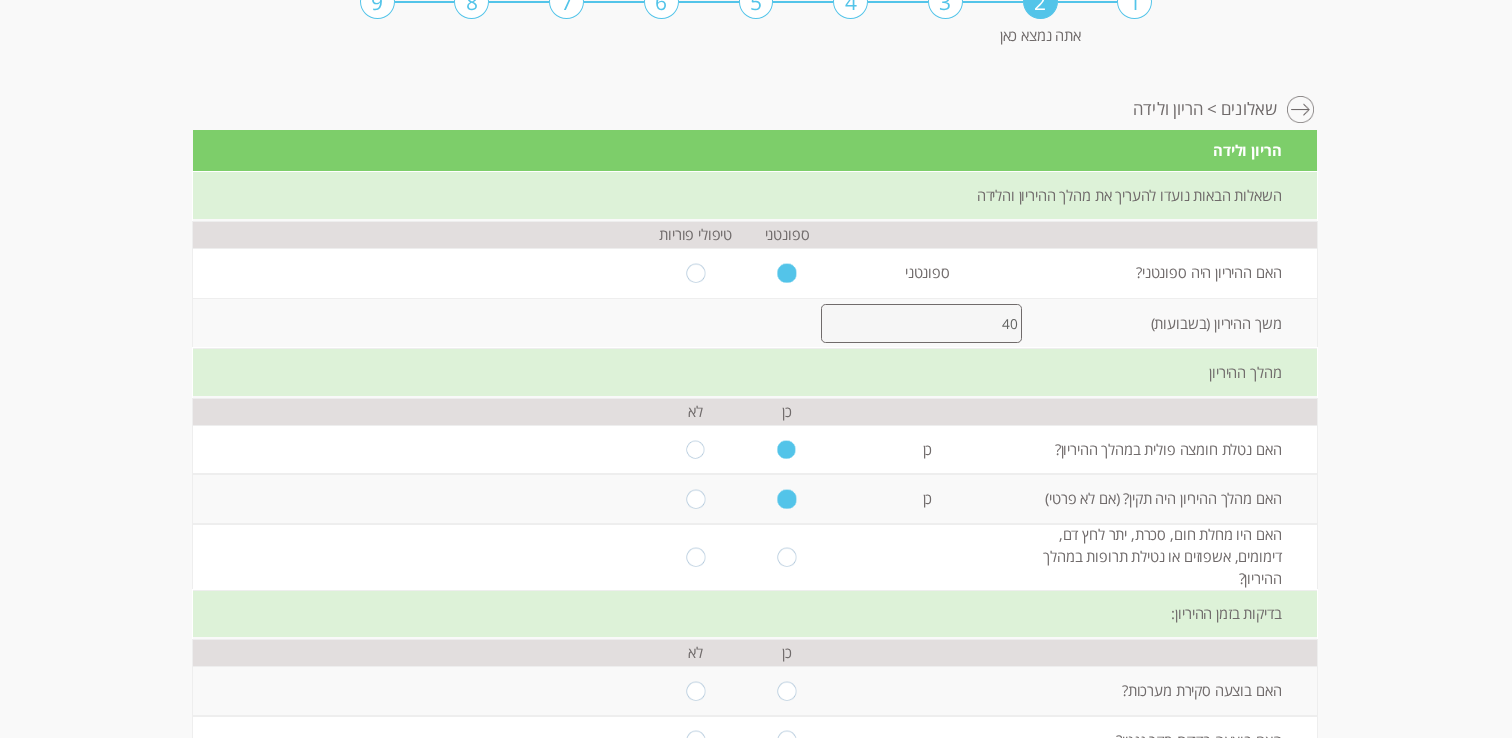 click at bounding box center [695, 556] 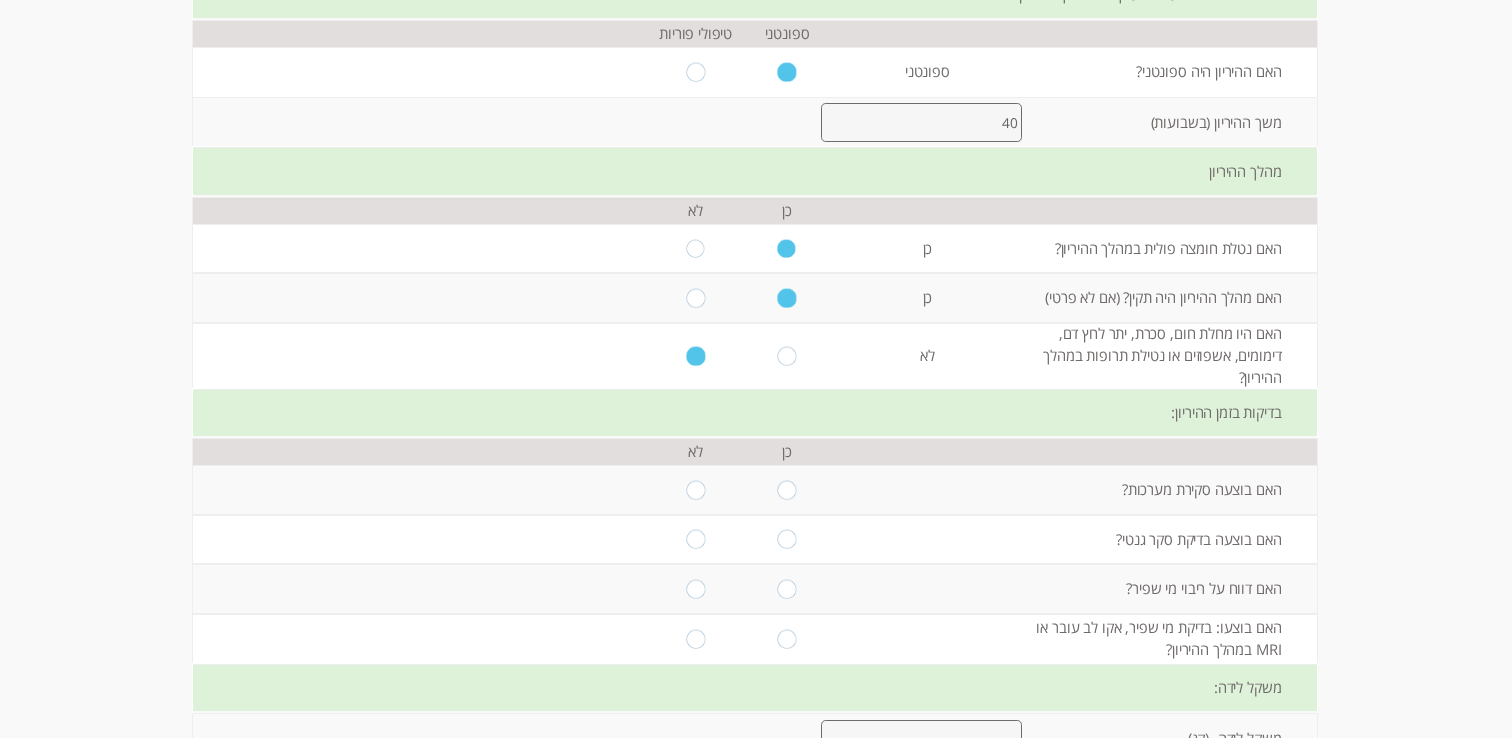 scroll, scrollTop: 299, scrollLeft: 0, axis: vertical 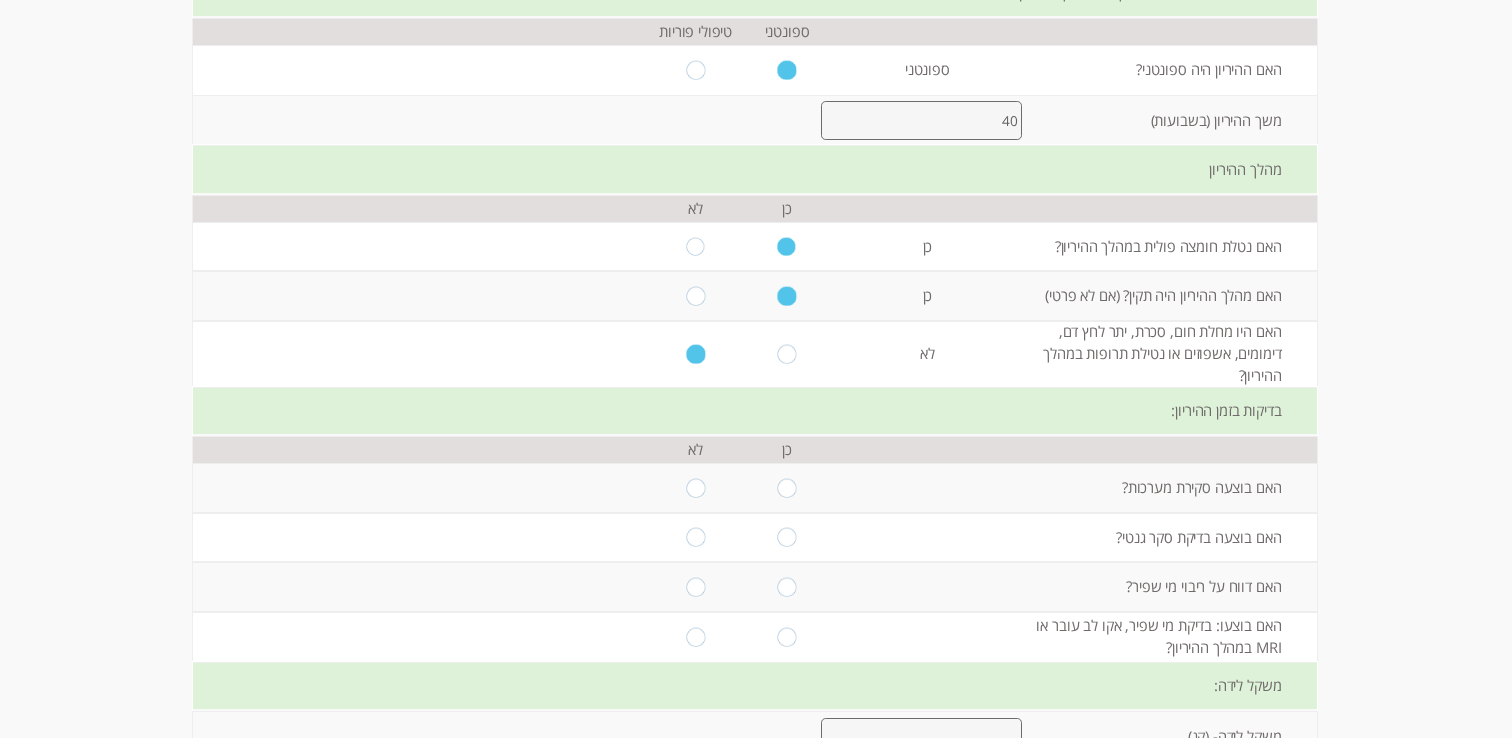 click at bounding box center [787, 487] 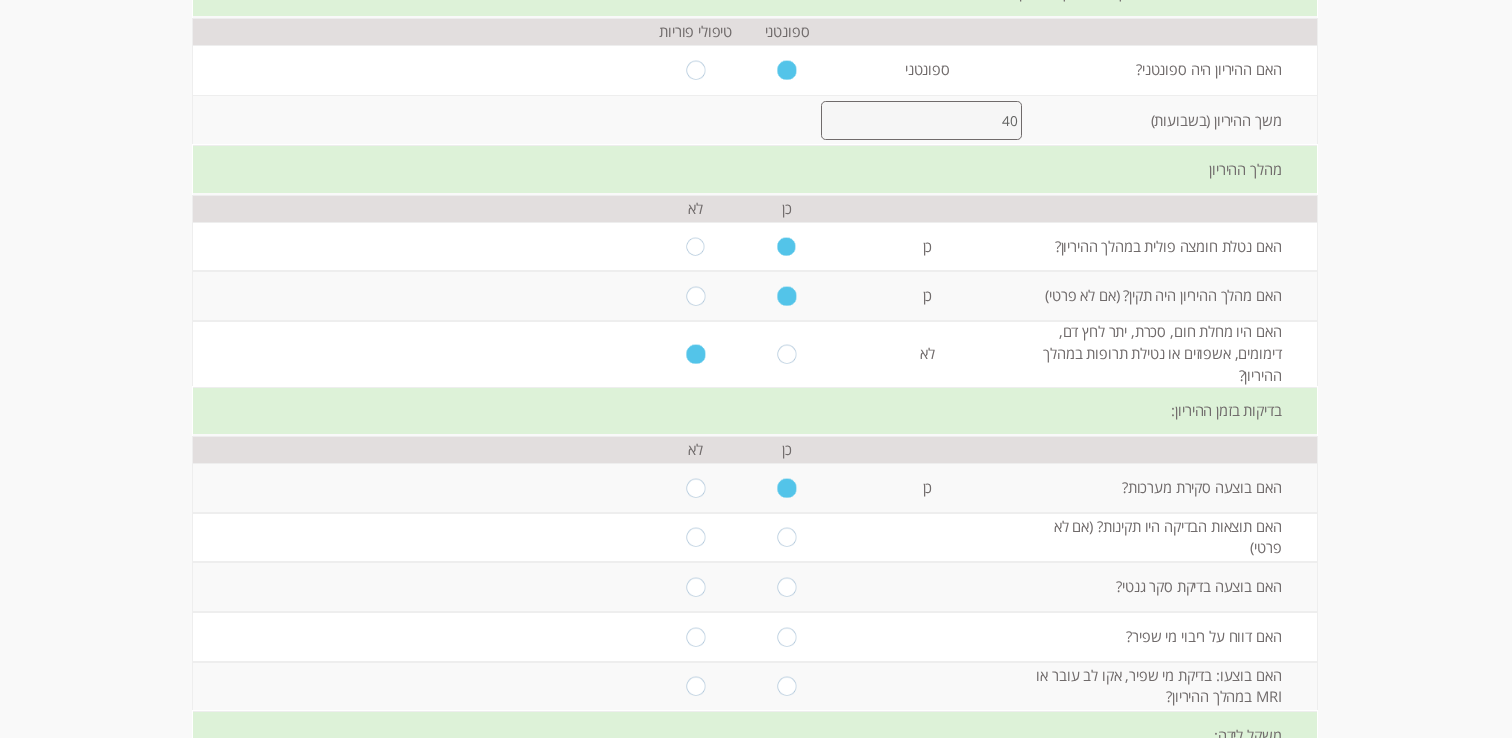 click at bounding box center [787, 537] 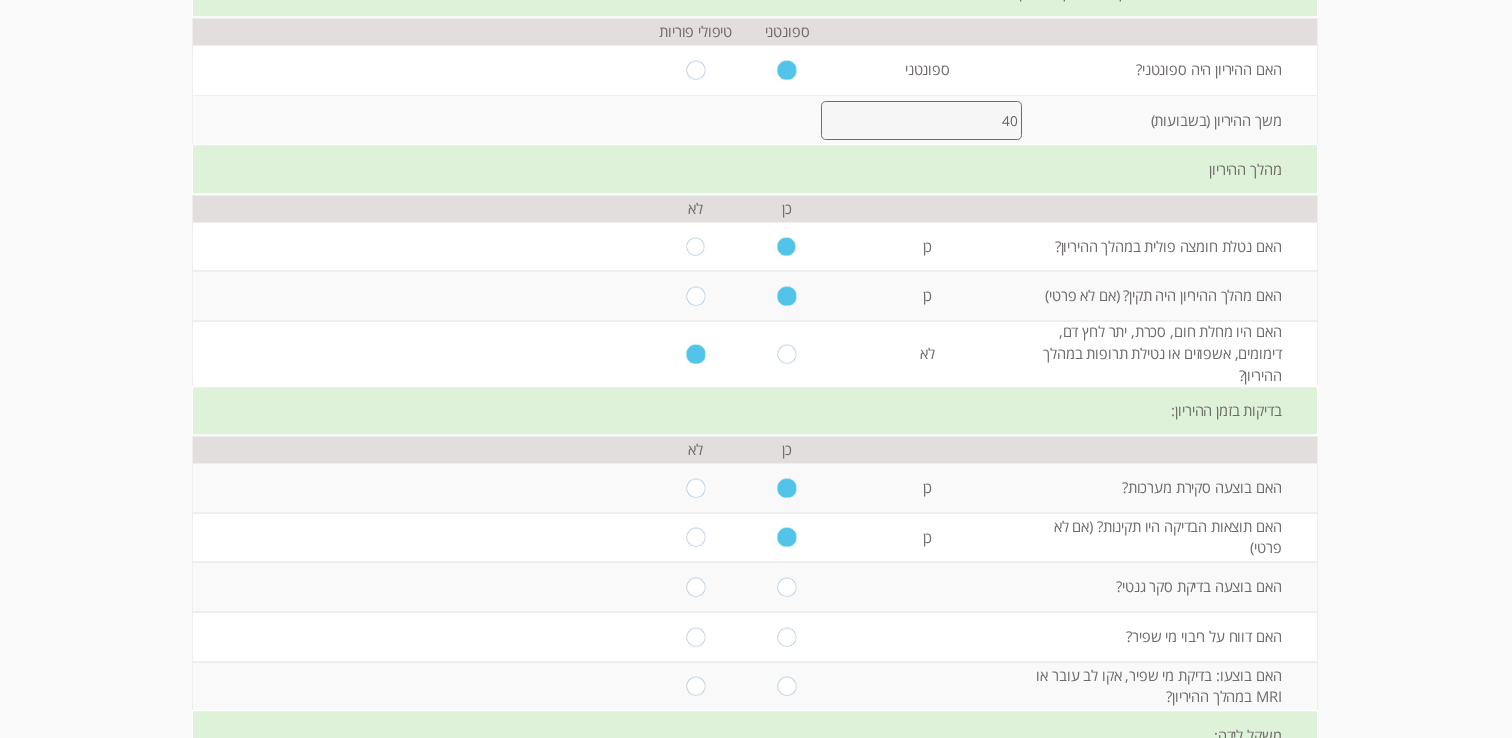 click at bounding box center [786, 587] 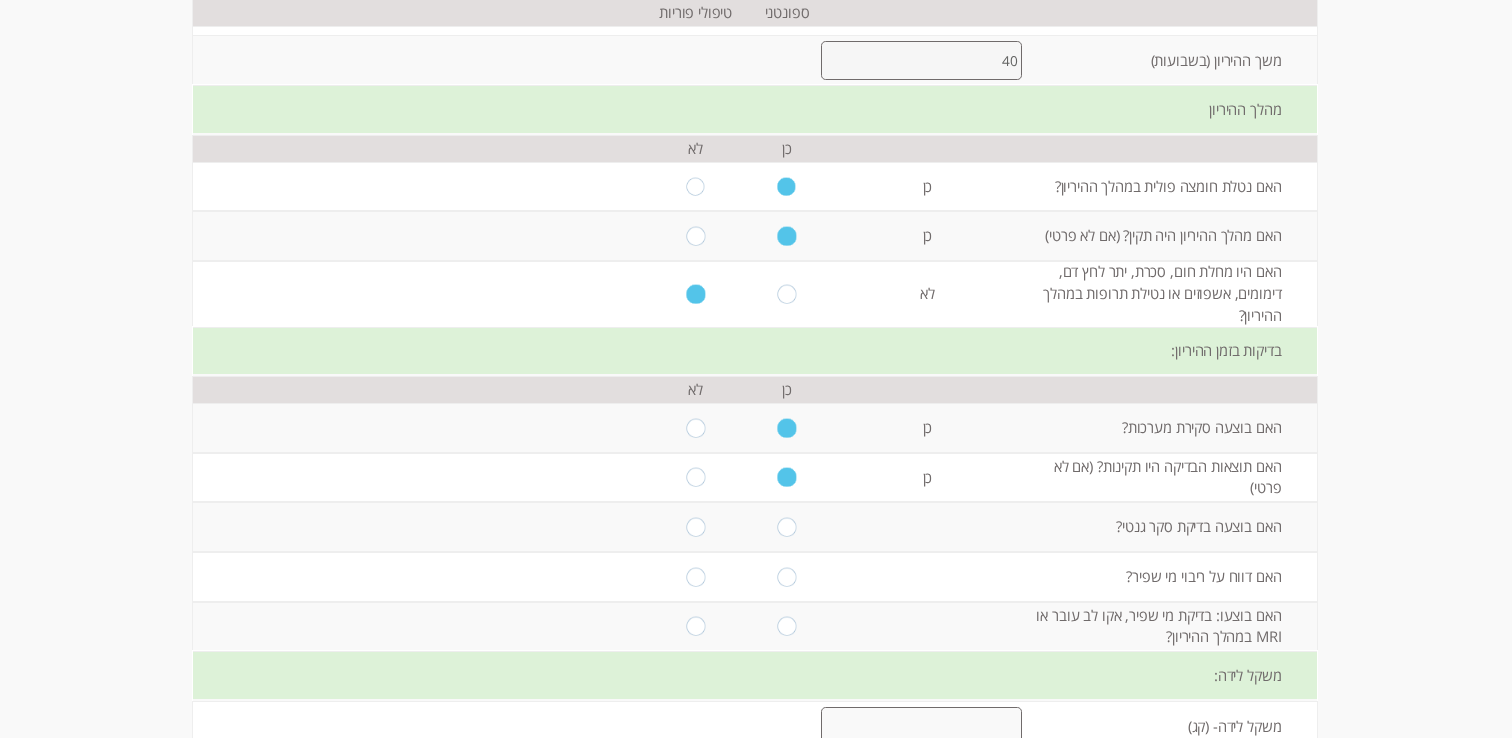 scroll, scrollTop: 361, scrollLeft: 0, axis: vertical 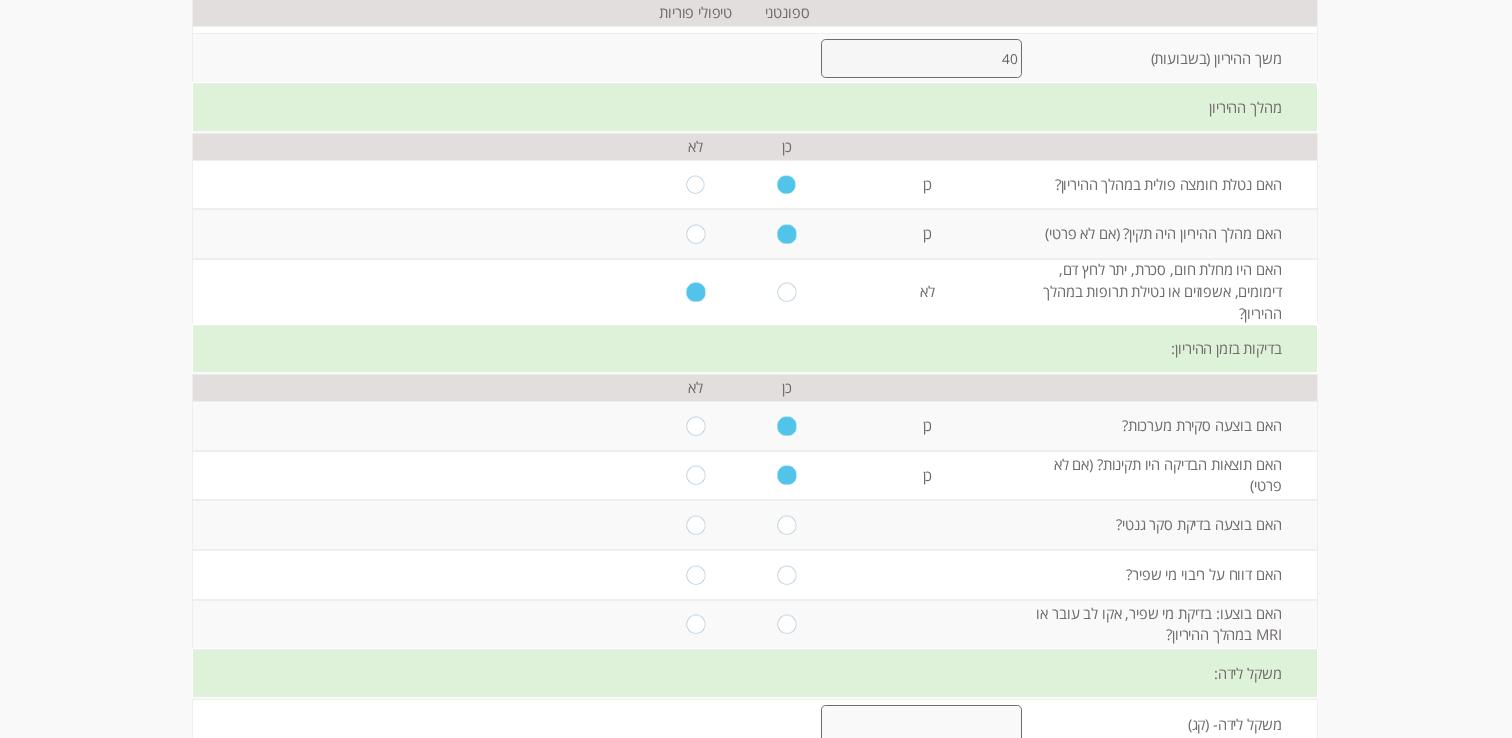 click at bounding box center (695, 525) 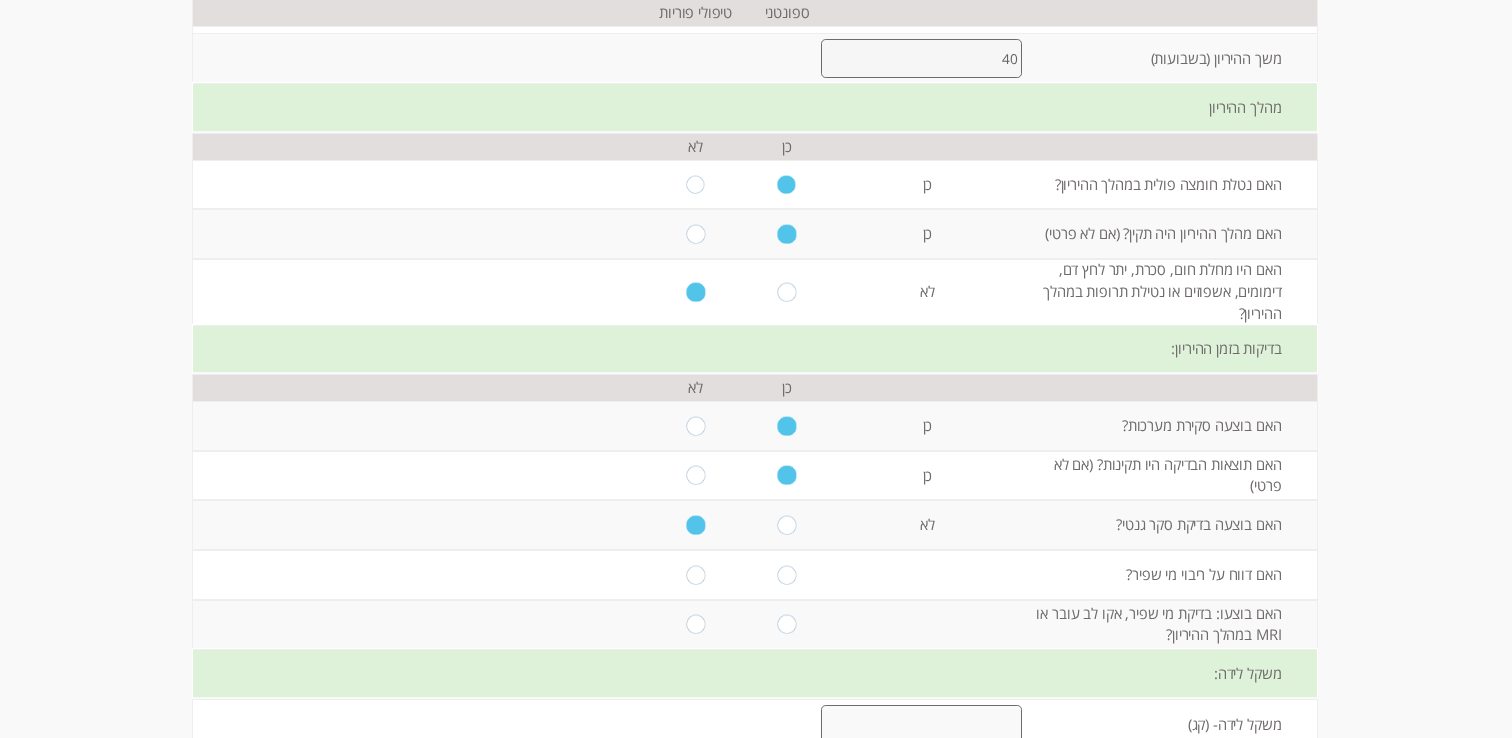click at bounding box center (695, 574) 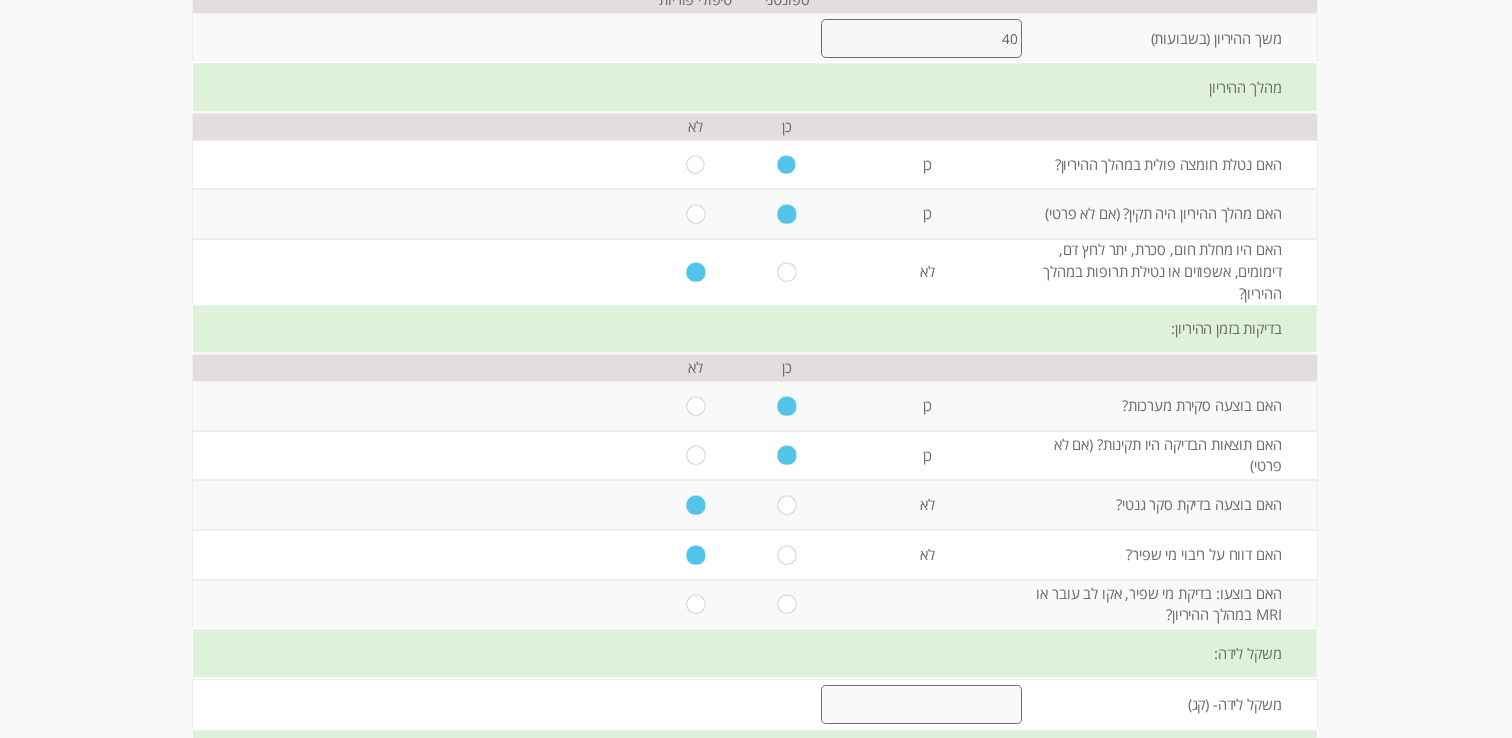 scroll, scrollTop: 383, scrollLeft: 0, axis: vertical 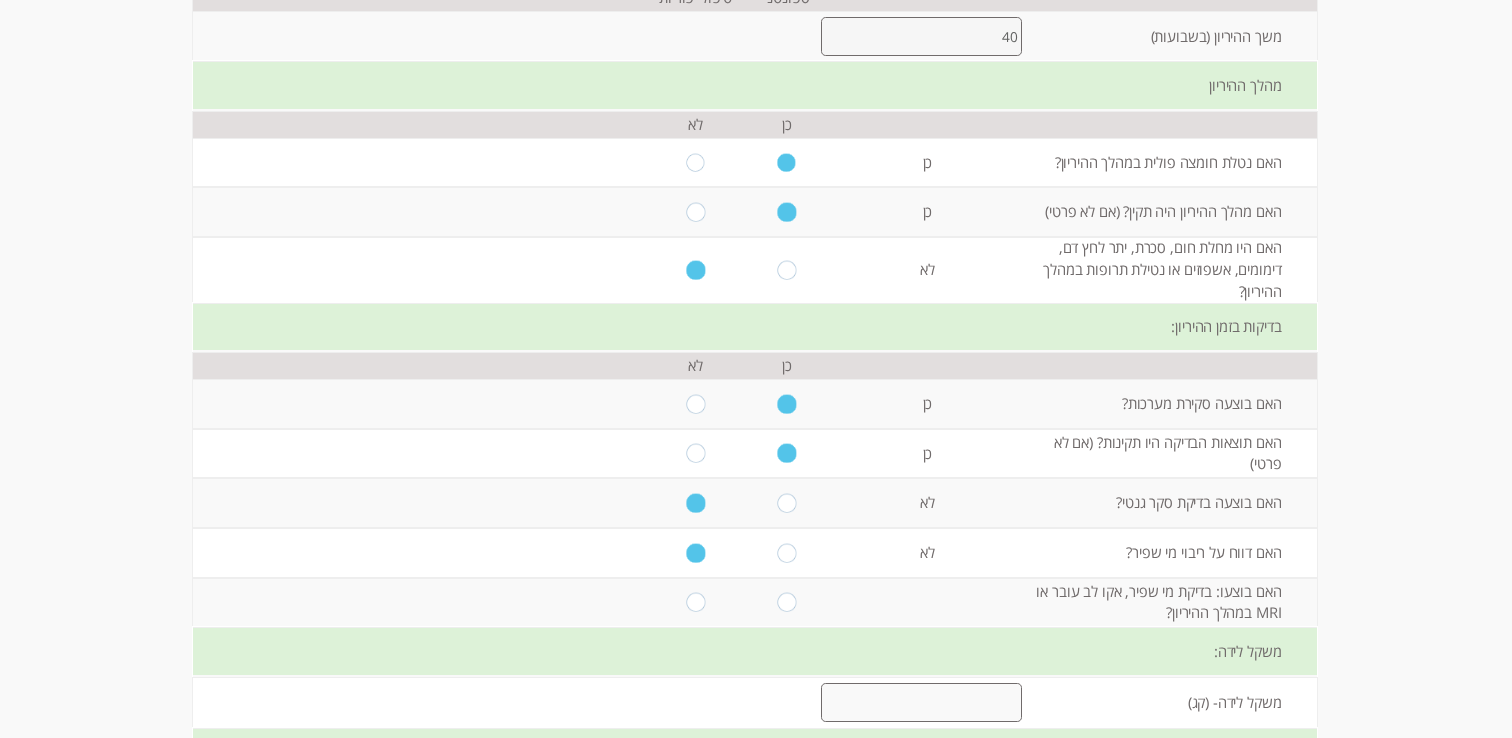 click at bounding box center (787, 503) 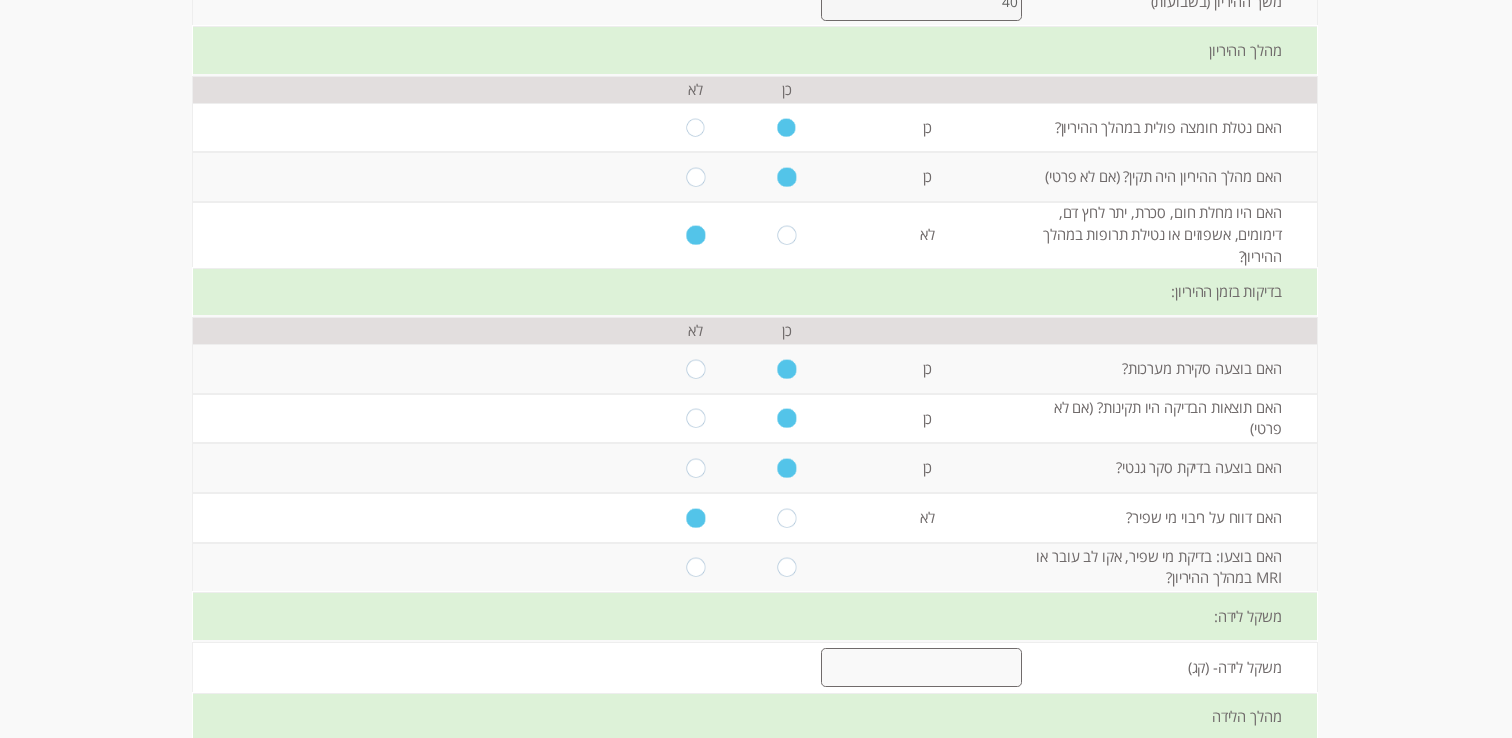 scroll, scrollTop: 429, scrollLeft: 0, axis: vertical 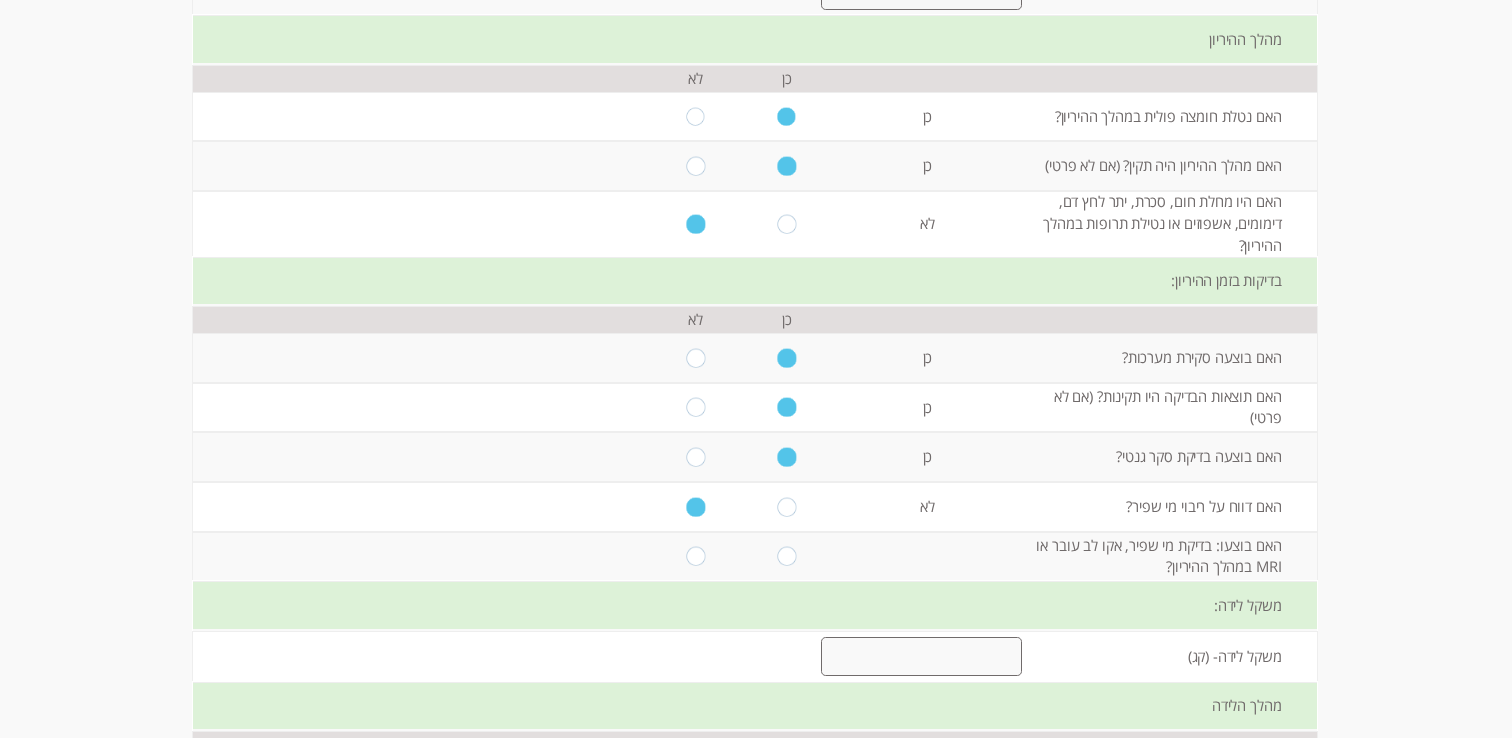 click at bounding box center (787, 556) 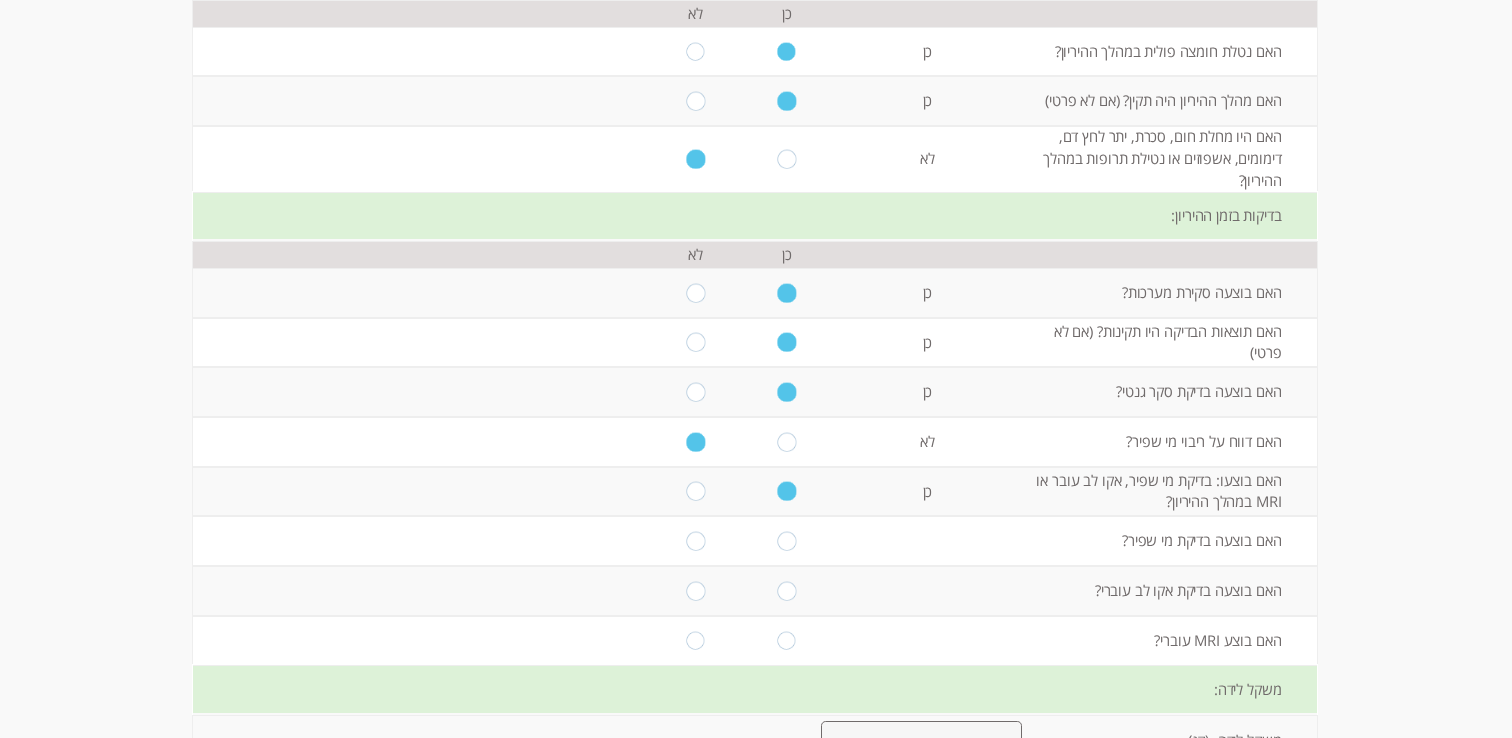 scroll, scrollTop: 498, scrollLeft: 0, axis: vertical 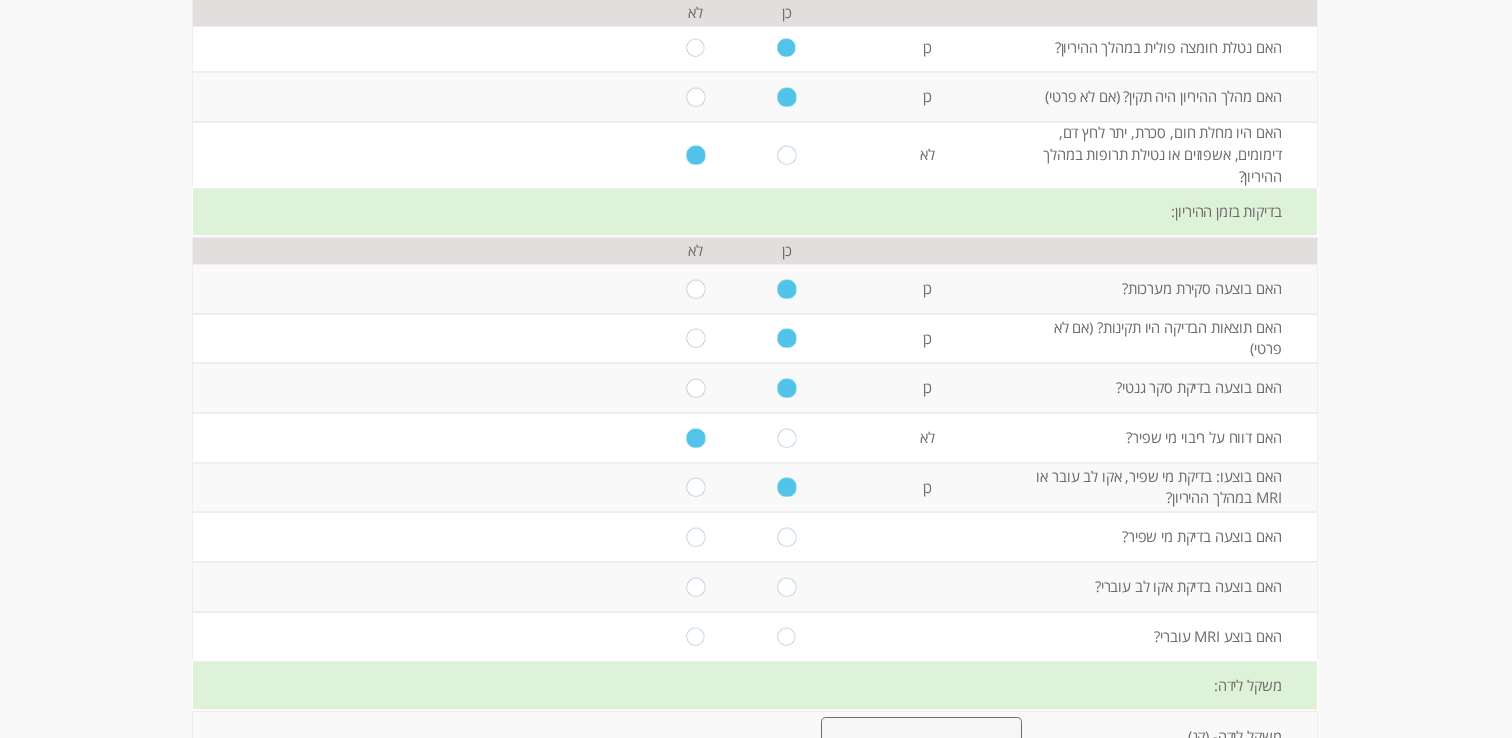 click at bounding box center (787, 537) 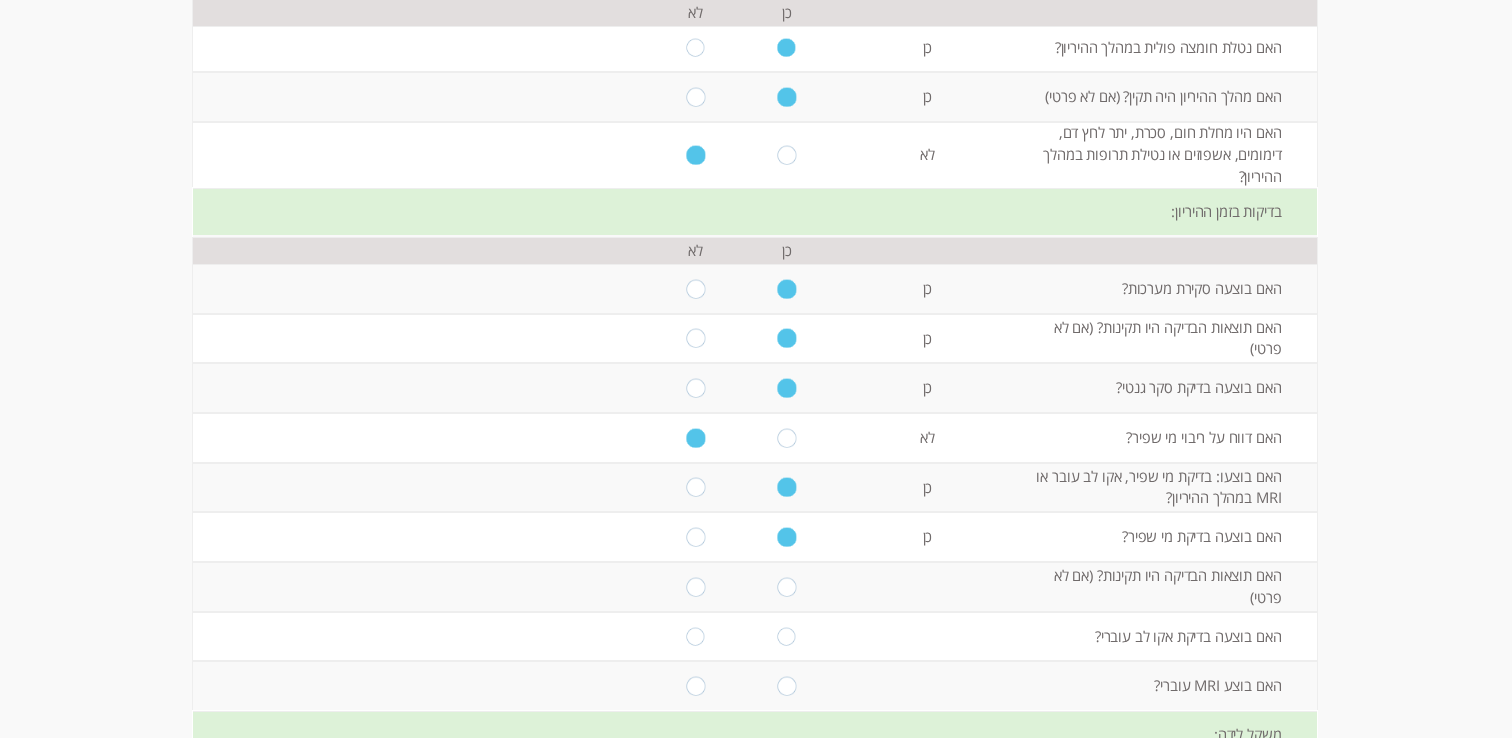 click at bounding box center (787, 586) 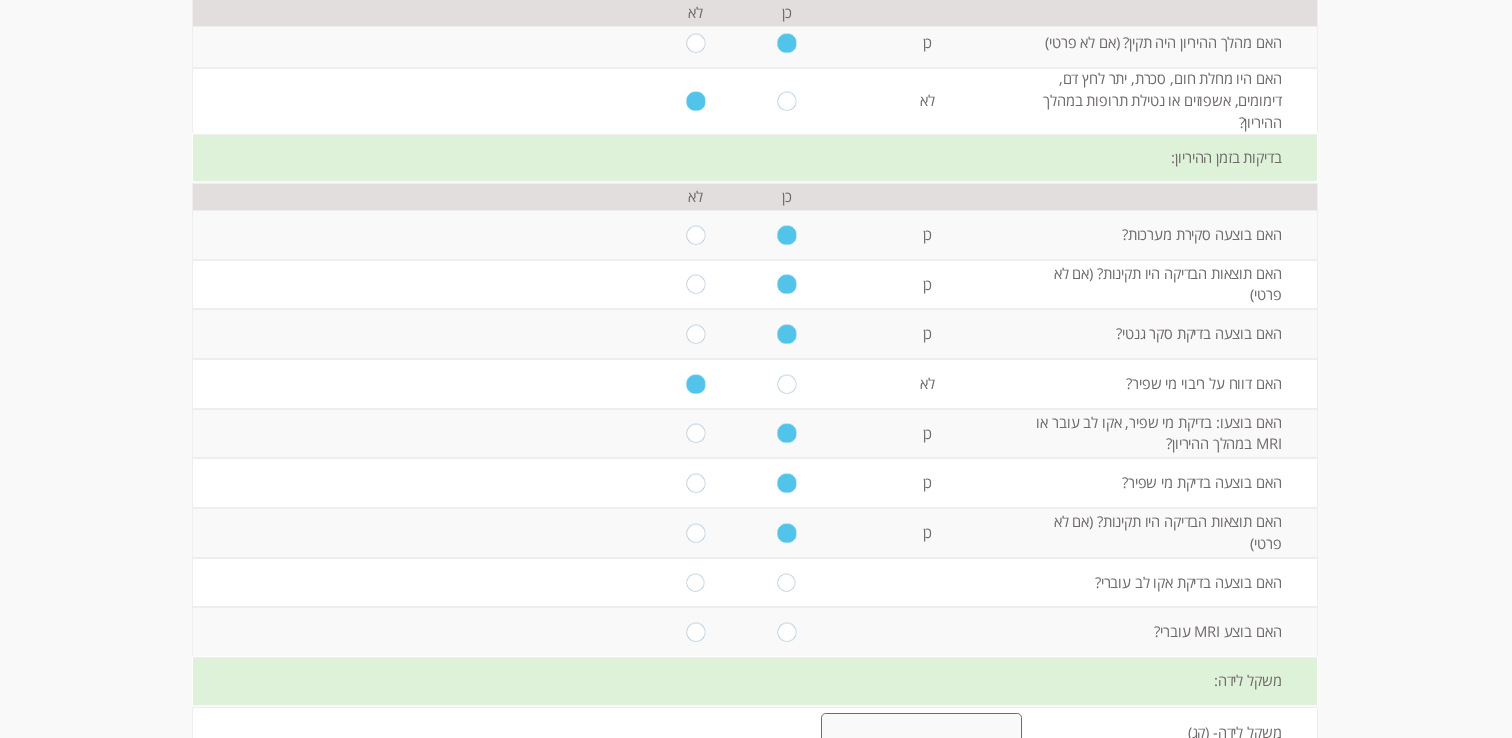 scroll, scrollTop: 556, scrollLeft: 0, axis: vertical 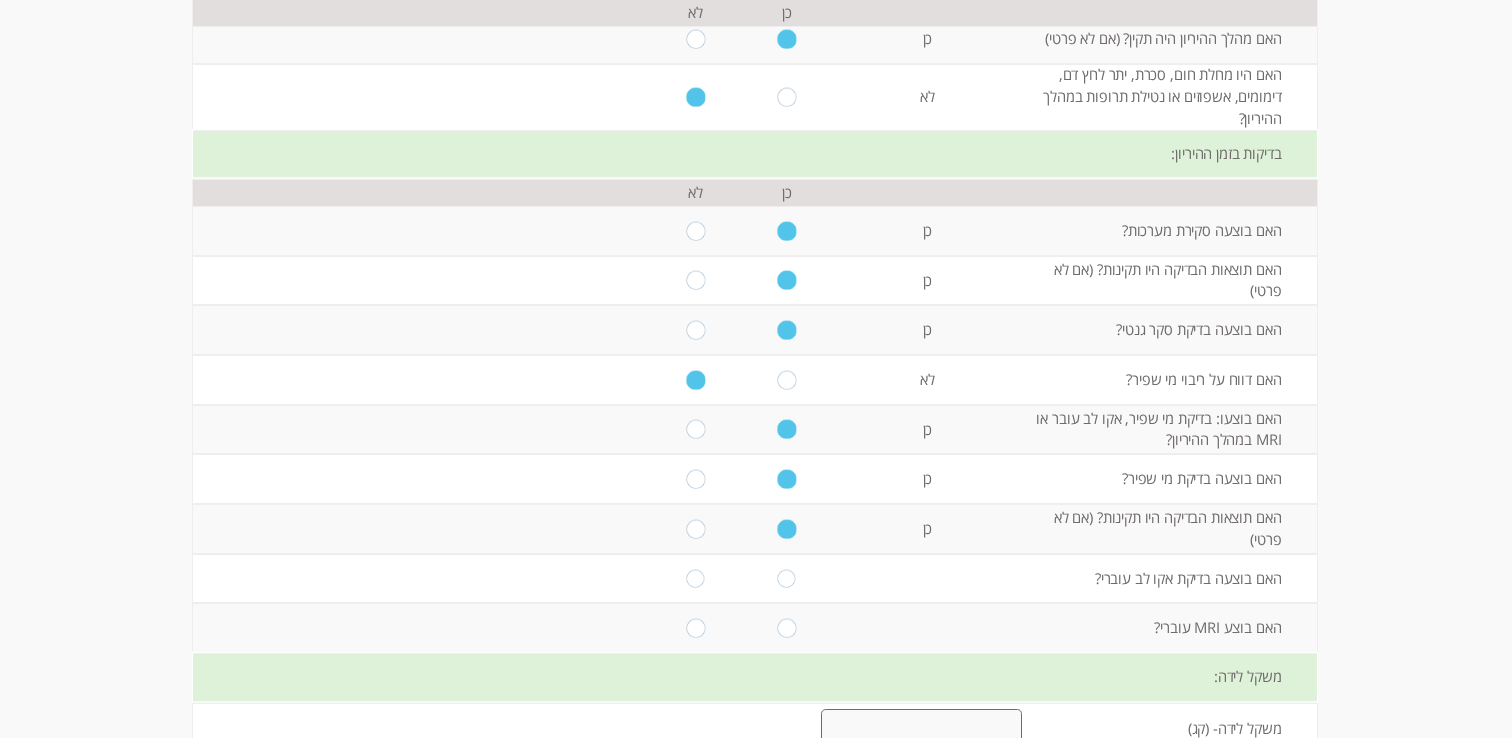 click at bounding box center [695, 578] 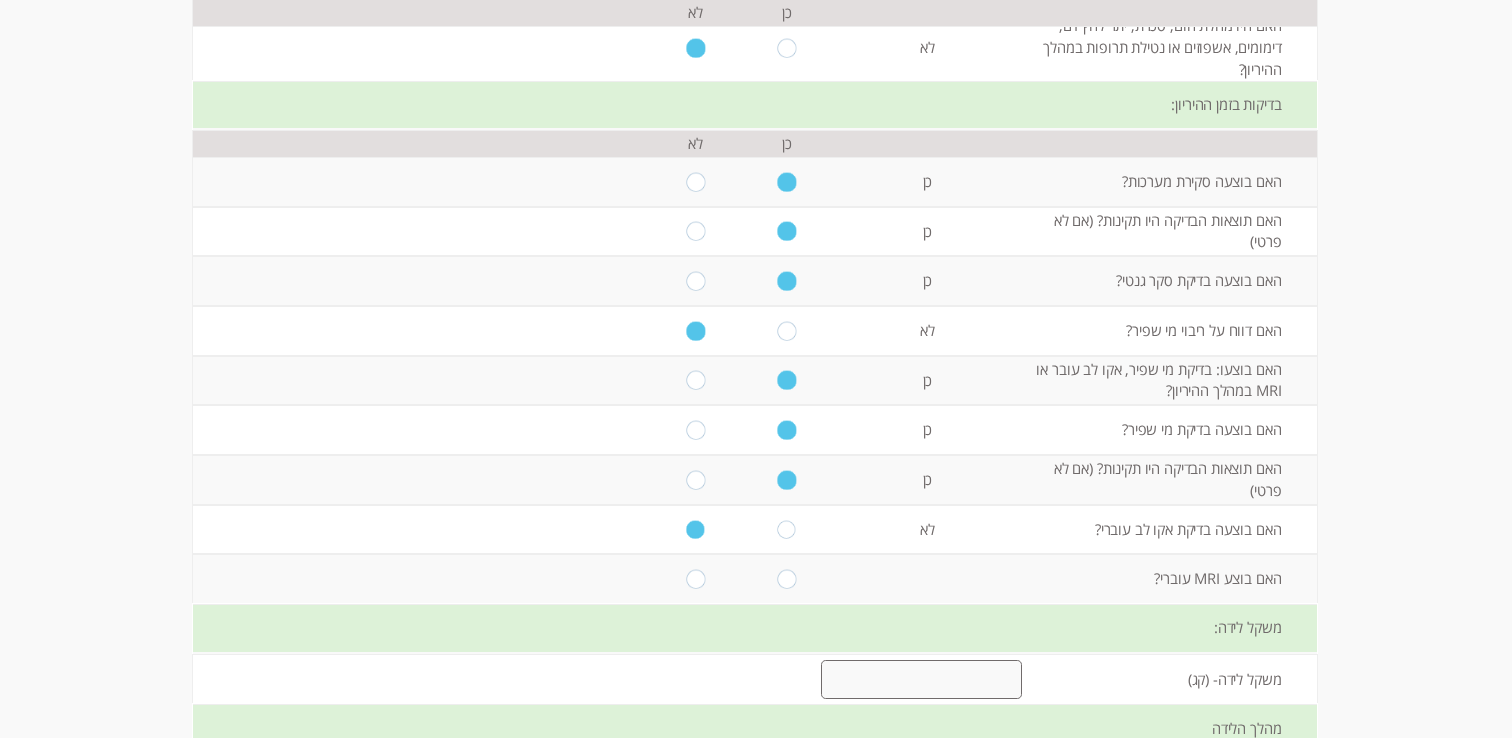 scroll, scrollTop: 606, scrollLeft: 0, axis: vertical 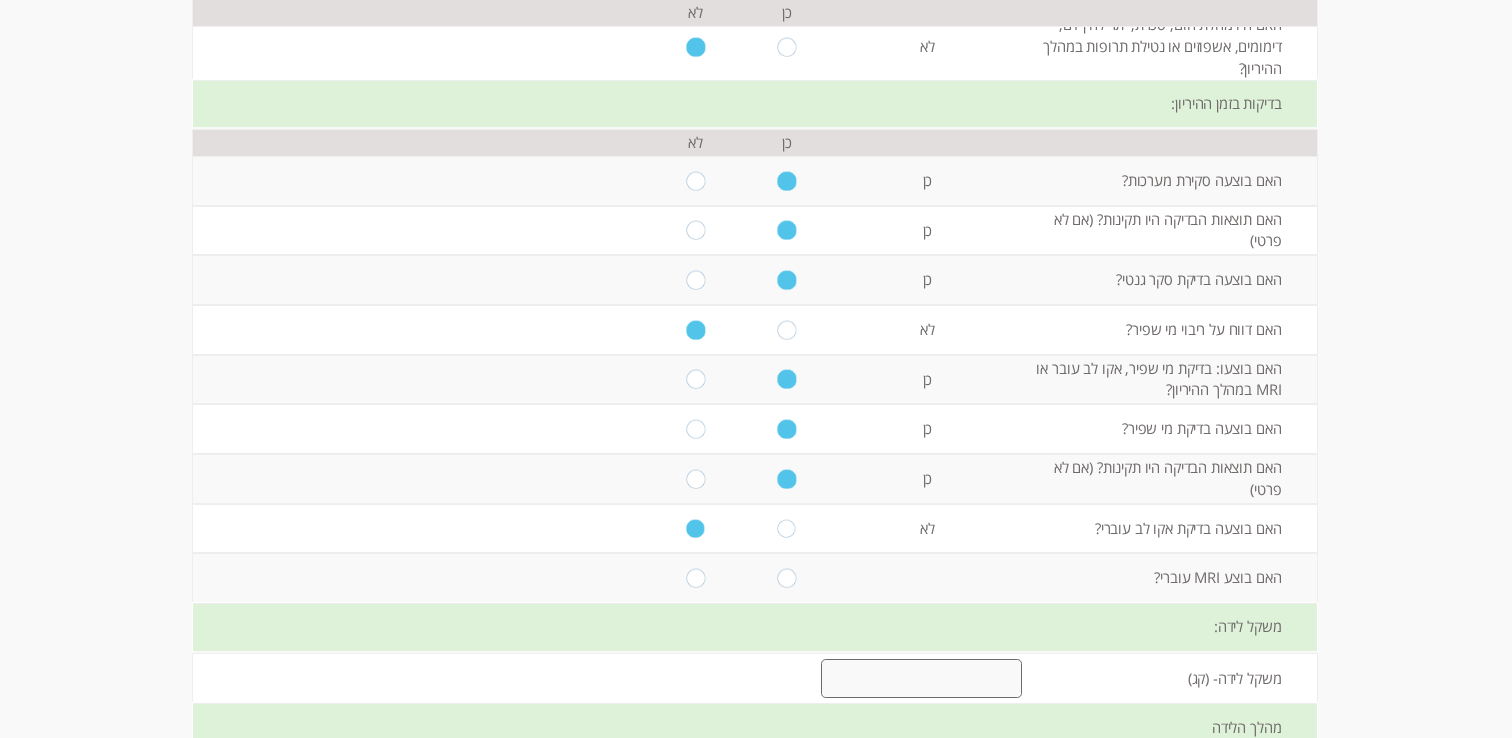 click at bounding box center (695, 578) 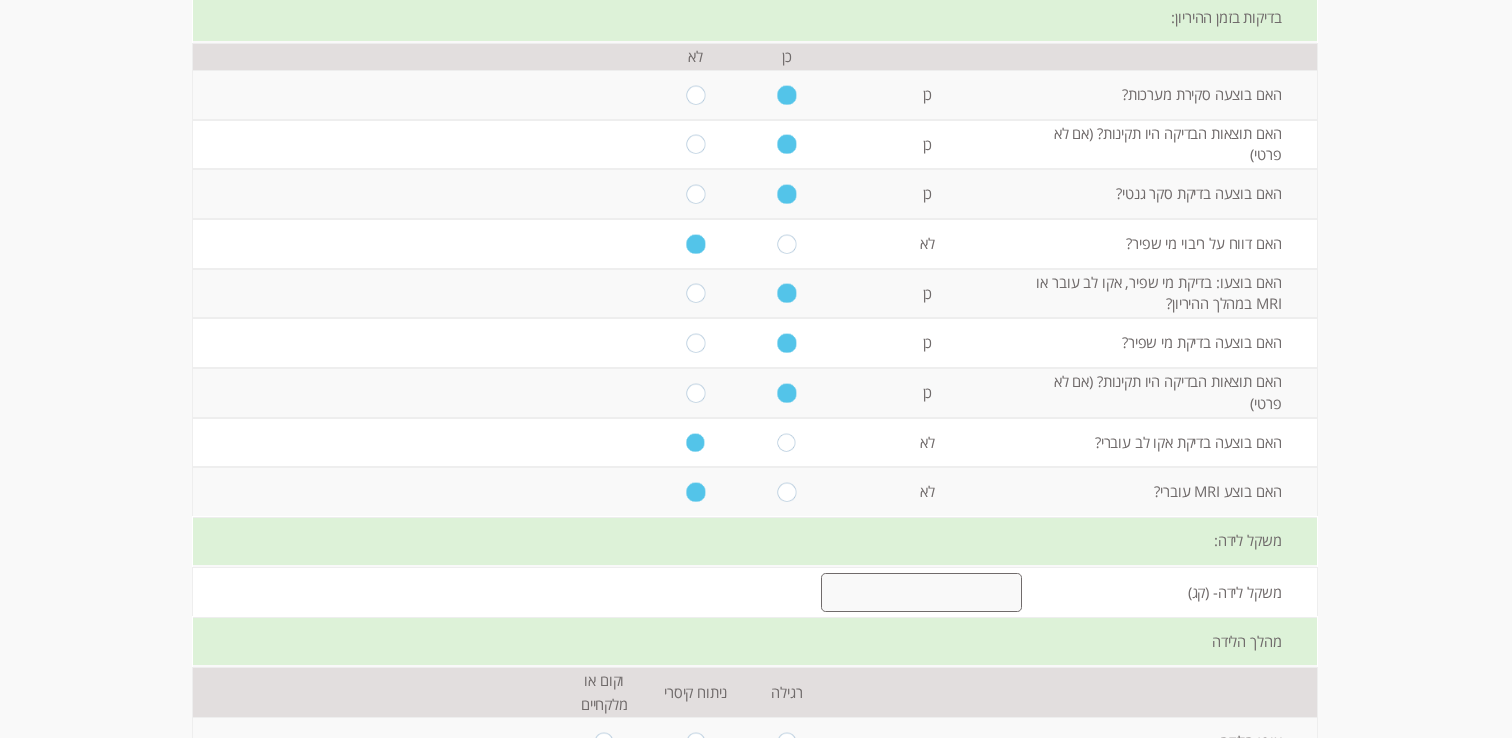scroll, scrollTop: 726, scrollLeft: 0, axis: vertical 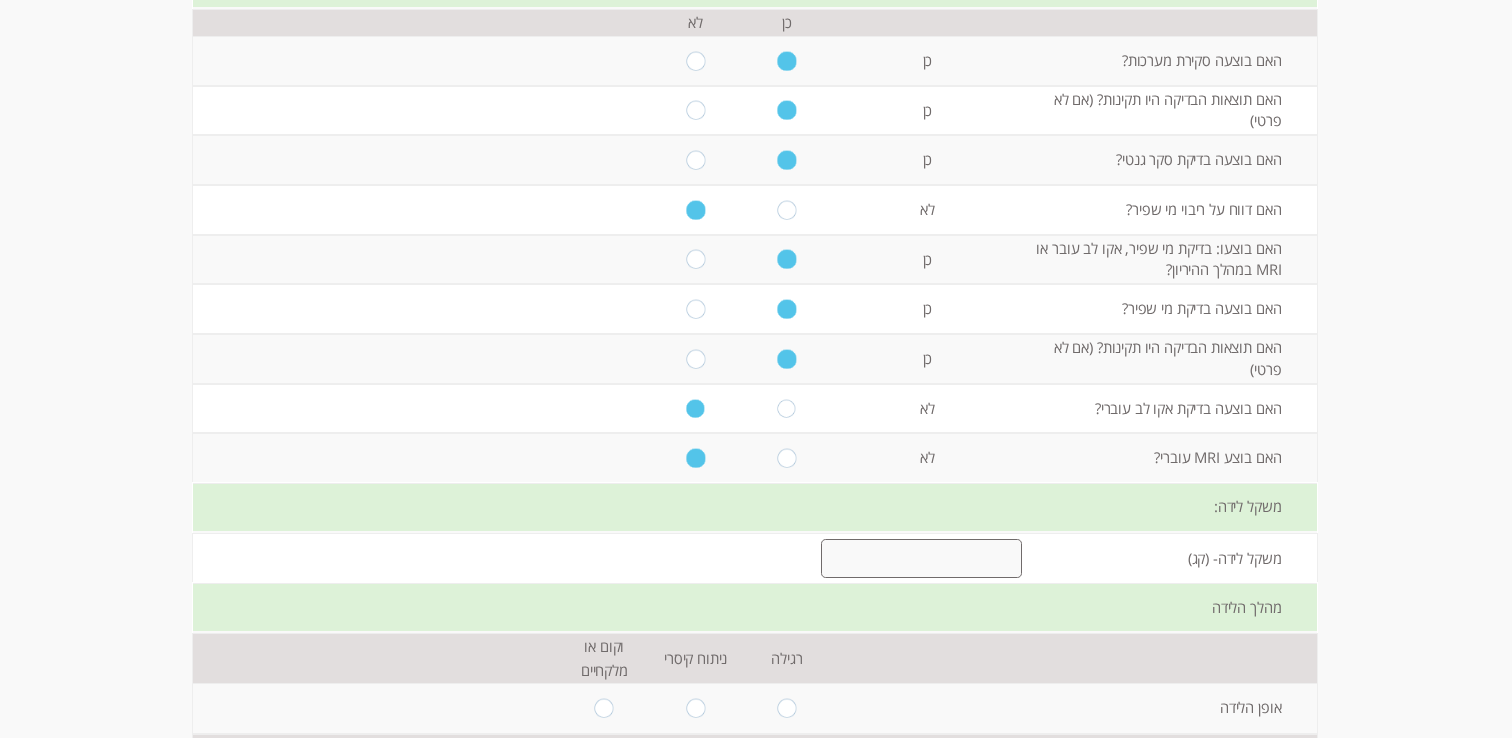 click at bounding box center (921, 558) 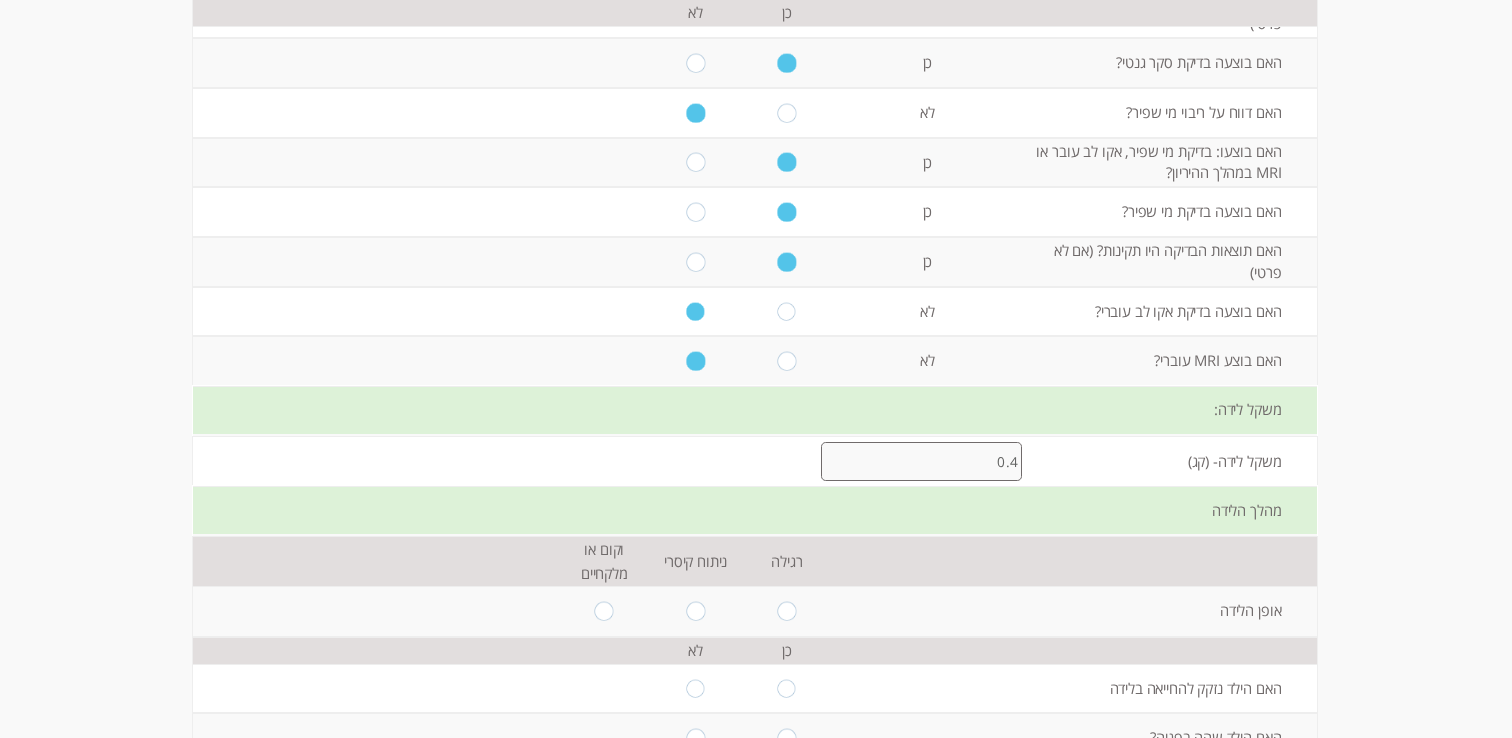 scroll, scrollTop: 858, scrollLeft: 0, axis: vertical 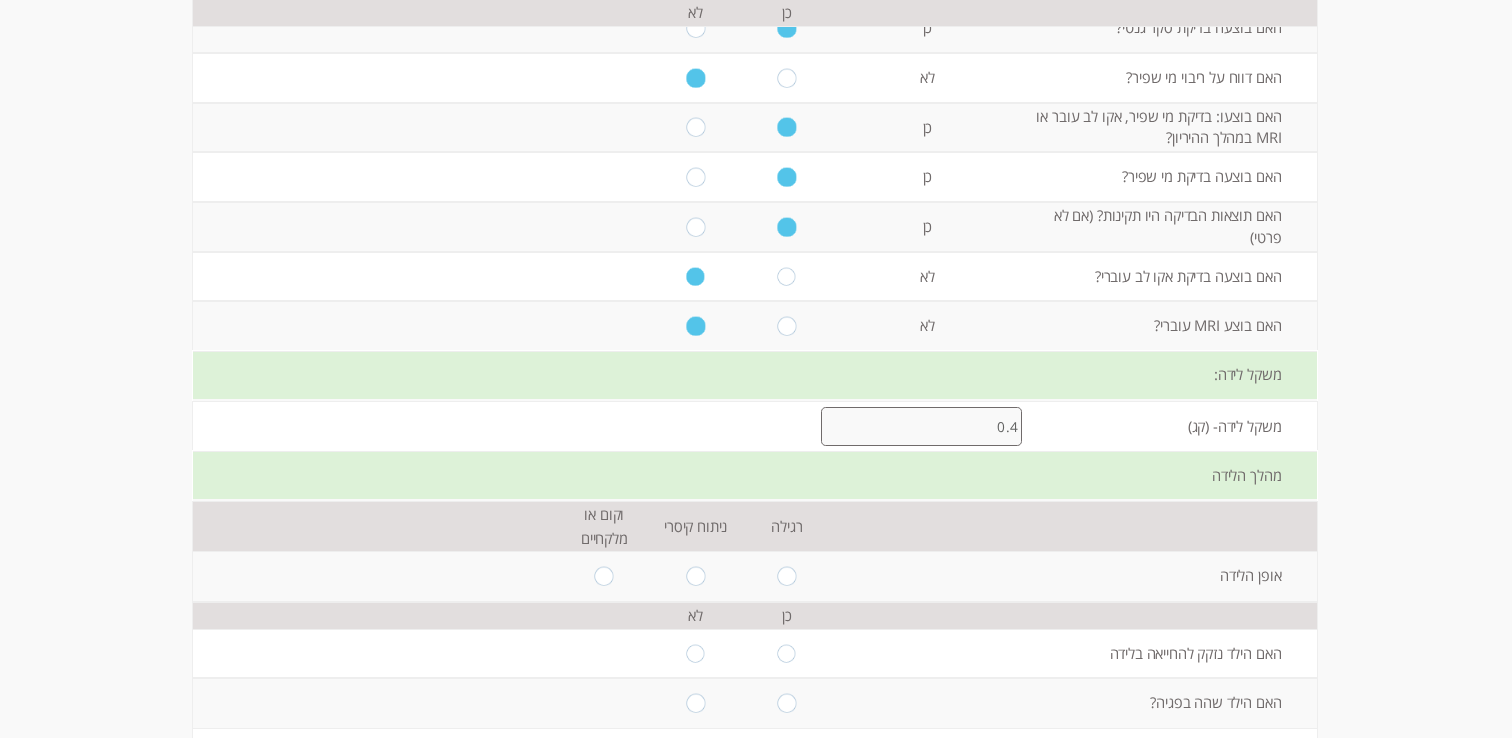 type on "0.4" 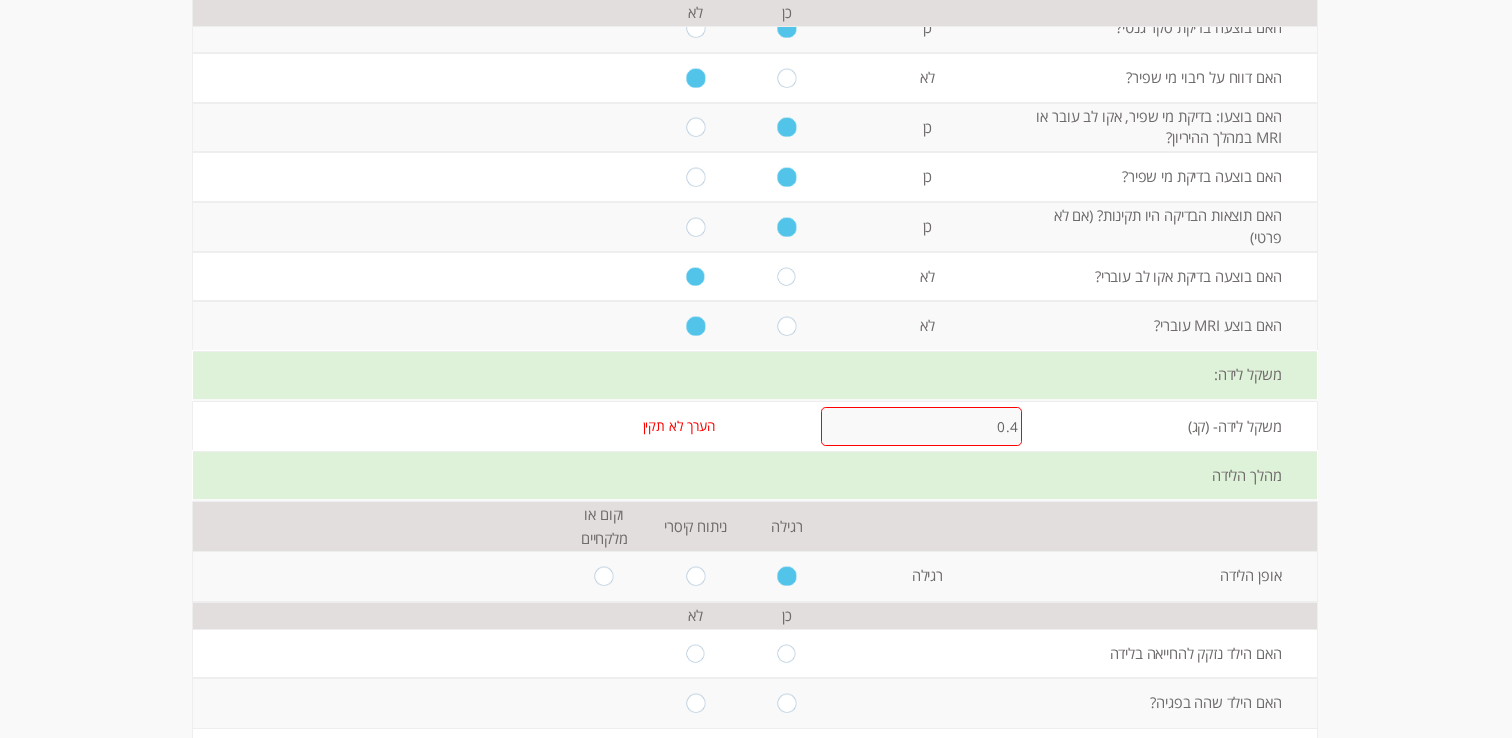 scroll, scrollTop: 886, scrollLeft: 0, axis: vertical 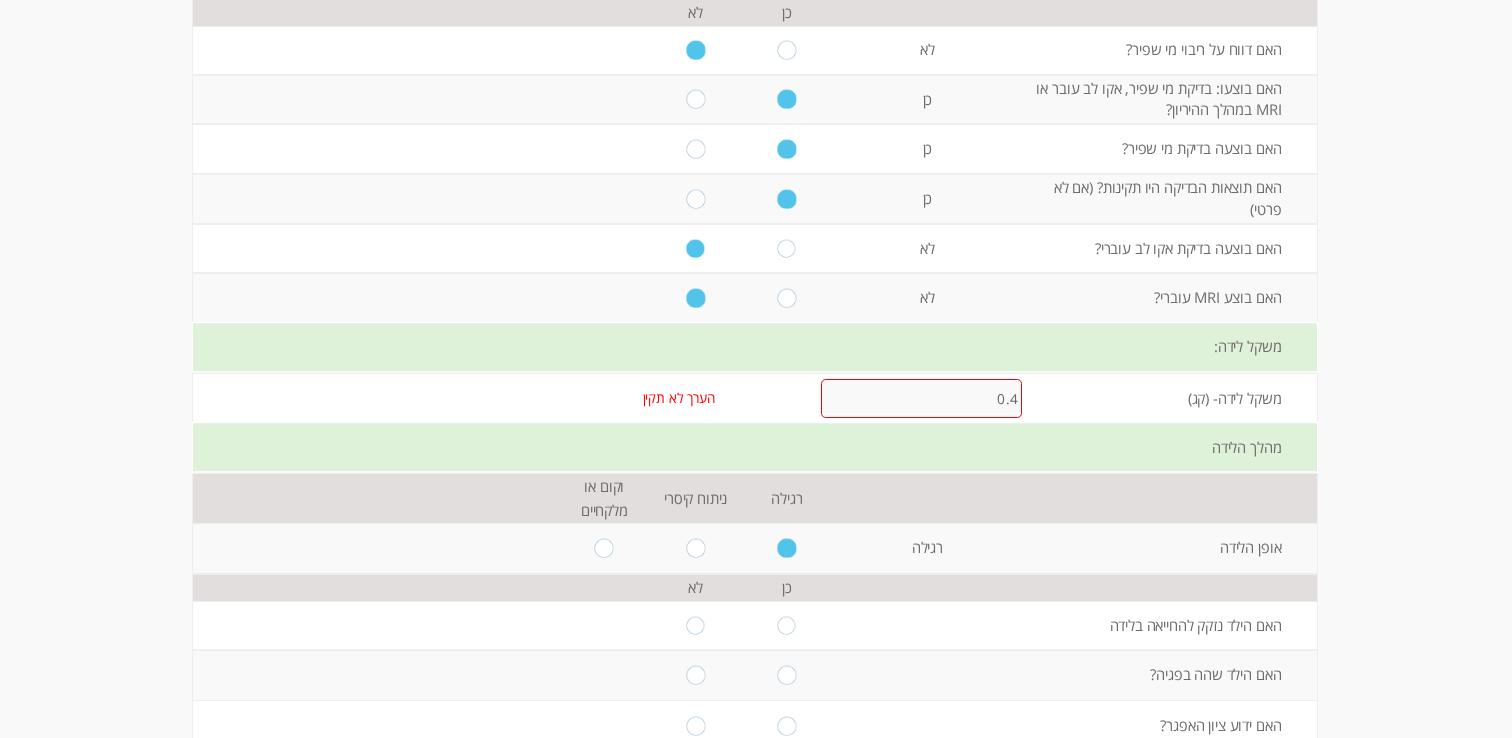 click on "0.4" at bounding box center (921, 398) 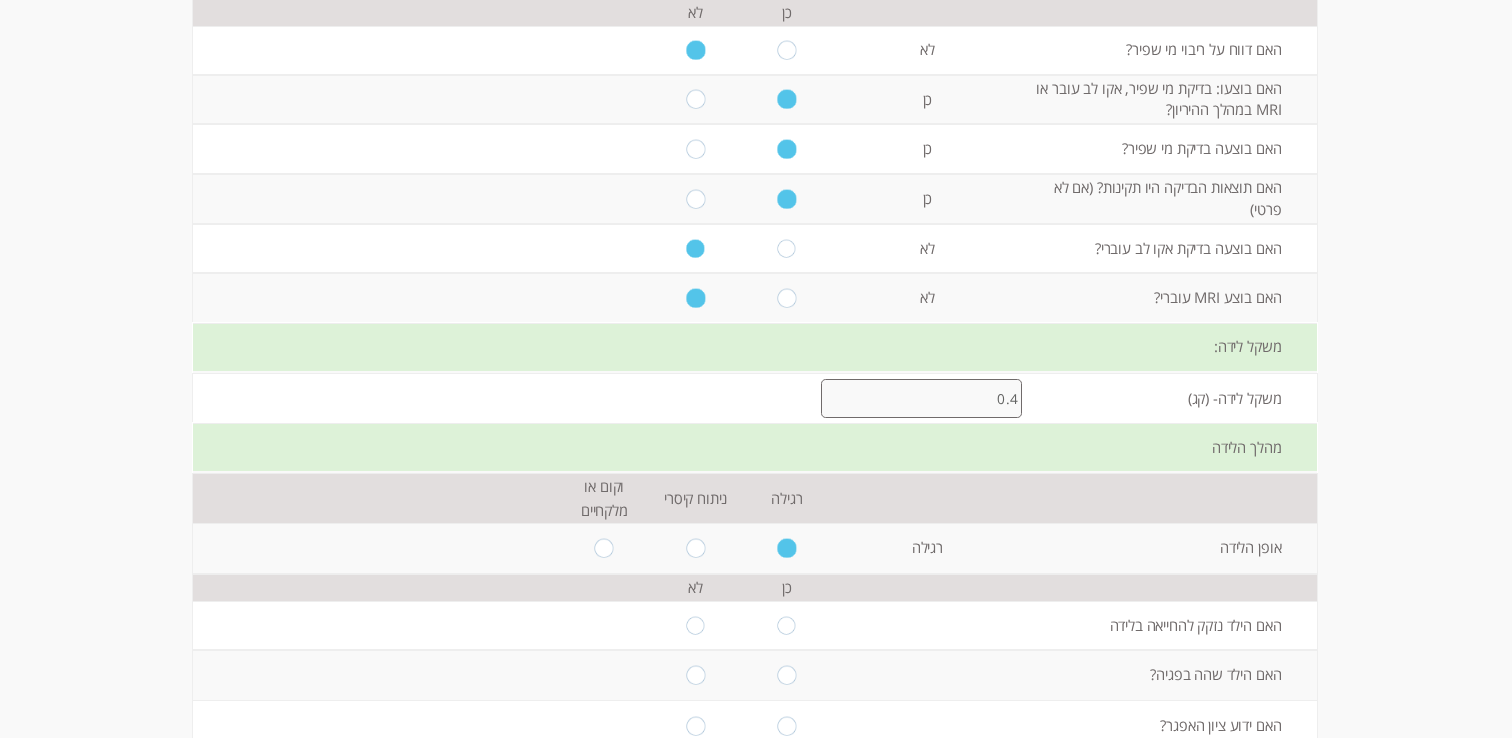 click on "0.4" at bounding box center (921, 398) 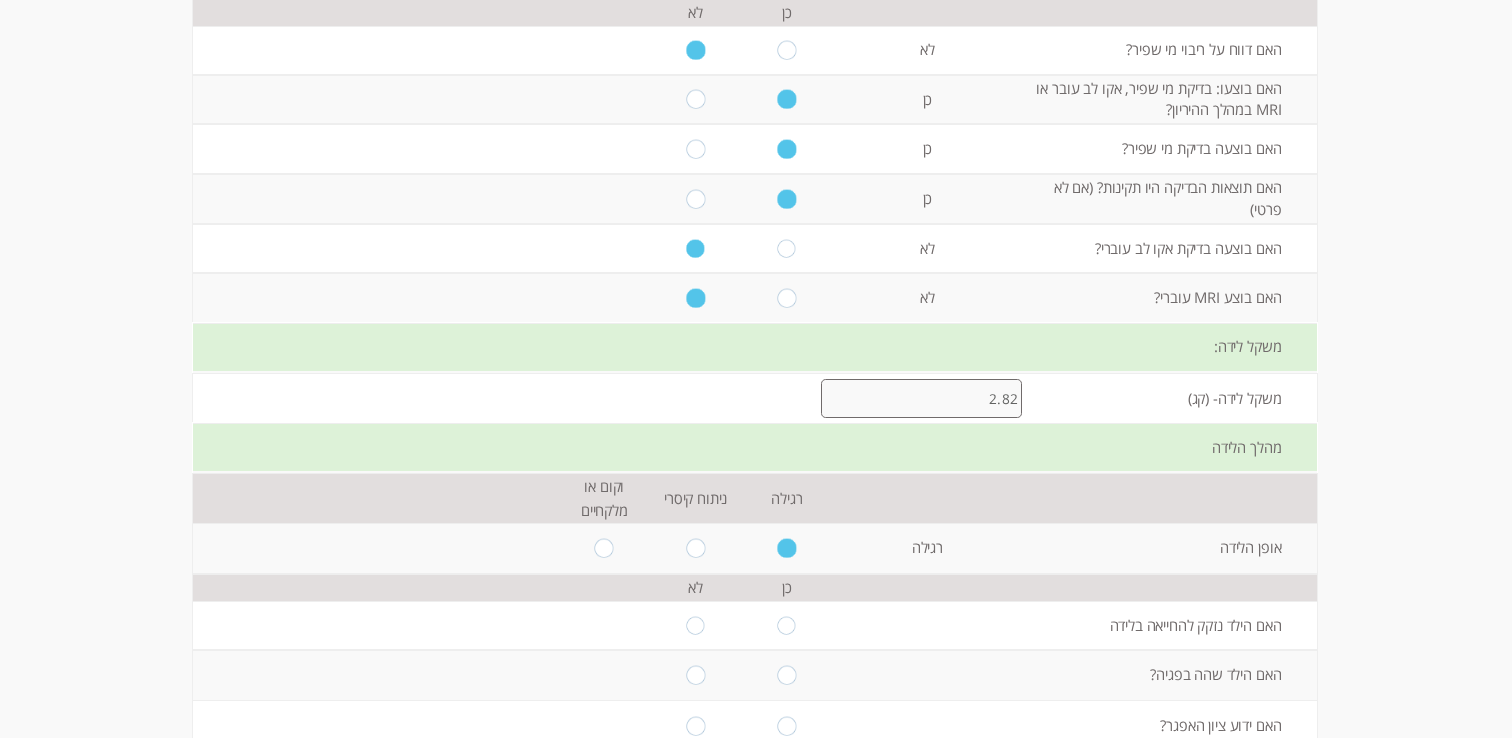 type on "2.82" 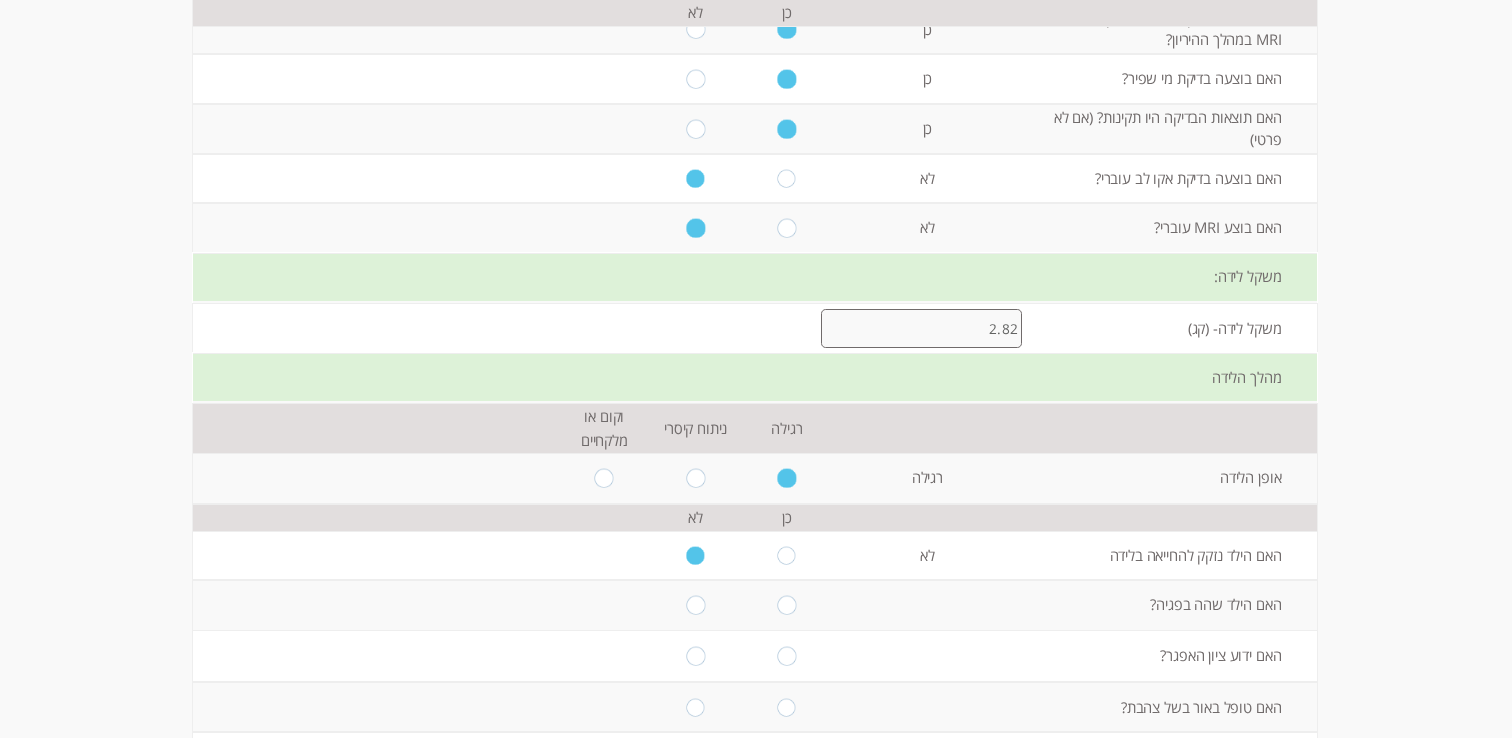 scroll, scrollTop: 958, scrollLeft: 0, axis: vertical 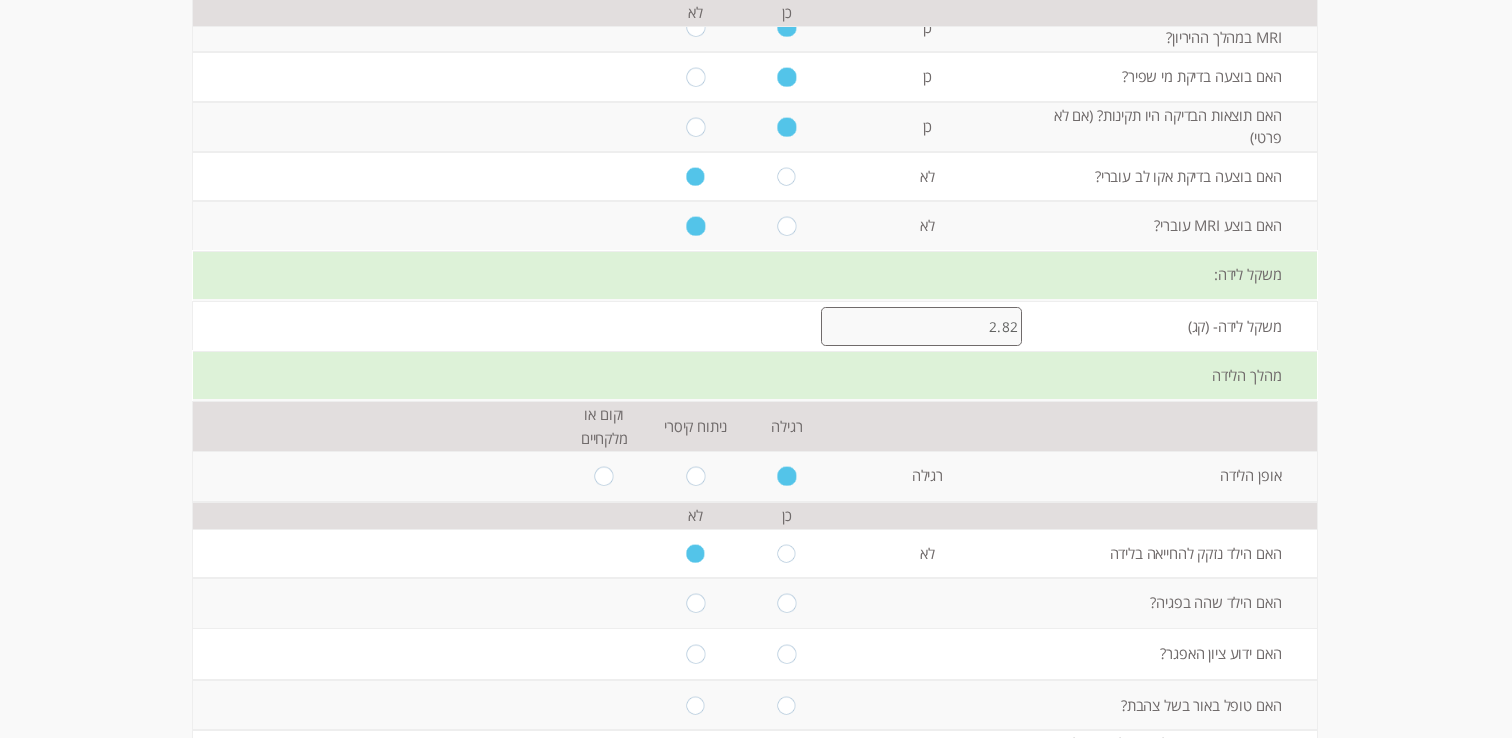 click at bounding box center (695, 603) 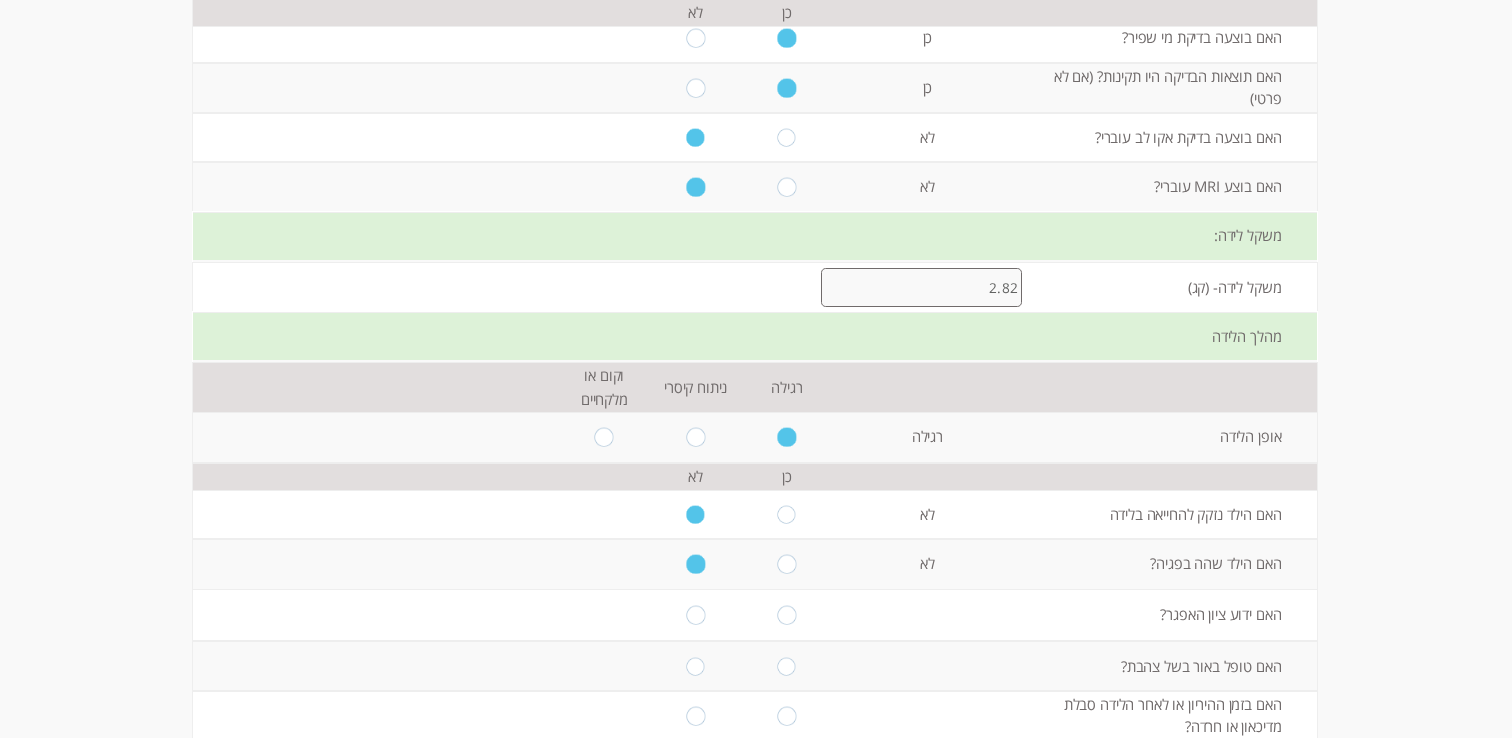 scroll, scrollTop: 1002, scrollLeft: 0, axis: vertical 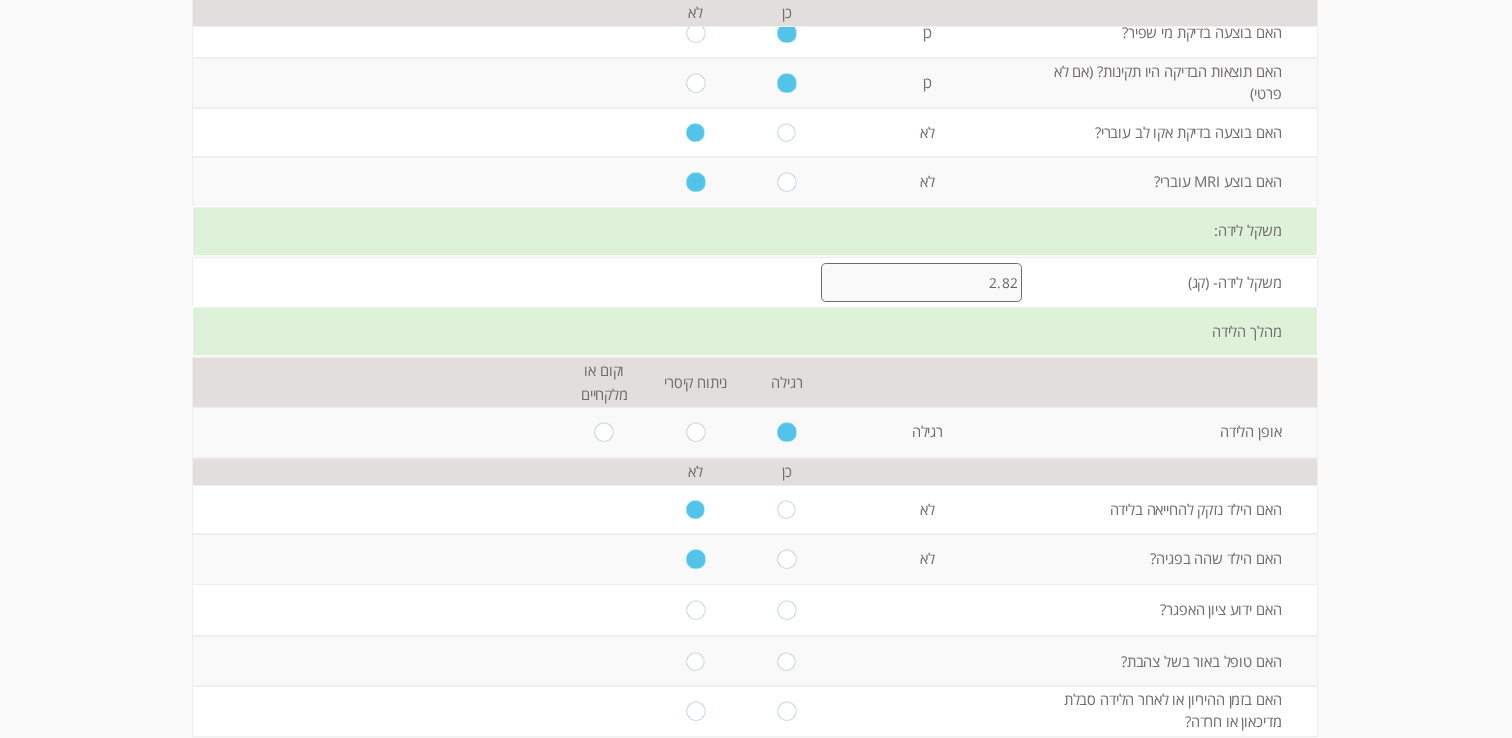 click at bounding box center (695, 610) 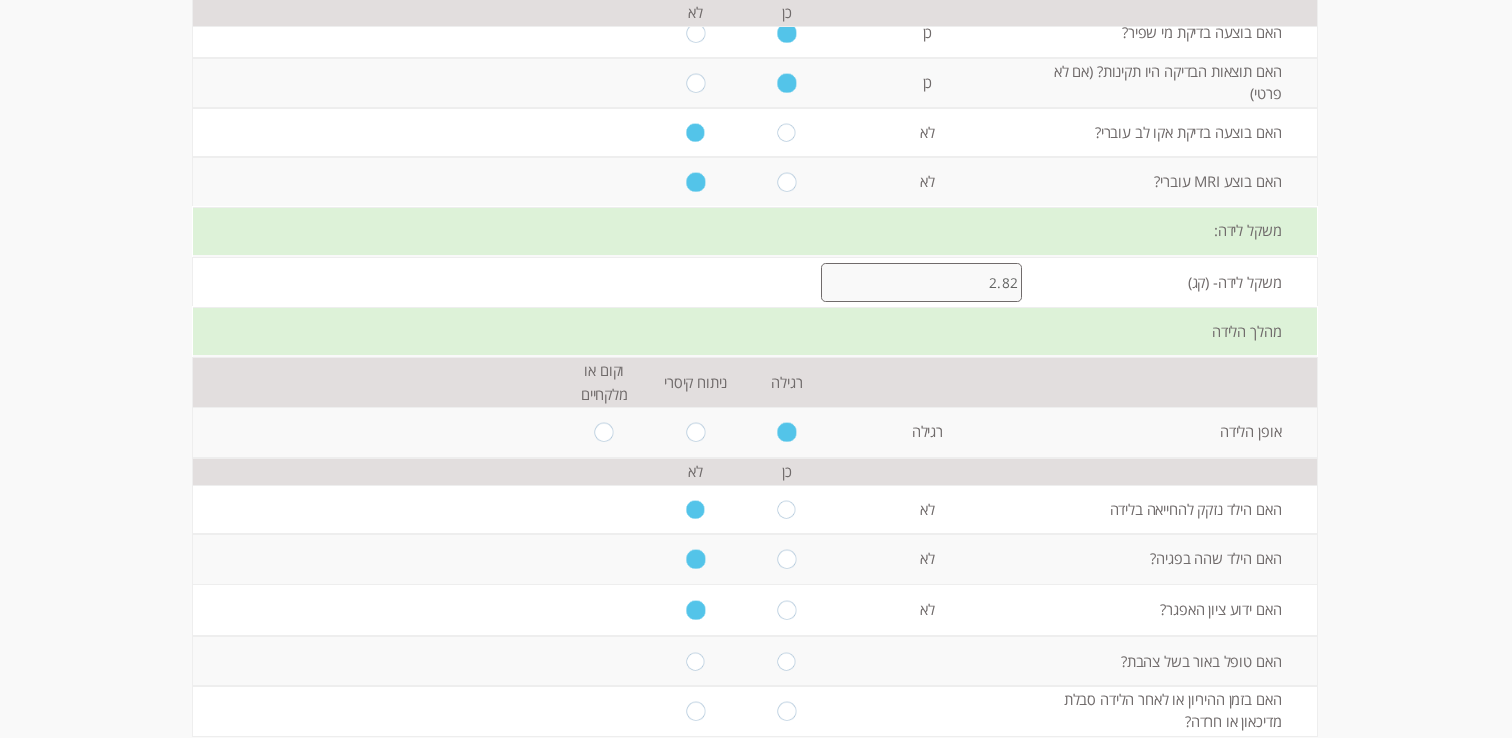 click at bounding box center [695, 610] 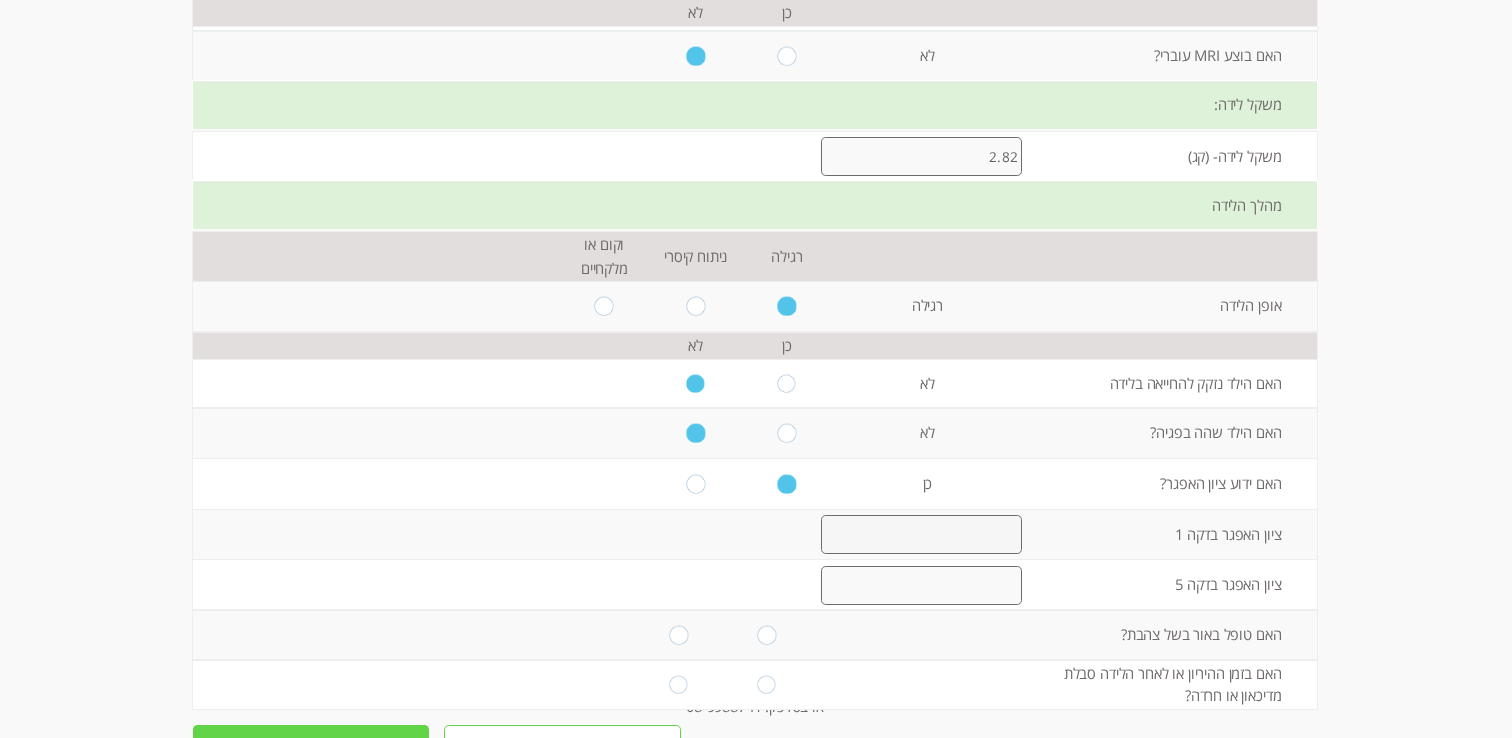 scroll, scrollTop: 1132, scrollLeft: 0, axis: vertical 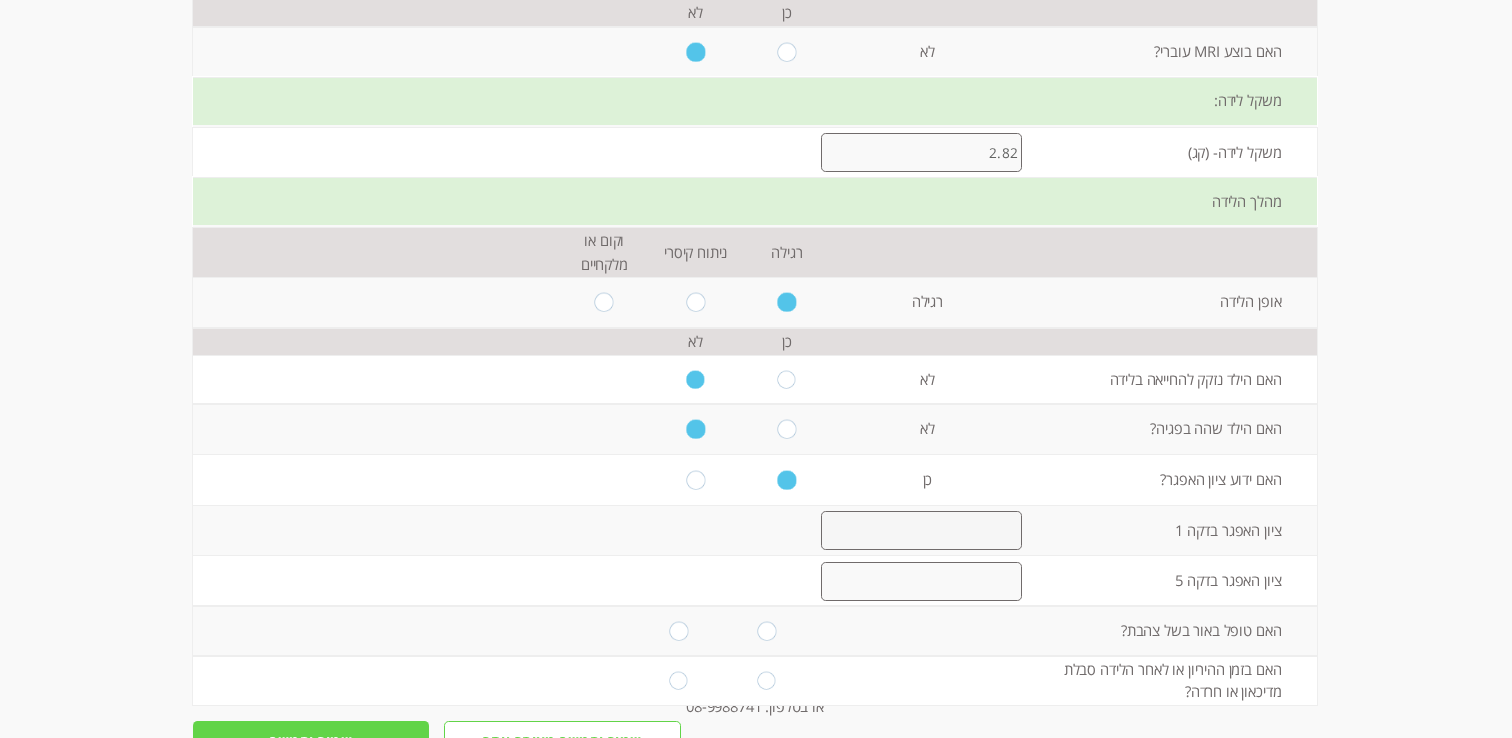 click at bounding box center [921, 530] 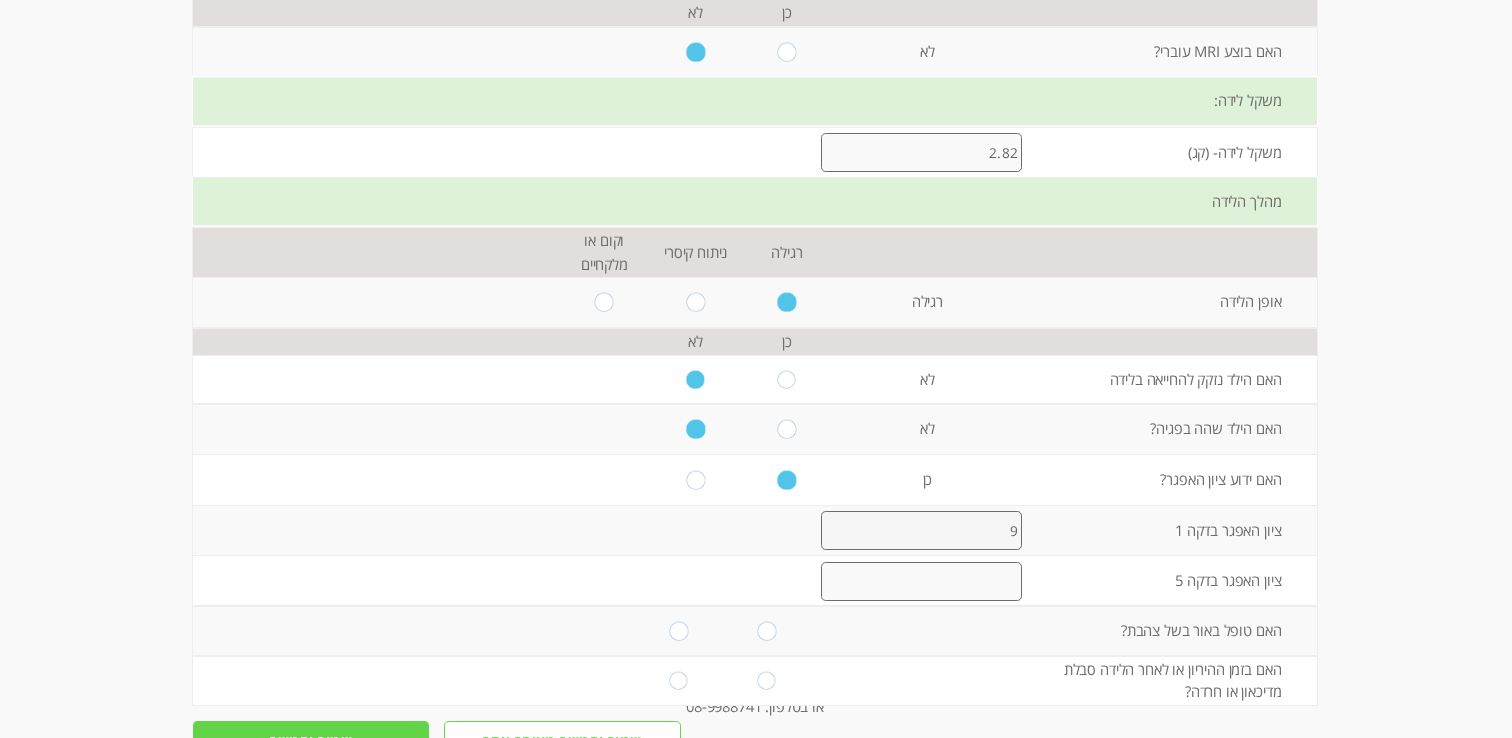 type on "9" 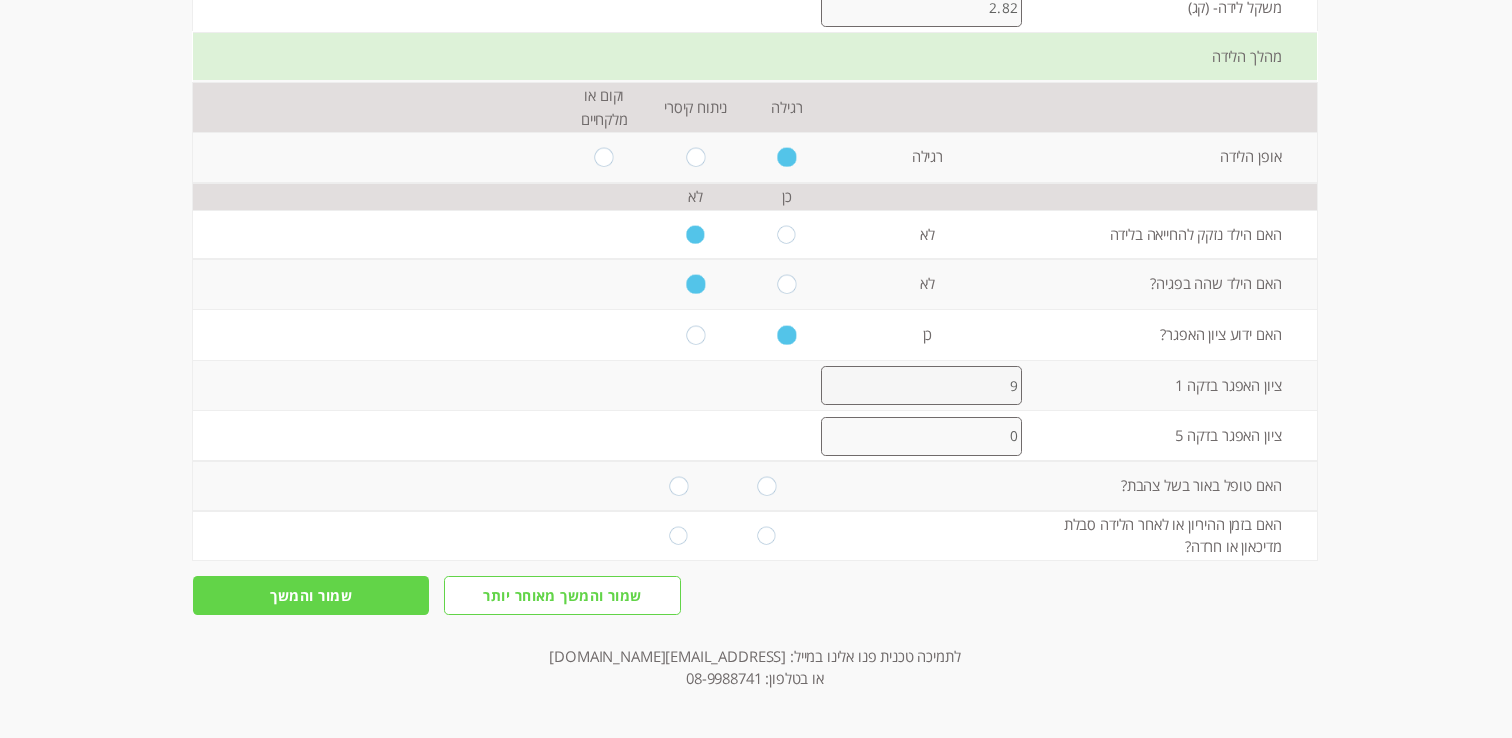 scroll, scrollTop: 1283, scrollLeft: 0, axis: vertical 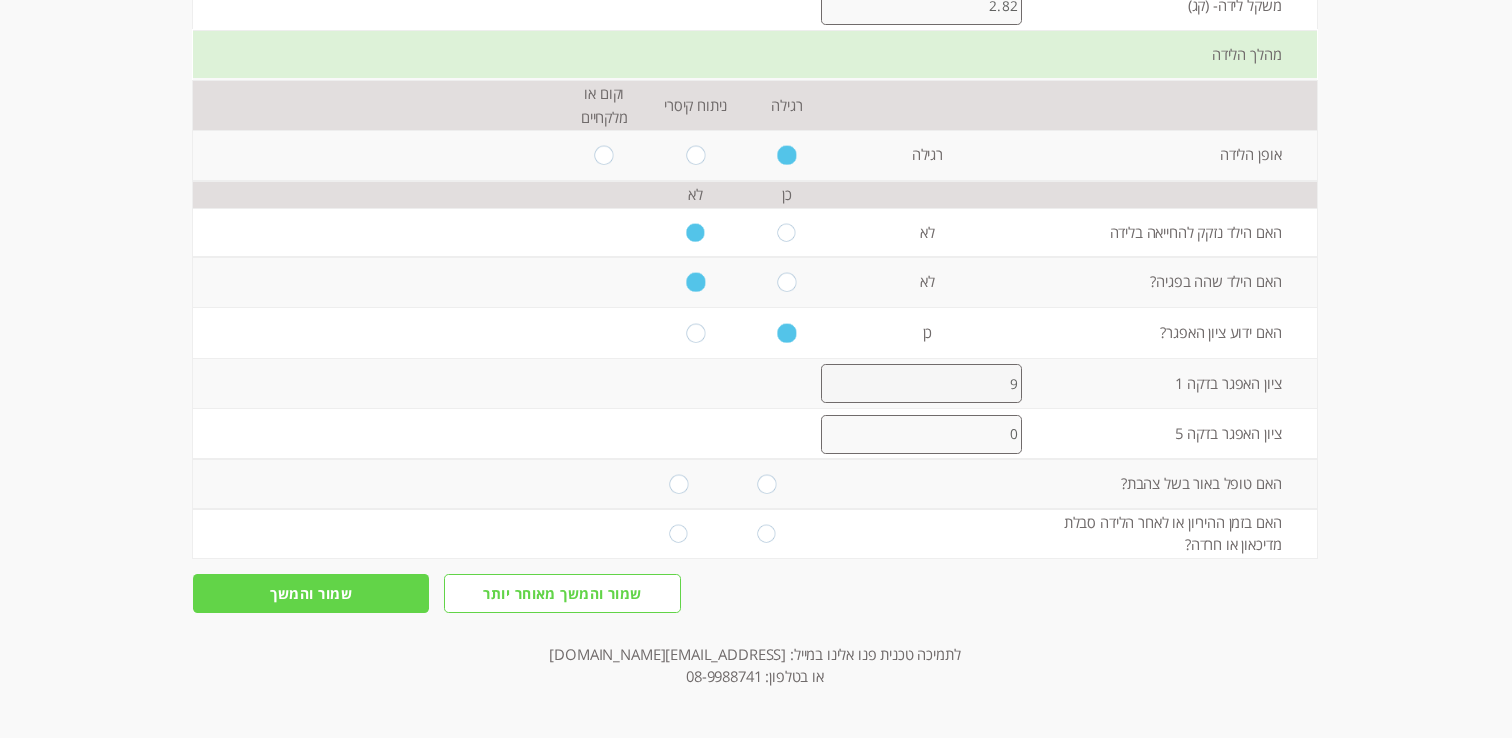 type on "0" 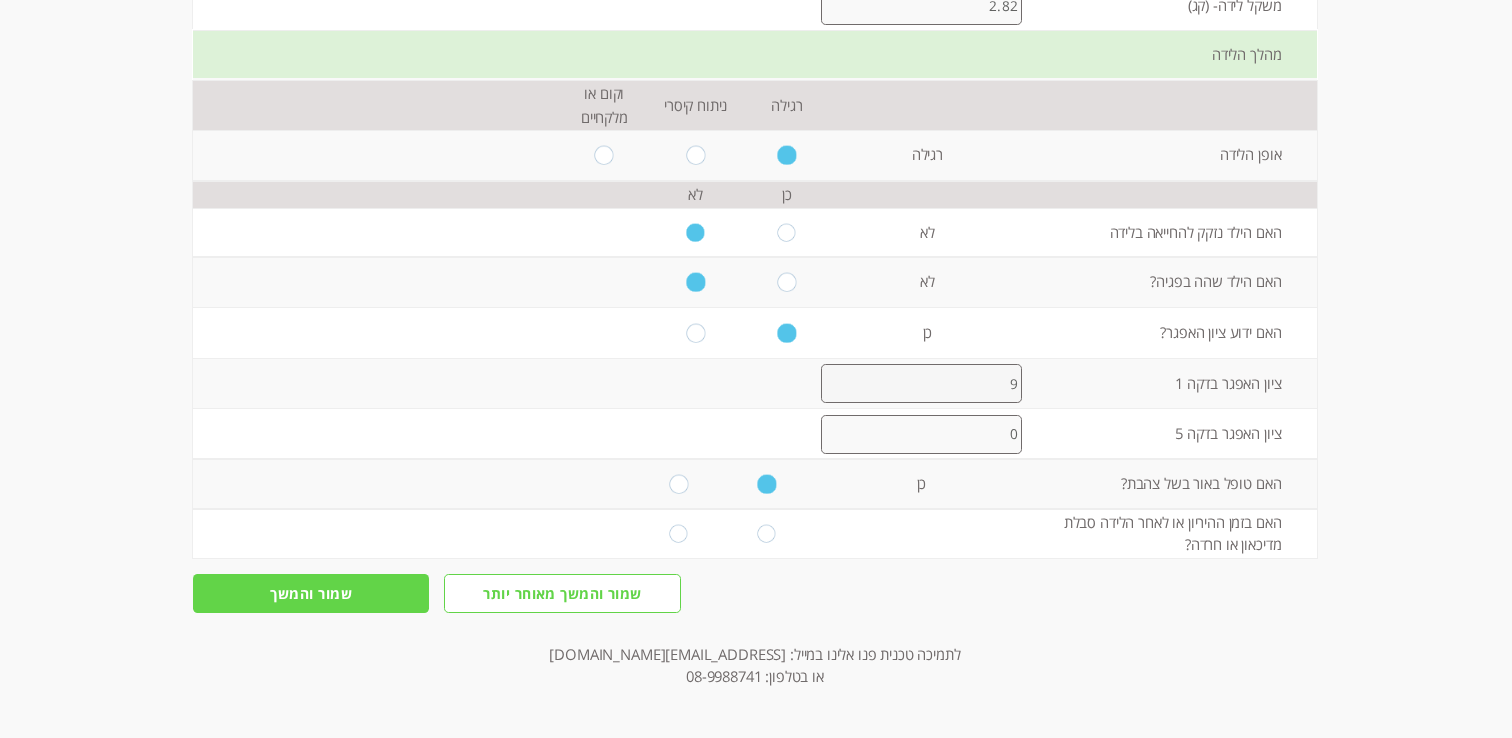 click at bounding box center (678, 533) 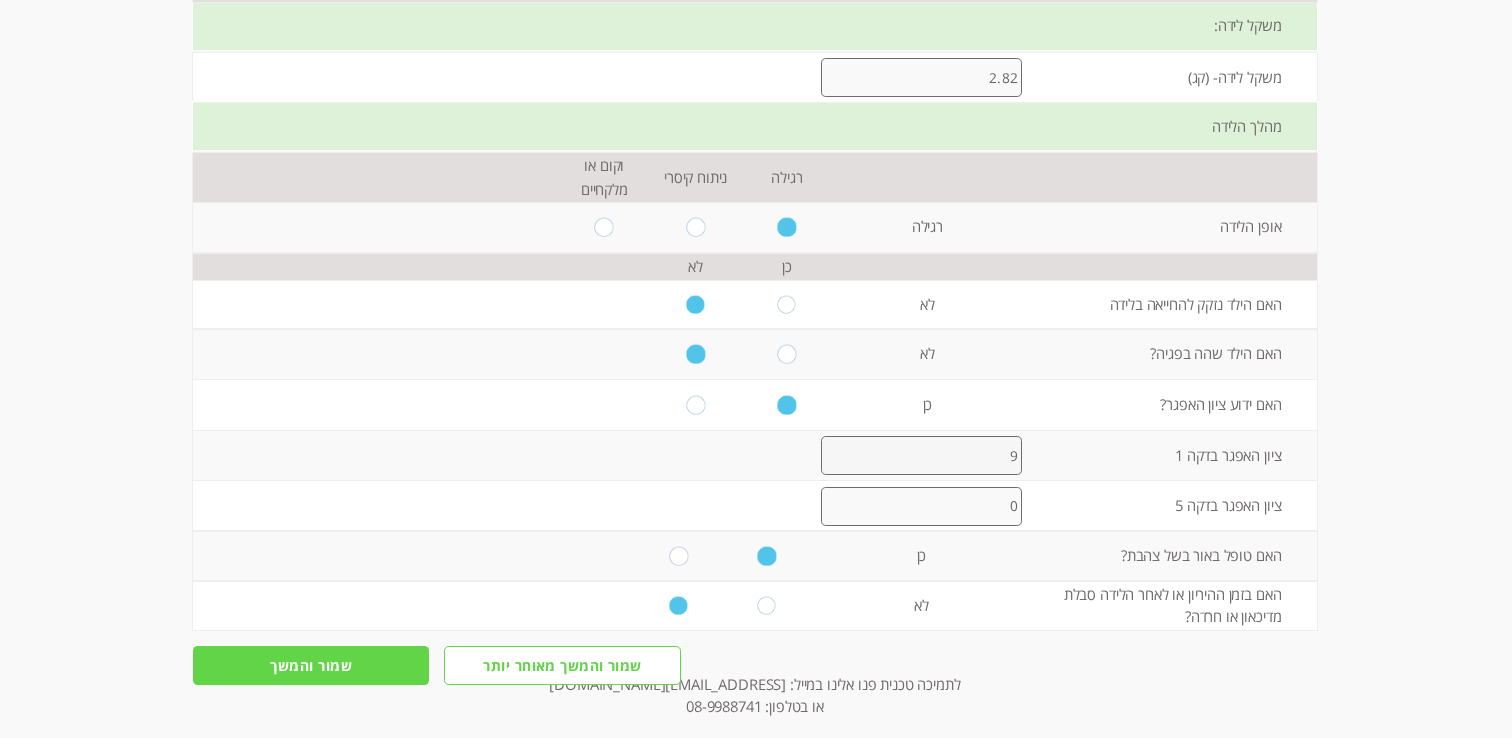 scroll, scrollTop: 1211, scrollLeft: 0, axis: vertical 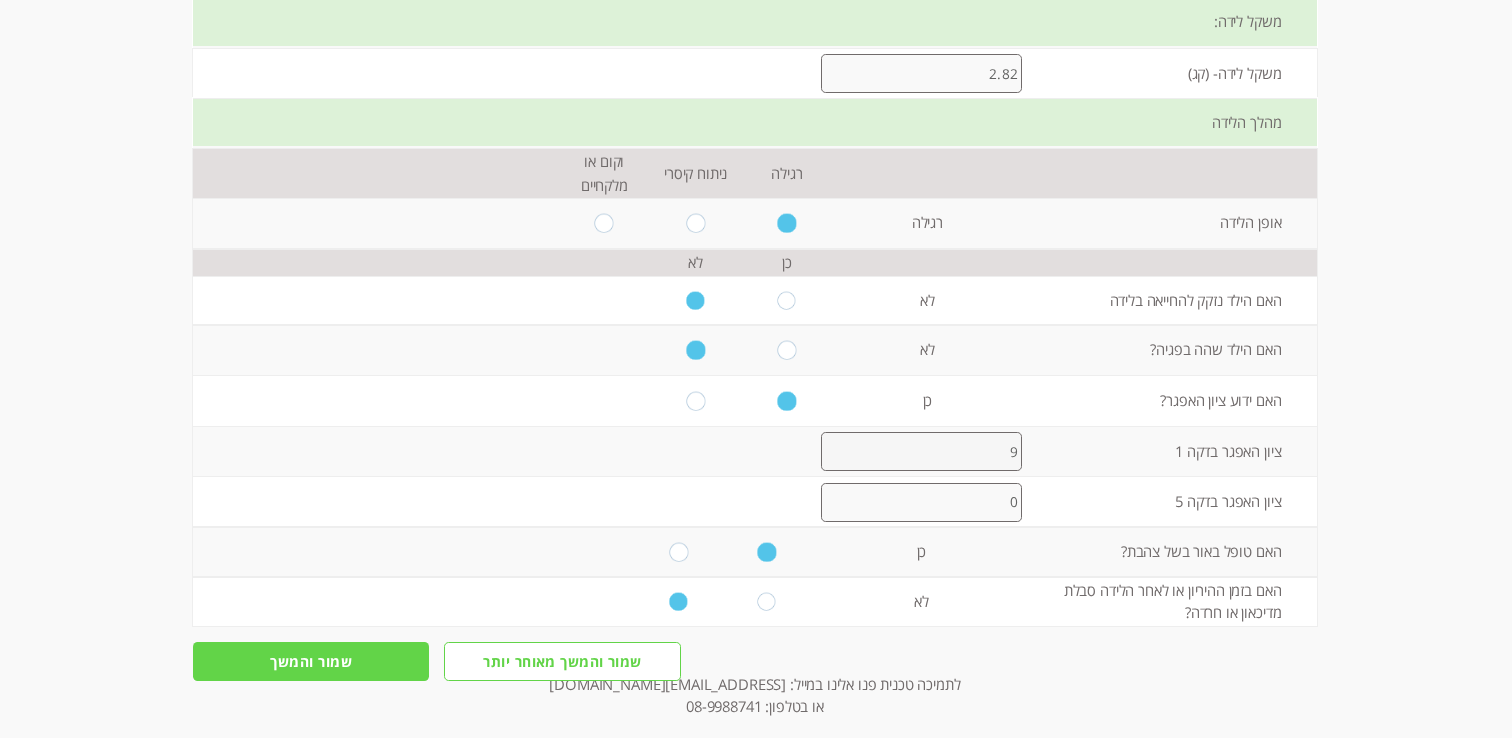 click on "שמור והמשך" at bounding box center (311, 661) 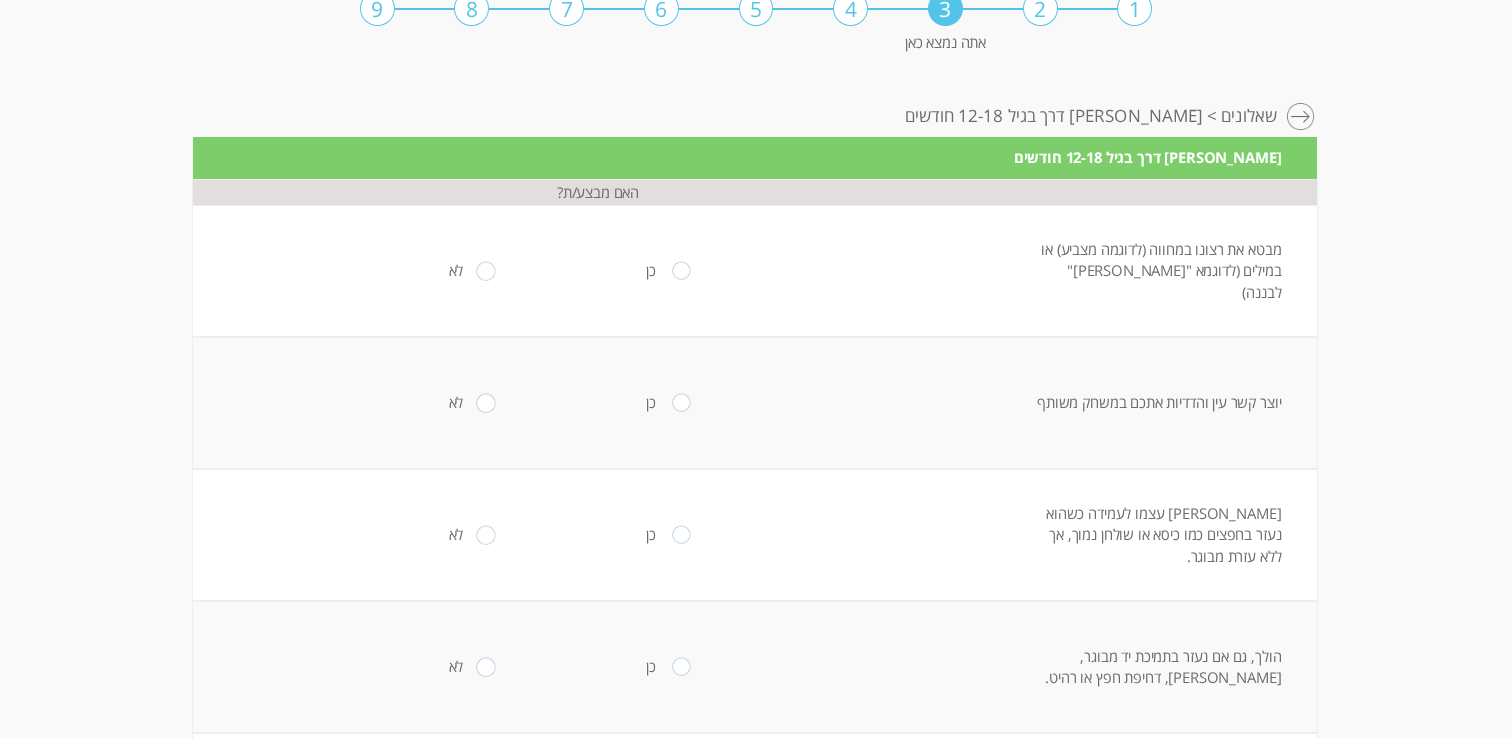 scroll, scrollTop: 0, scrollLeft: 0, axis: both 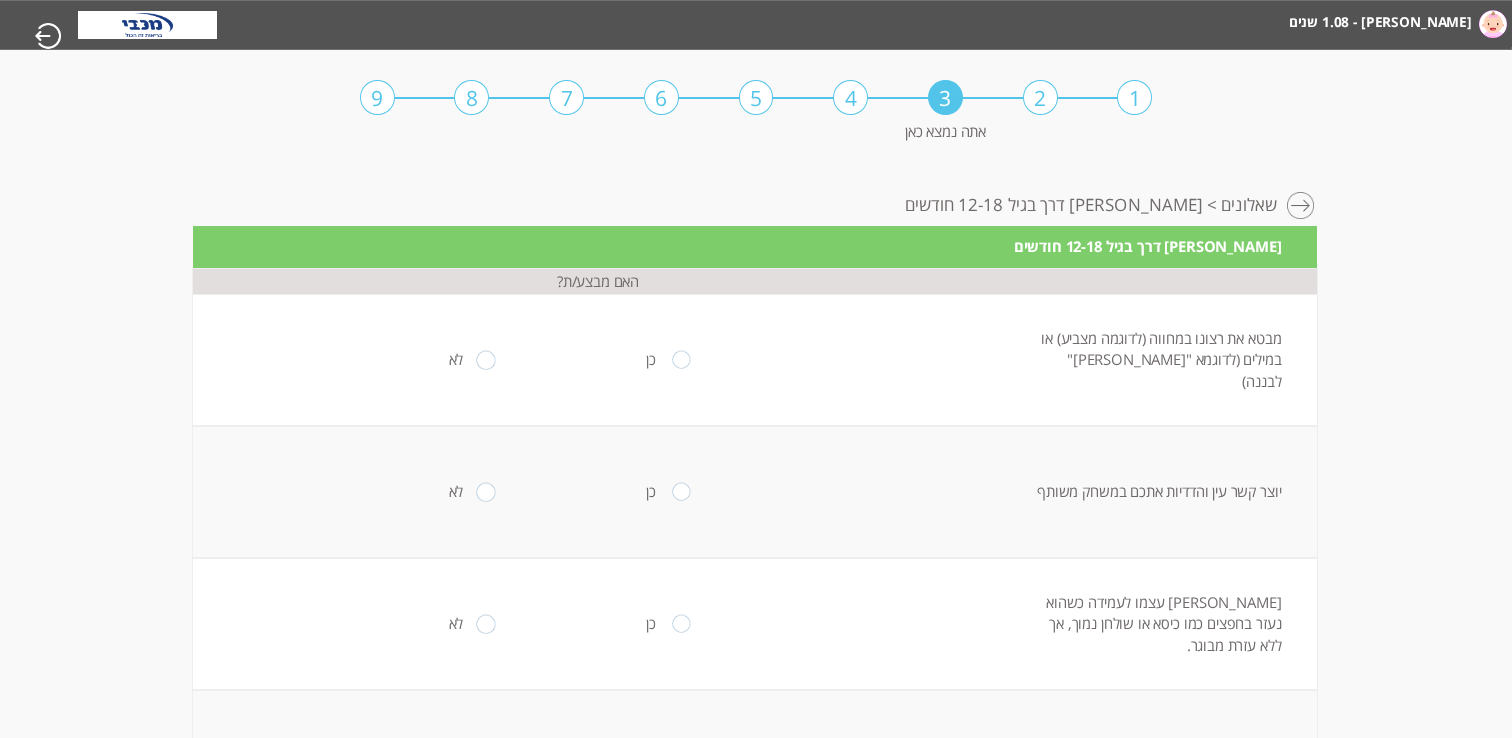 click at bounding box center [681, 360] 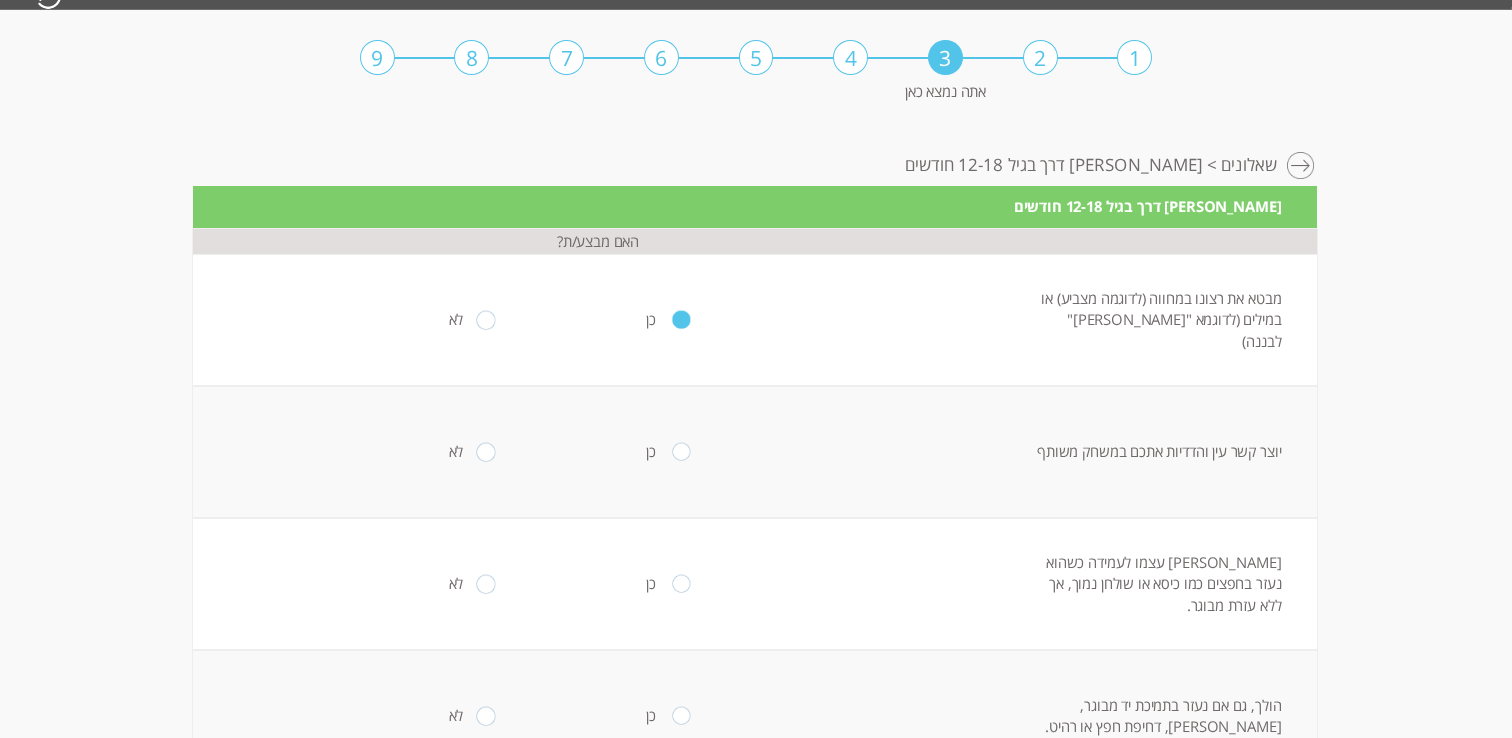 scroll, scrollTop: 57, scrollLeft: 0, axis: vertical 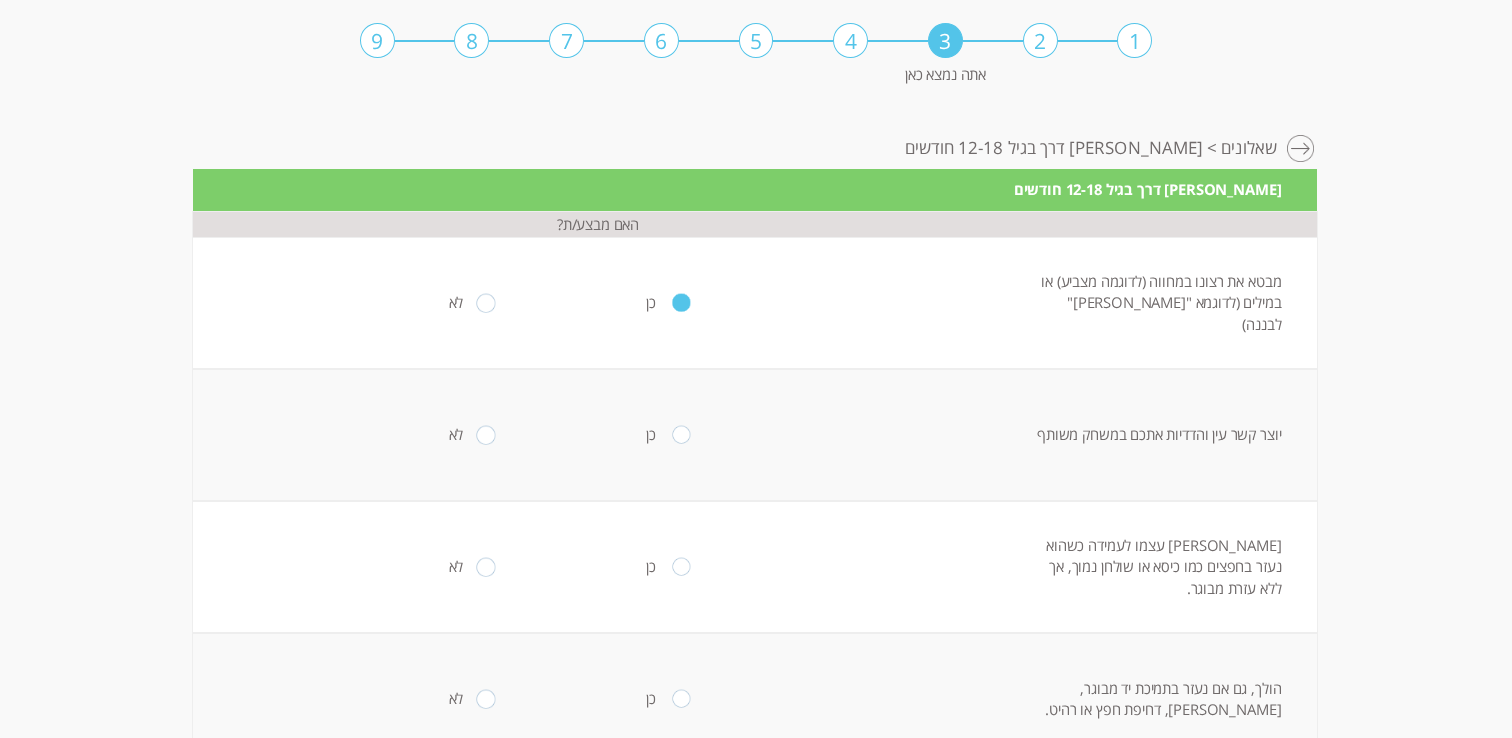 click at bounding box center (681, 435) 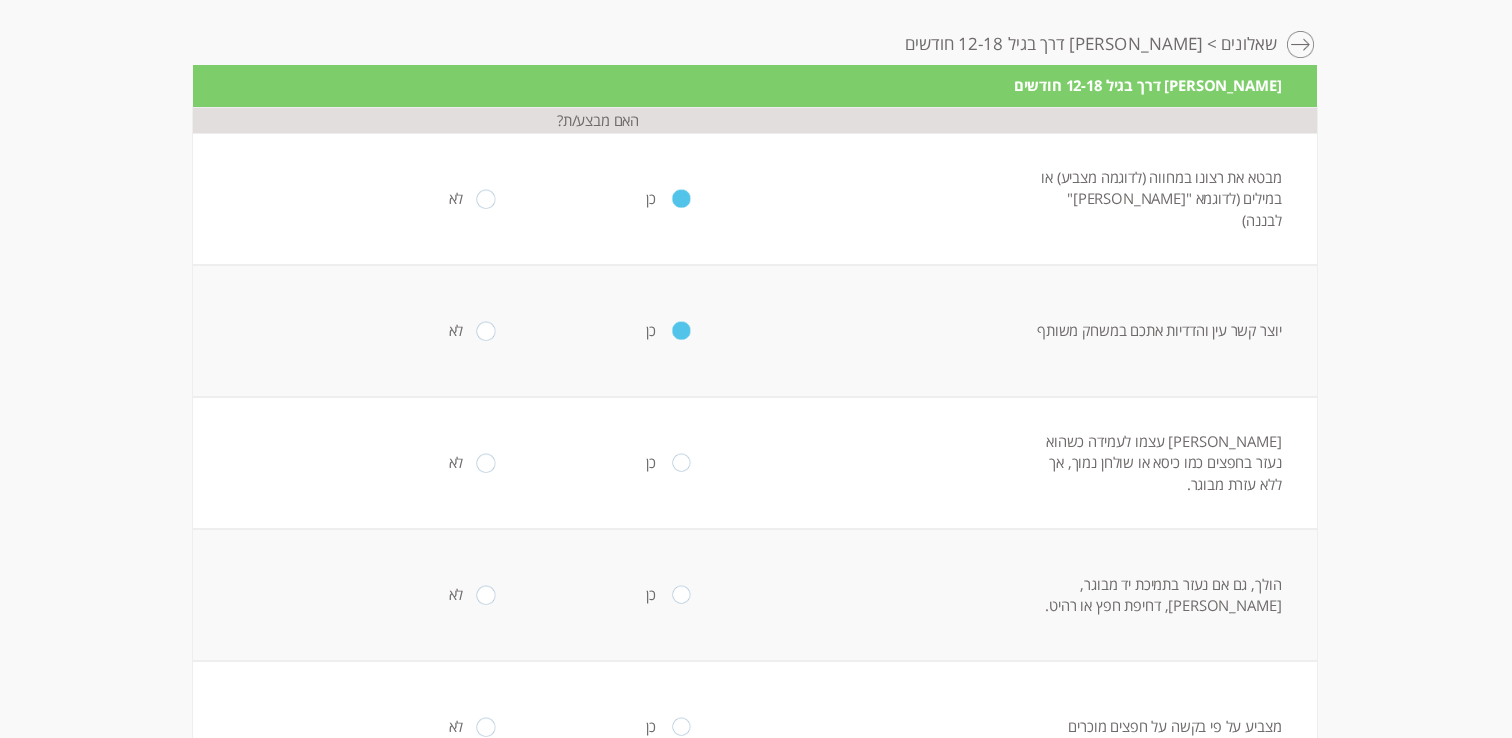 scroll, scrollTop: 169, scrollLeft: 0, axis: vertical 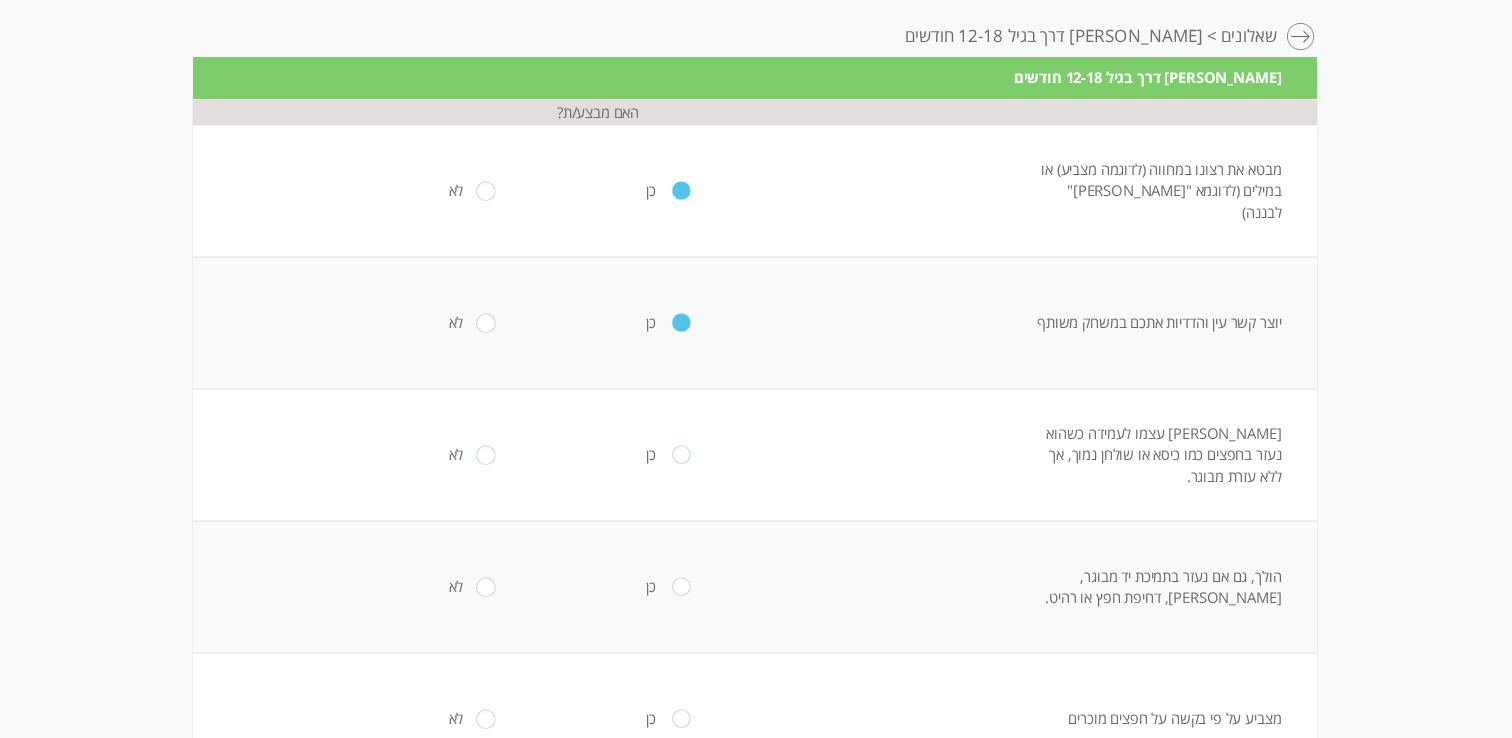click at bounding box center [681, 455] 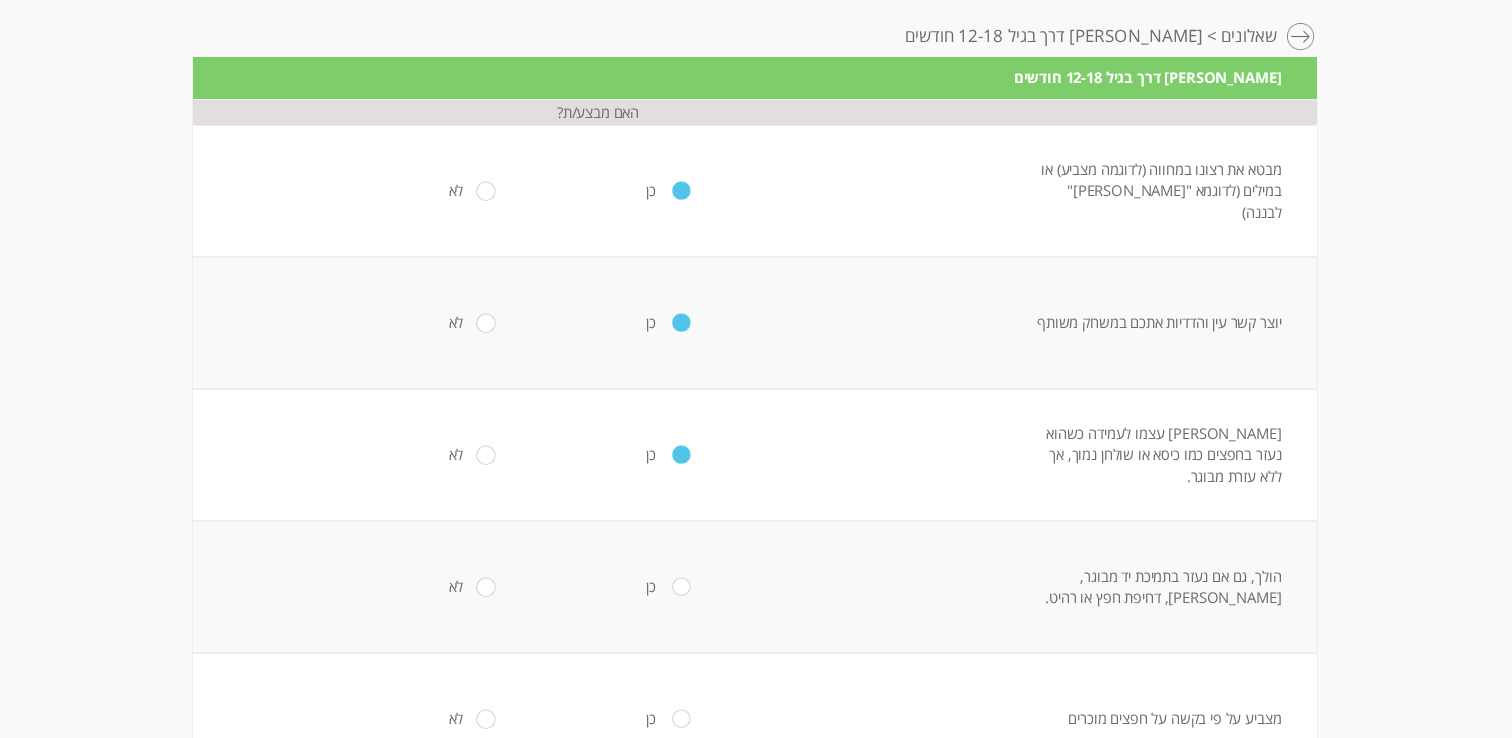 click at bounding box center (681, 587) 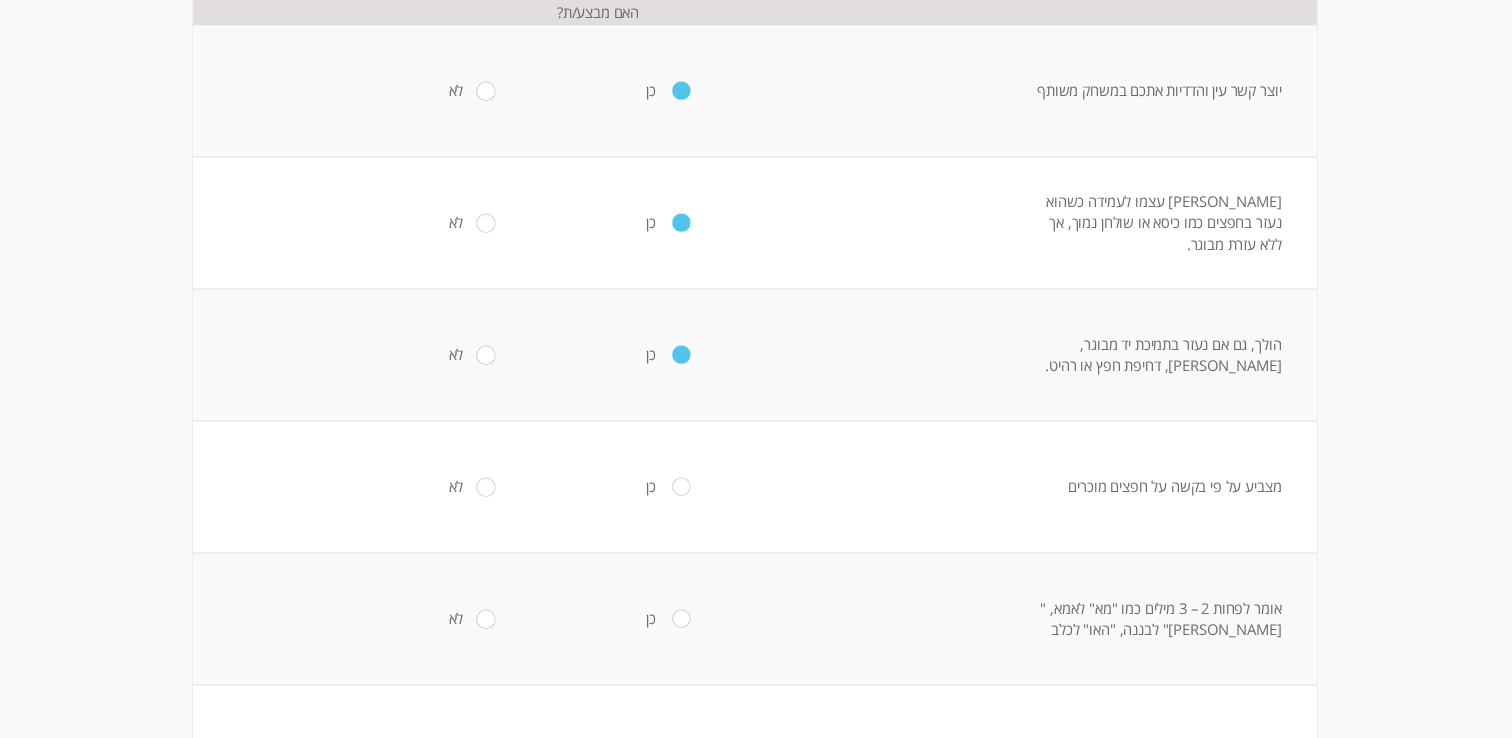 scroll, scrollTop: 403, scrollLeft: 0, axis: vertical 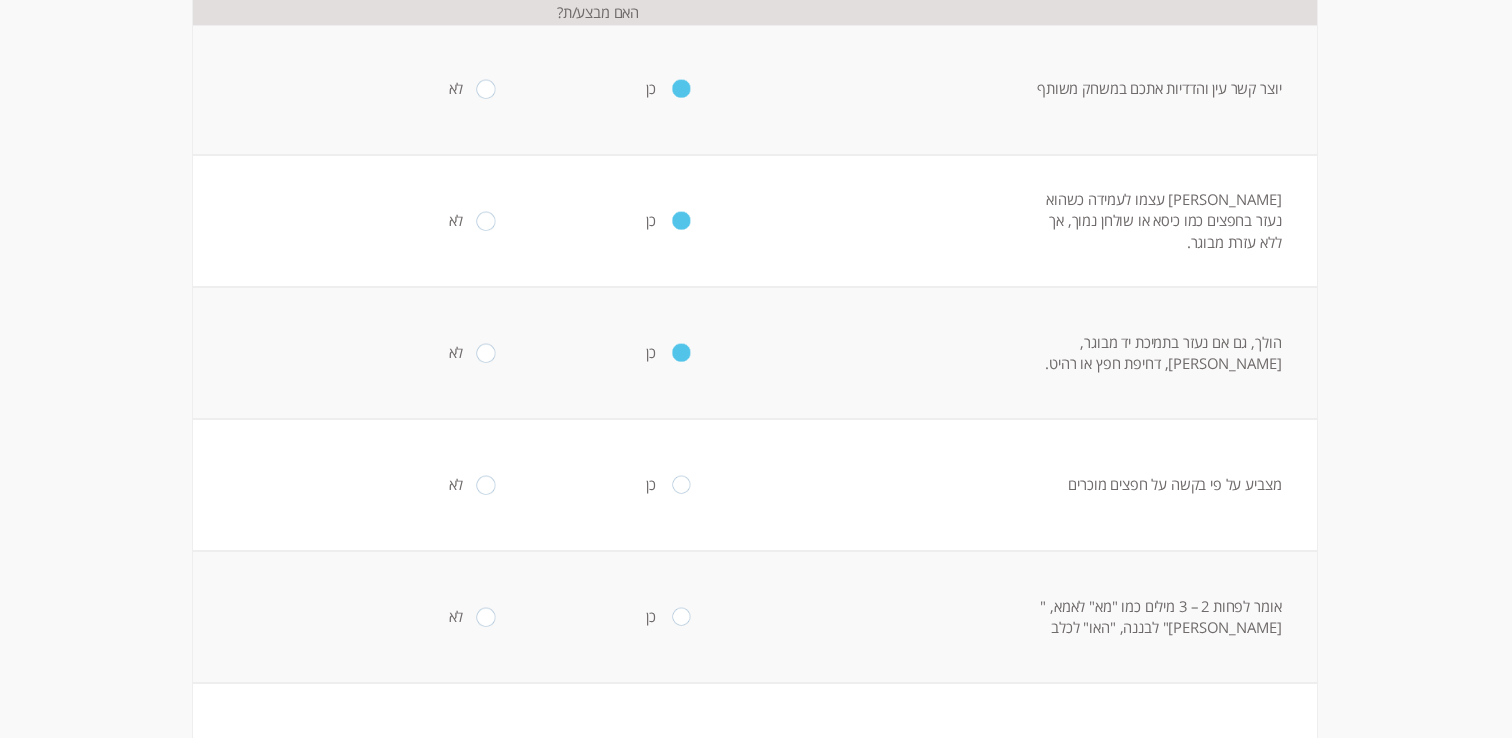 click at bounding box center [681, 617] 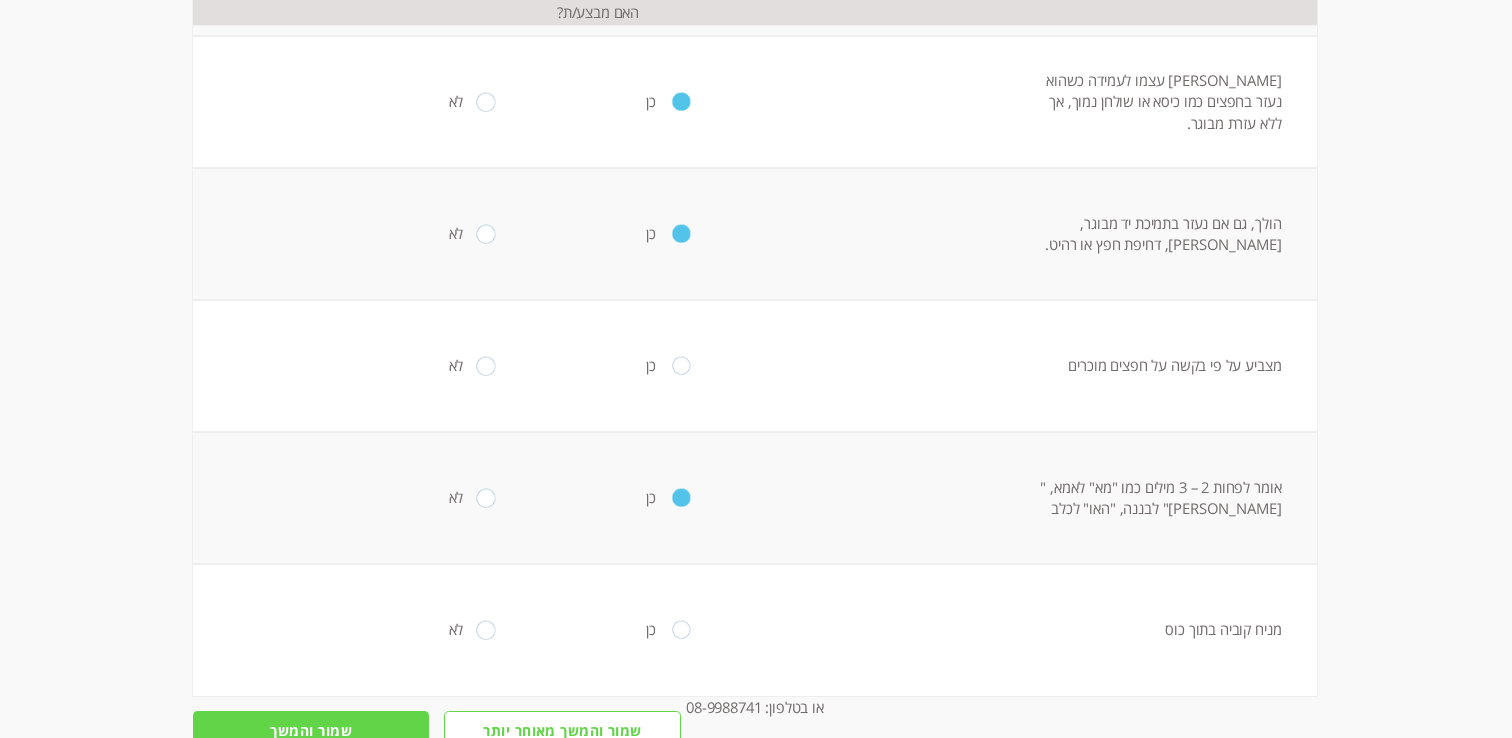 scroll, scrollTop: 528, scrollLeft: 0, axis: vertical 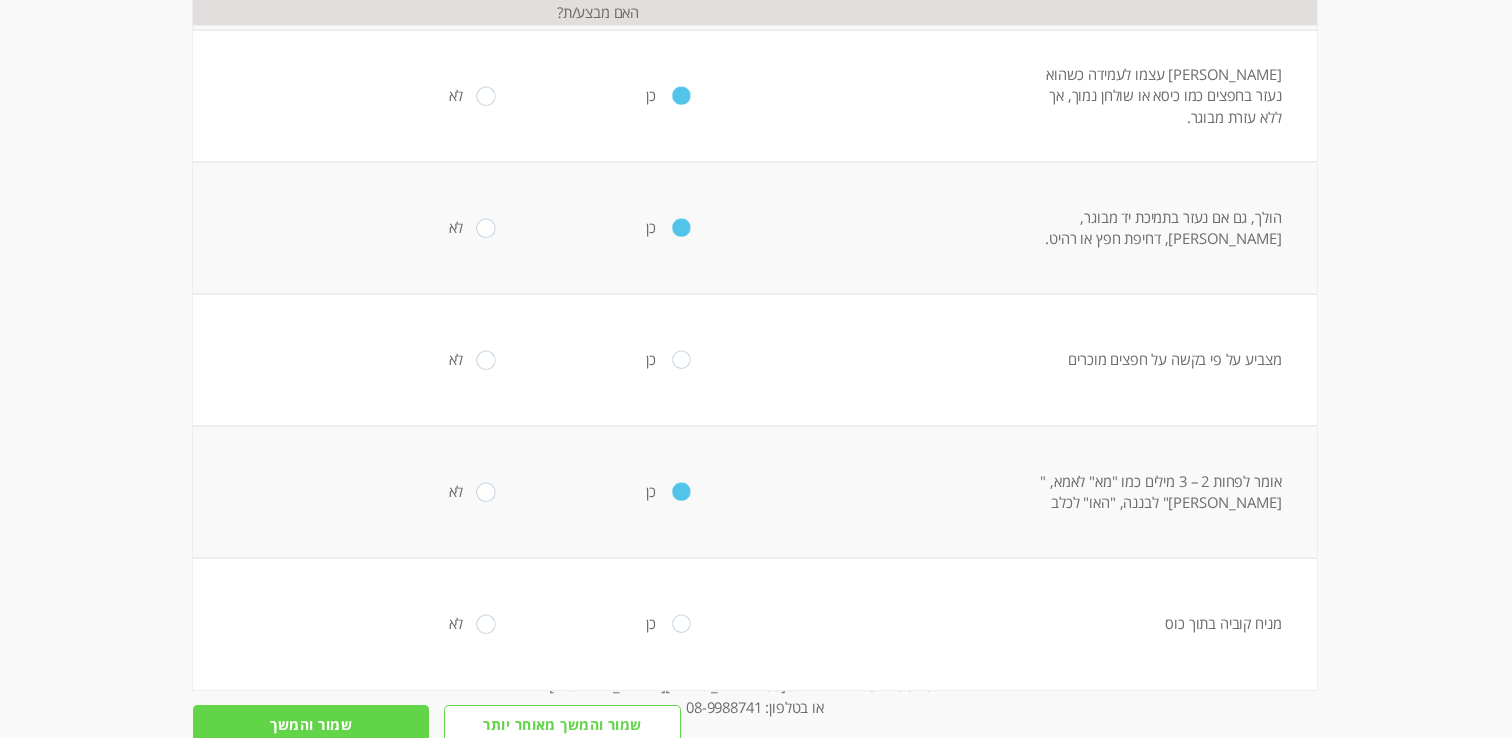 click at bounding box center [681, 624] 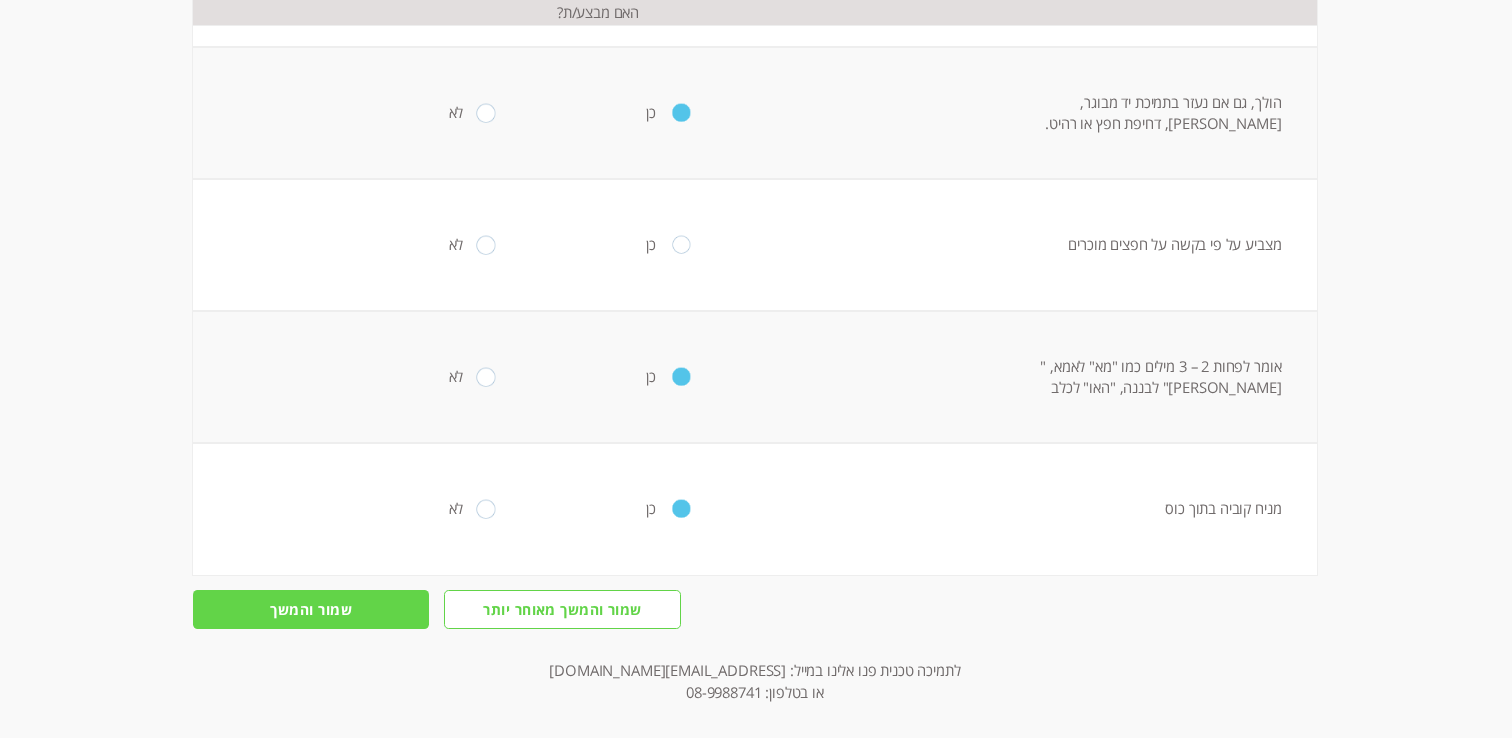 scroll, scrollTop: 658, scrollLeft: 0, axis: vertical 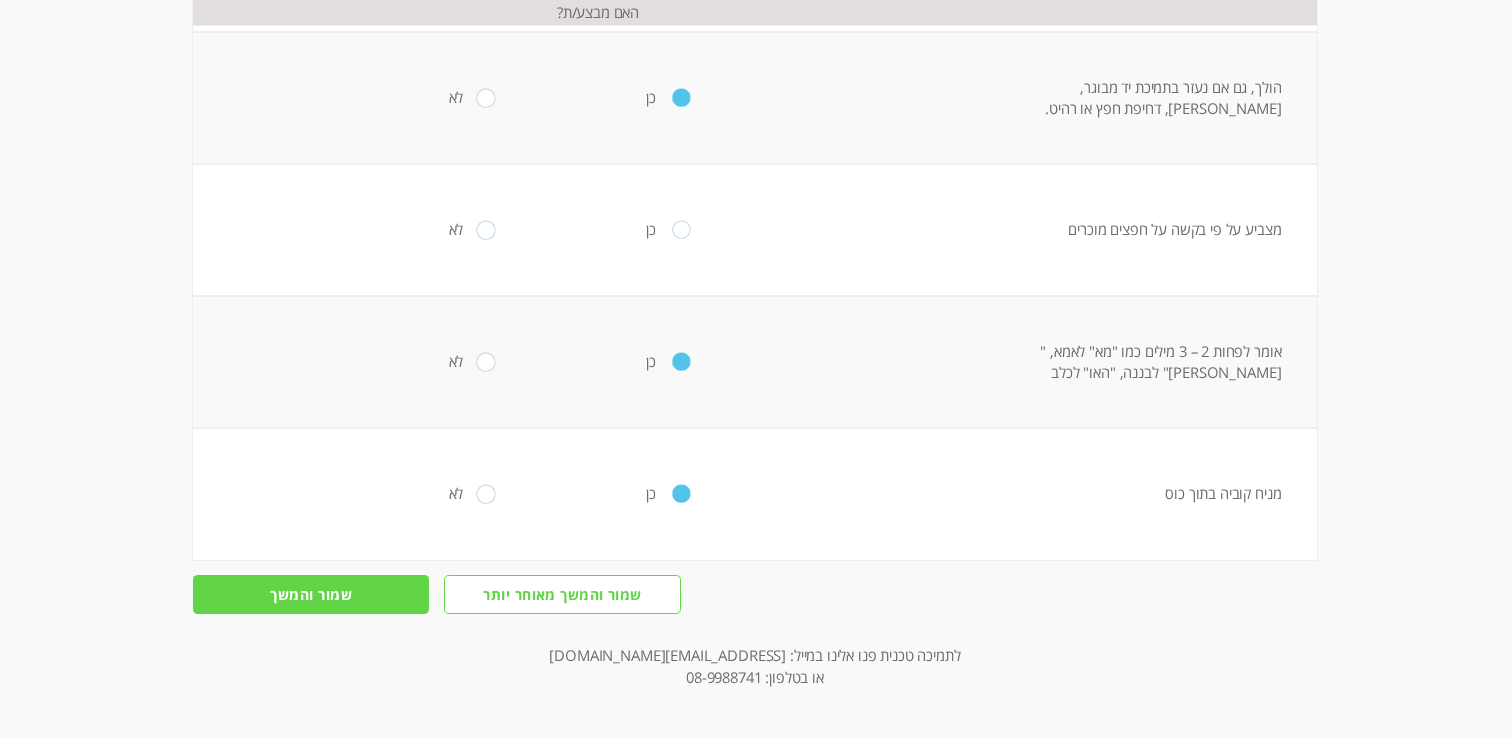 click on "מעקב דיגיטלי אישי
>
התפתחות
>
שאלונים
>
[PERSON_NAME] דרך בגיל 12-18 חודשים
[PERSON_NAME] דרך בגיל 12-18 חודשים
זמן מוערך למילוי שאלון
[PERSON_NAME] דרך בגיל 12-18 חודשים
האם מבצע/ת? מבטא את רצונו במחווה (לדוגמה מצביע) או במילים (לדוגמא "[PERSON_NAME]" לבננה)
כן לא נא לפרט יוצר קשר עין והדדיות אתכם במשחק משותף
כן לא נא לפרט מקים עצמו לעמידה  כשהוא נעזר בחפצים כמו כיסא או שולחן נמוך, אך ללא עזרת מבוגר.
כן לא נא לפרט הולך, גם אם נעזר בתמיכת יד מבוגר, [PERSON_NAME], דחיפת חפץ או רהיט.
כן לא נא לפרט כן" at bounding box center [755, 130] 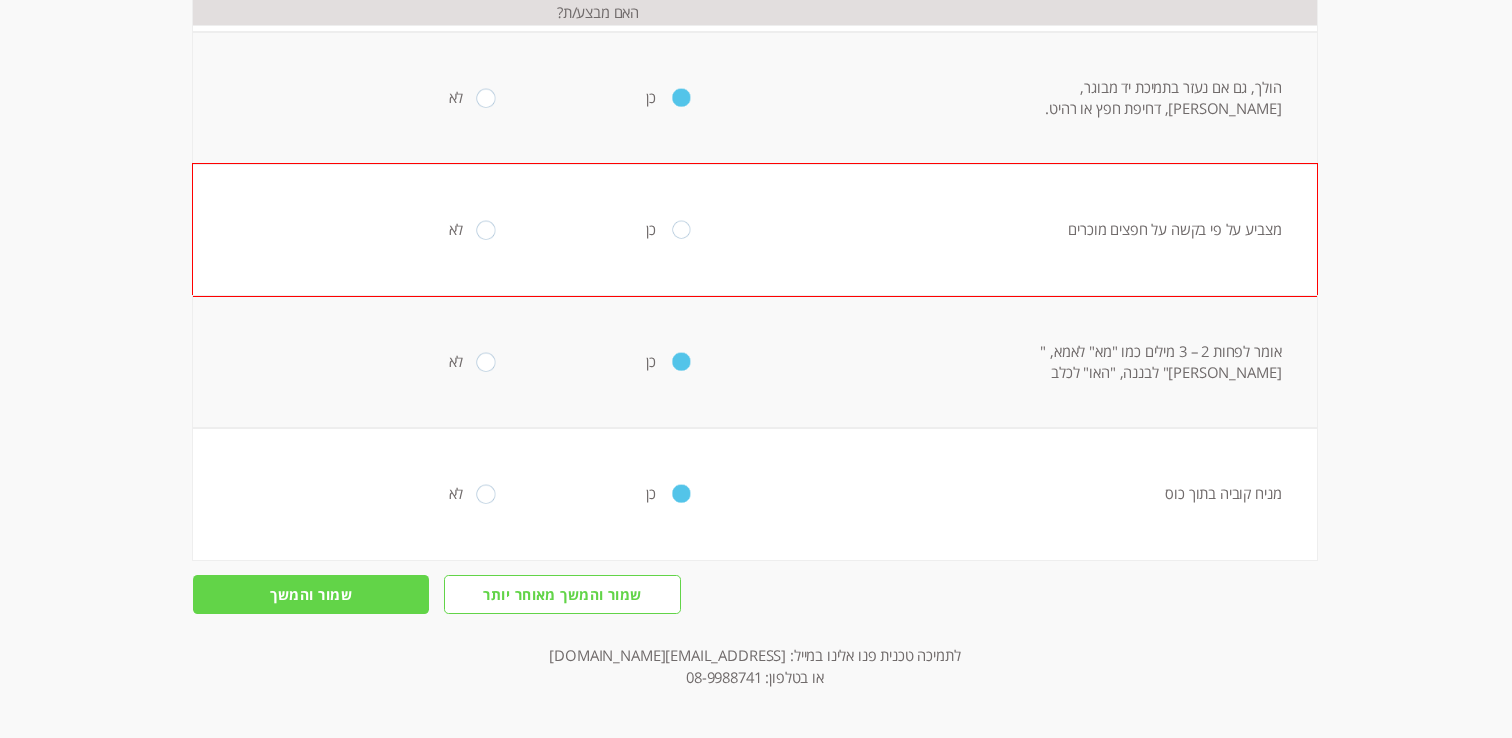 click at bounding box center [681, 230] 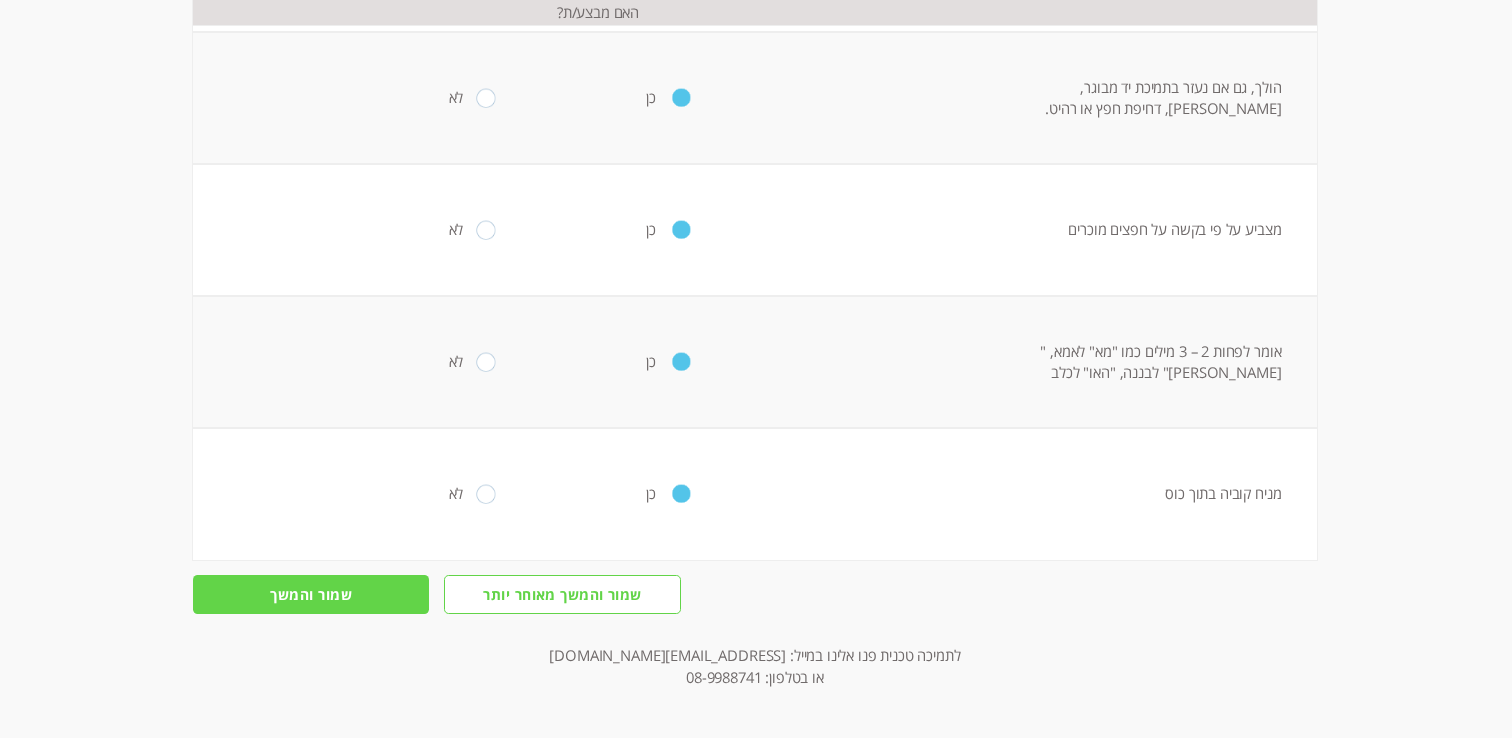click on "שמור והמשך" at bounding box center (311, 594) 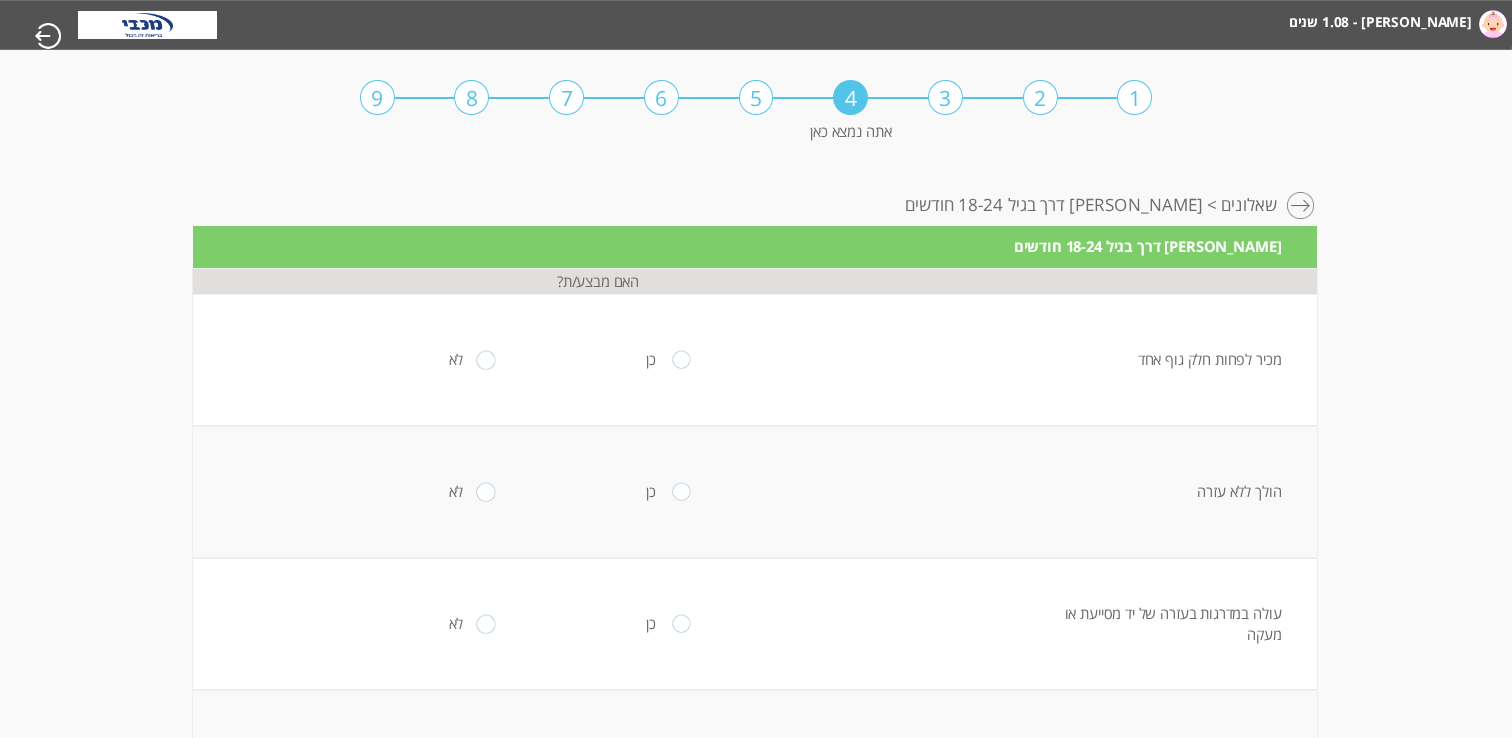click at bounding box center [681, 360] 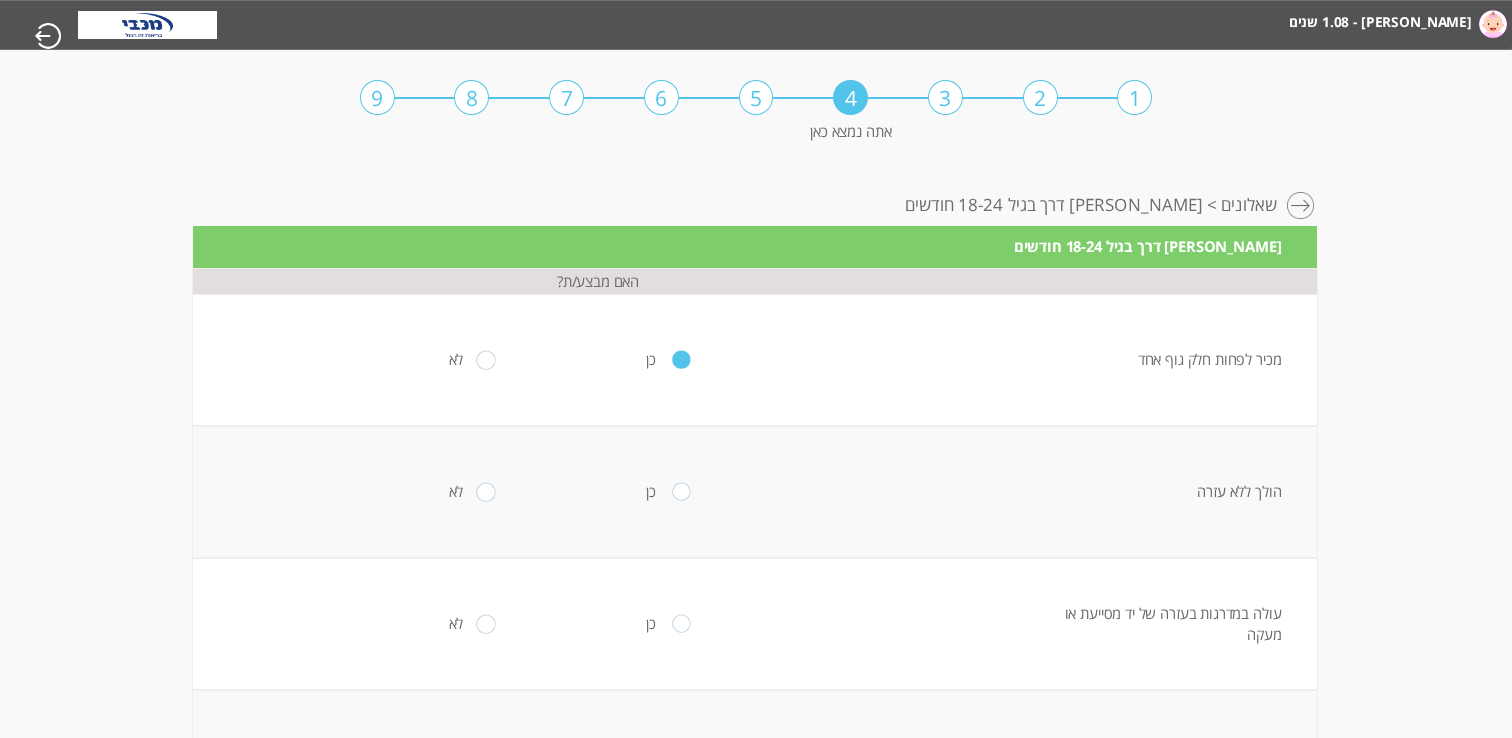 click at bounding box center [681, 492] 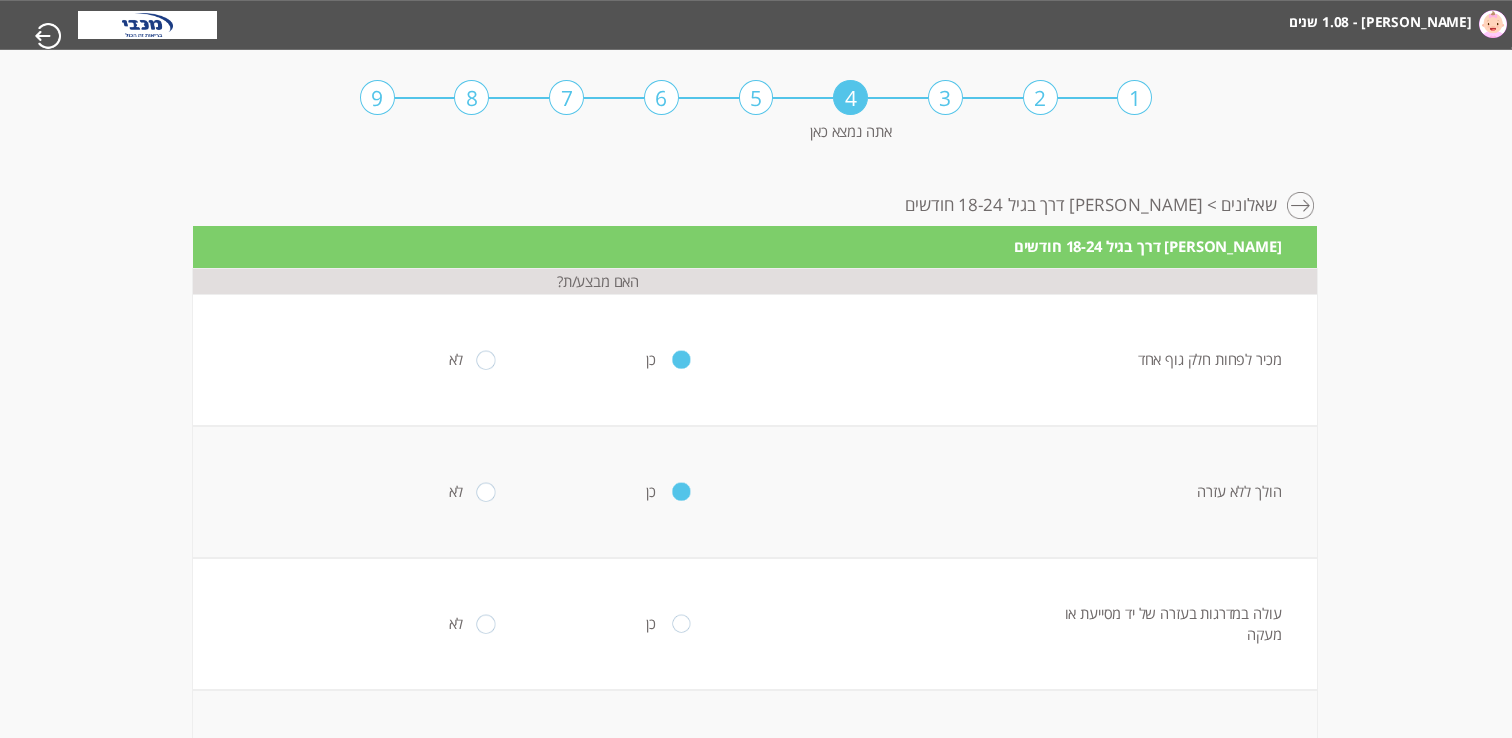 click at bounding box center [681, 624] 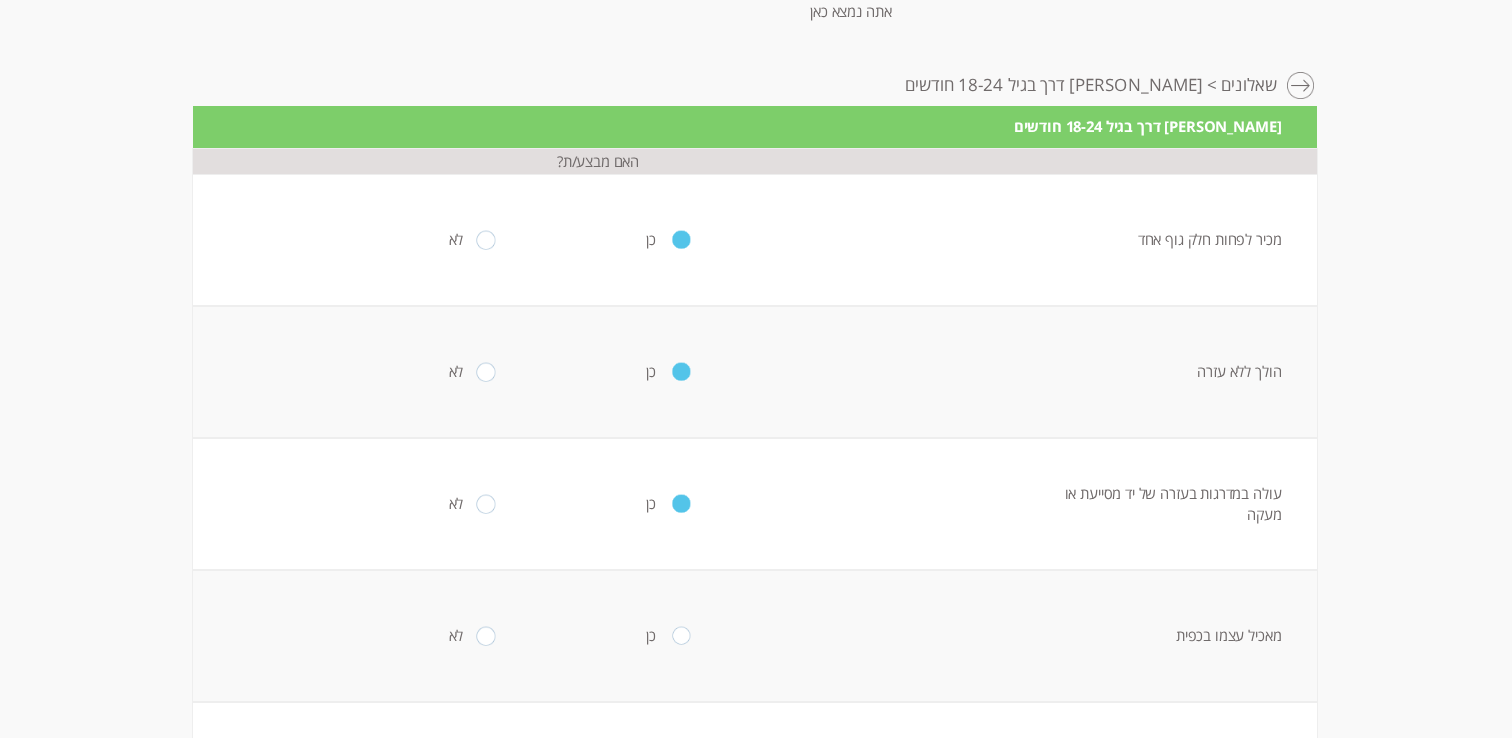 scroll, scrollTop: 139, scrollLeft: 0, axis: vertical 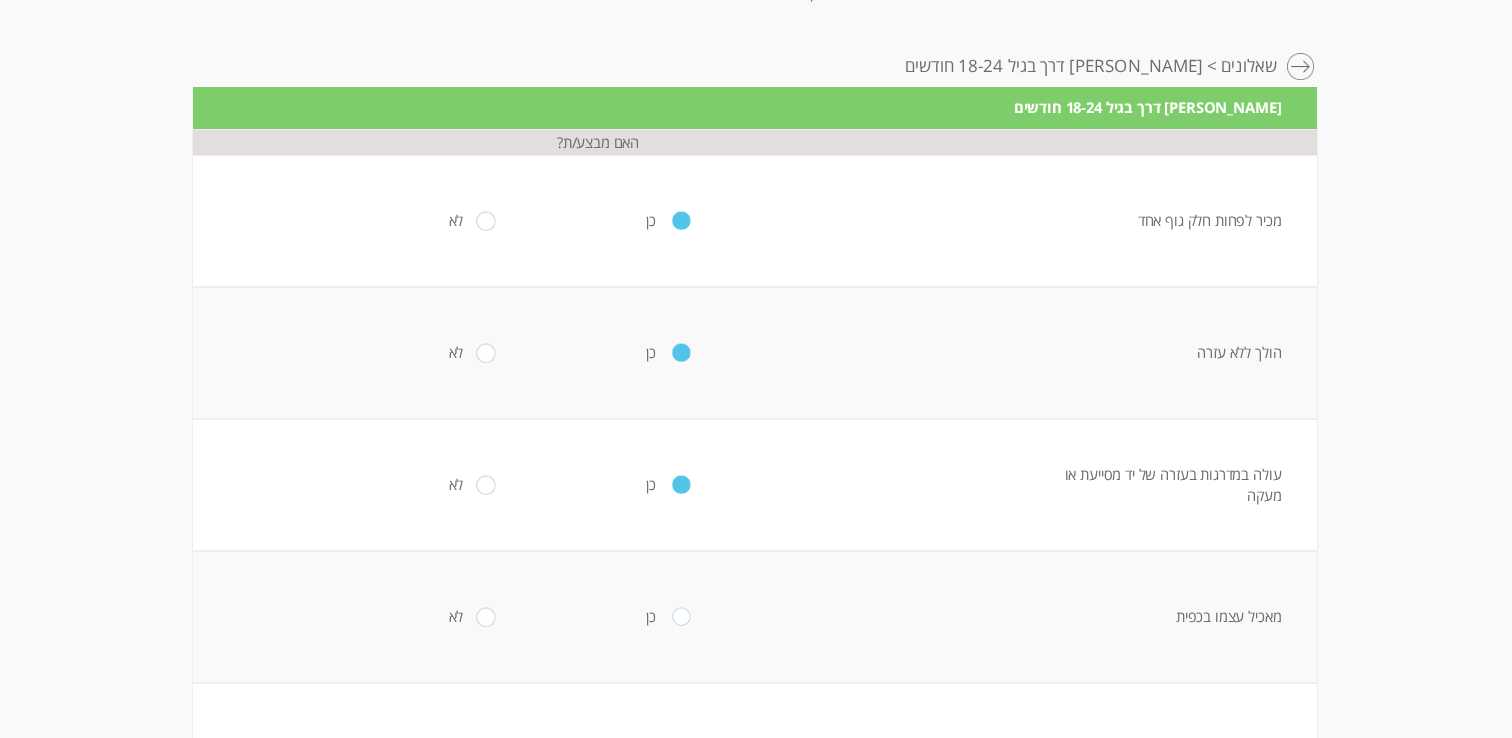 click at bounding box center [681, 617] 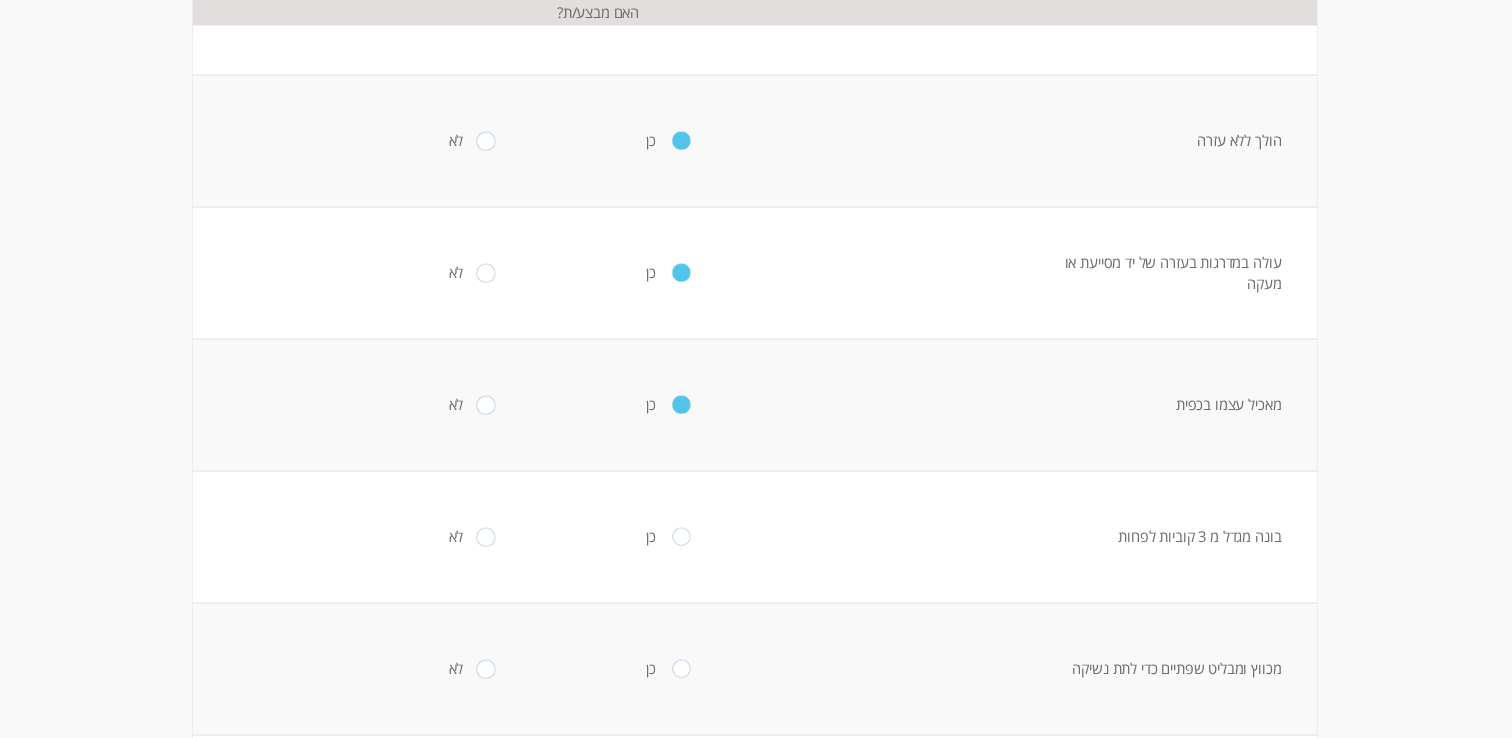 scroll, scrollTop: 356, scrollLeft: 0, axis: vertical 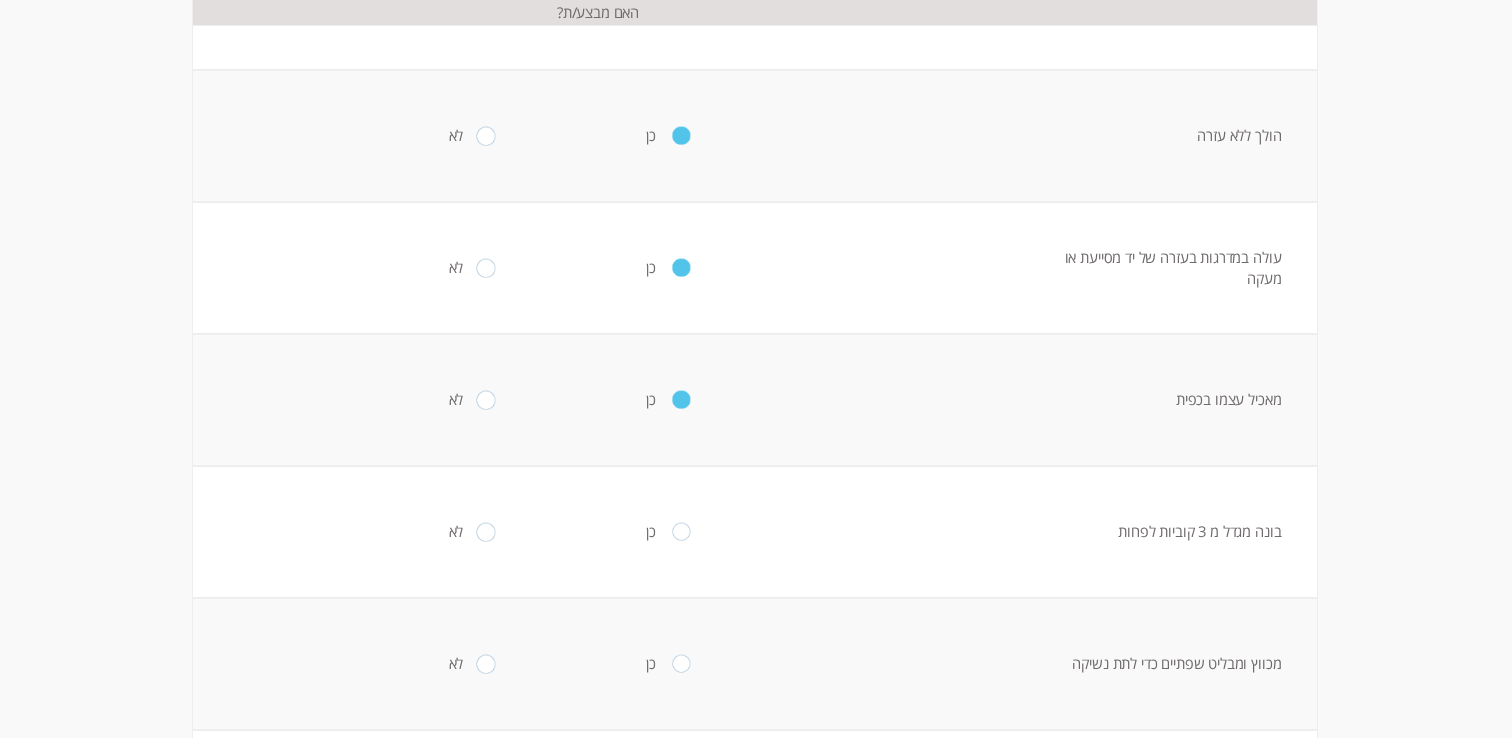 click at bounding box center [681, 532] 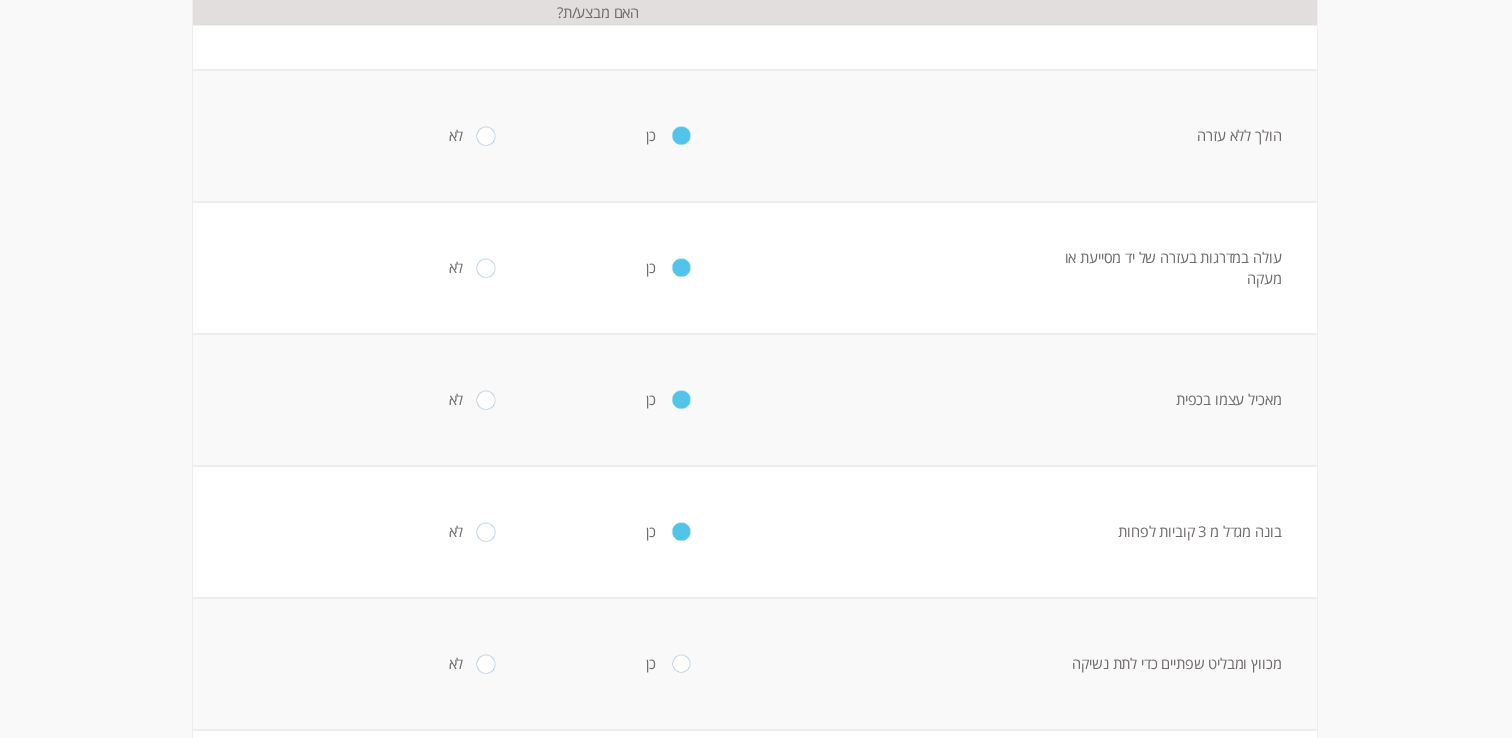 click at bounding box center (681, 664) 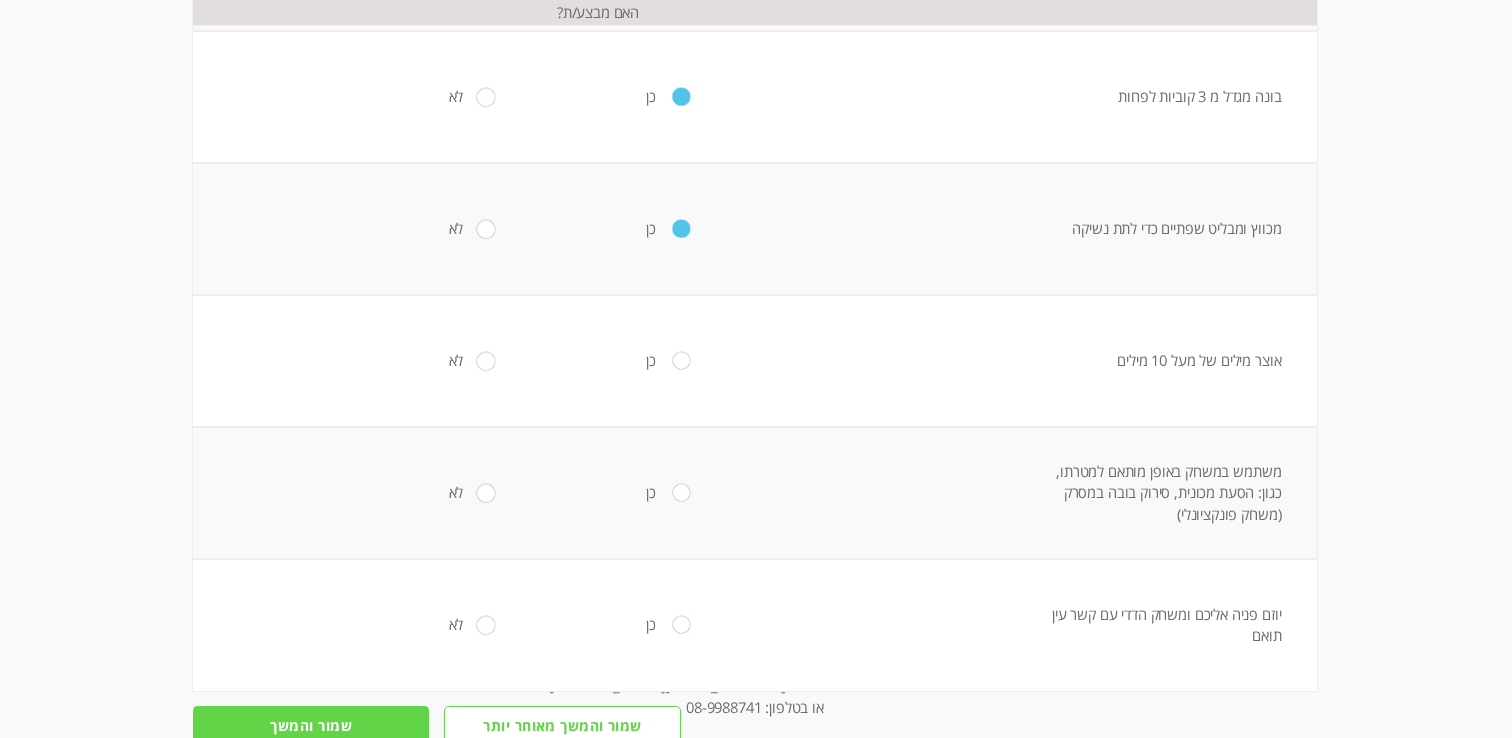 scroll, scrollTop: 792, scrollLeft: 0, axis: vertical 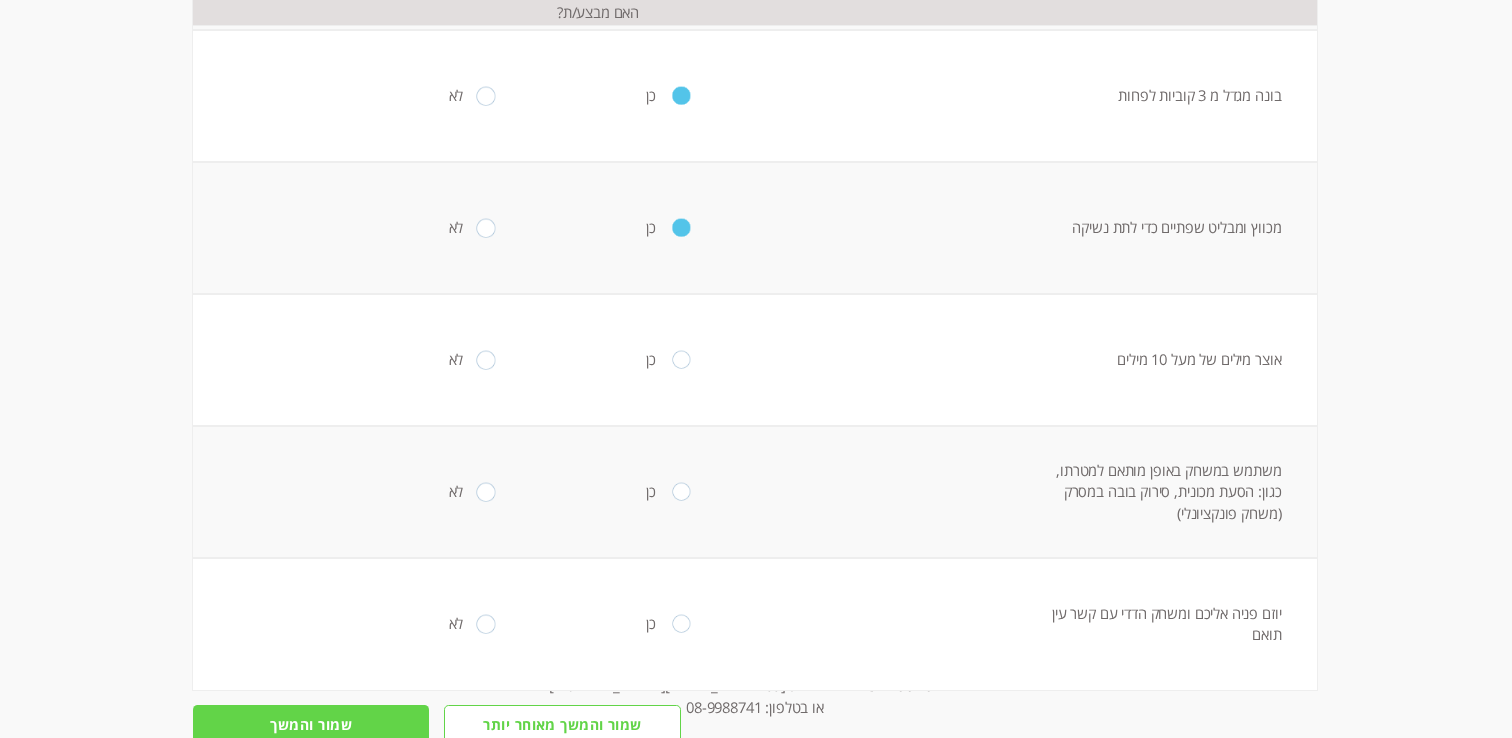 click at bounding box center (681, 492) 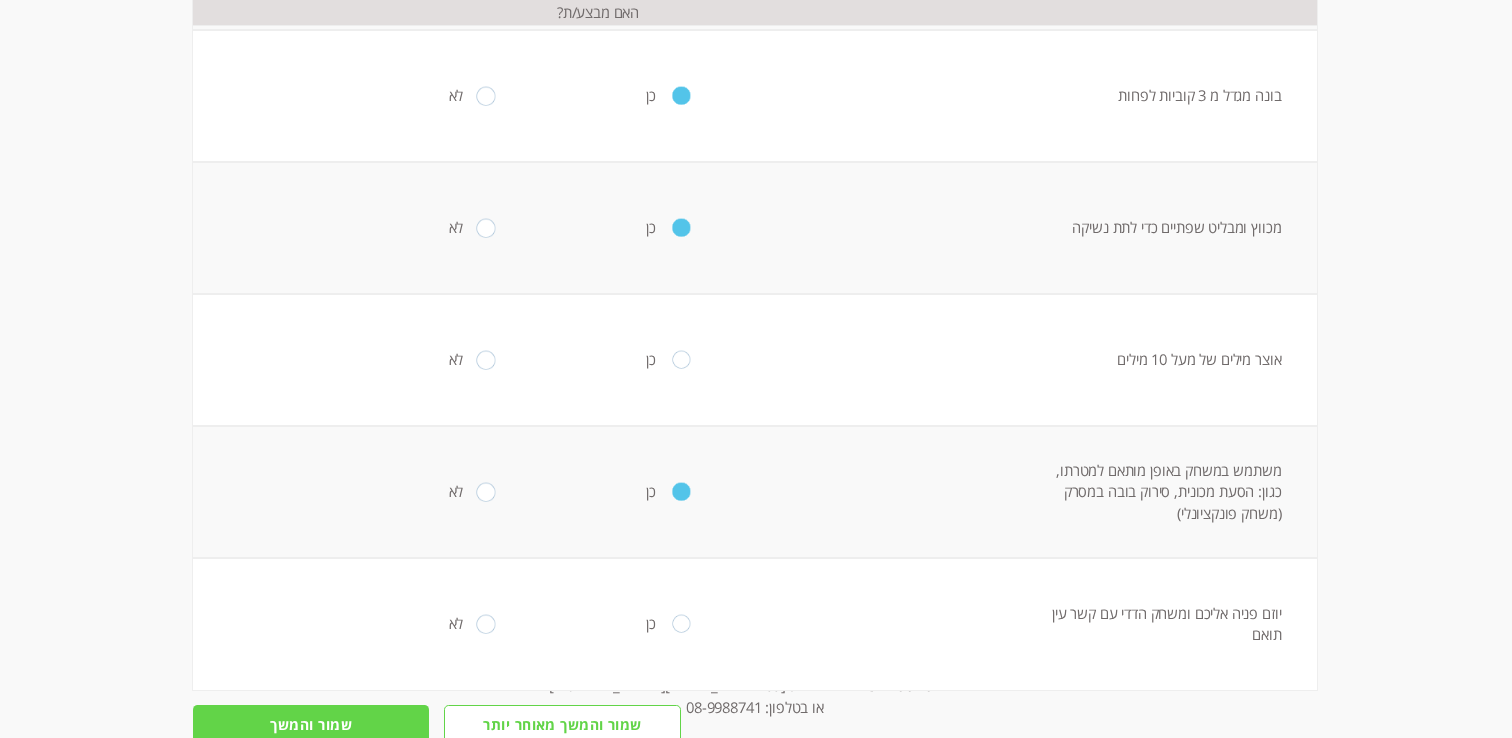 click at bounding box center (681, 624) 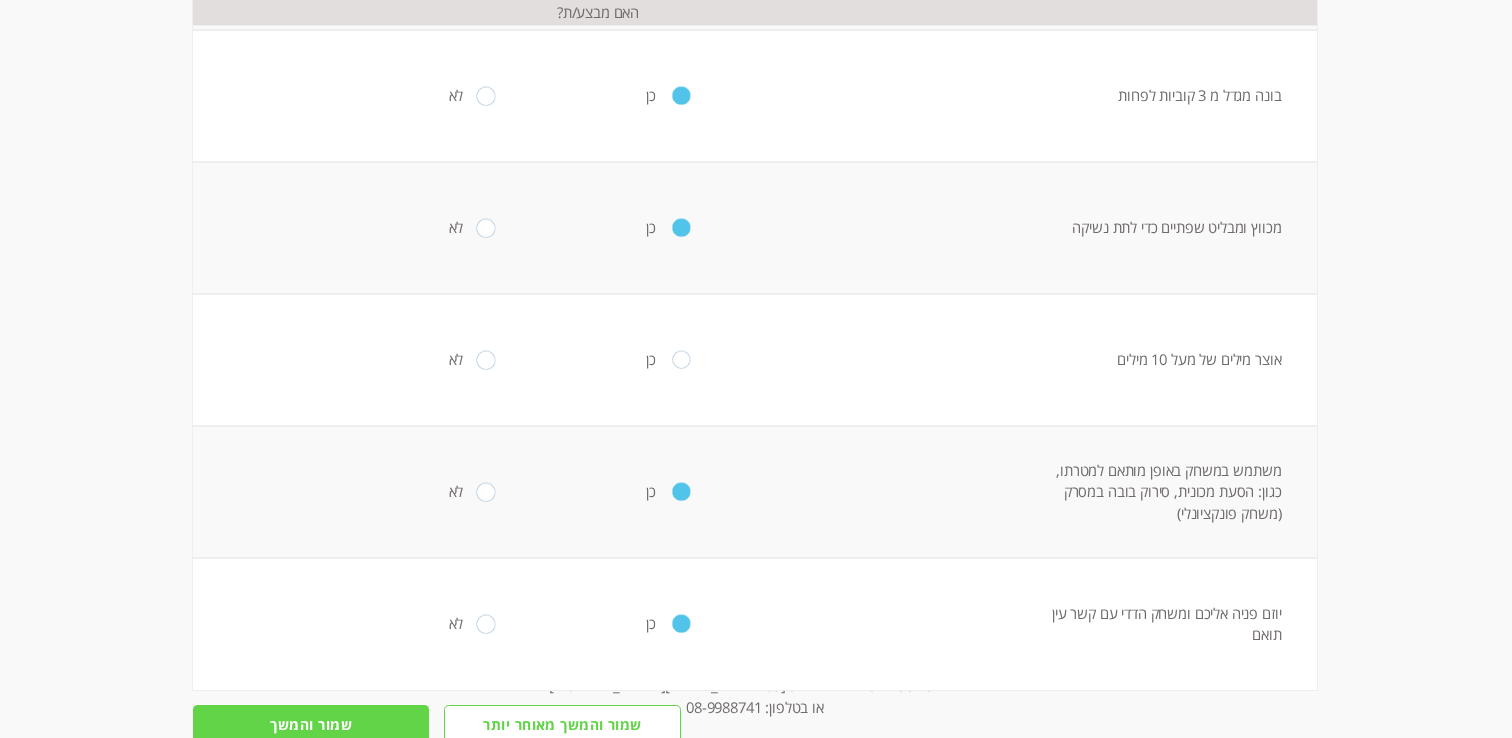 click at bounding box center (681, 360) 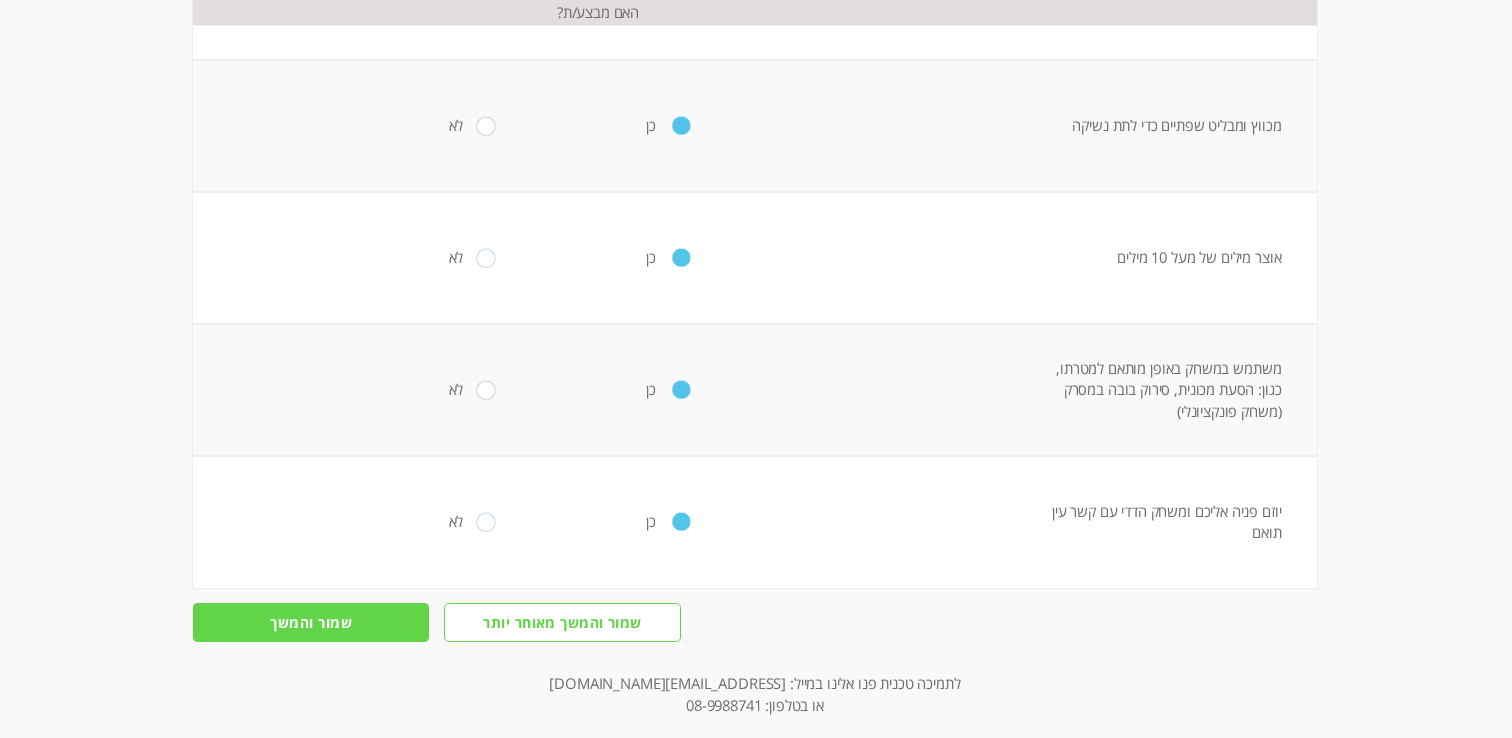 scroll, scrollTop: 922, scrollLeft: 0, axis: vertical 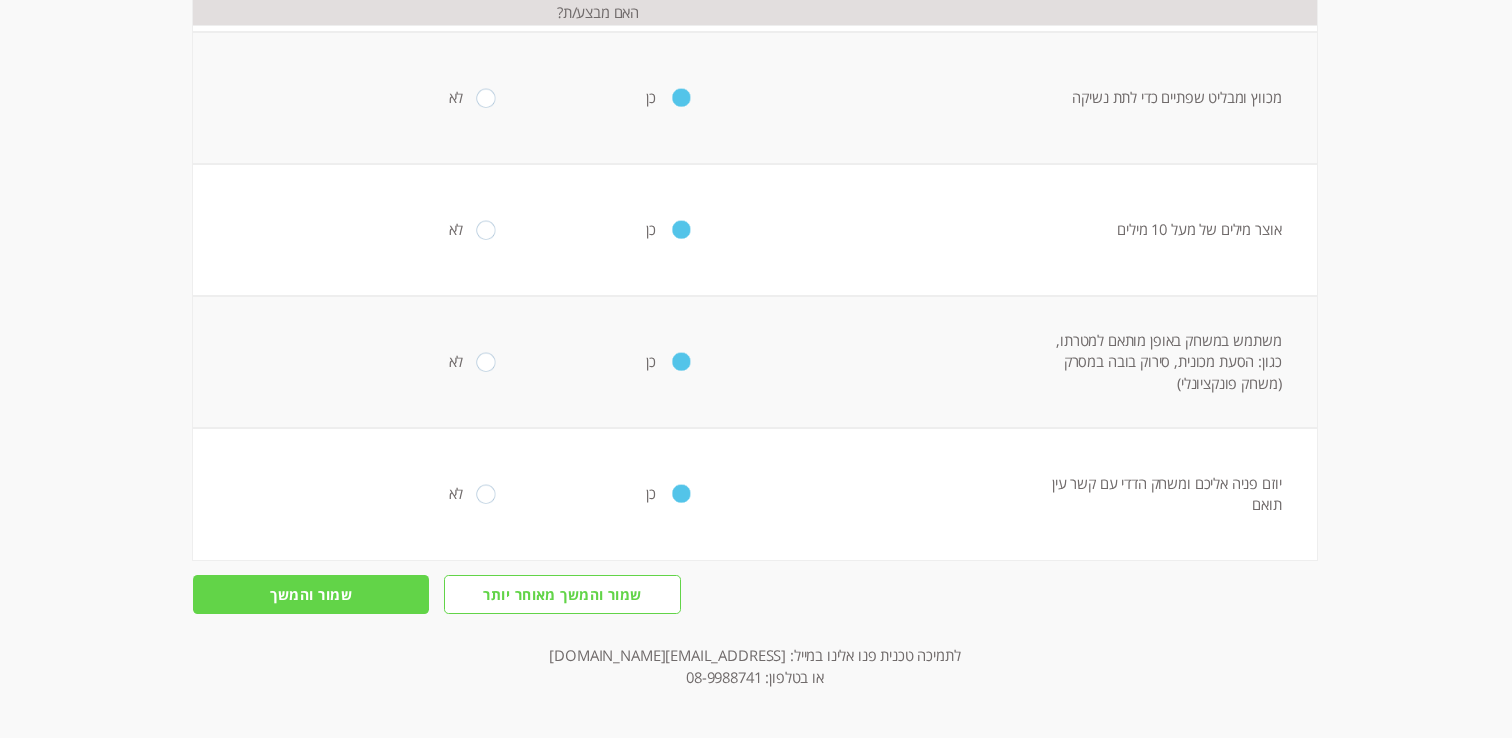 click on "שמור והמשך" at bounding box center (311, 594) 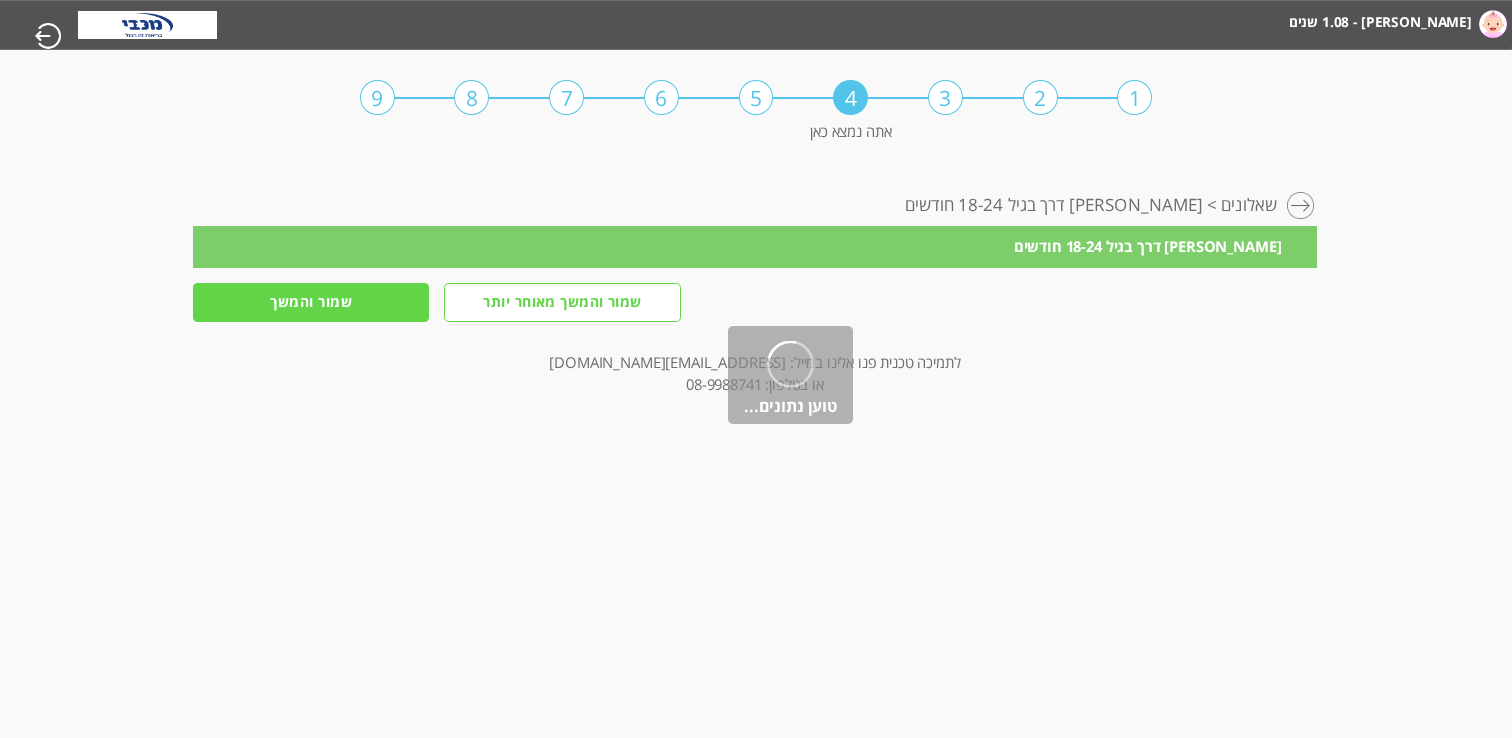 scroll, scrollTop: 0, scrollLeft: 0, axis: both 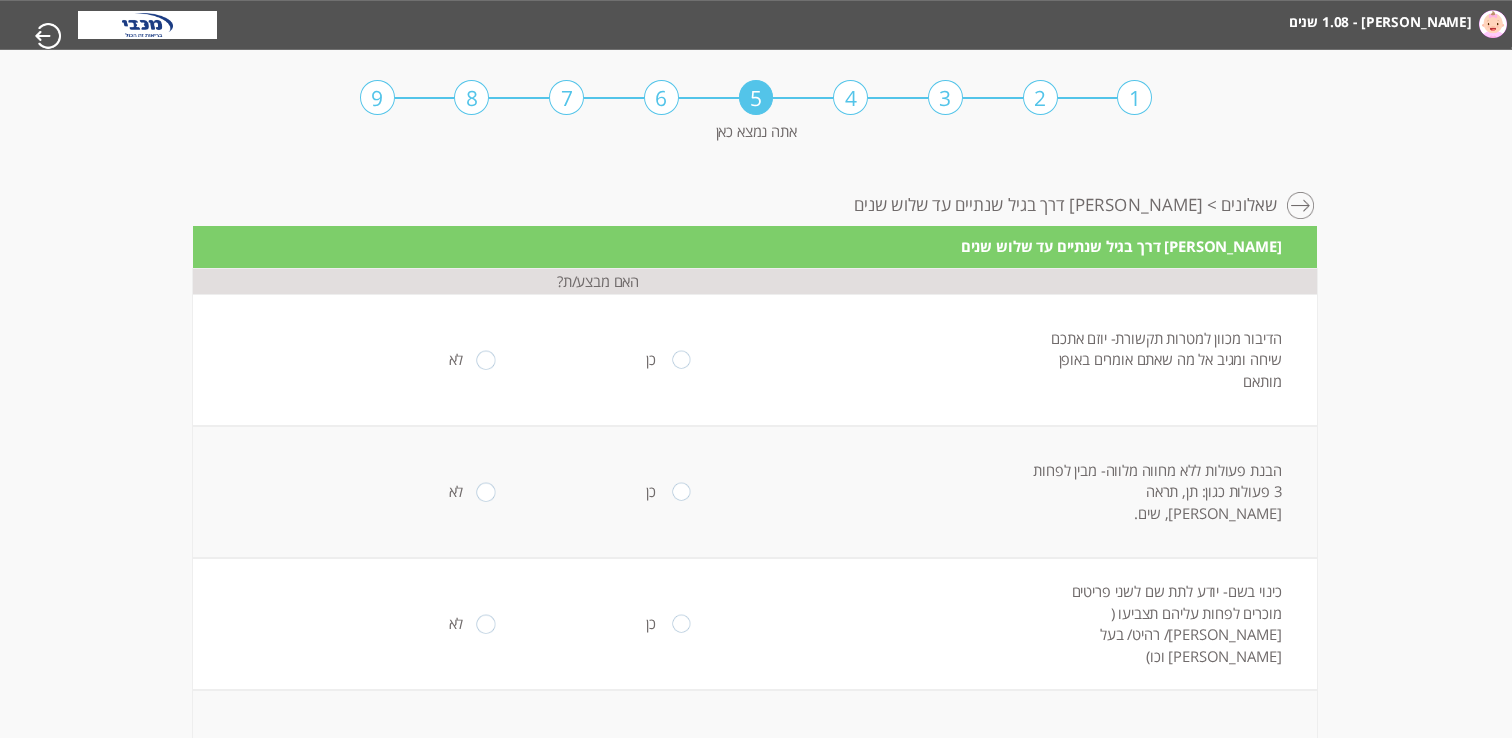 click at bounding box center (486, 624) 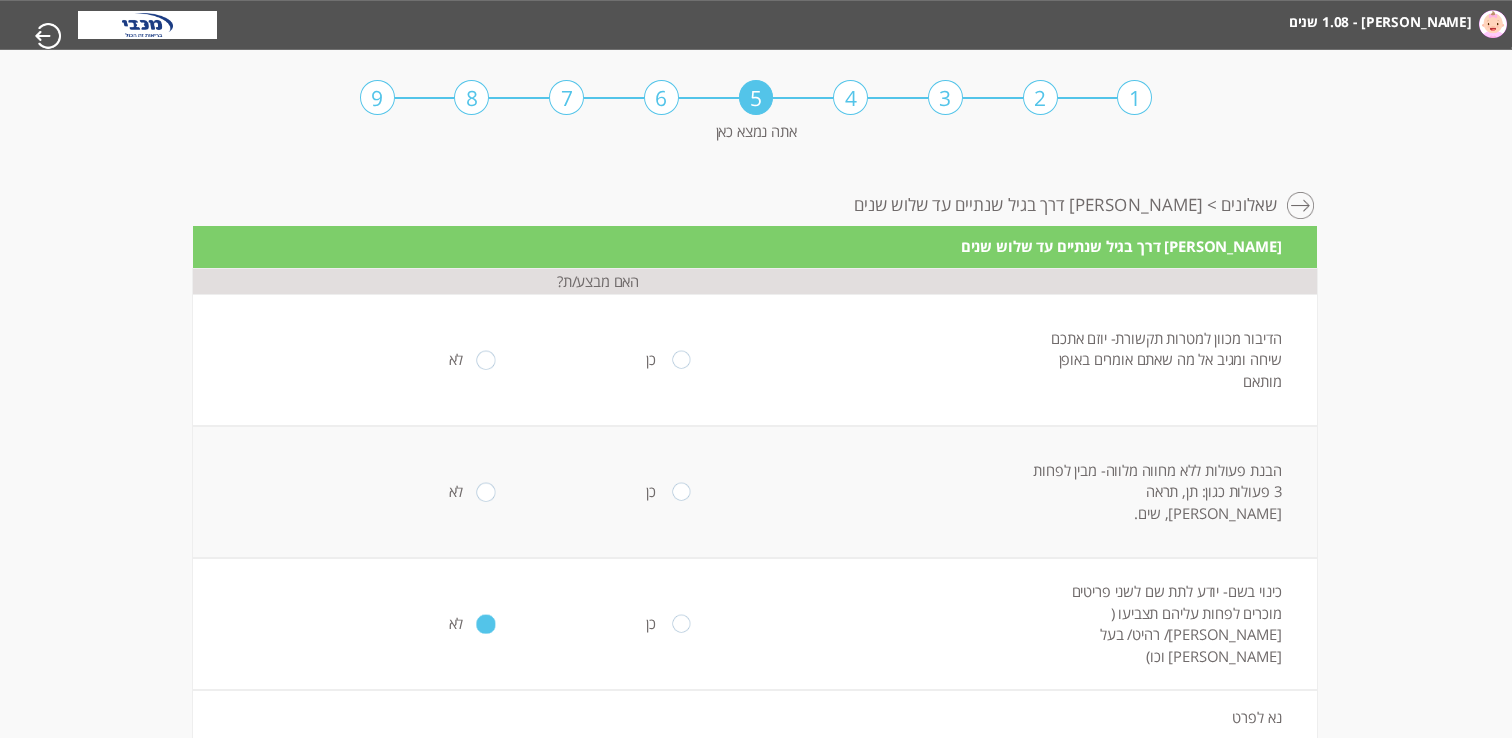click at bounding box center (486, 492) 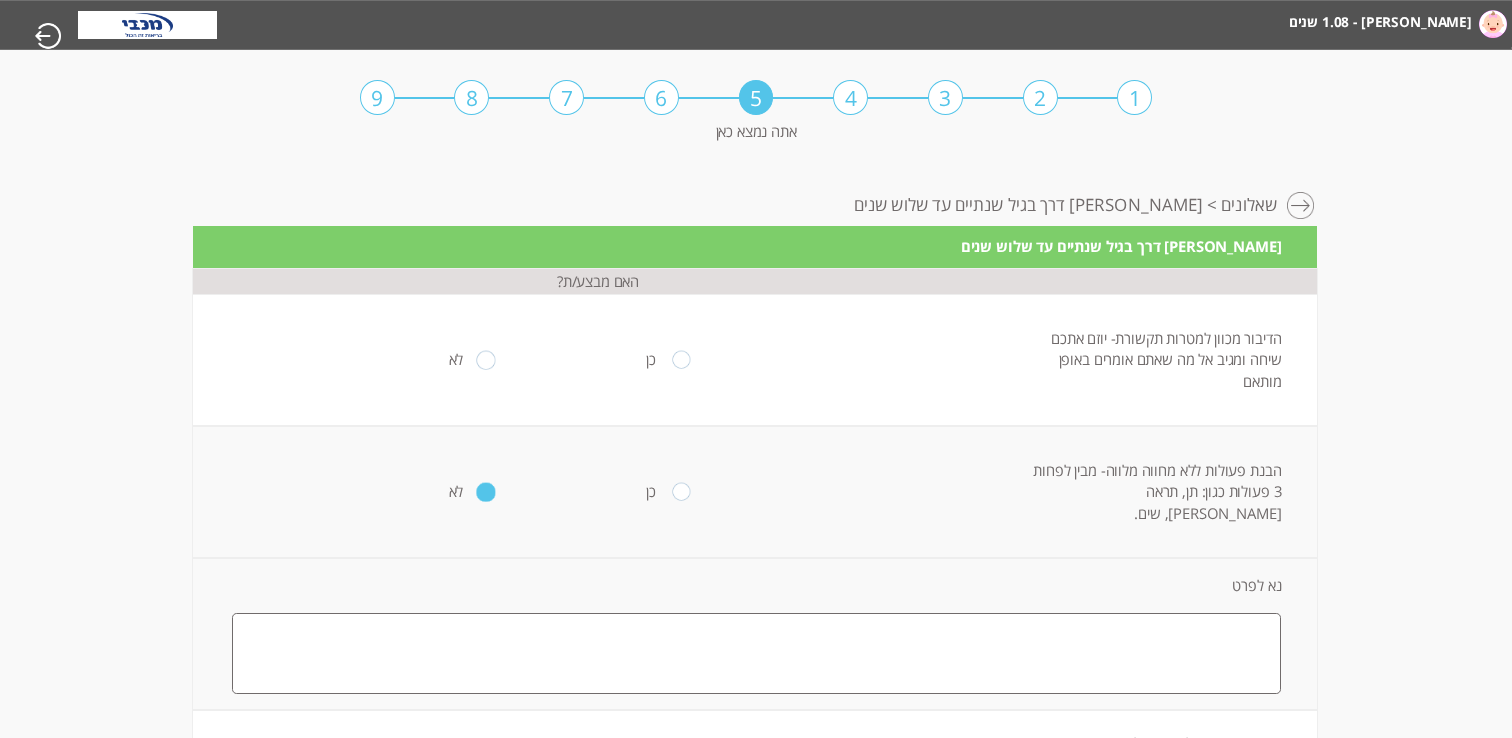 click at bounding box center [486, 360] 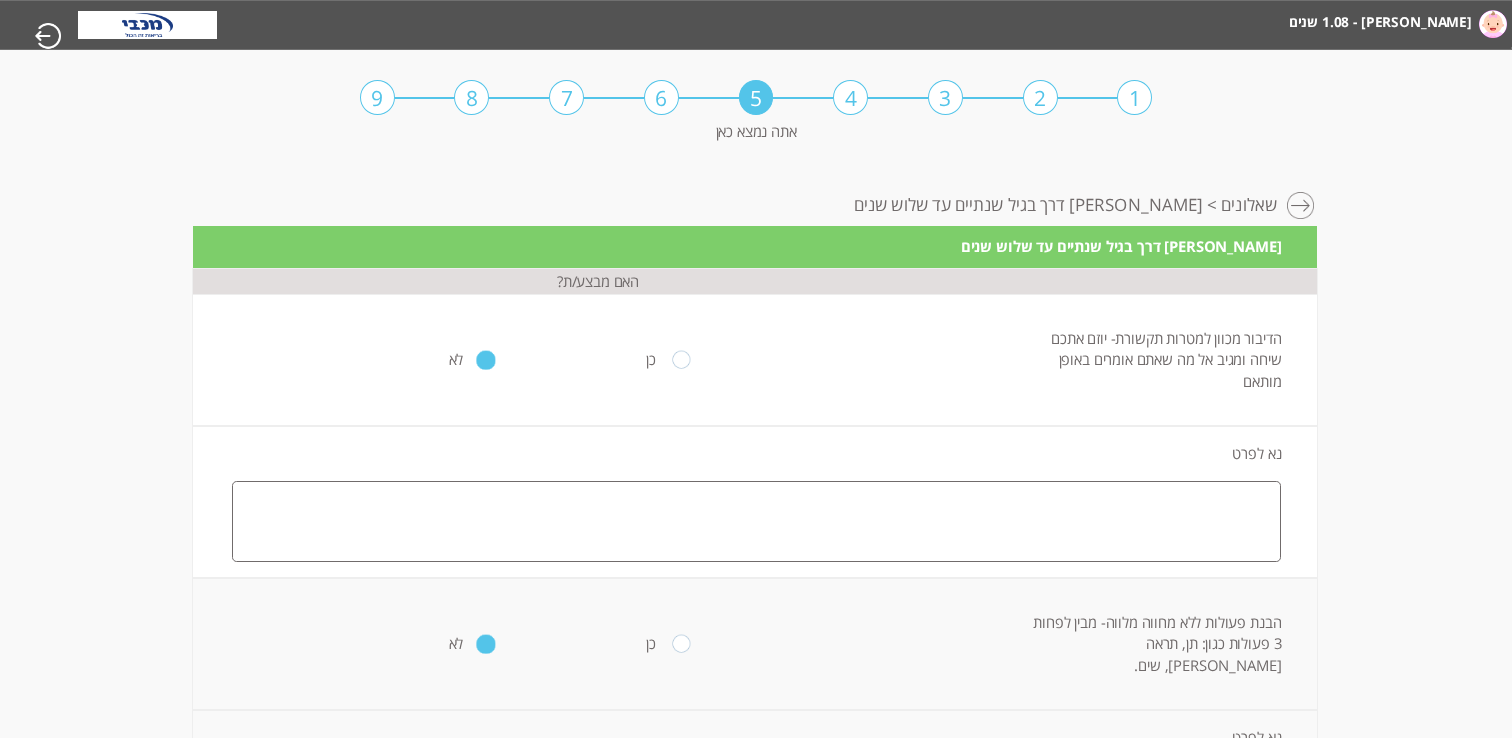 click at bounding box center [756, 521] 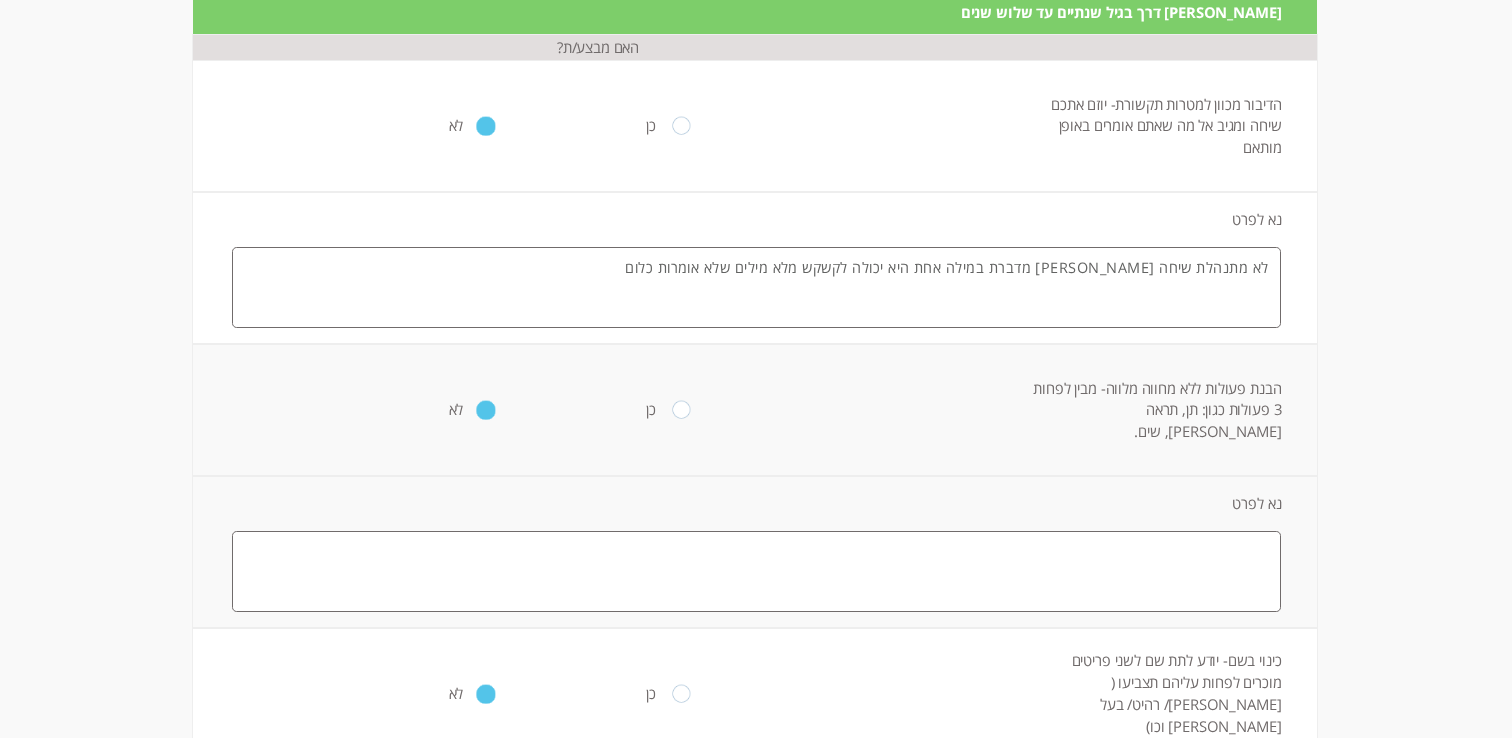 scroll, scrollTop: 239, scrollLeft: 0, axis: vertical 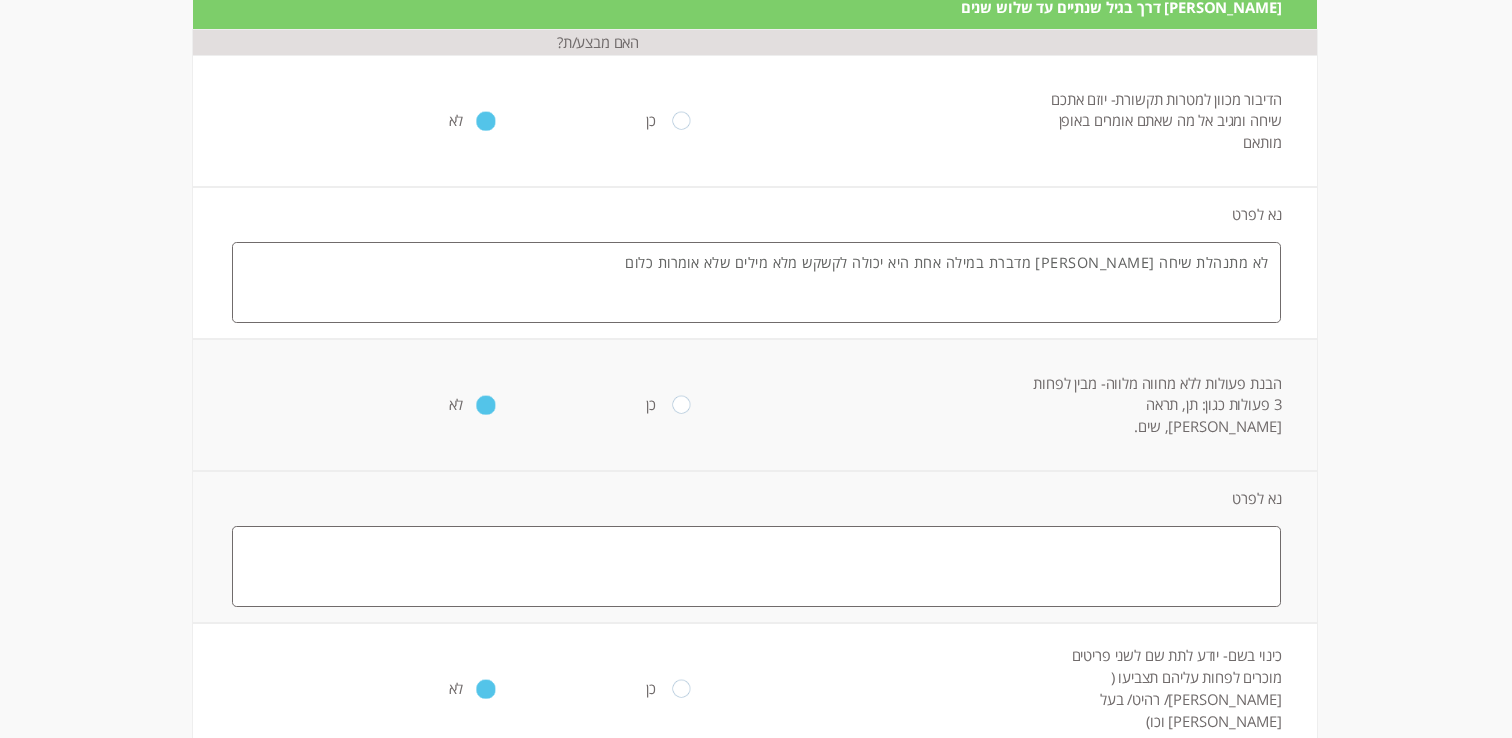 type on "לא מתנהלת שיחה [PERSON_NAME] מדברת במילה אחת היא יכולה לקשקש מלא מילים שלא אומרות כלום" 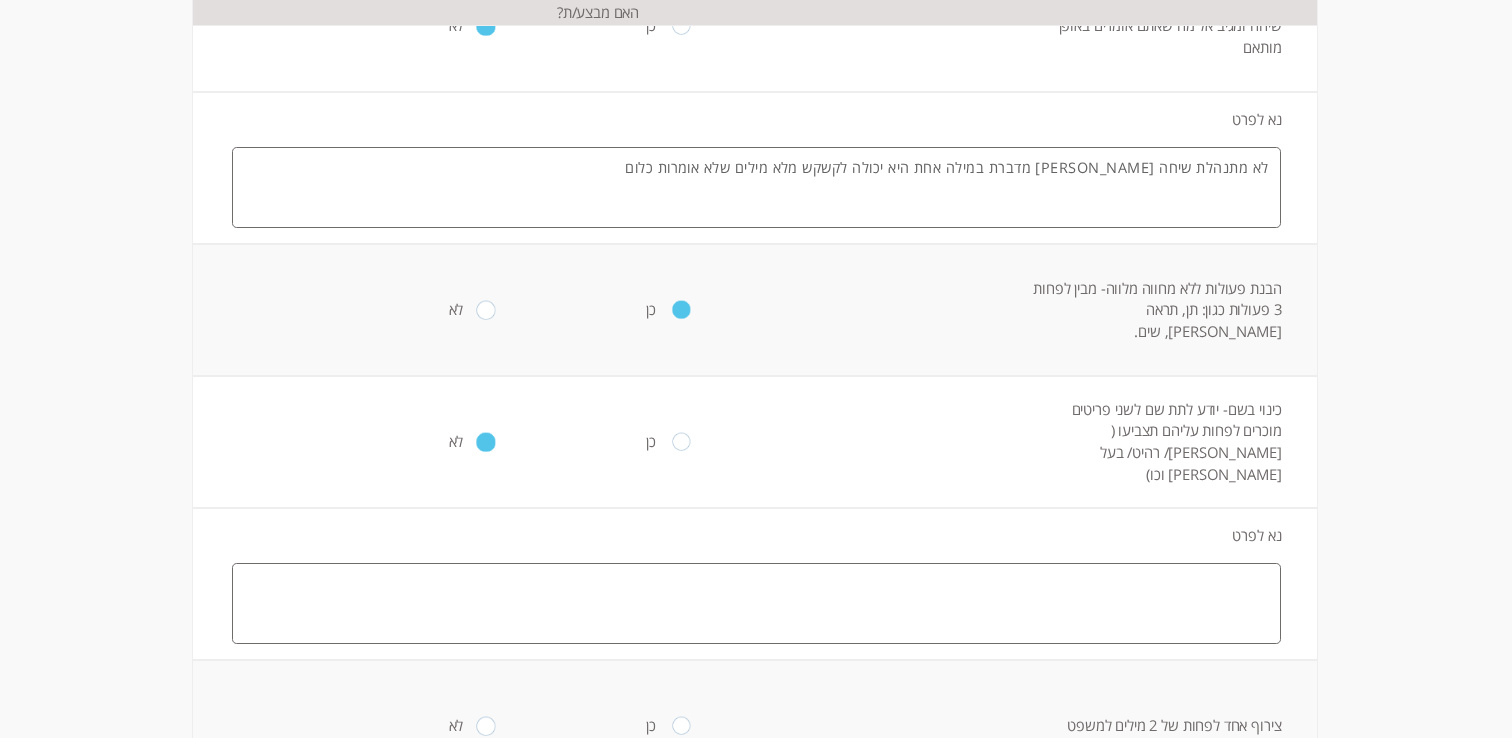 scroll, scrollTop: 356, scrollLeft: 0, axis: vertical 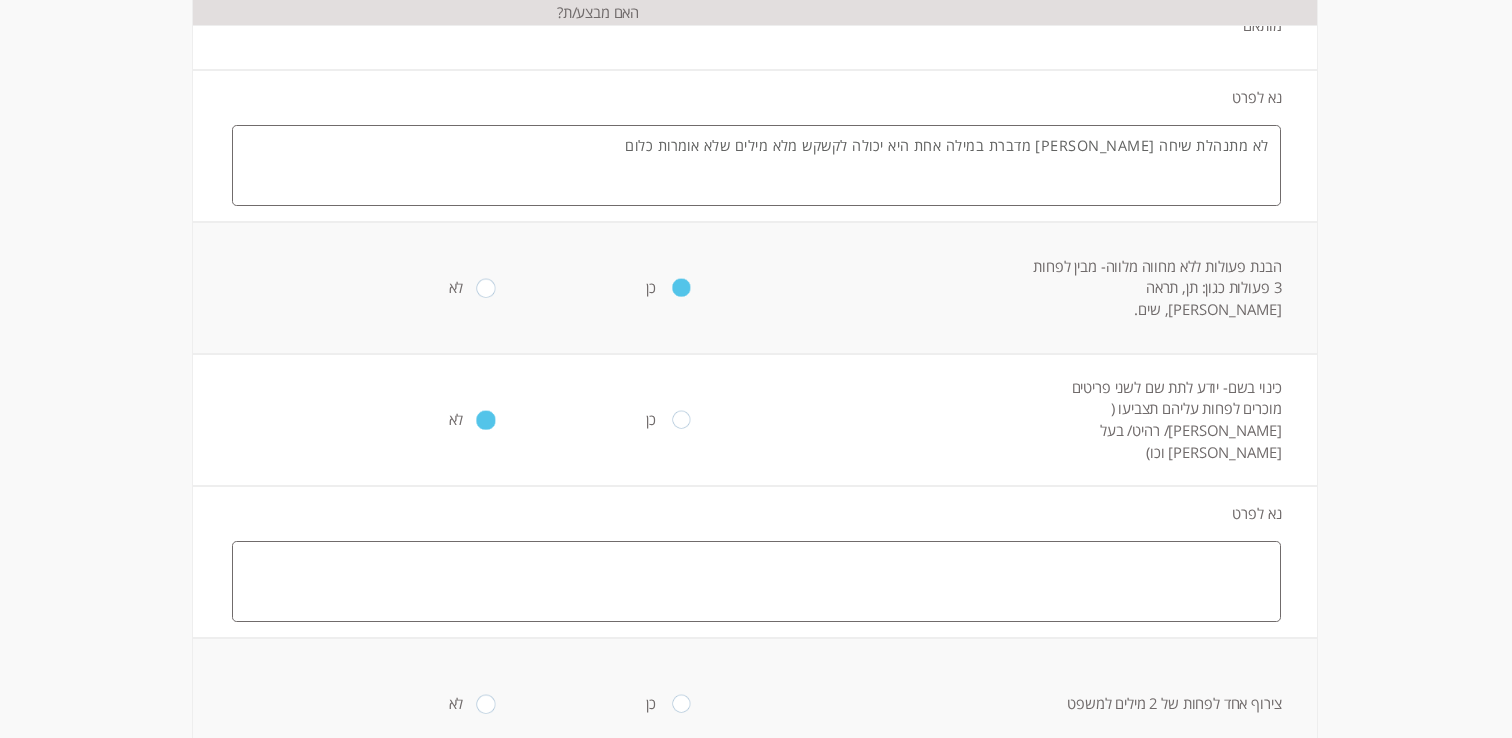 click at bounding box center [756, 581] 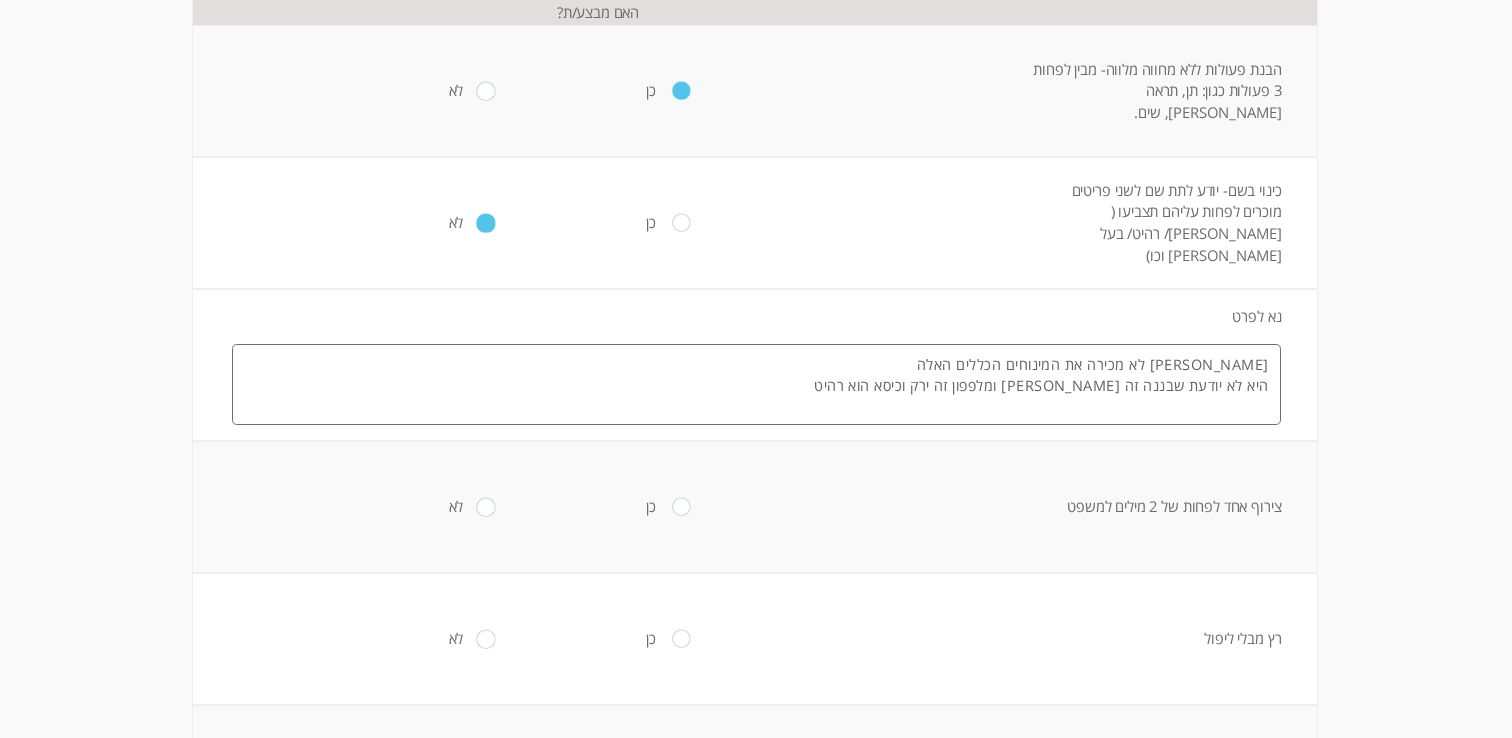 scroll, scrollTop: 554, scrollLeft: 0, axis: vertical 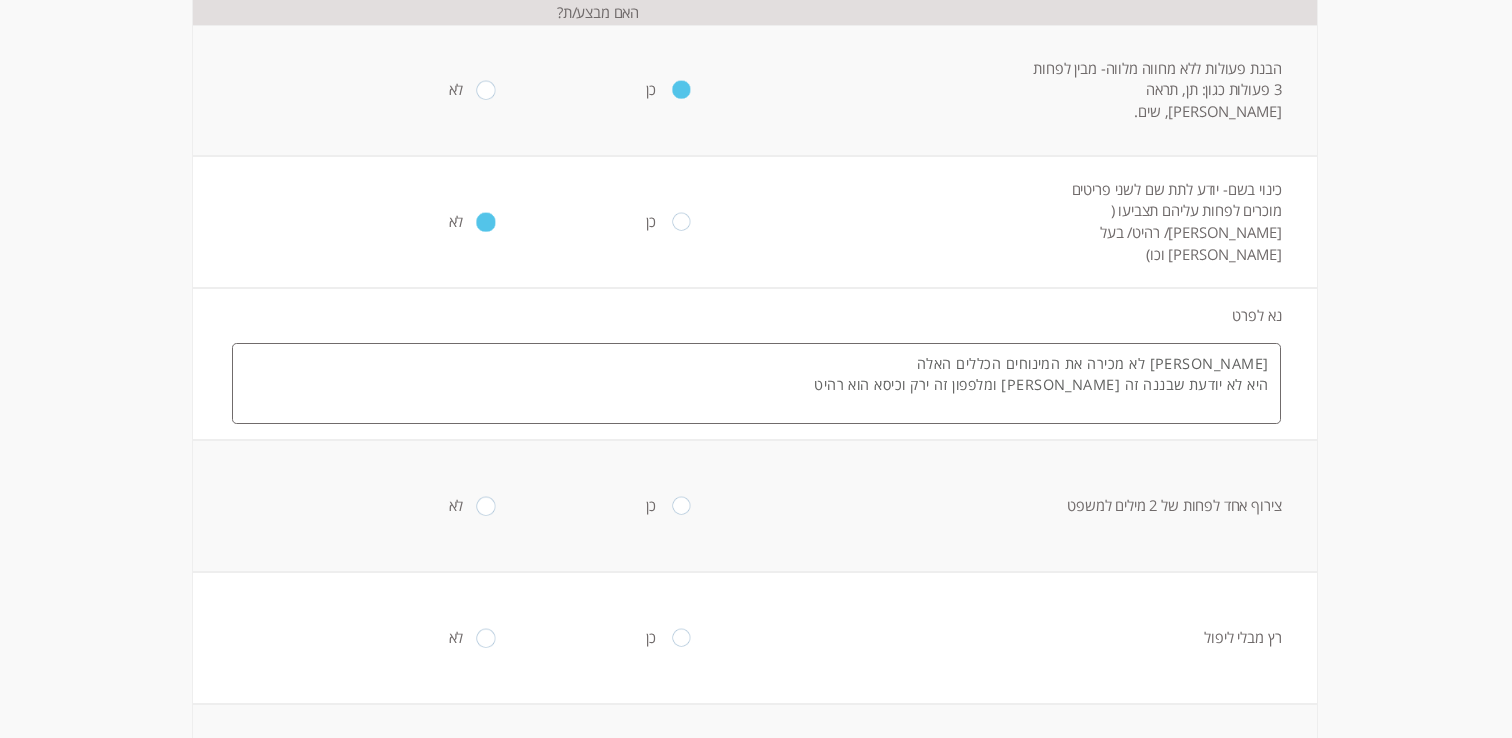 type on "[PERSON_NAME] לא מכירה את המינוחים הכללים האלה
היא לא יודעת שבננה זה [PERSON_NAME] ומלפפון זה ירק וכיסא הוא רהיט" 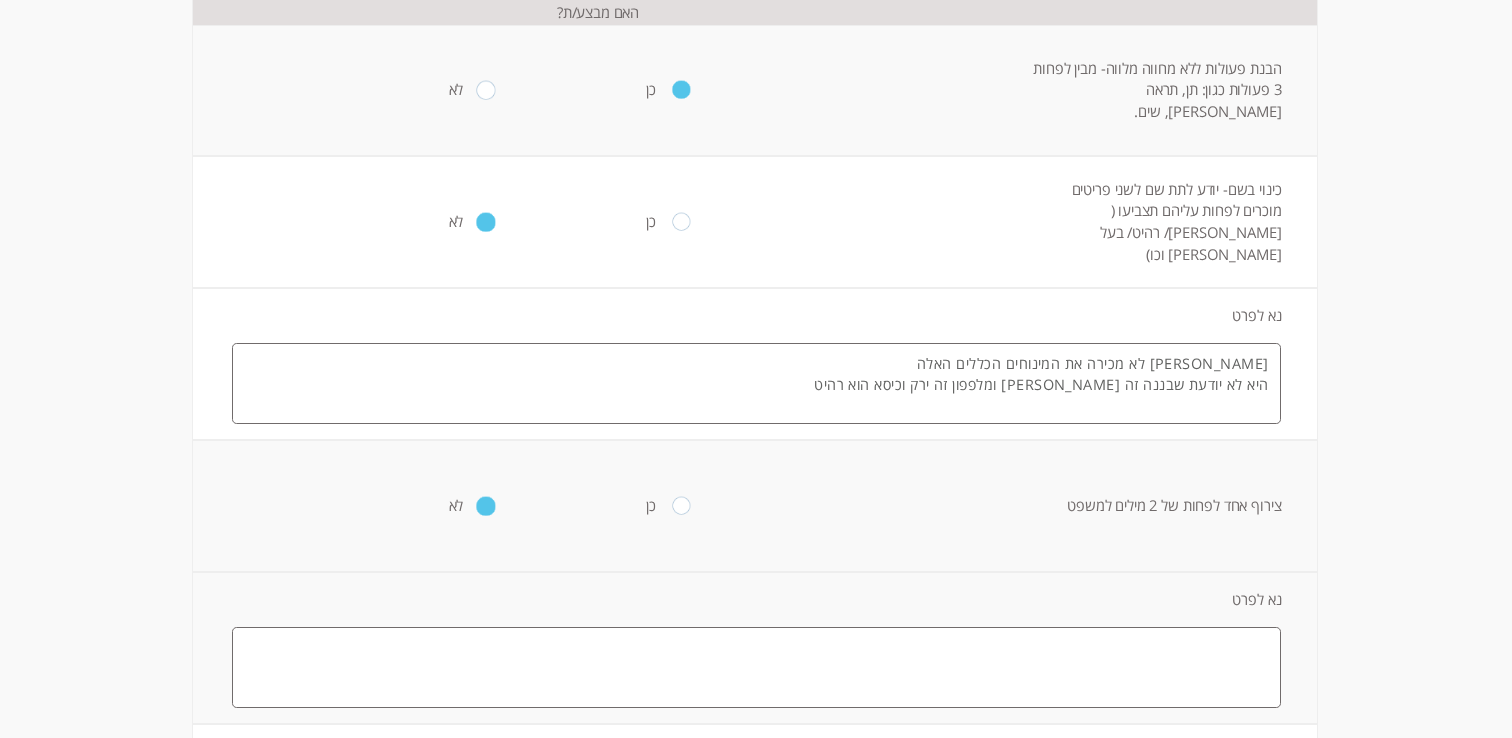 click at bounding box center [756, 667] 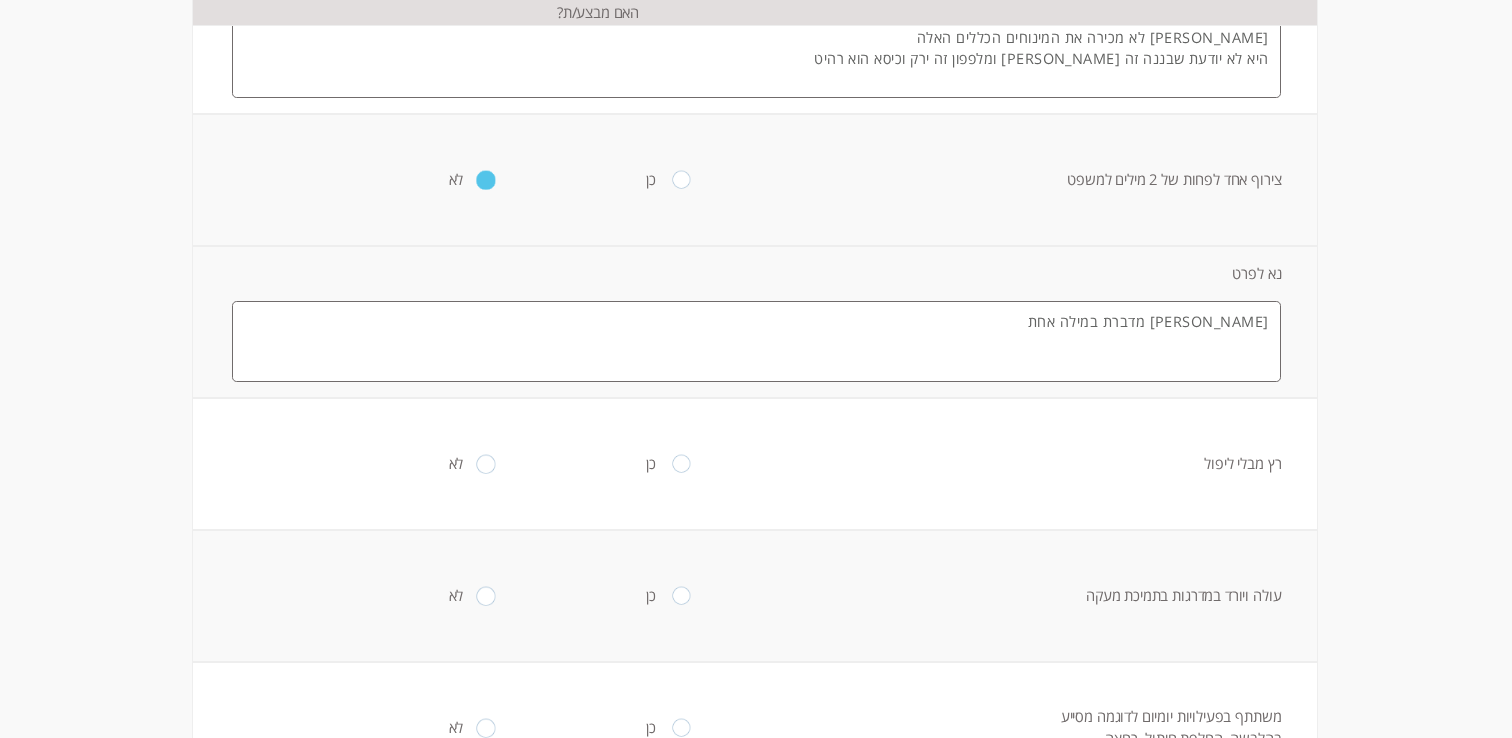 scroll, scrollTop: 887, scrollLeft: 0, axis: vertical 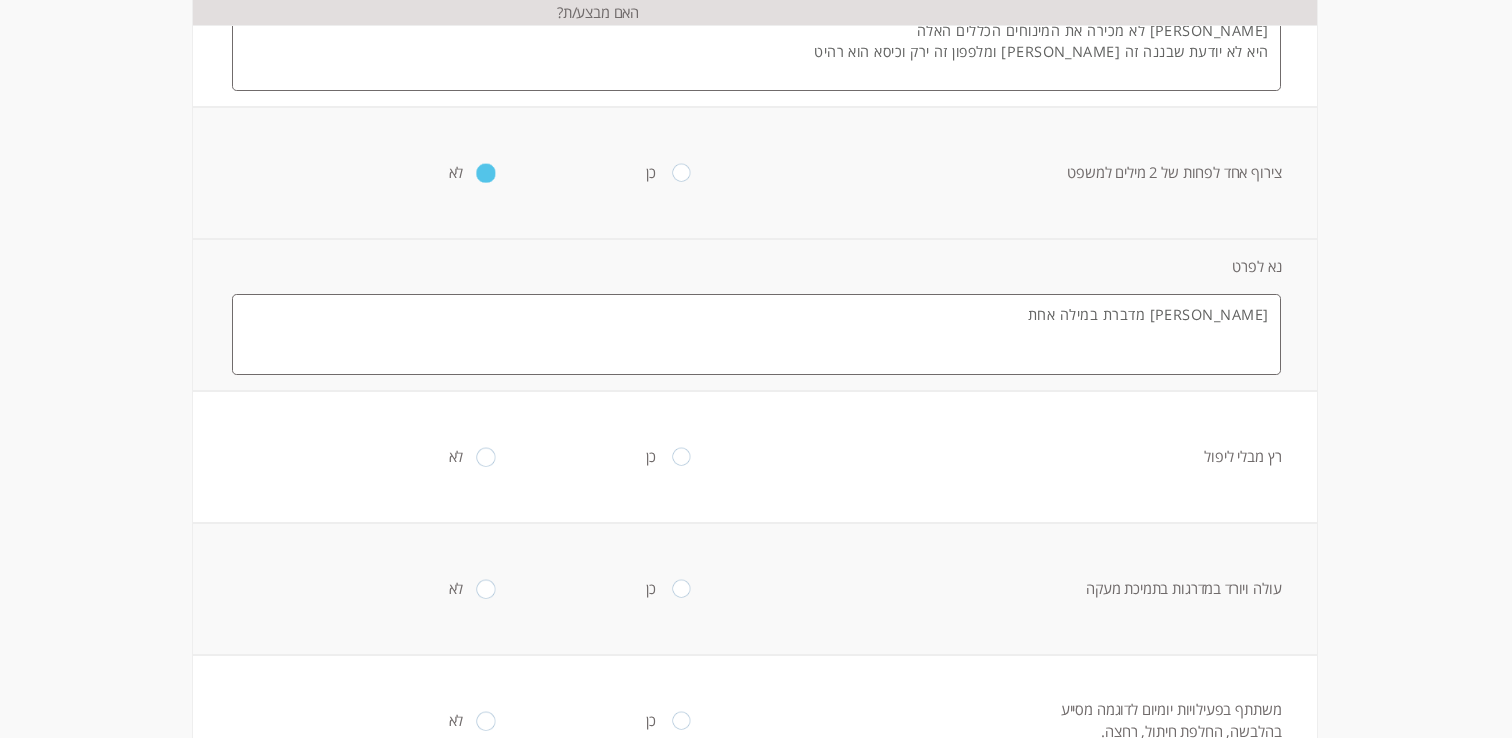 type on "[PERSON_NAME] מדברת במילה אחת" 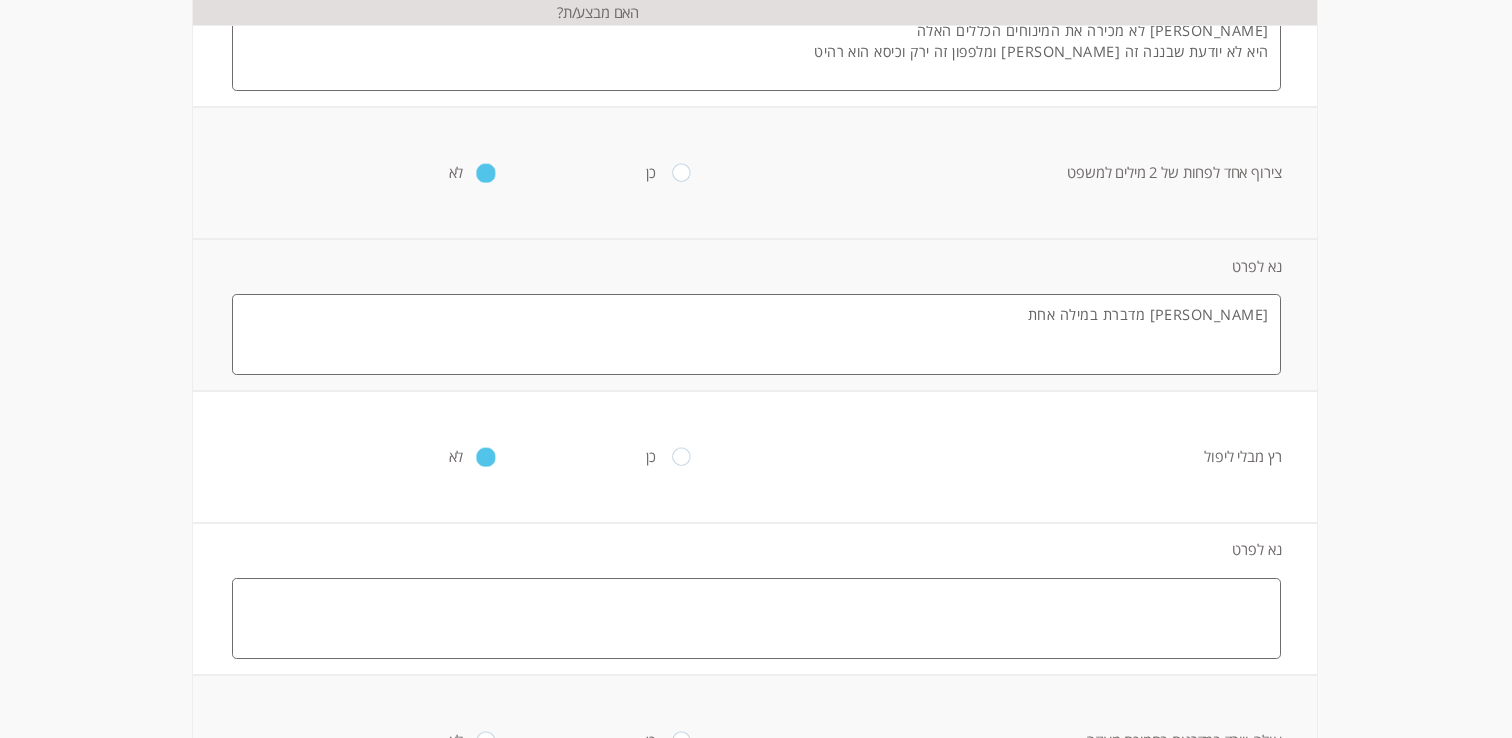 click at bounding box center [756, 618] 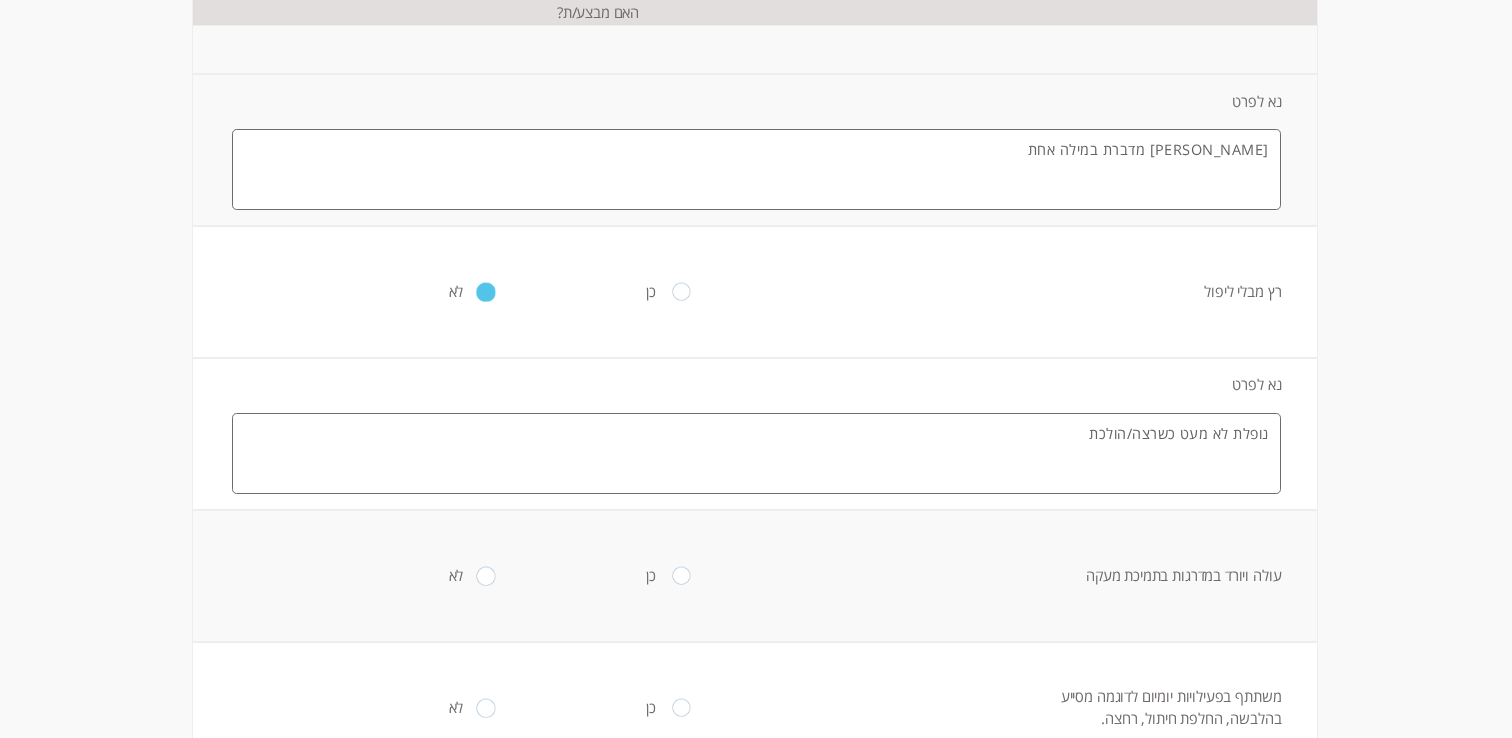 scroll, scrollTop: 1091, scrollLeft: 0, axis: vertical 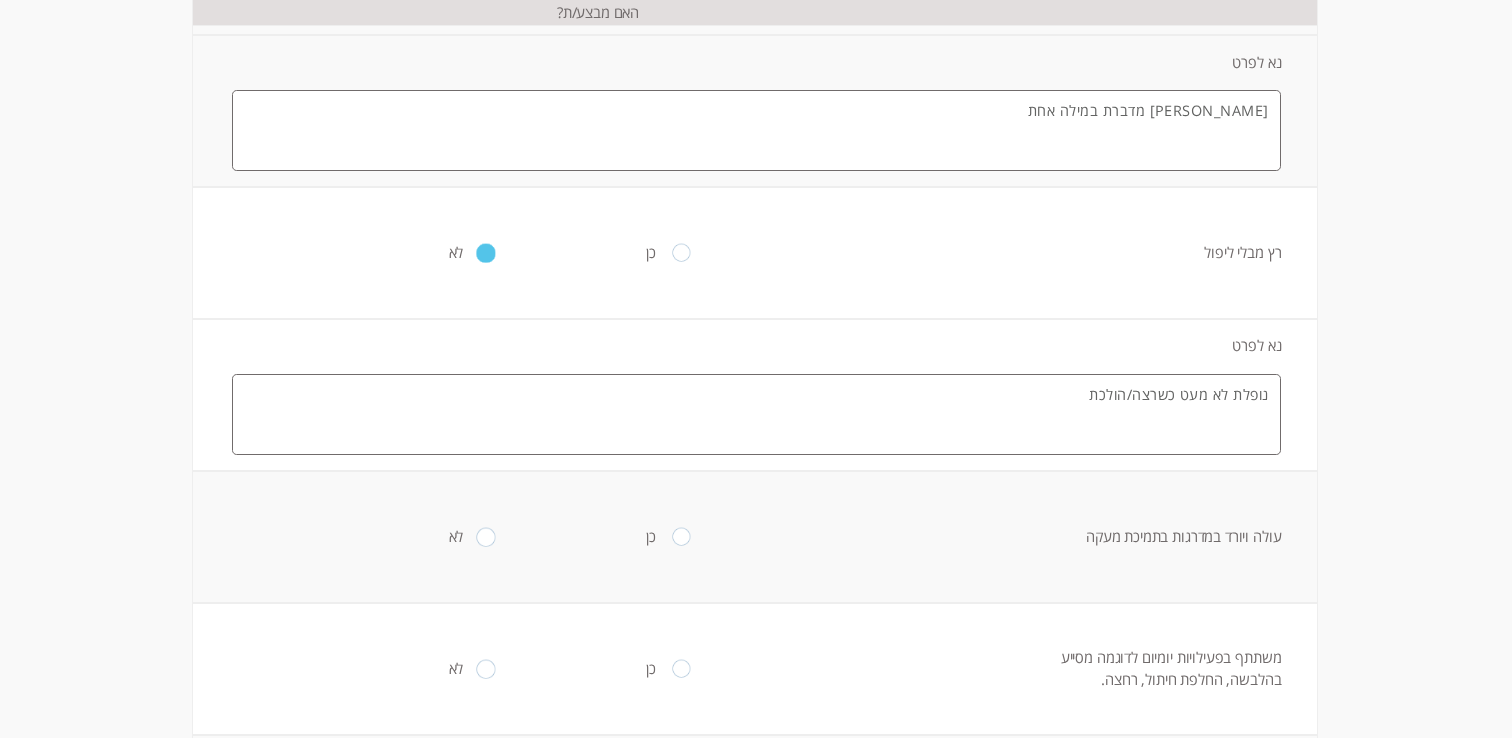 type on "נופלת לא מעט כשרצה/הולכת" 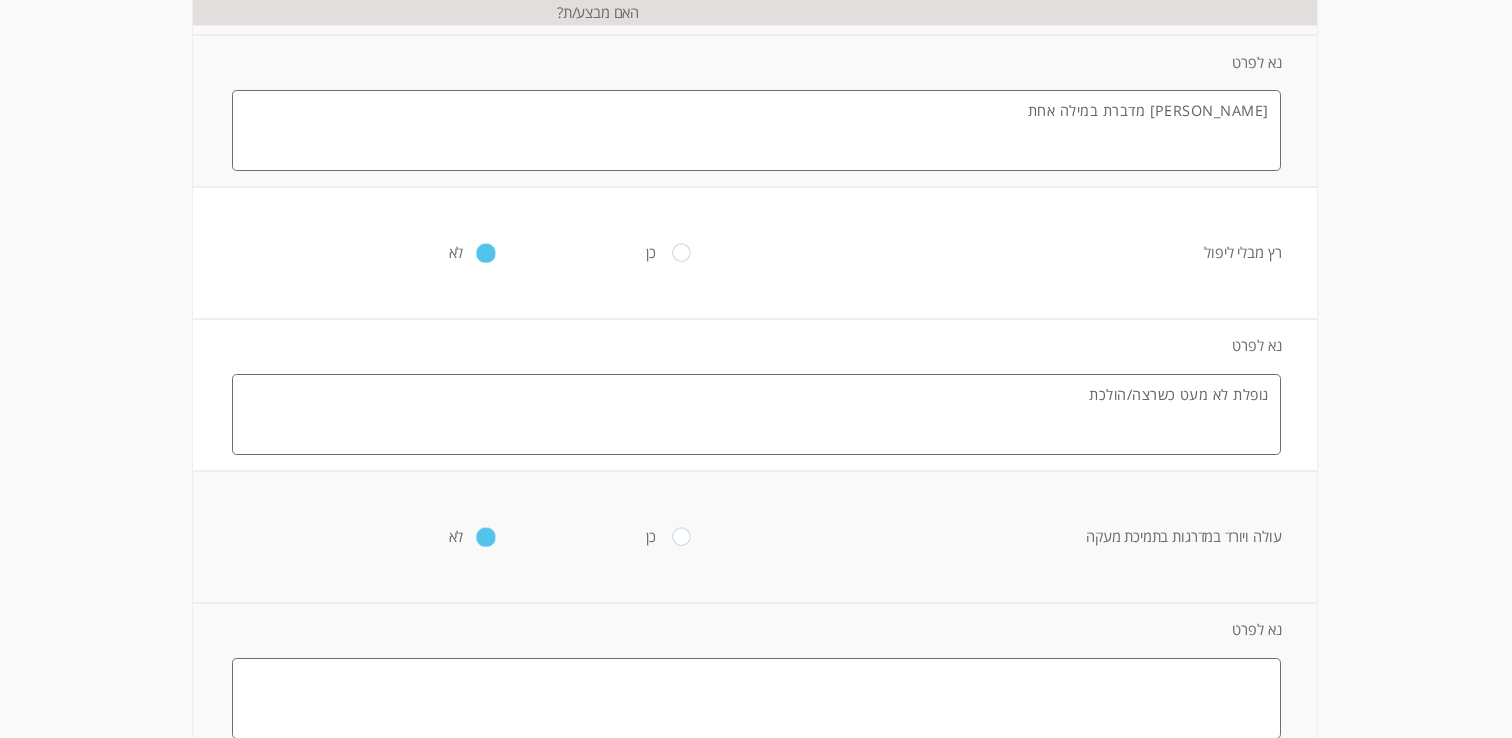 click at bounding box center [756, 698] 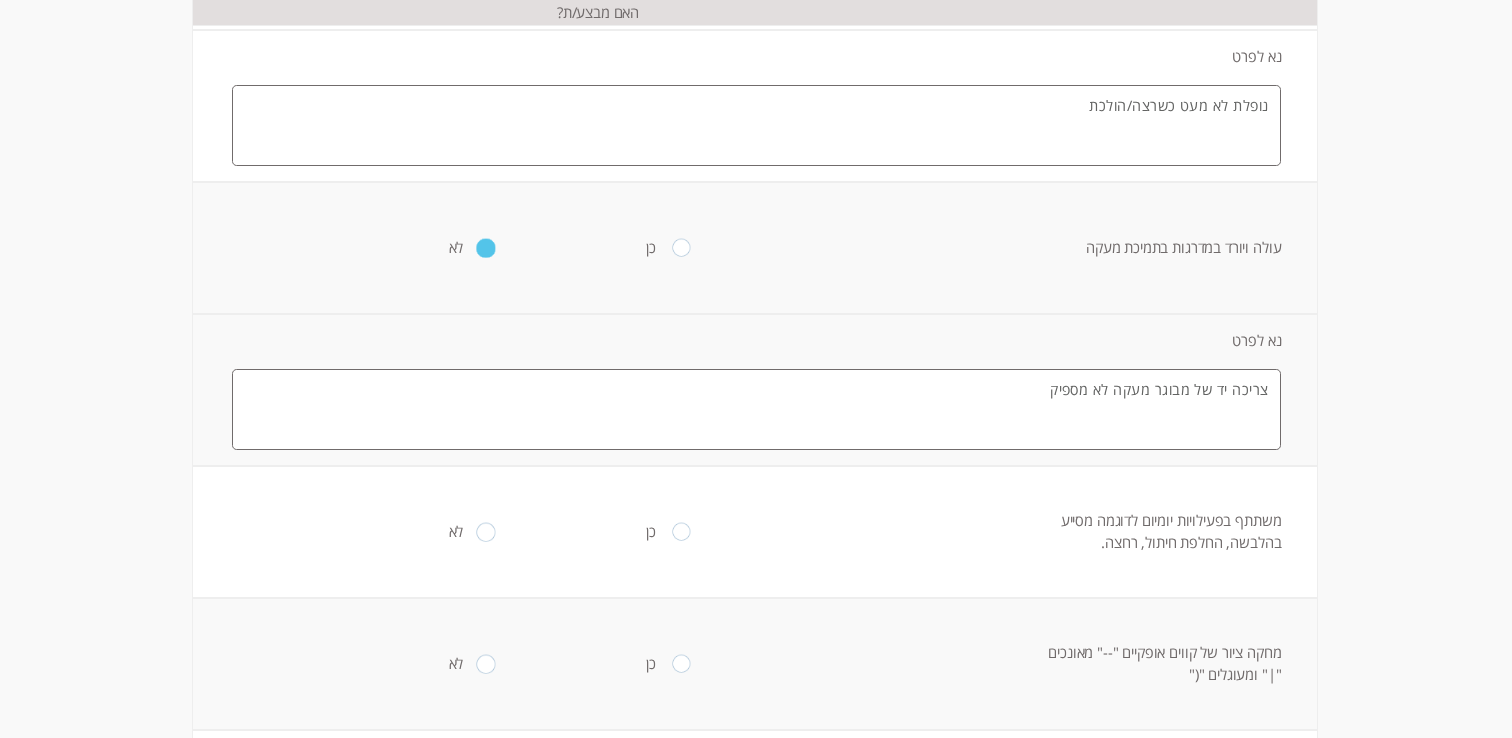 scroll, scrollTop: 1383, scrollLeft: 0, axis: vertical 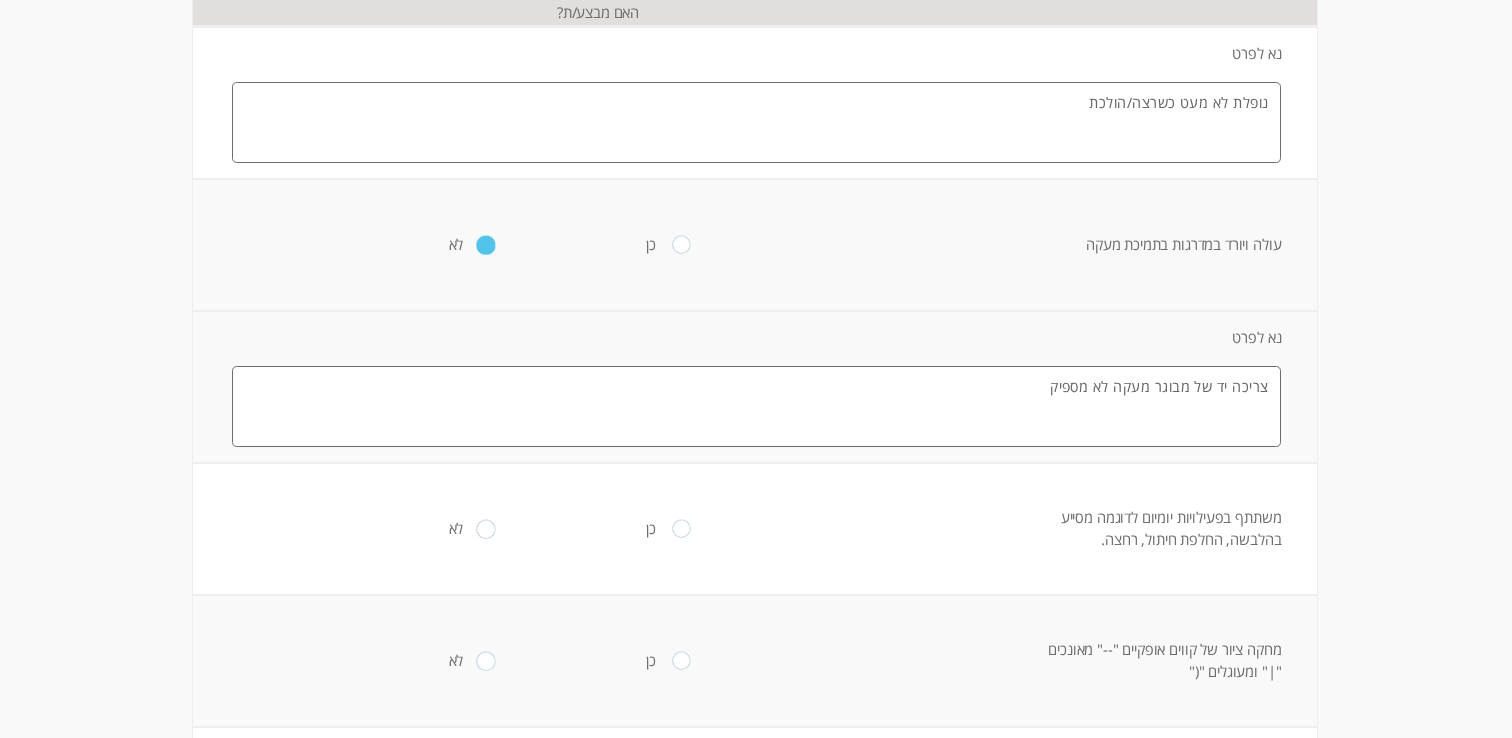 type on "צריכה יד של מבוגר מעקה לא מספיק" 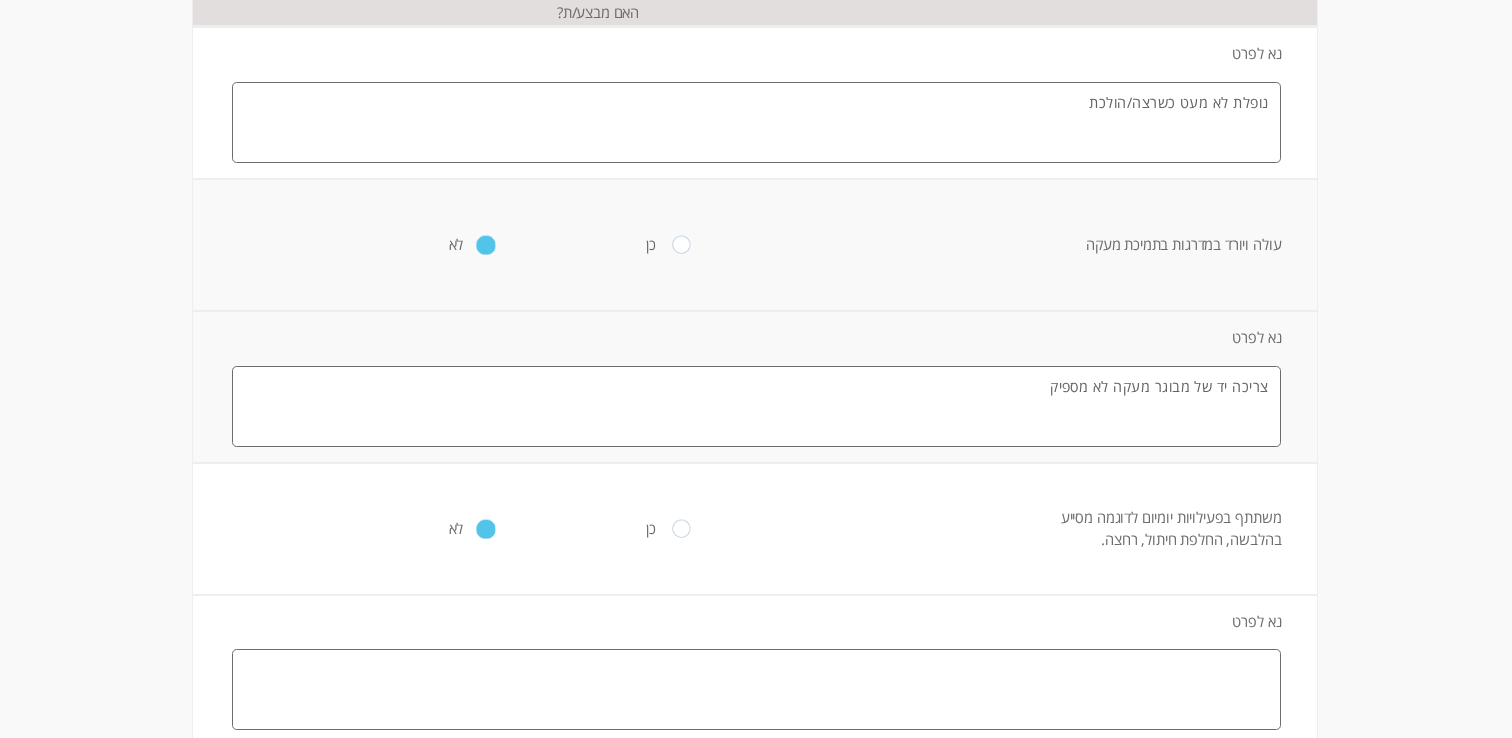 click at bounding box center (756, 689) 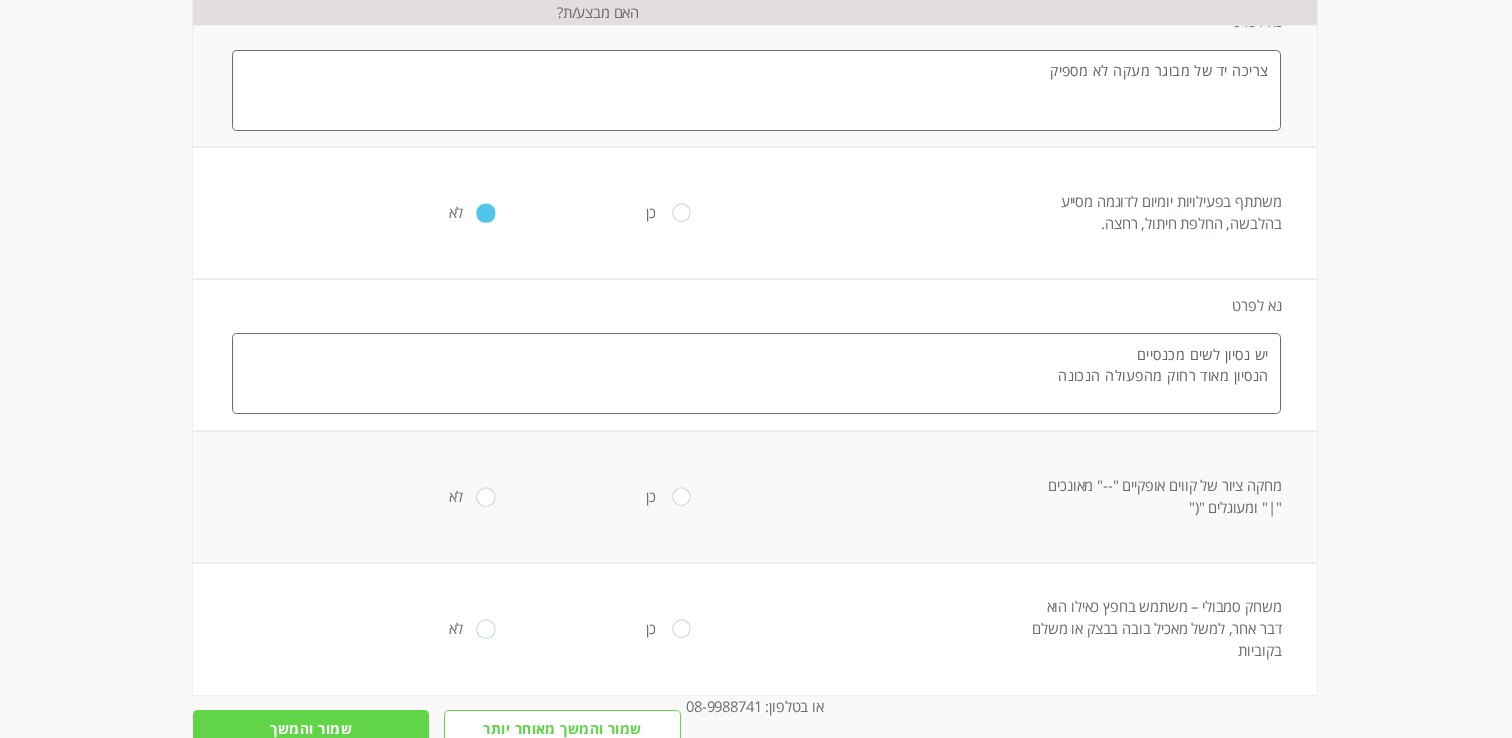 scroll, scrollTop: 1727, scrollLeft: 0, axis: vertical 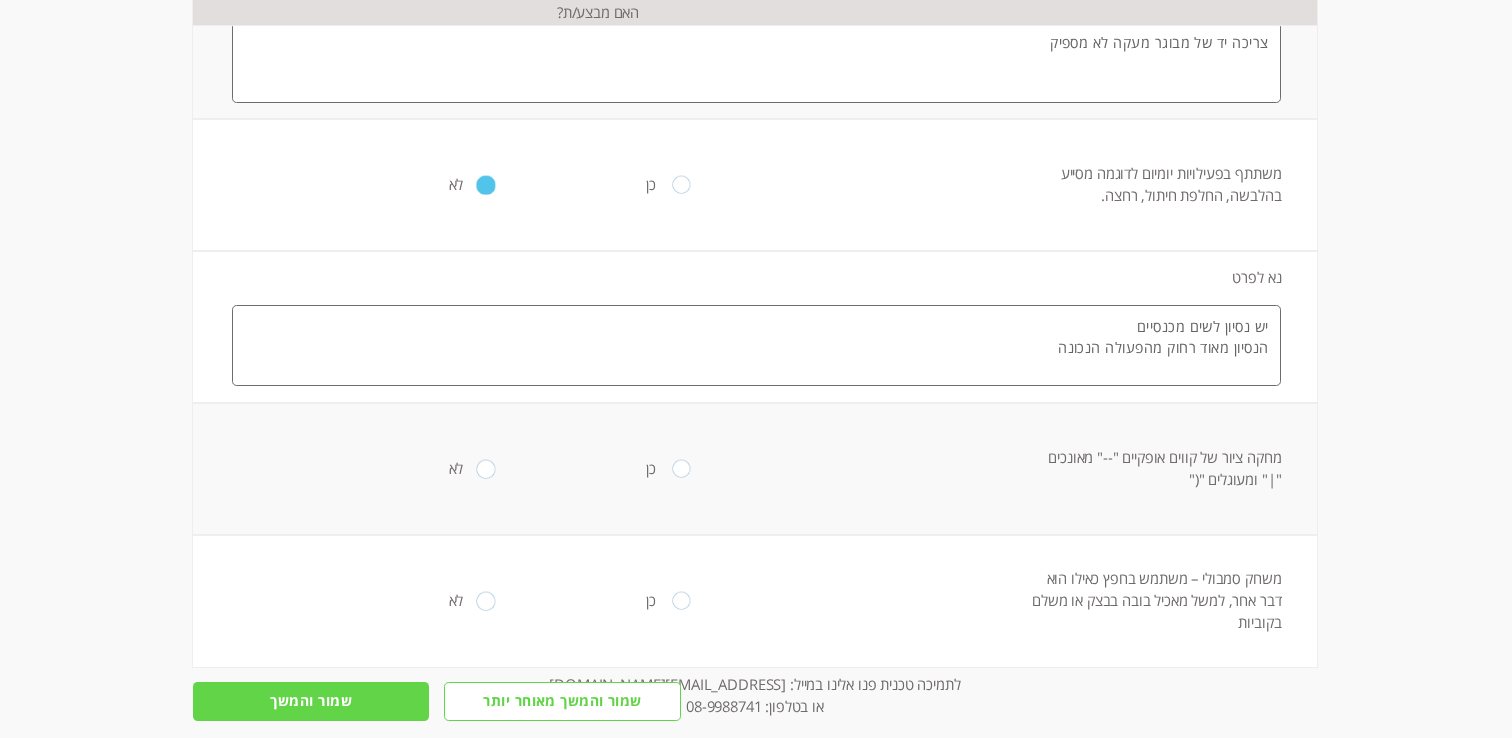 type on "יש נסיון לשים מכנסיים
הנסיון מאוד רחוק מהפעולה הנכונה" 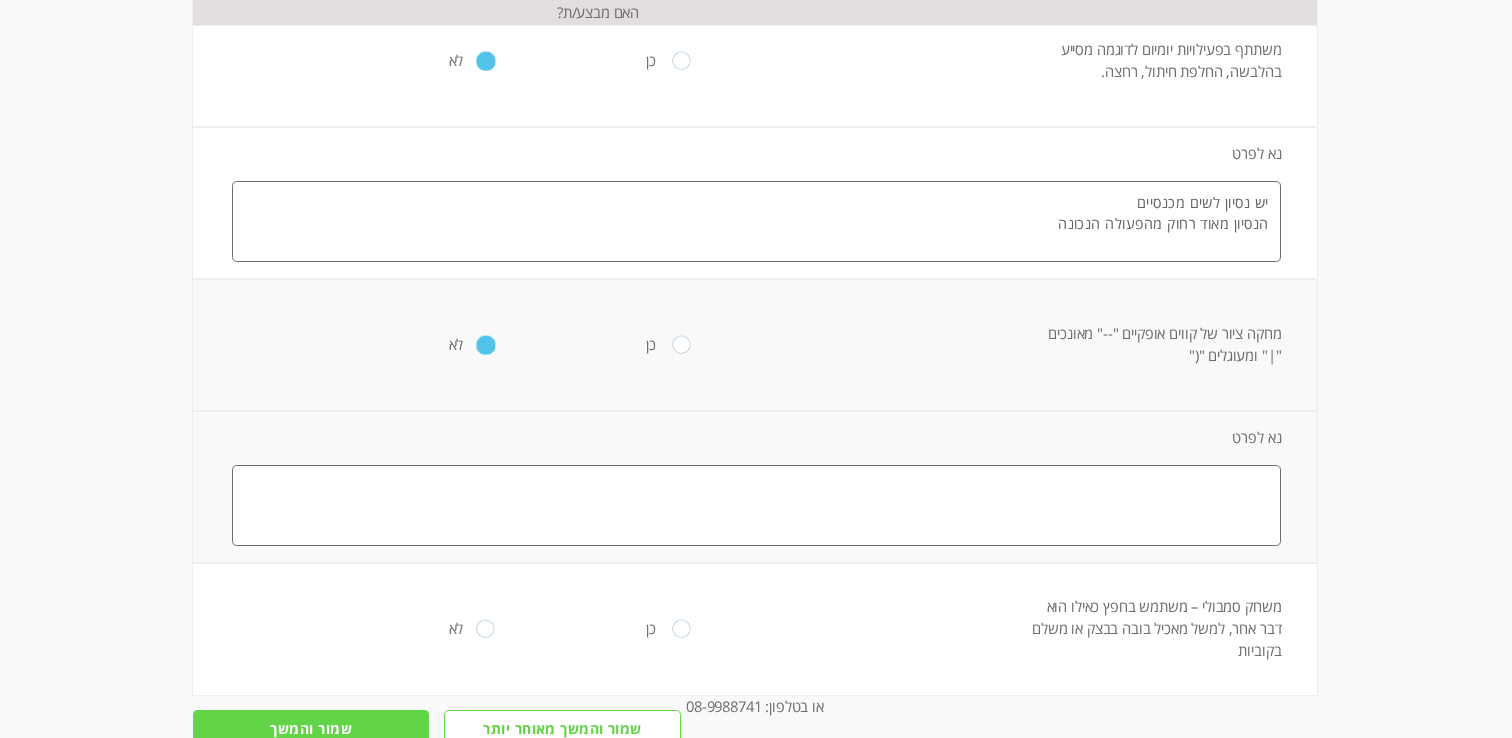 scroll, scrollTop: 1860, scrollLeft: 0, axis: vertical 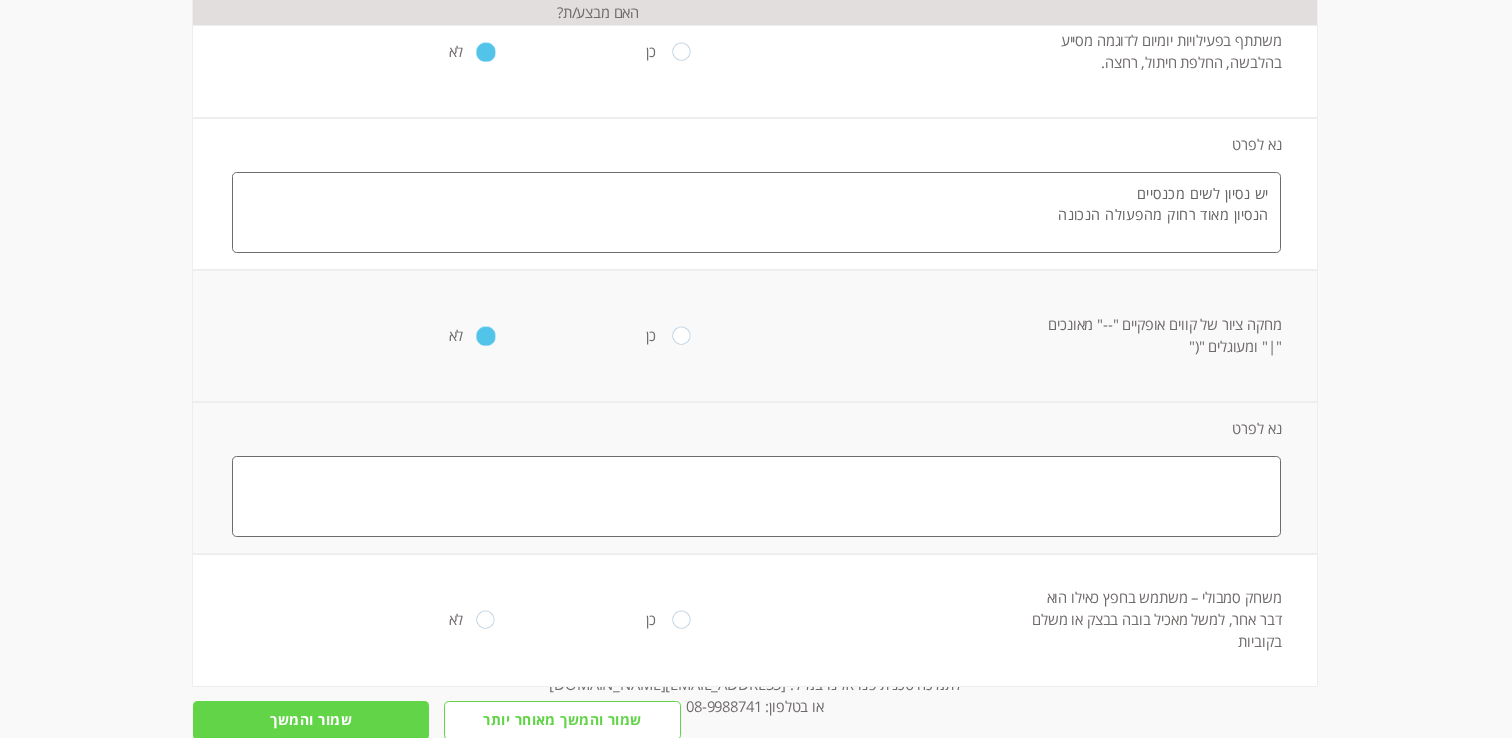 click at bounding box center (756, 496) 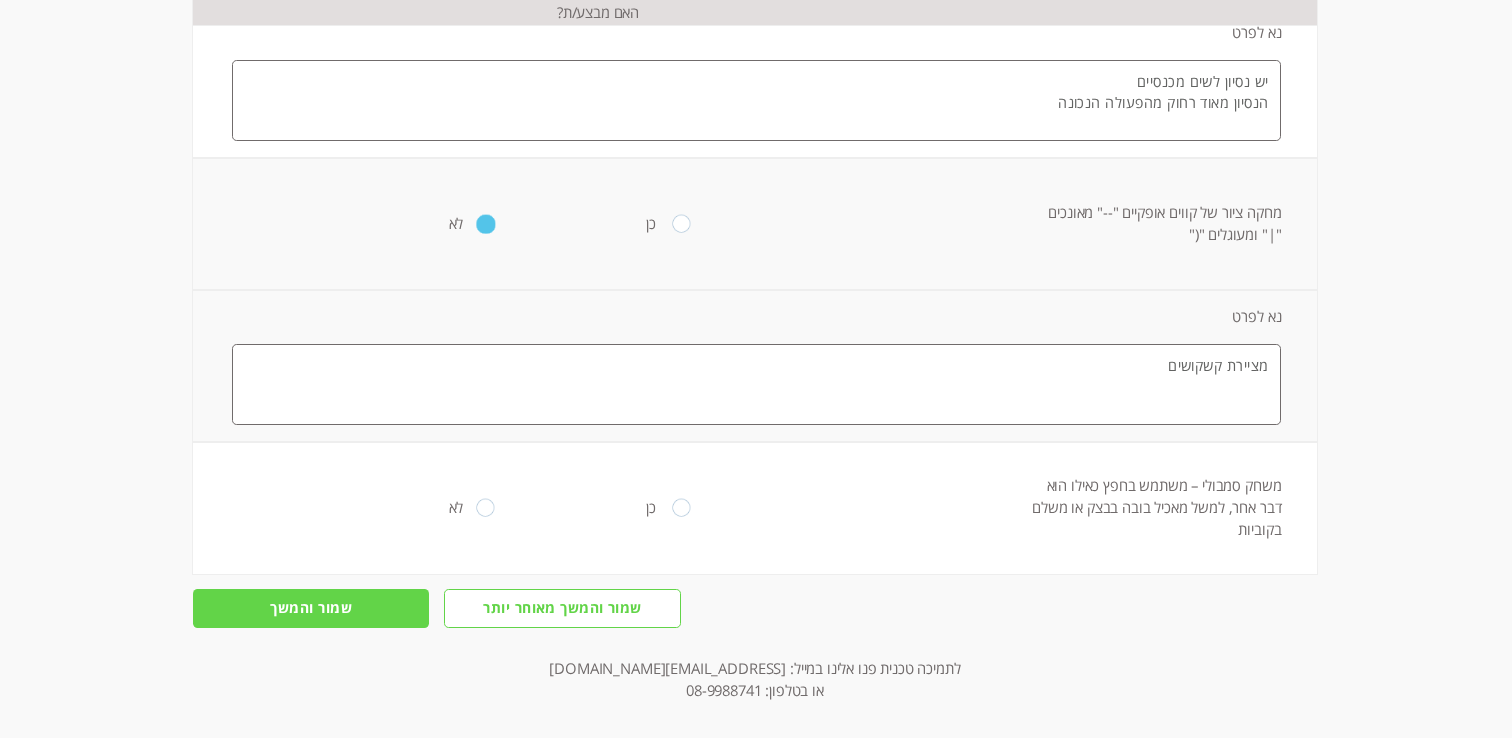 scroll, scrollTop: 1984, scrollLeft: 0, axis: vertical 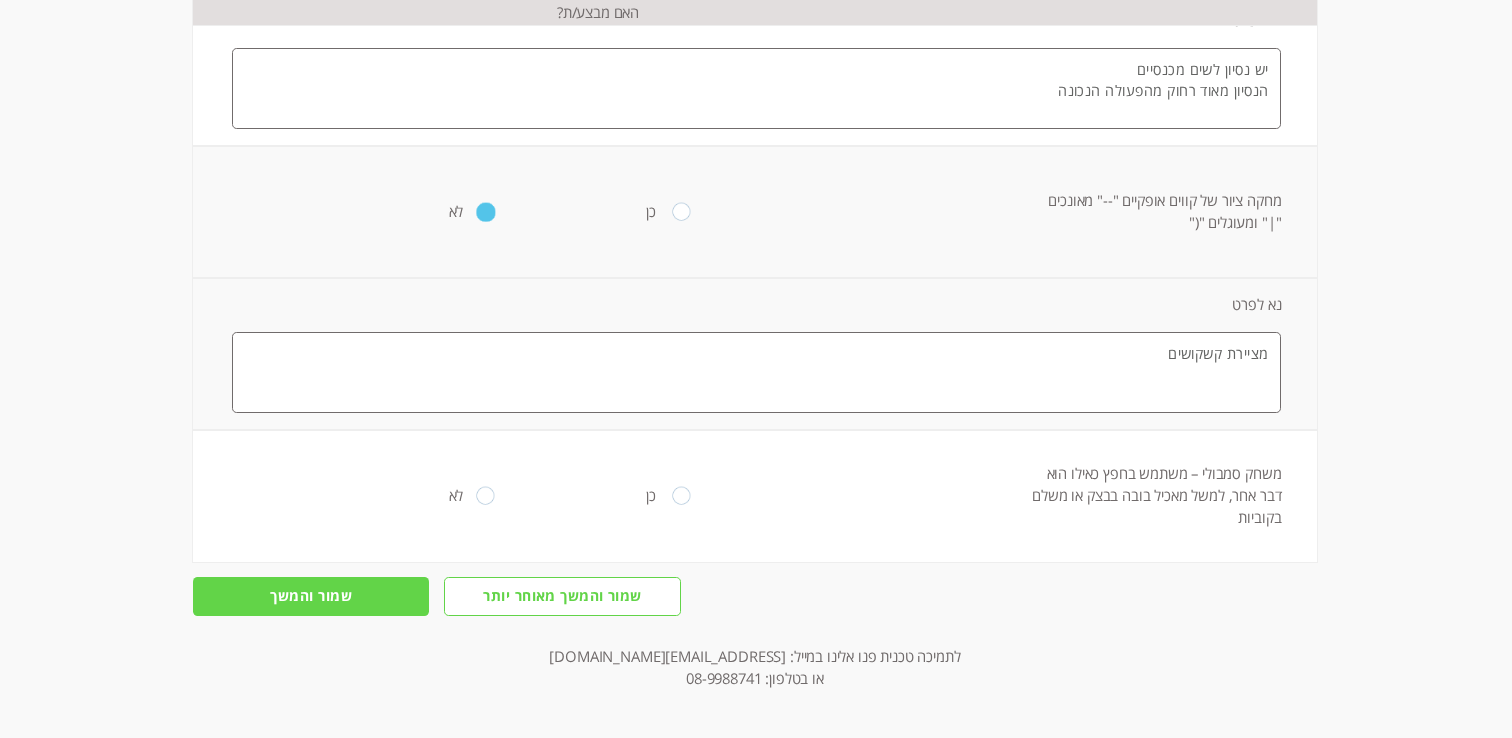 type on "מציירת קשקושים" 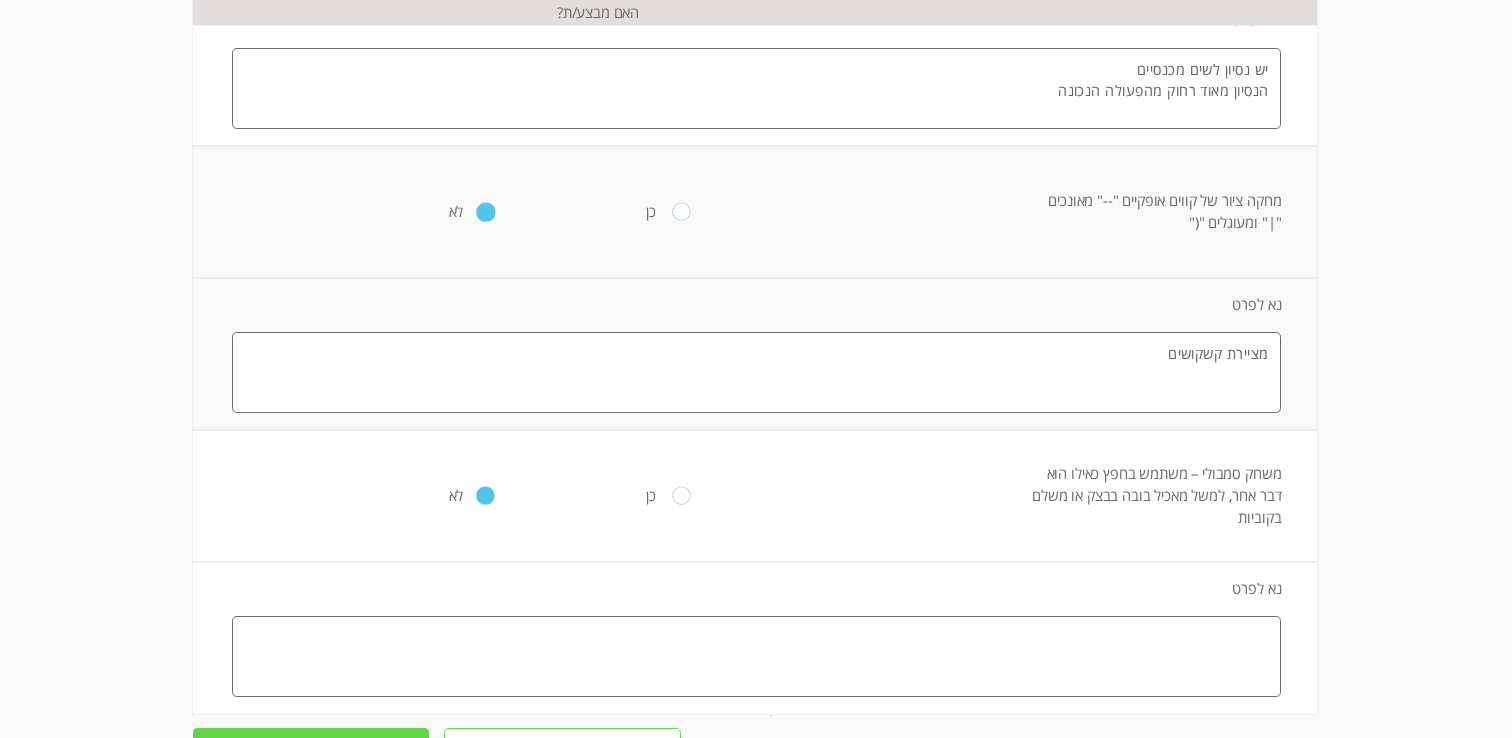 click at bounding box center (756, 656) 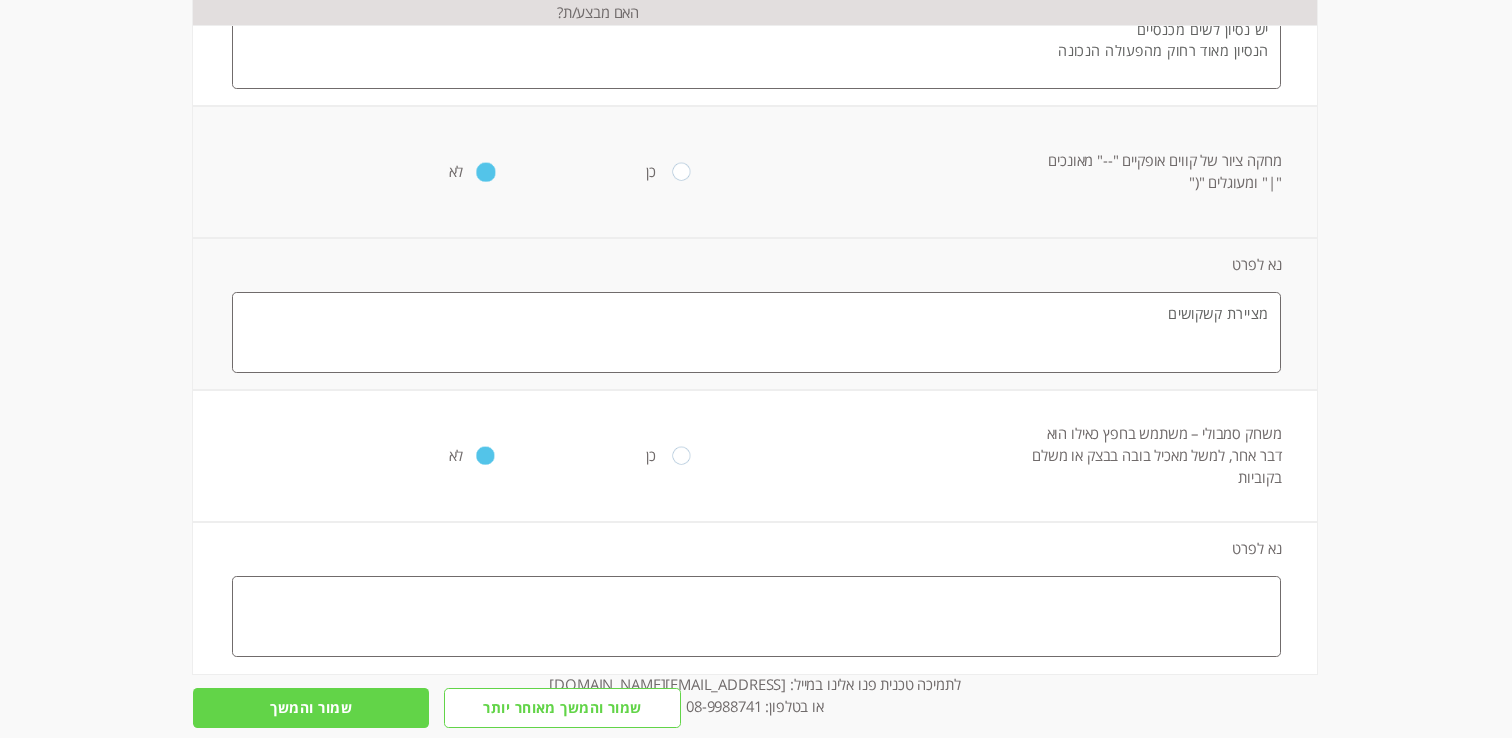 scroll, scrollTop: 2145, scrollLeft: 0, axis: vertical 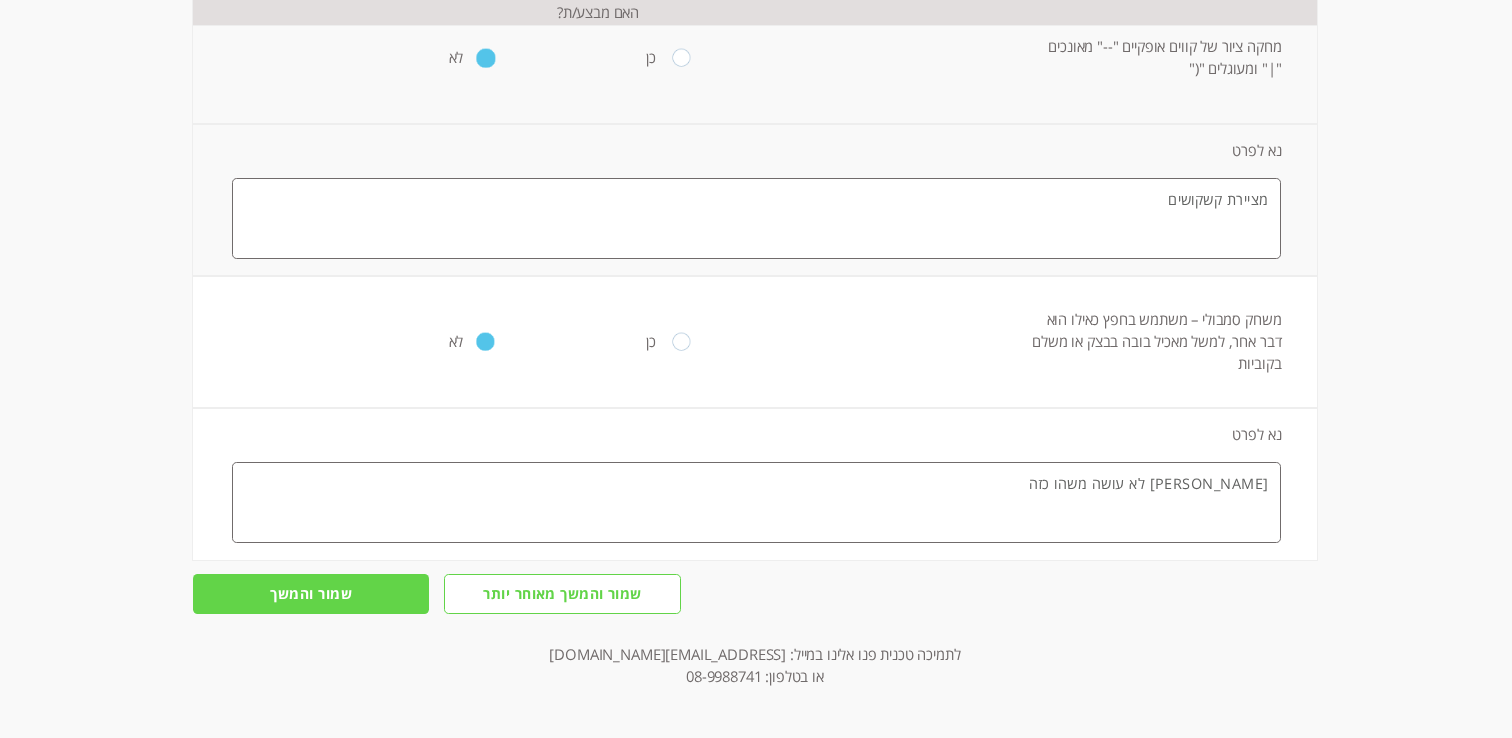 type on "[PERSON_NAME] לא עושה משהו כזה" 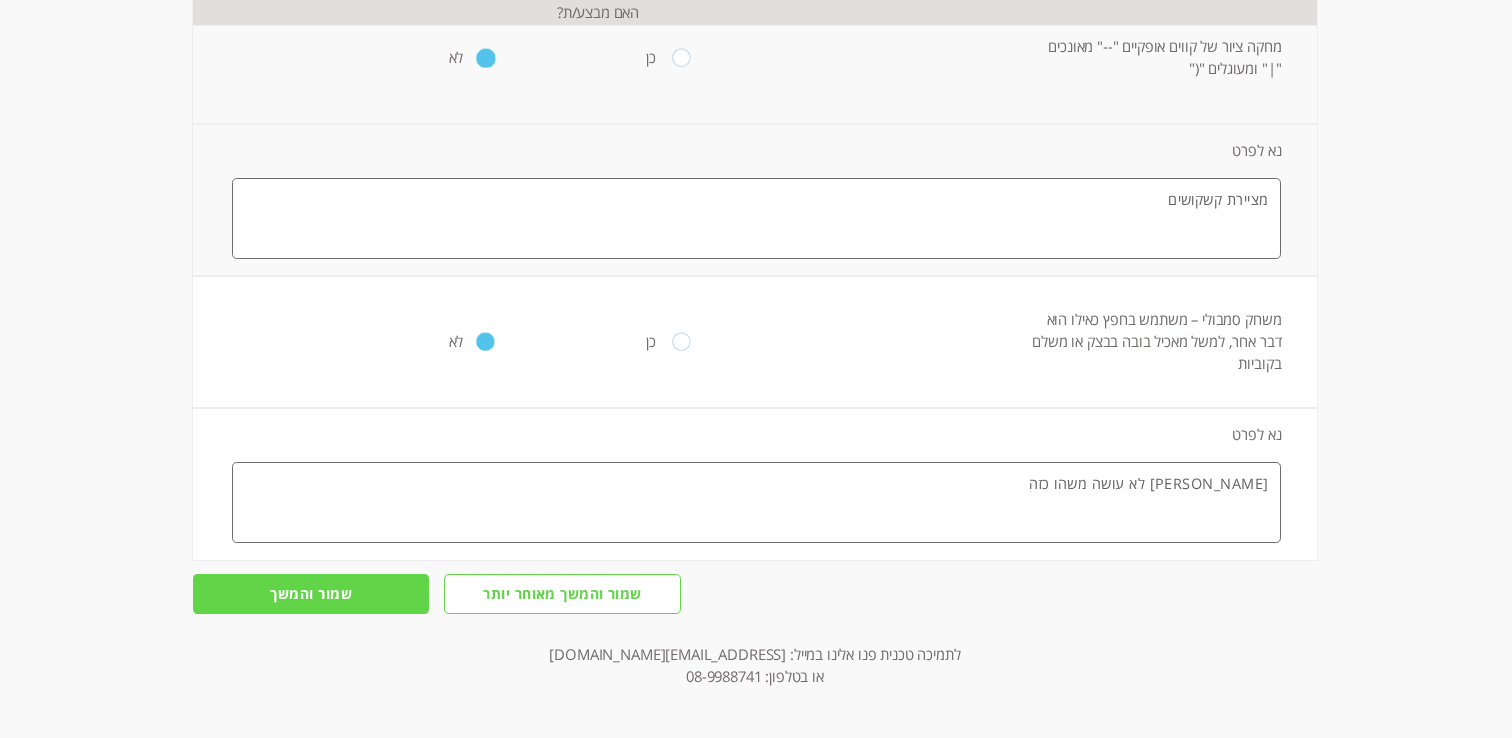 scroll, scrollTop: 0, scrollLeft: 0, axis: both 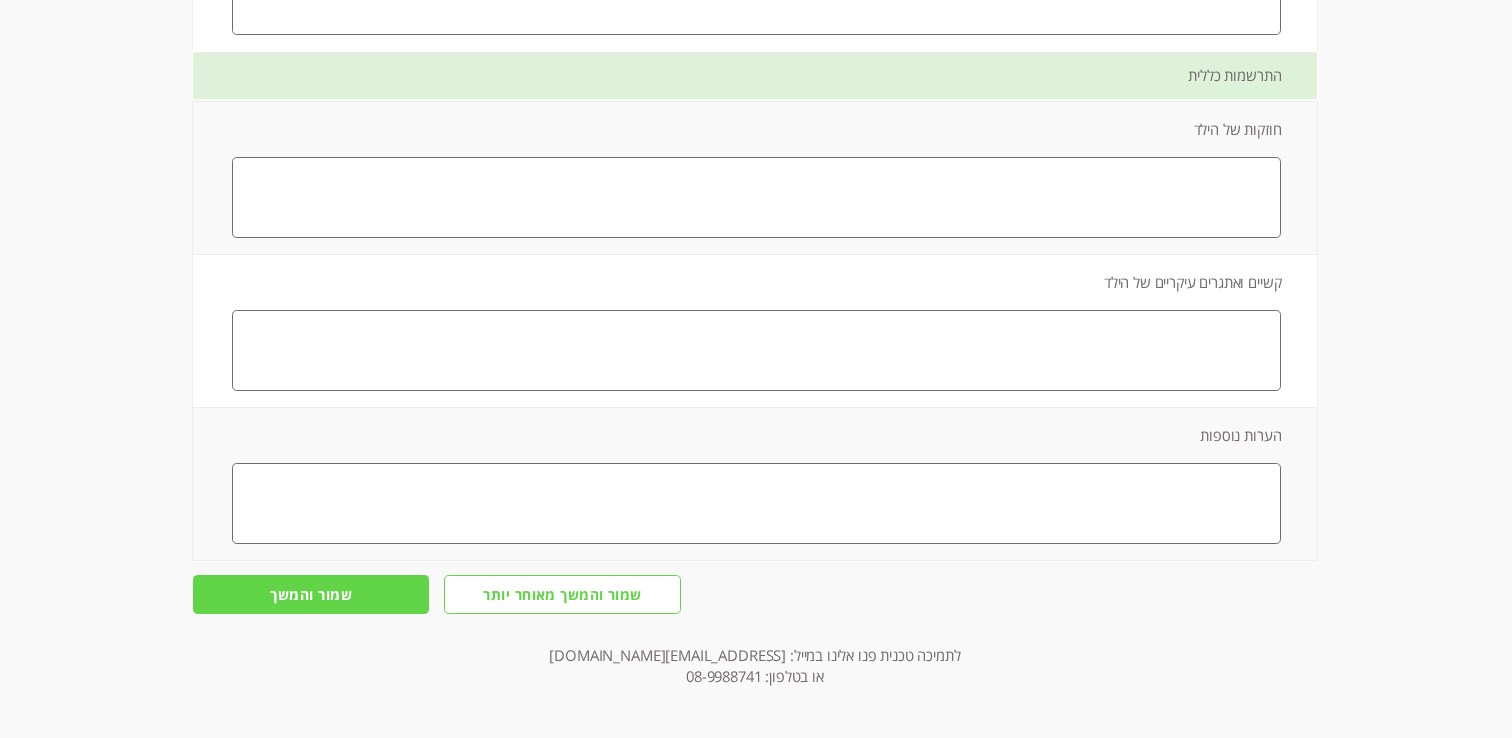 click on "חוזקות של הילד" at bounding box center (757, 178) 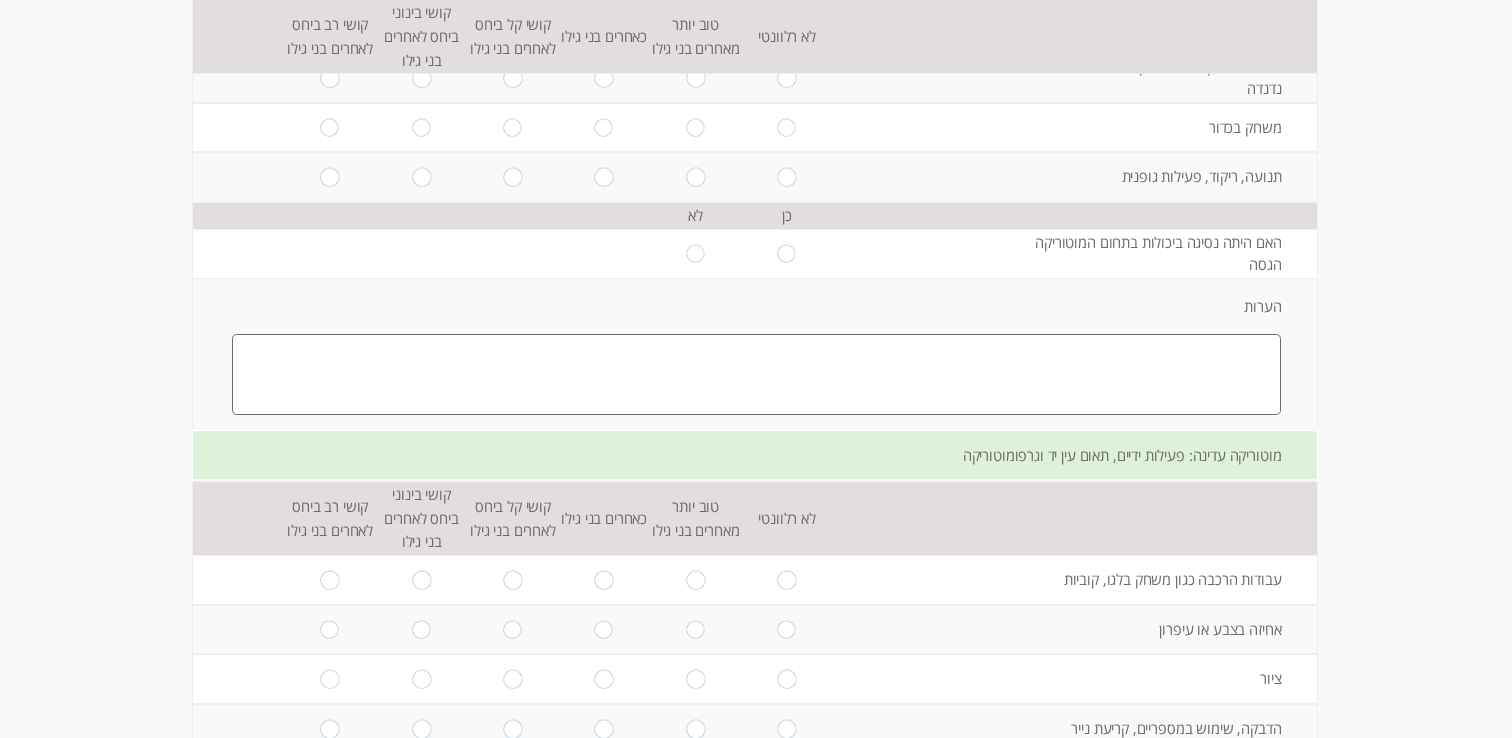 scroll, scrollTop: 0, scrollLeft: 0, axis: both 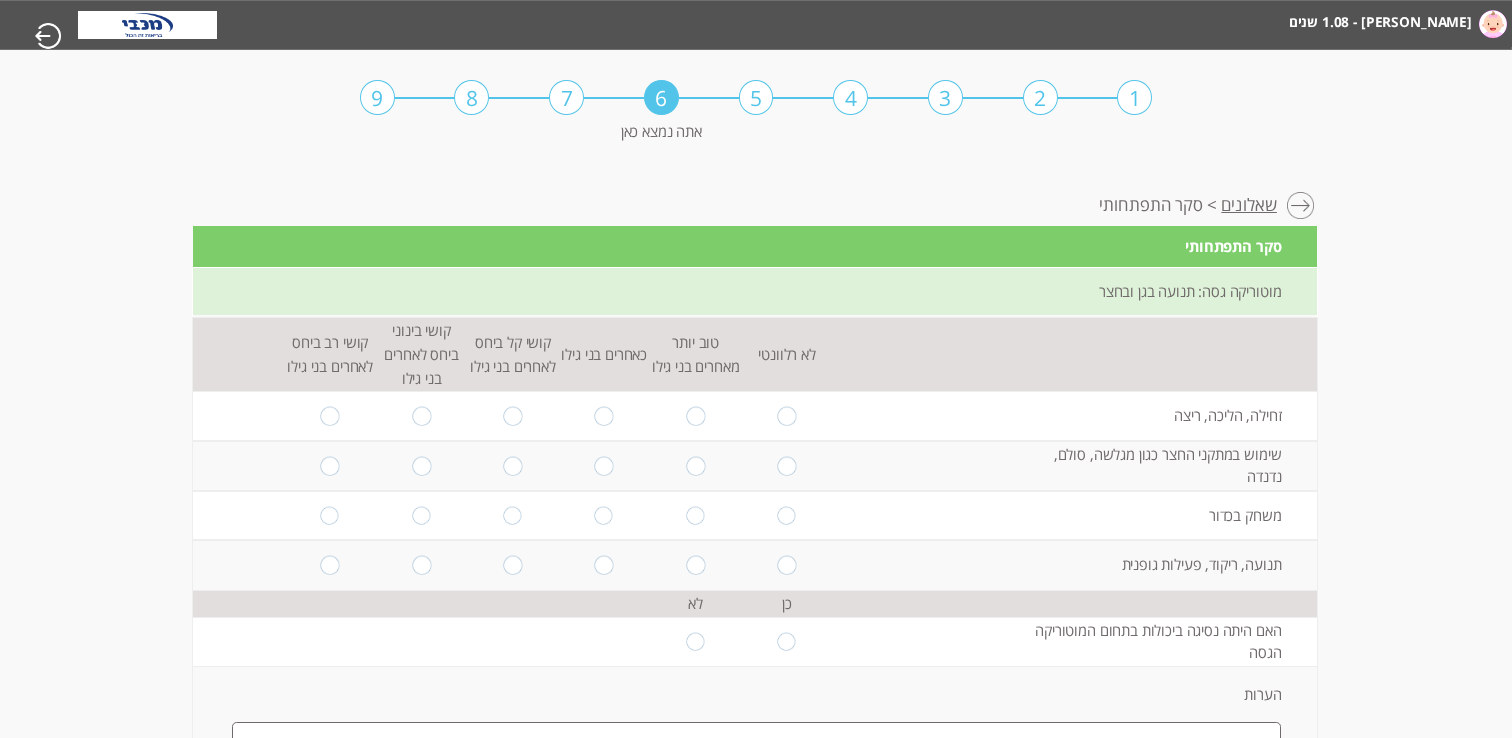 click on "שאלונים" at bounding box center (1249, 211) 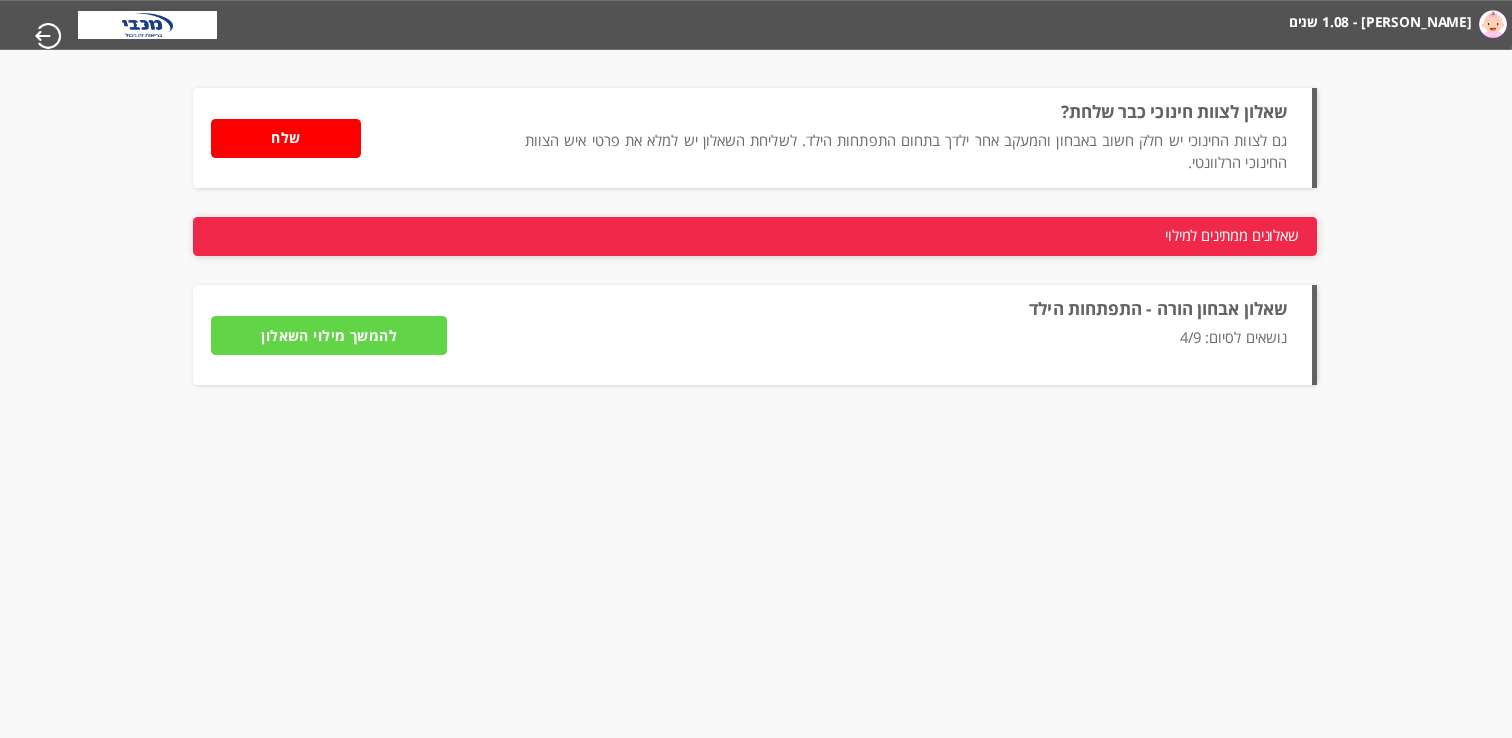 click on "להמשך מילוי השאלון" at bounding box center (329, 335) 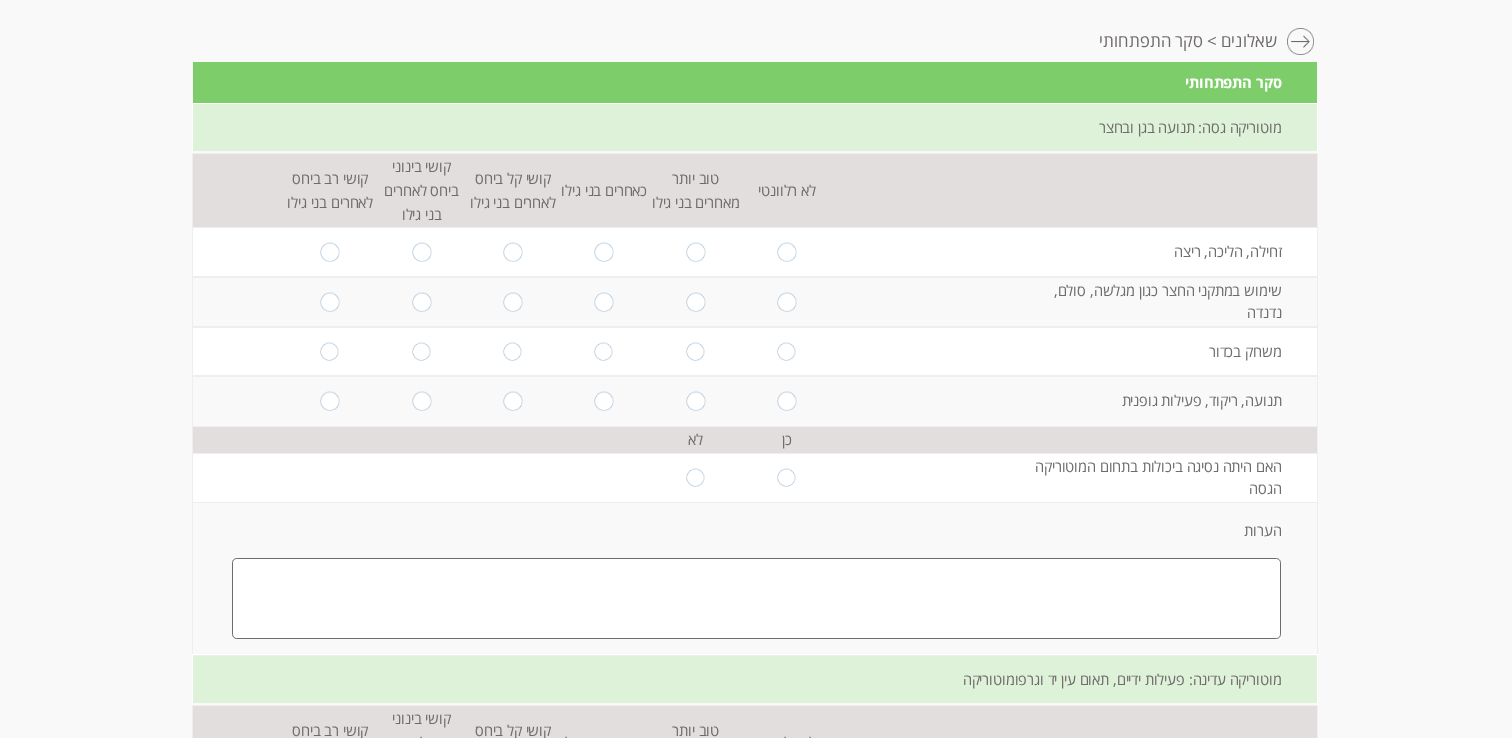 scroll, scrollTop: 169, scrollLeft: 0, axis: vertical 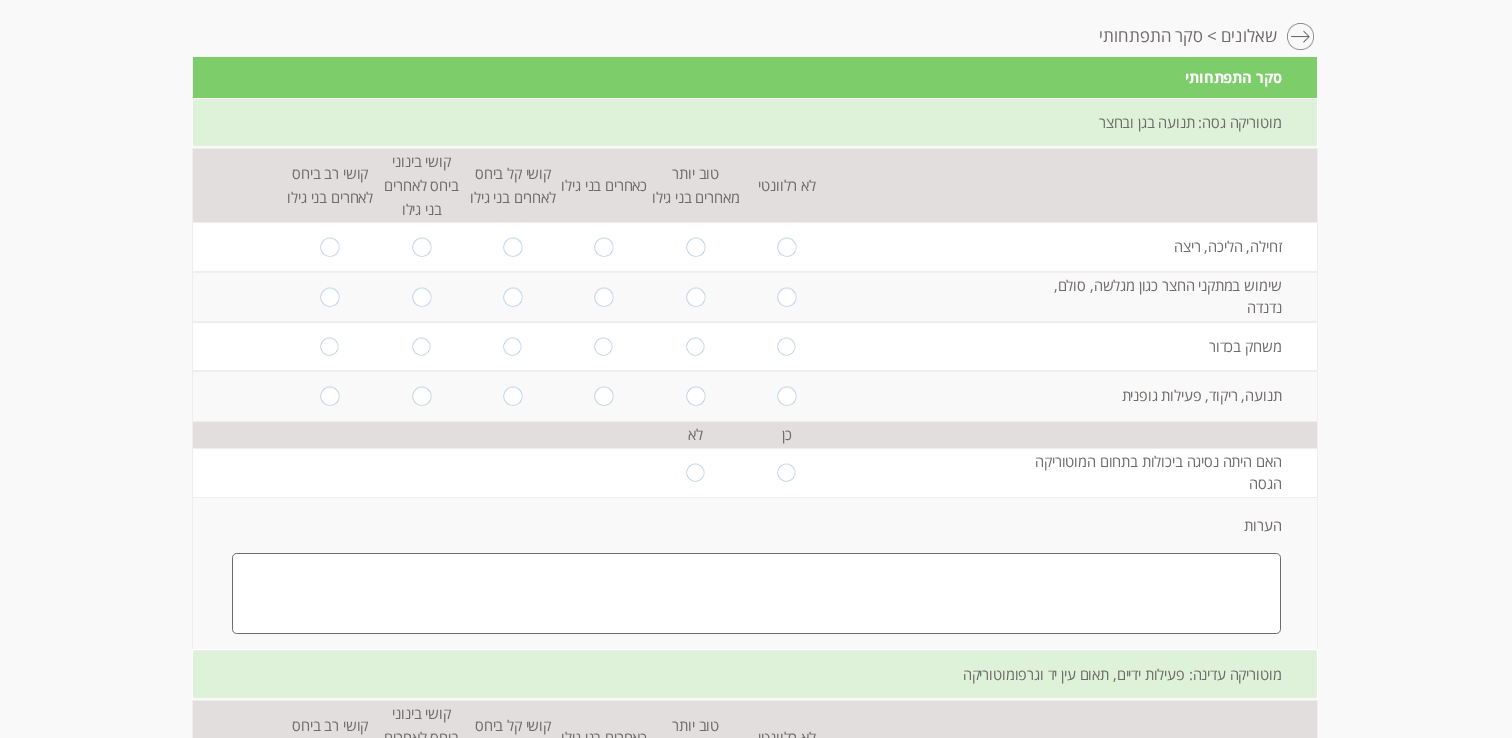 click at bounding box center [512, 247] 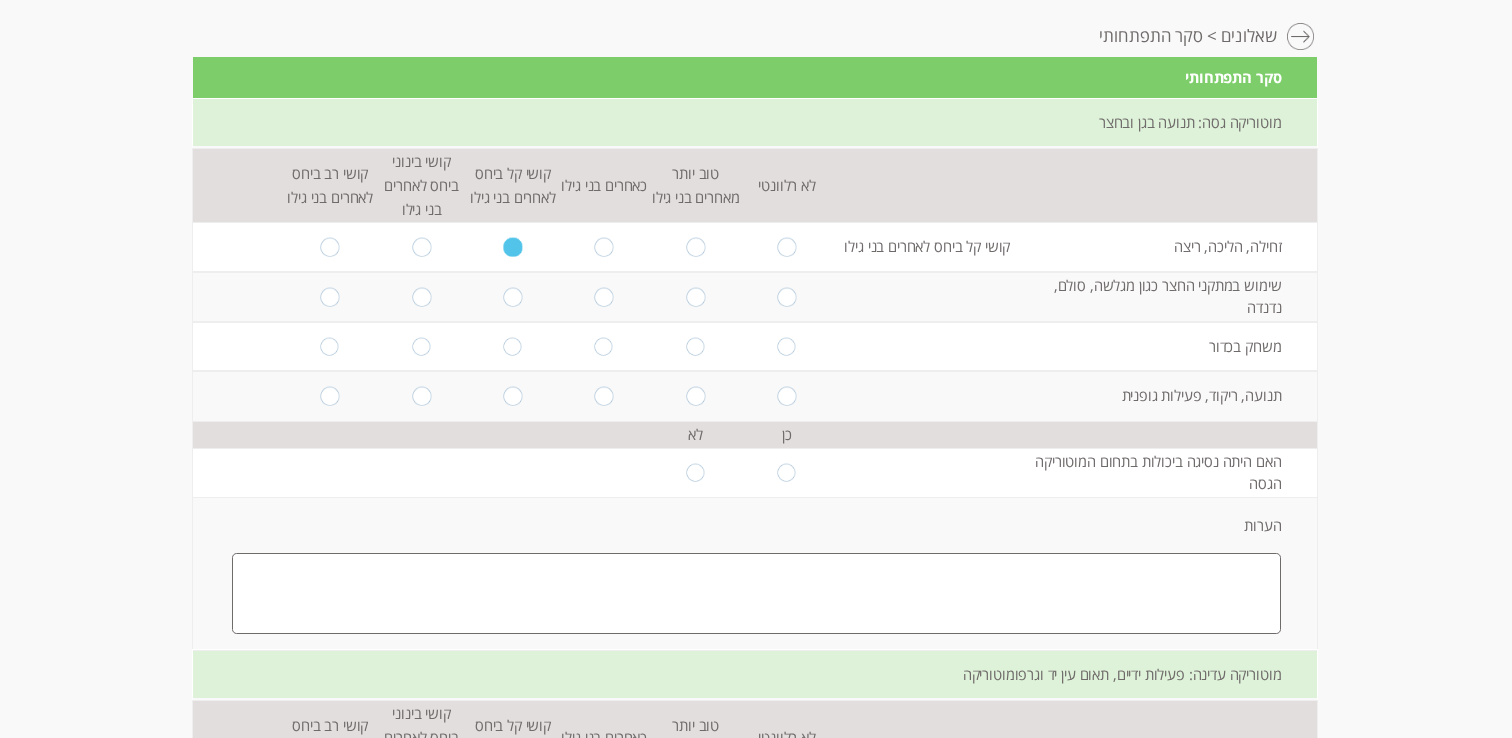 click at bounding box center [421, 297] 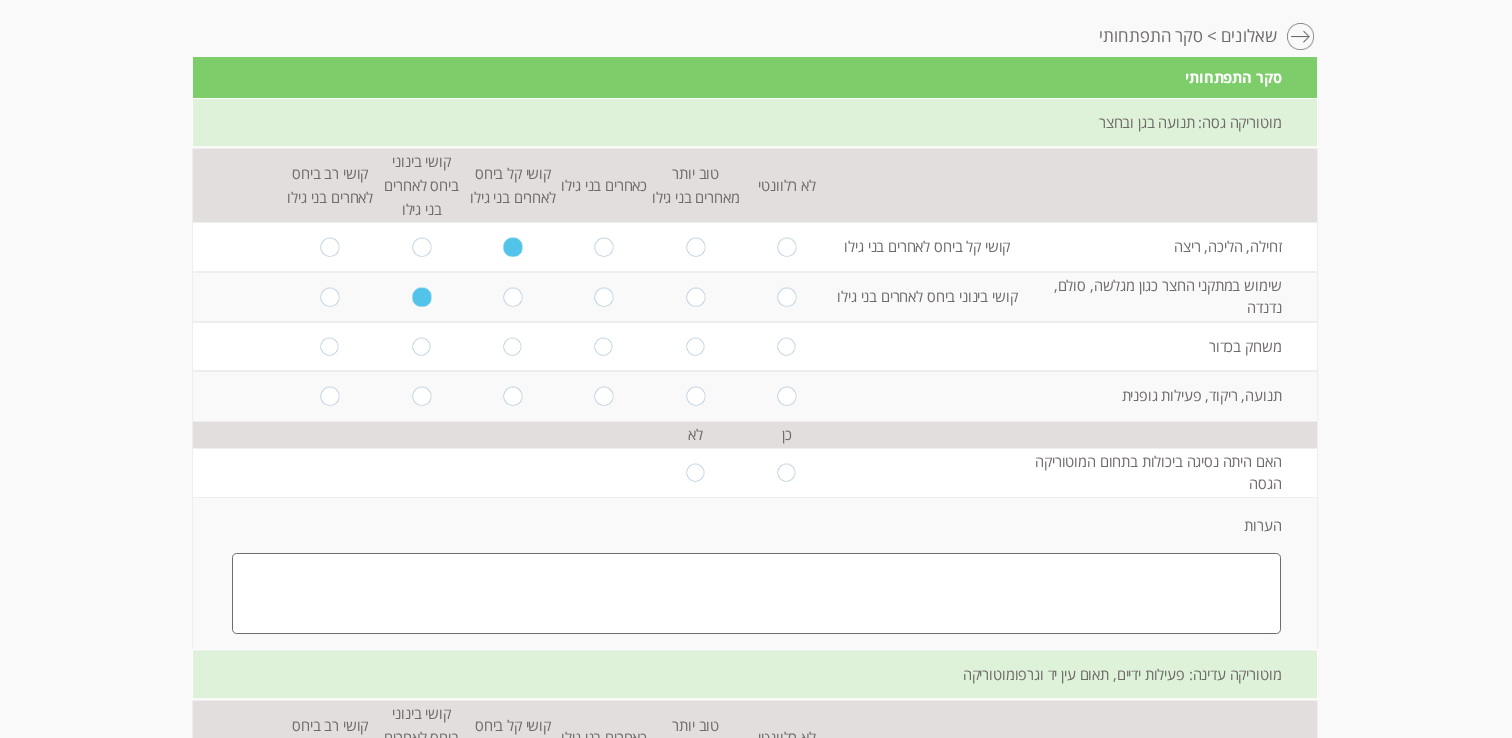 click at bounding box center (421, 346) 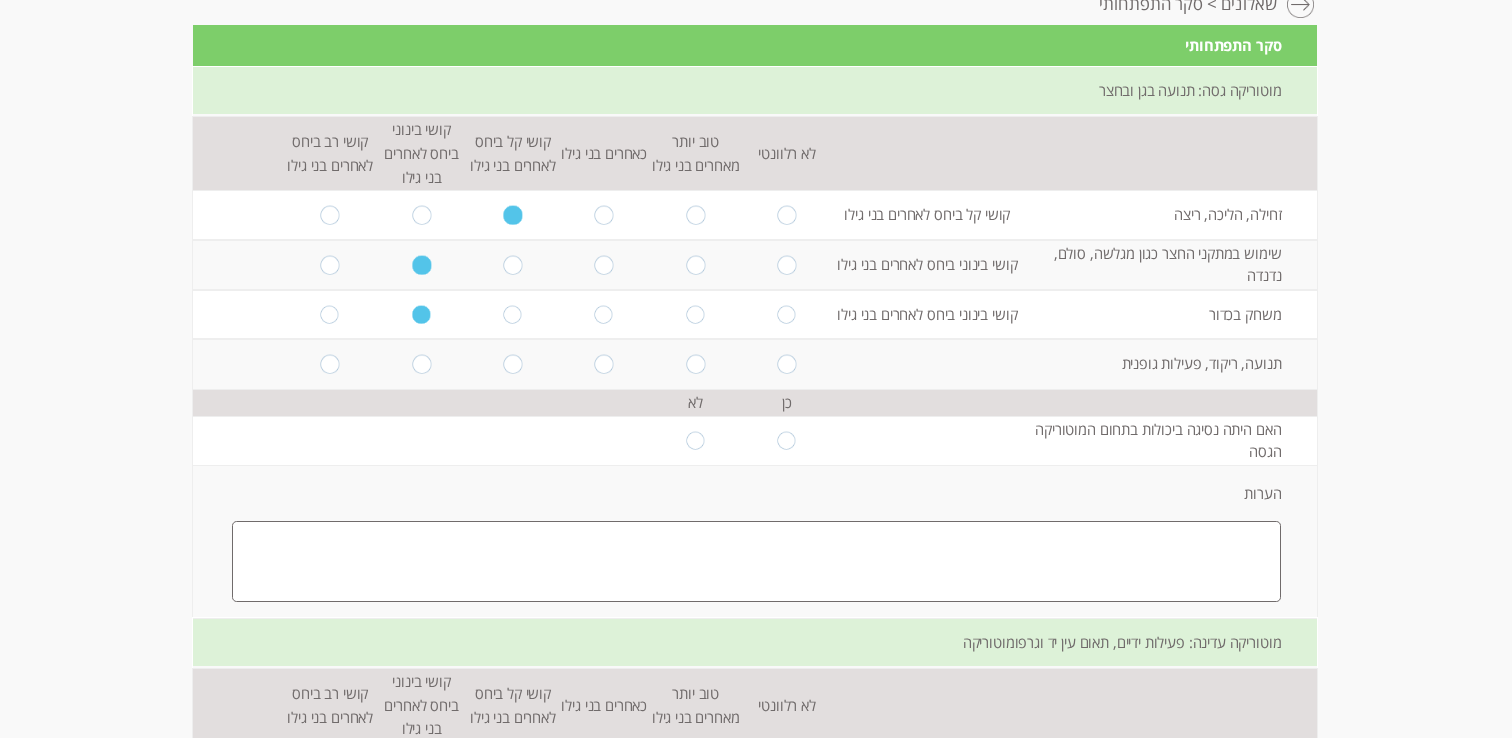 scroll, scrollTop: 203, scrollLeft: 0, axis: vertical 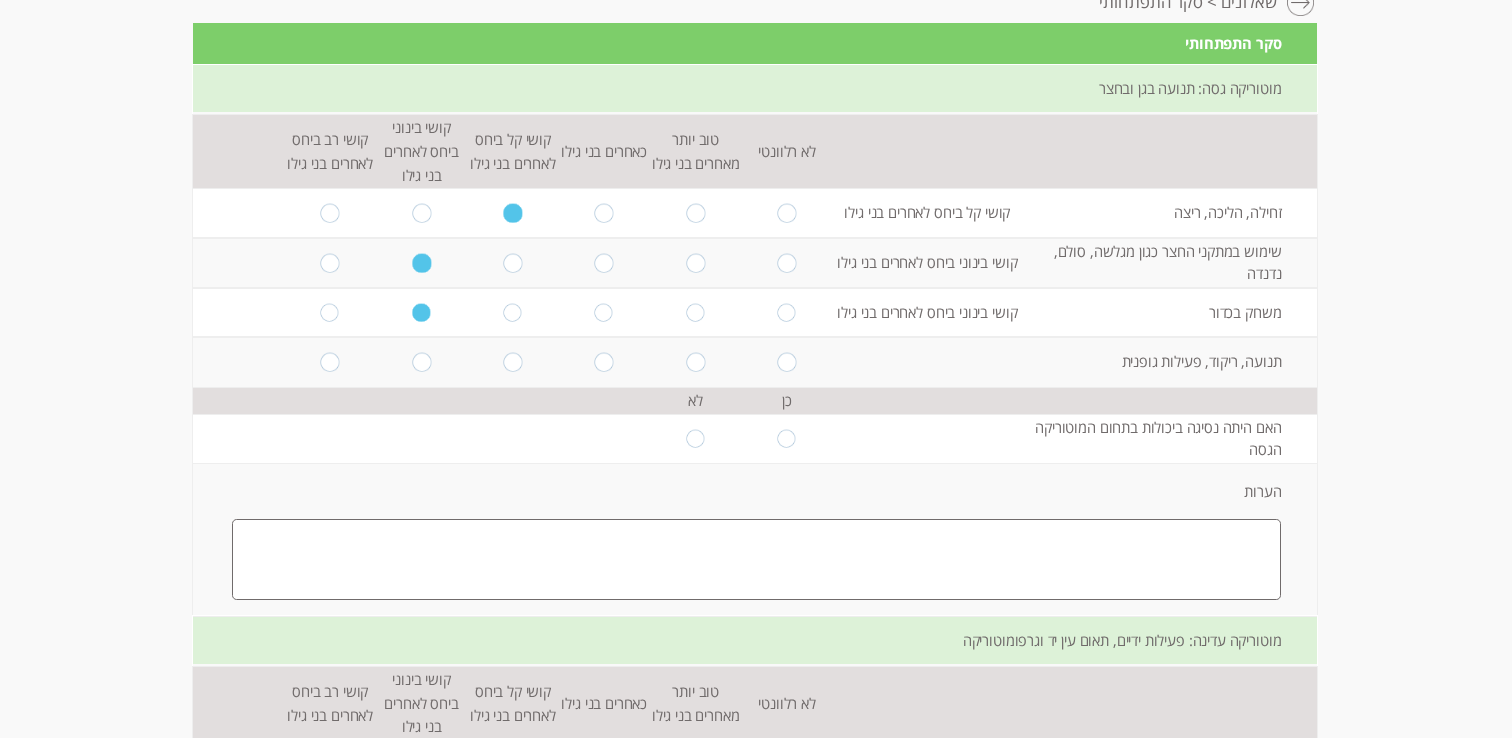 click at bounding box center (604, 362) 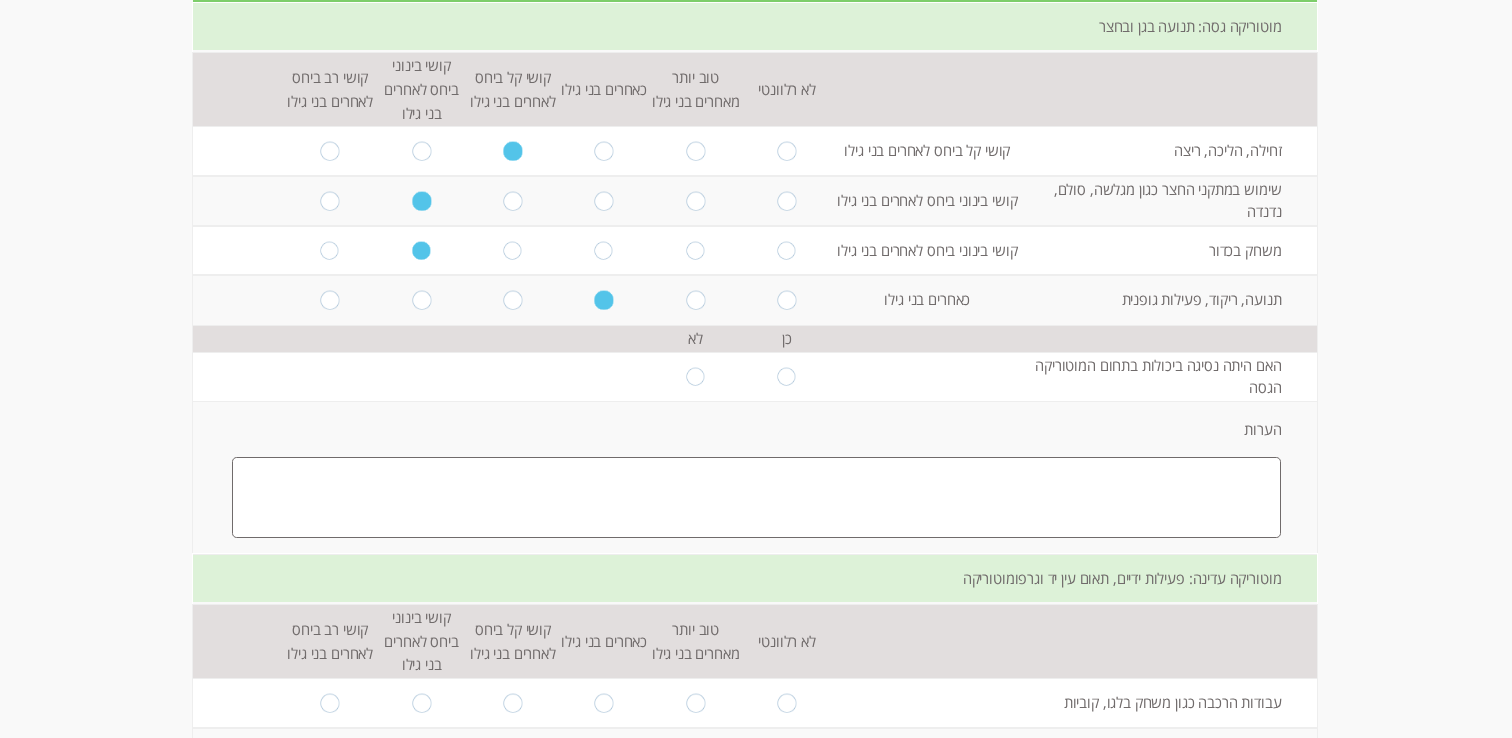 scroll, scrollTop: 267, scrollLeft: 0, axis: vertical 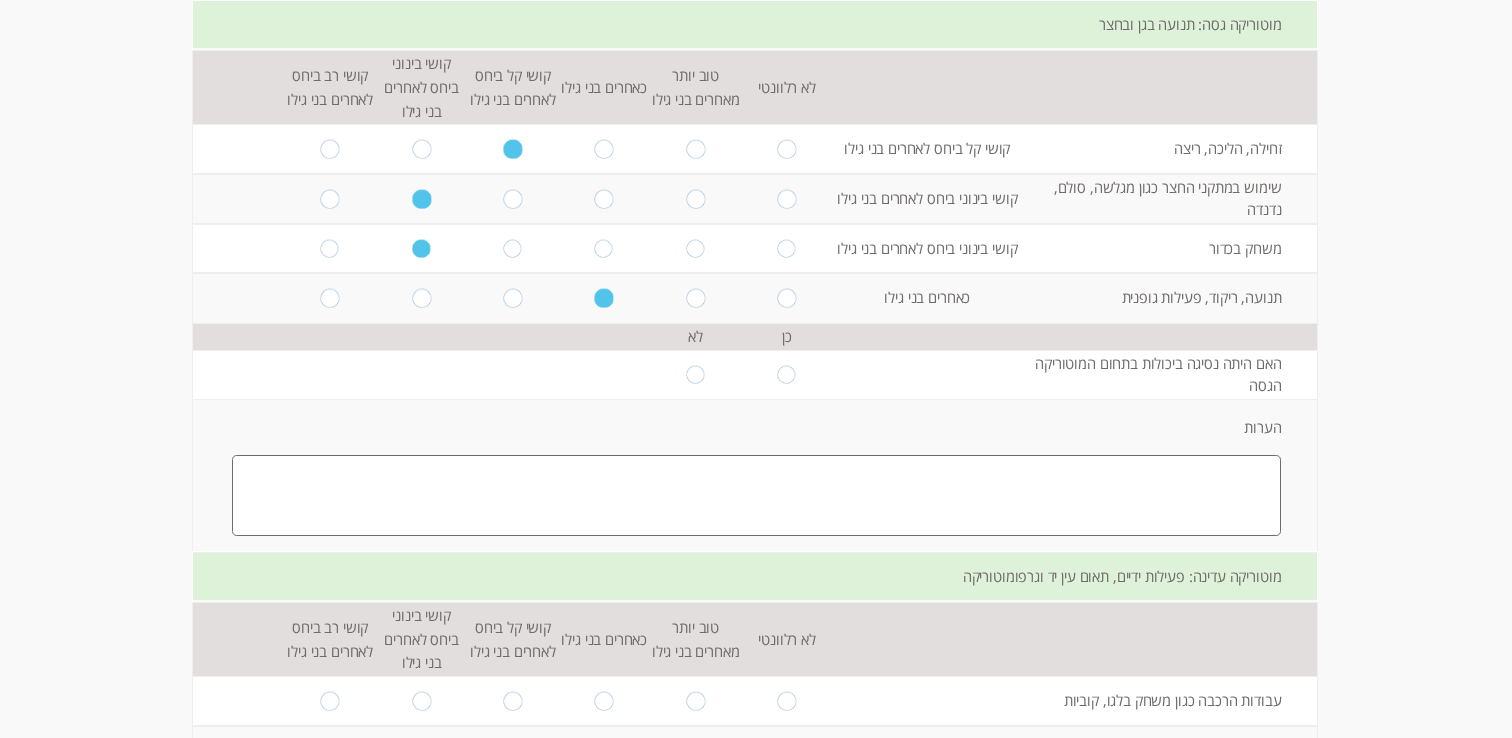 click at bounding box center [695, 374] 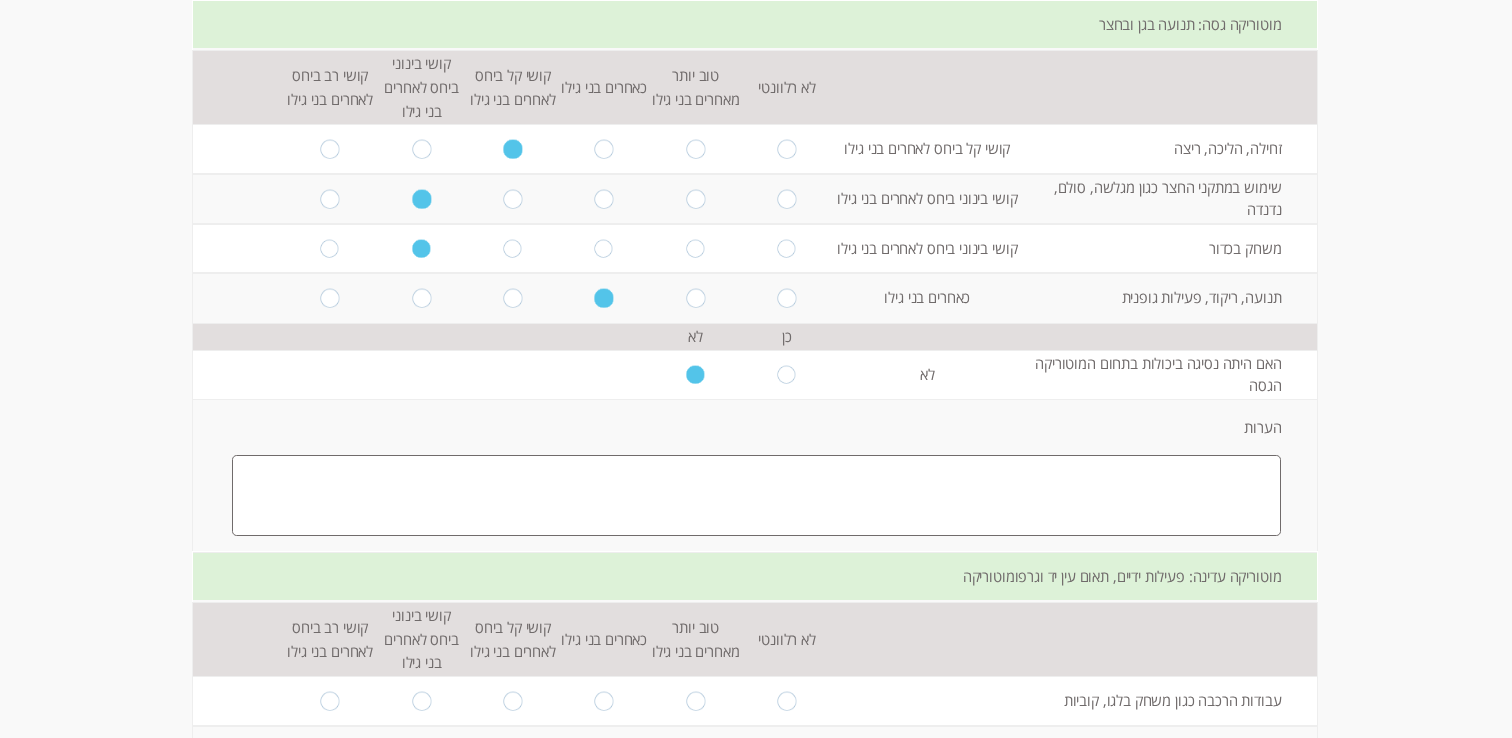 click at bounding box center (756, 495) 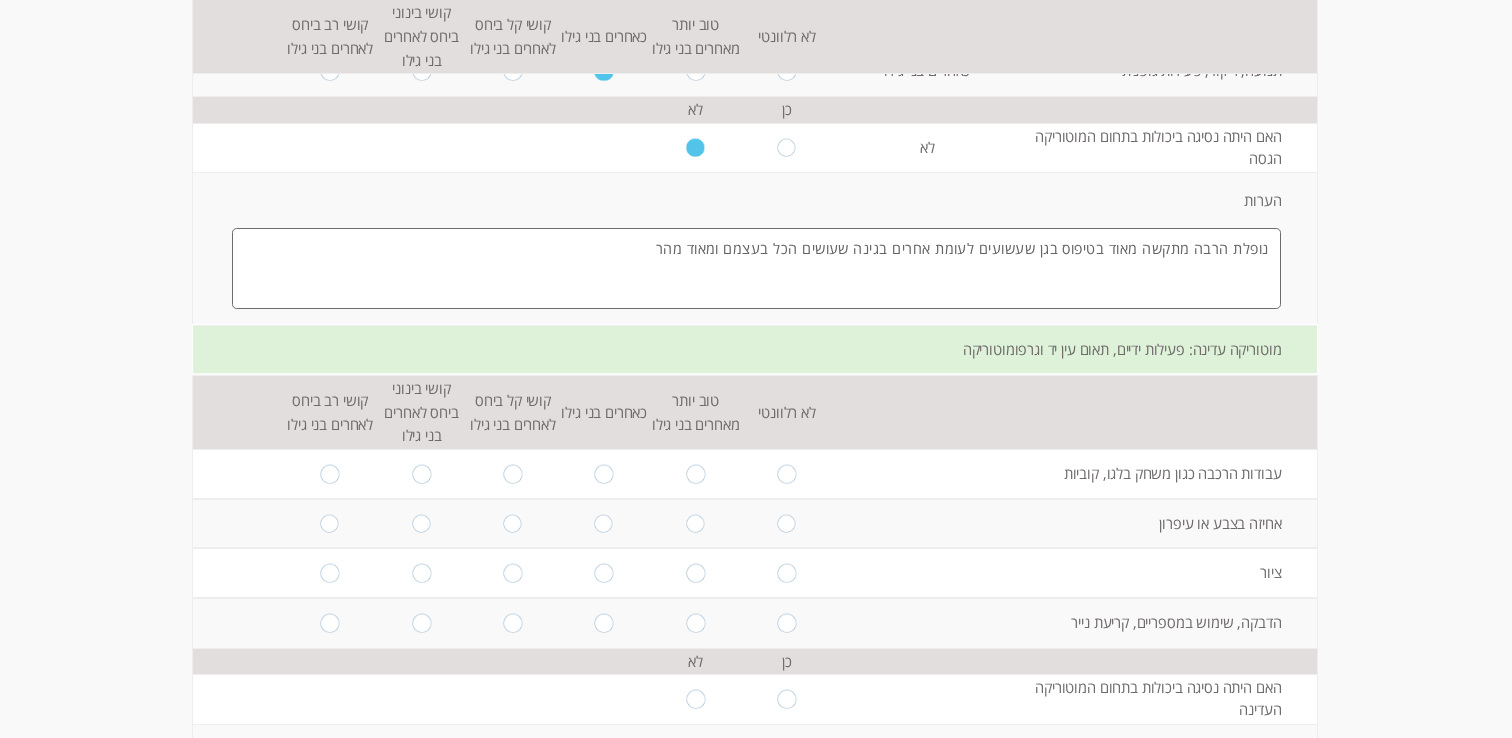 scroll, scrollTop: 515, scrollLeft: 0, axis: vertical 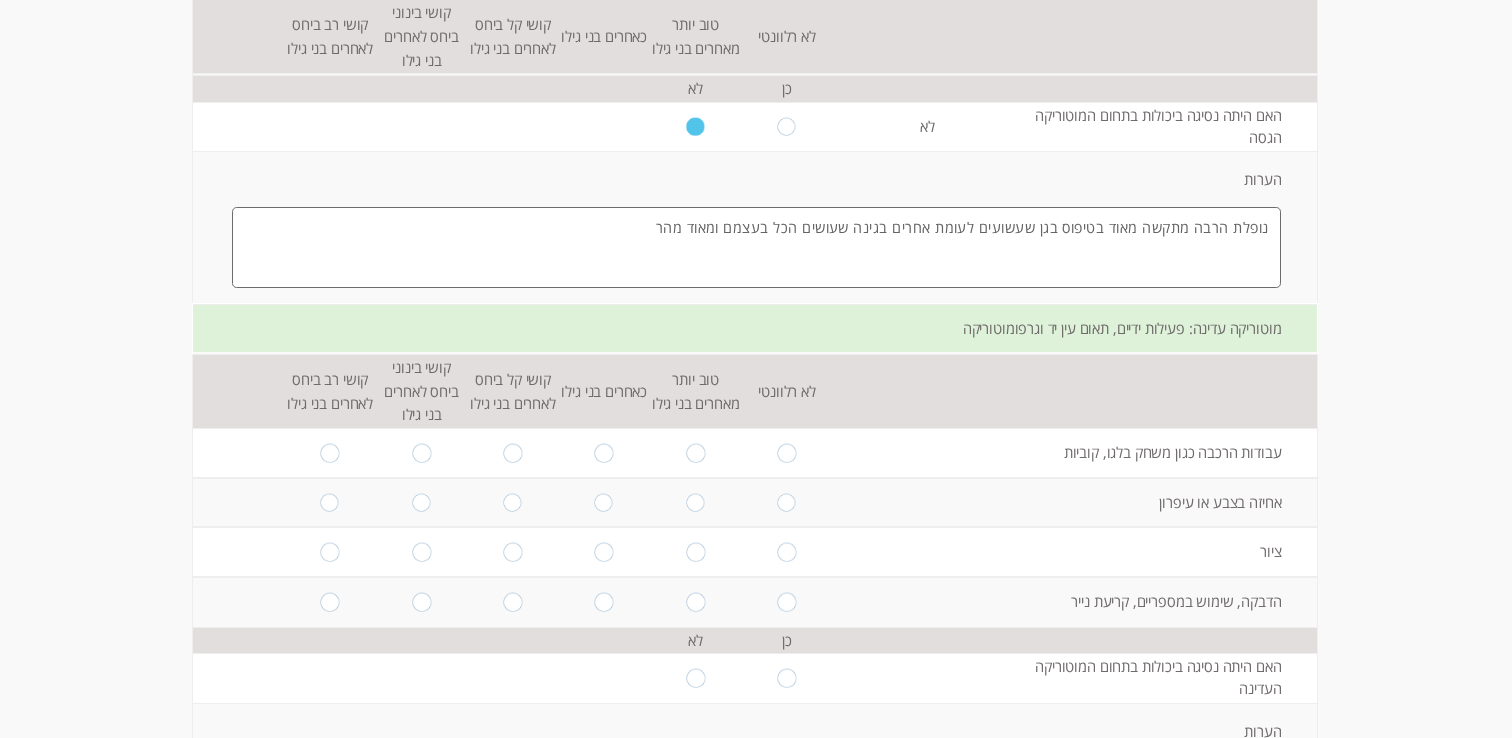 type on "נופלת הרבה מתקשה מאוד בטיפוס בגן שעשועים לעומת אחרים בגינה שעושים הכל בעצמם ומאוד מהר" 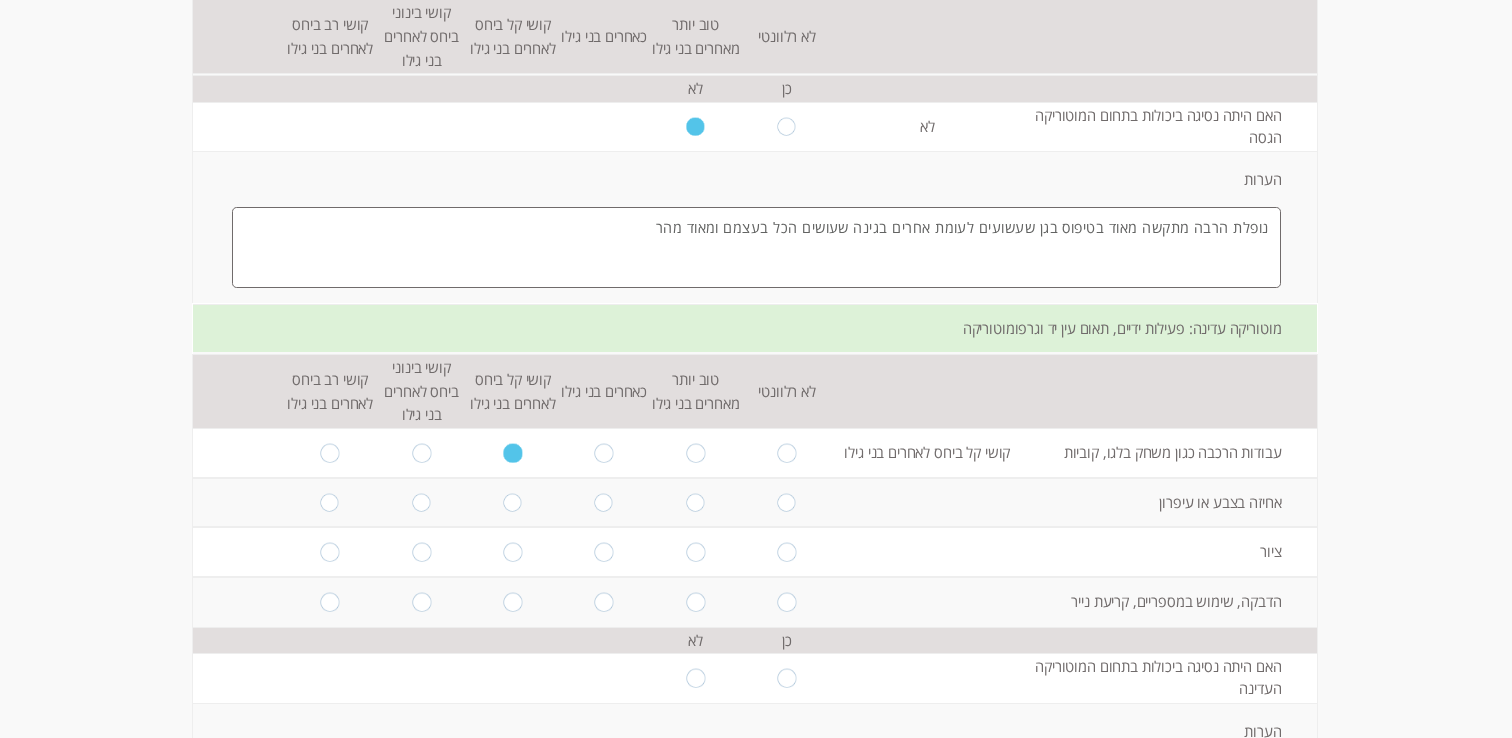click at bounding box center [604, 502] 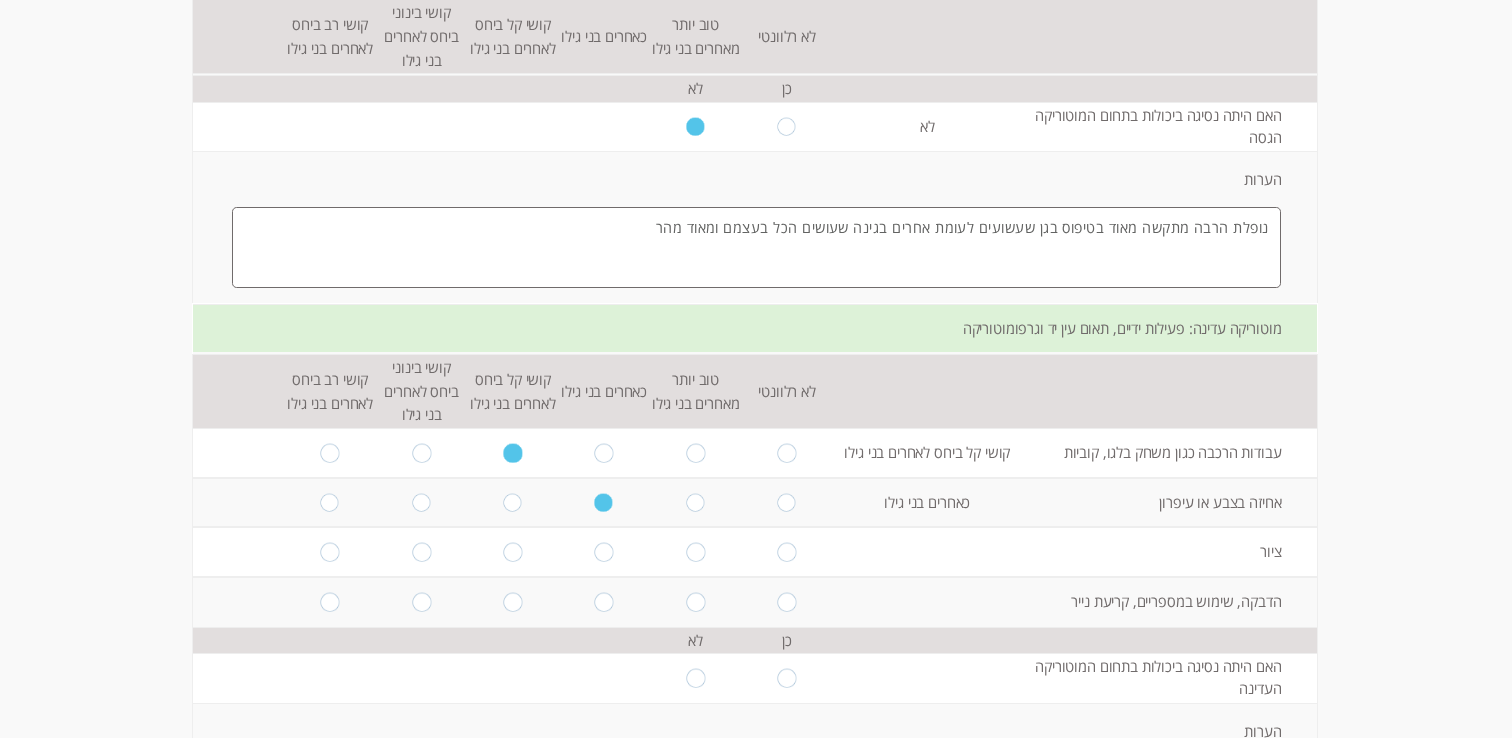 click at bounding box center [604, 552] 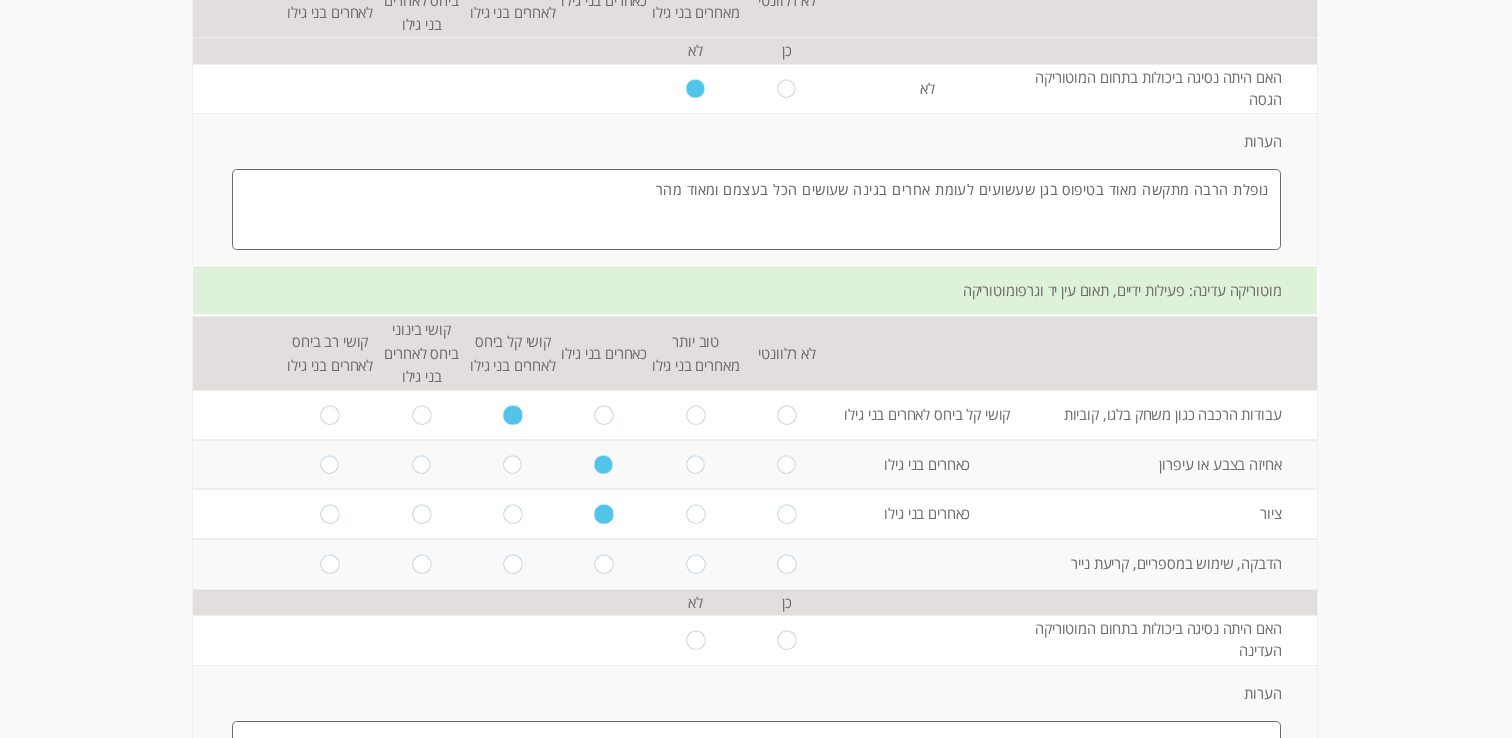scroll, scrollTop: 578, scrollLeft: 0, axis: vertical 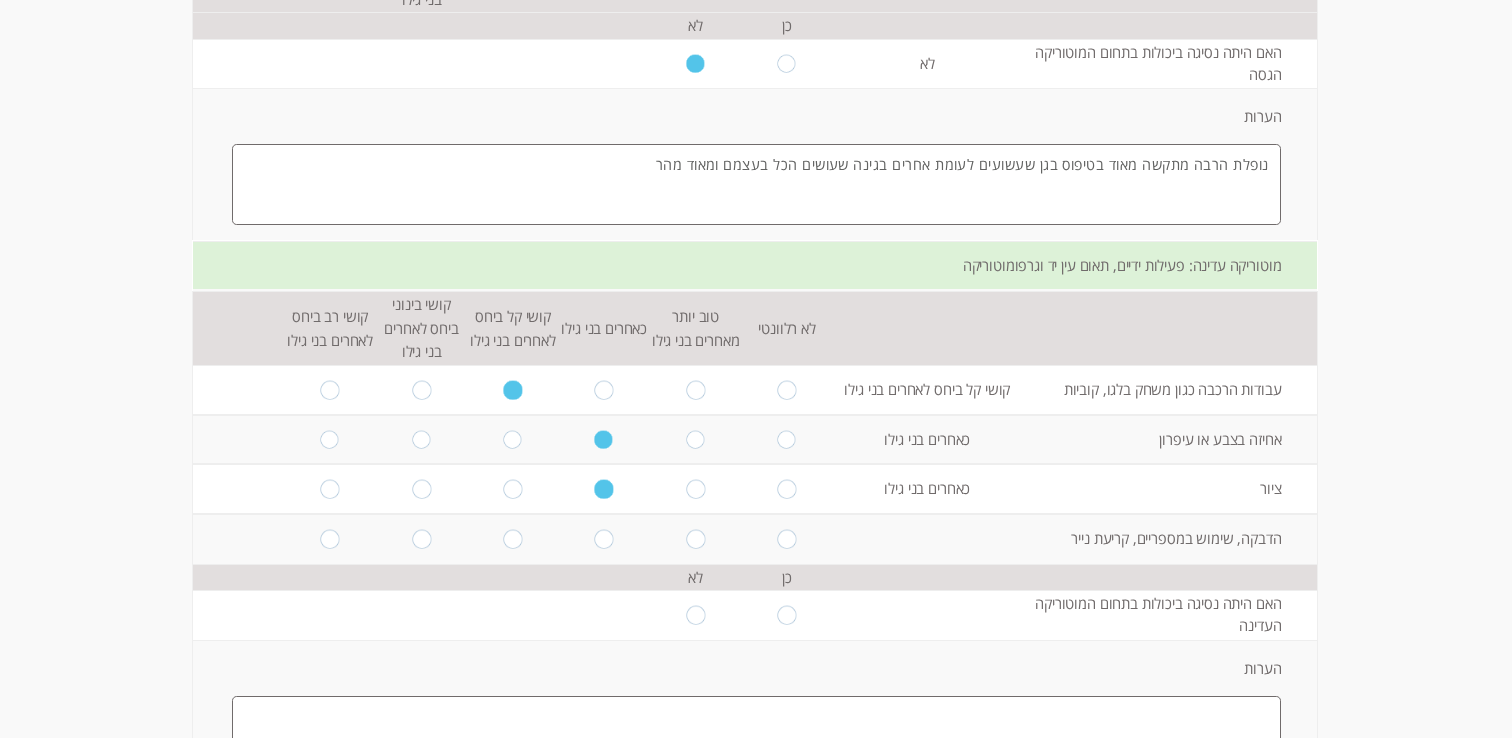 click at bounding box center (604, 539) 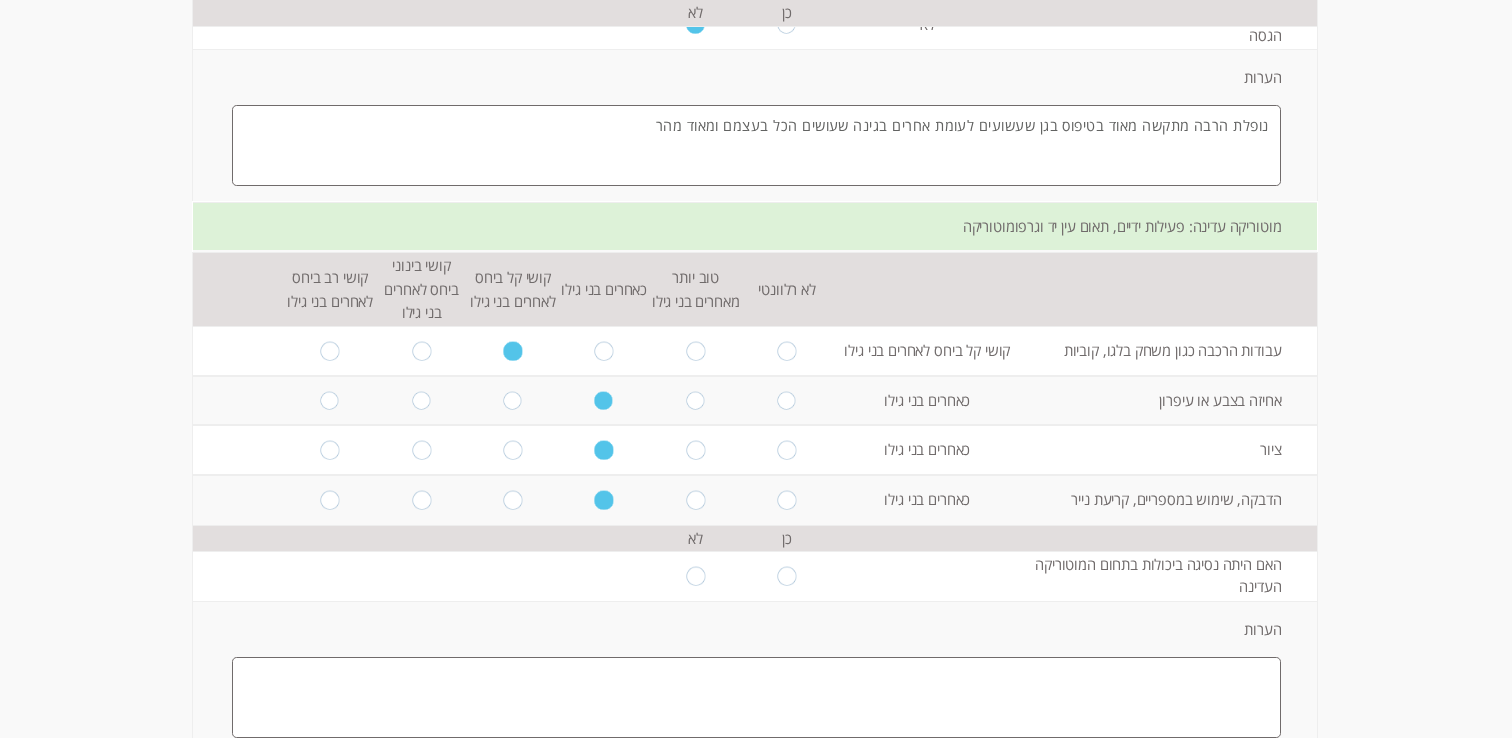 scroll, scrollTop: 626, scrollLeft: 0, axis: vertical 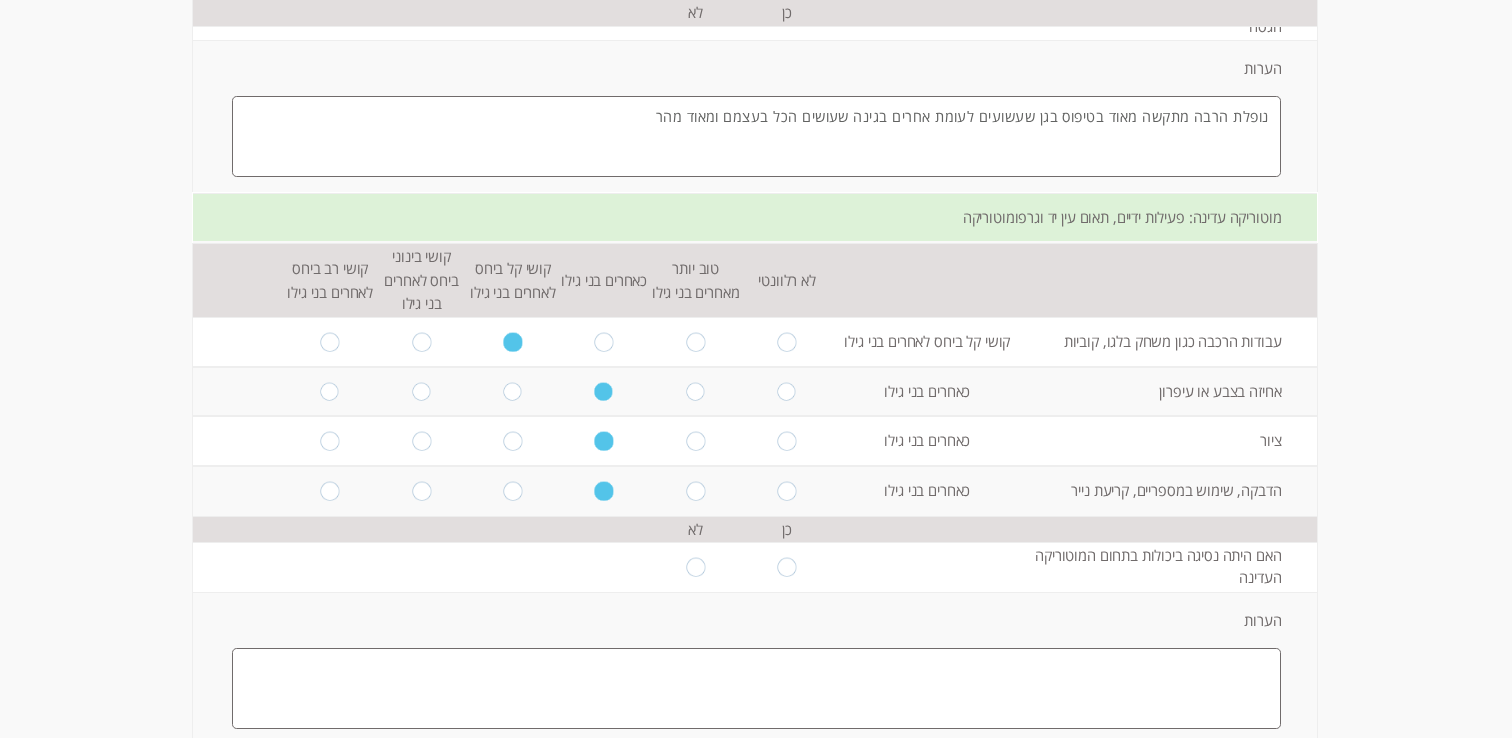 click at bounding box center [787, 567] 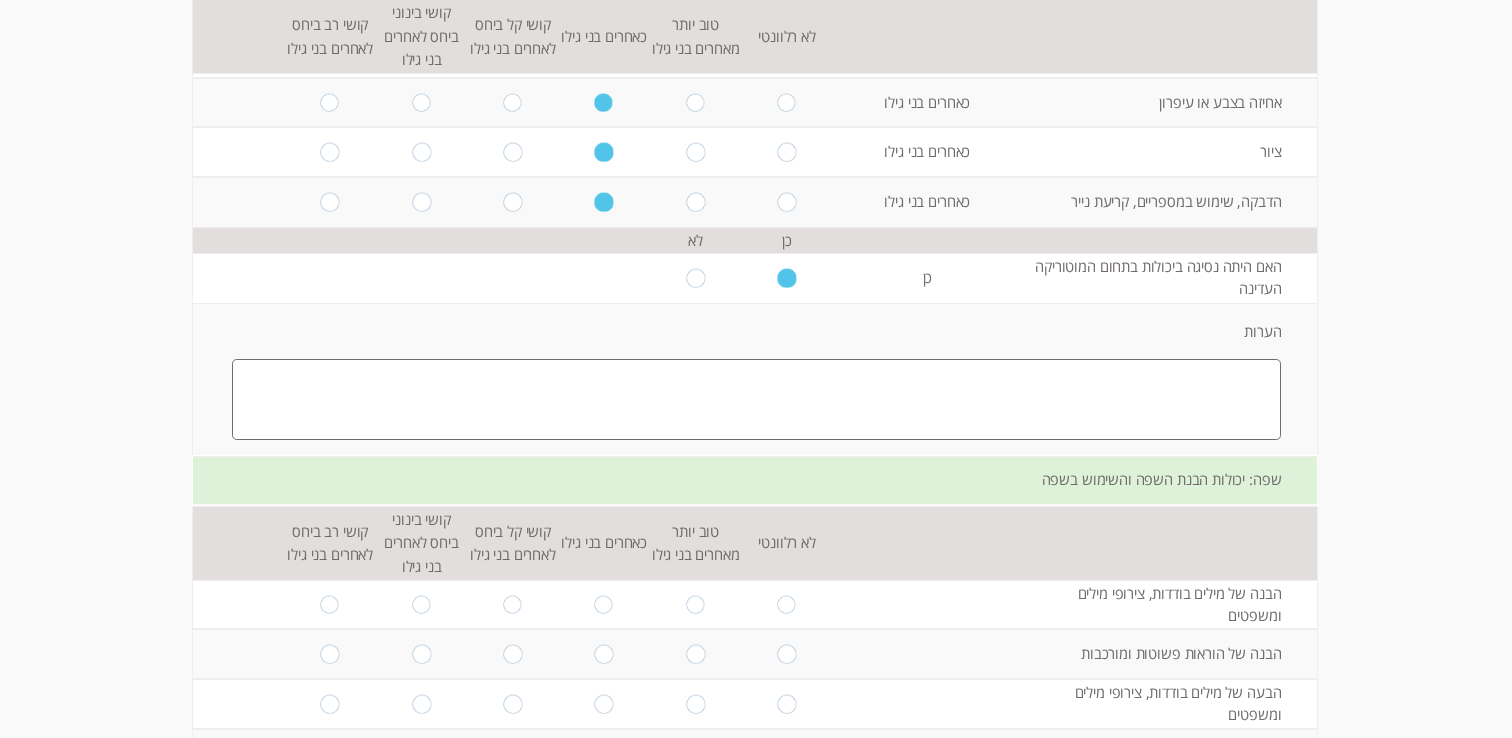 scroll, scrollTop: 916, scrollLeft: 0, axis: vertical 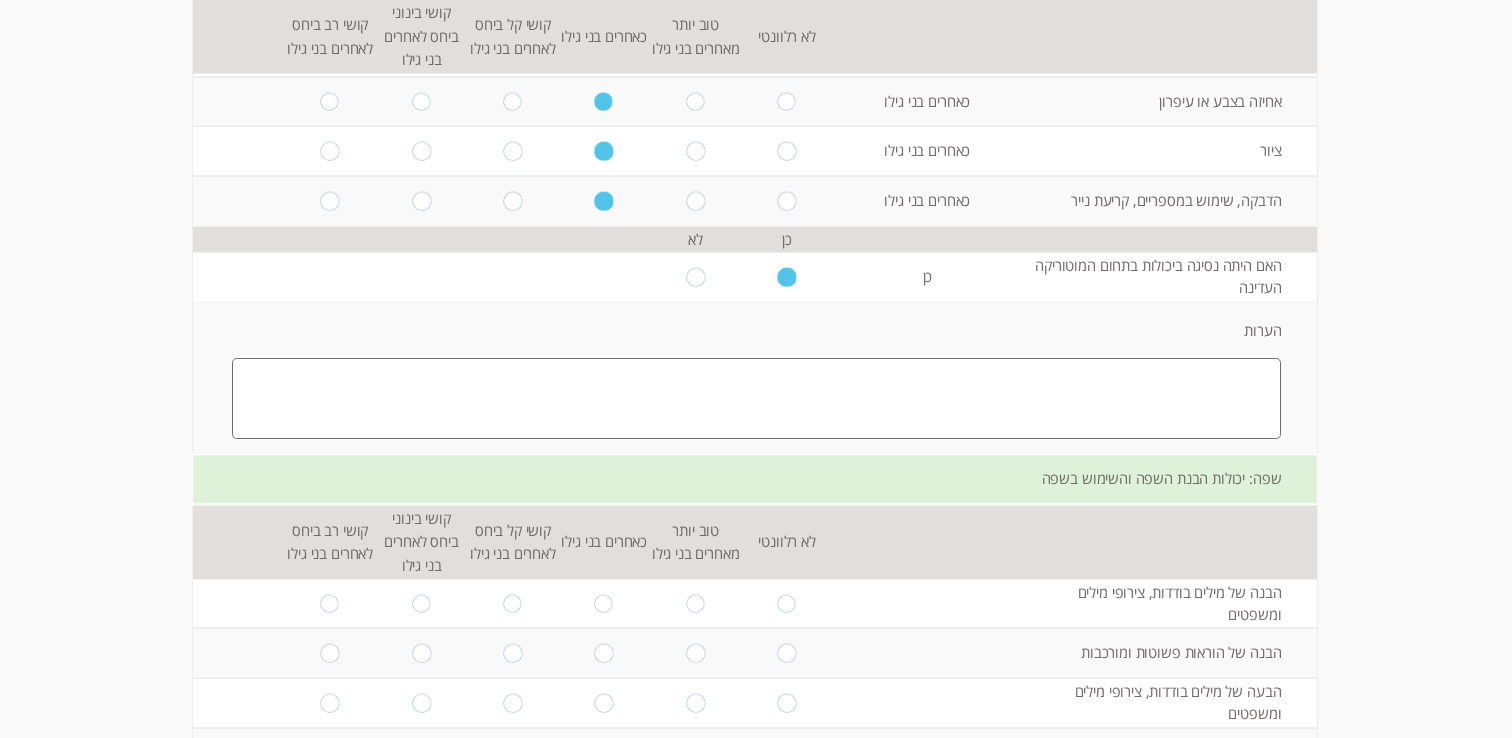 click at bounding box center [756, 398] 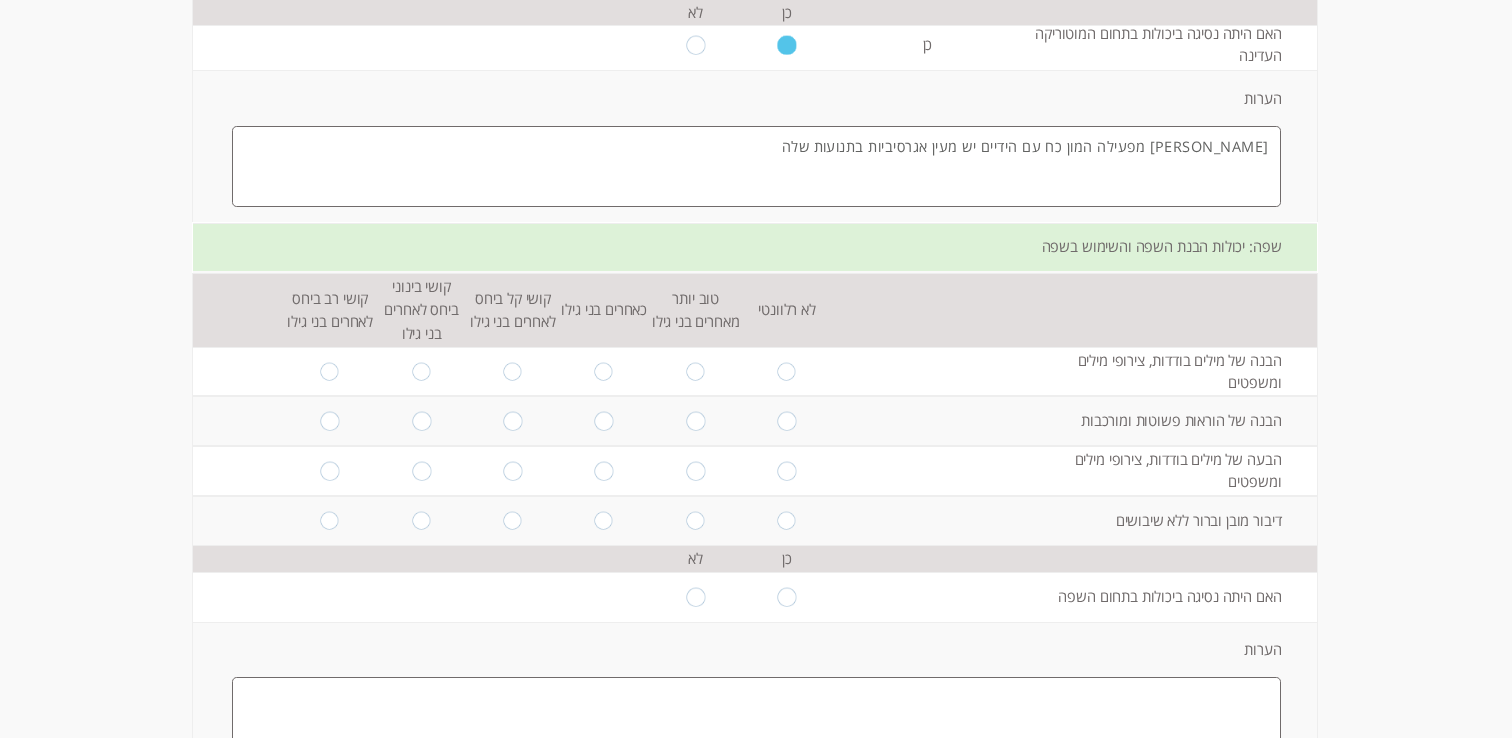 scroll, scrollTop: 1150, scrollLeft: 0, axis: vertical 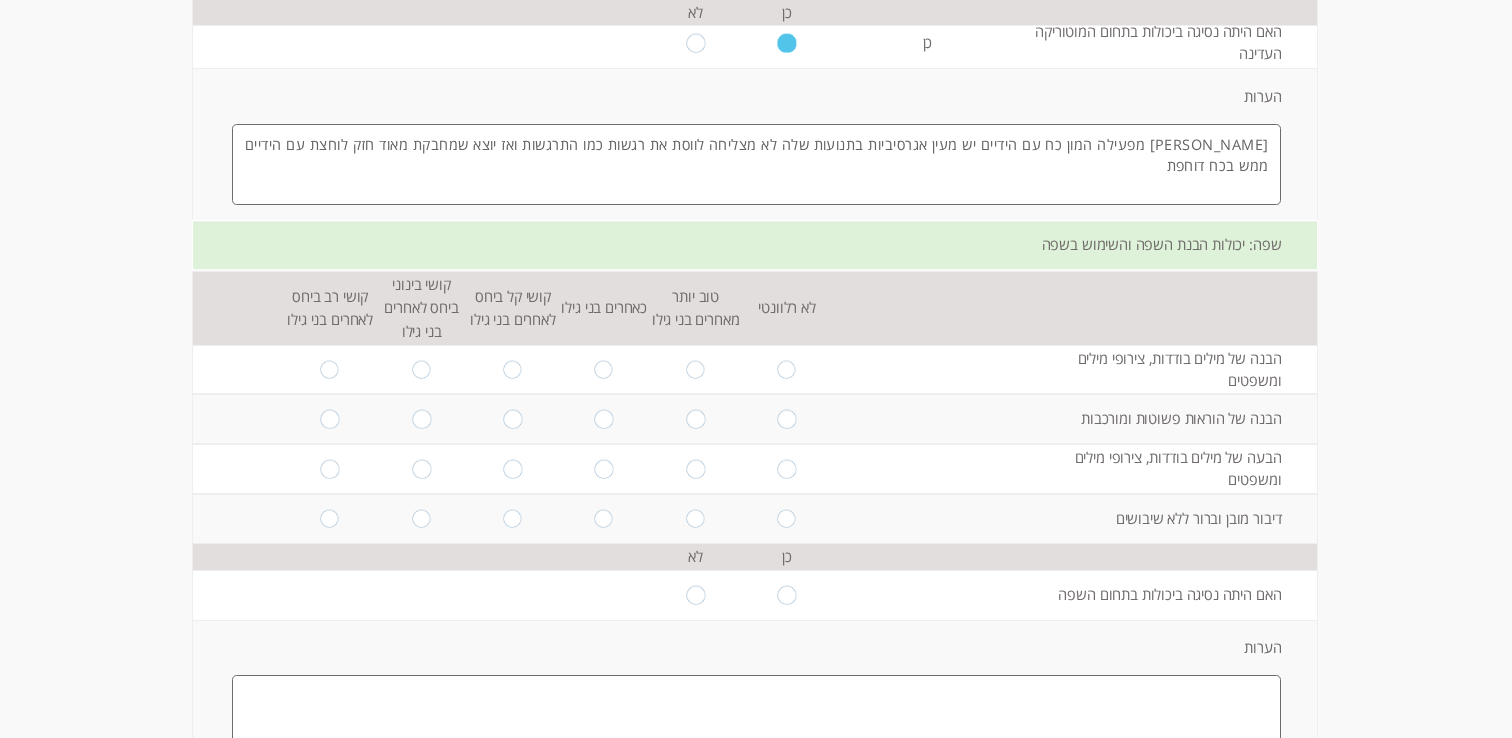 click on "[PERSON_NAME] מפעילה המון כח עם הידיים יש מעין אגרסיביות בתנועות שלה לא מצליחה לווסת את רגשות כמו התרגשות ואז יוצא שמחבקת מאוד חזק לוחצת עם הידיים ממש בכח דוחפת" at bounding box center [756, 164] 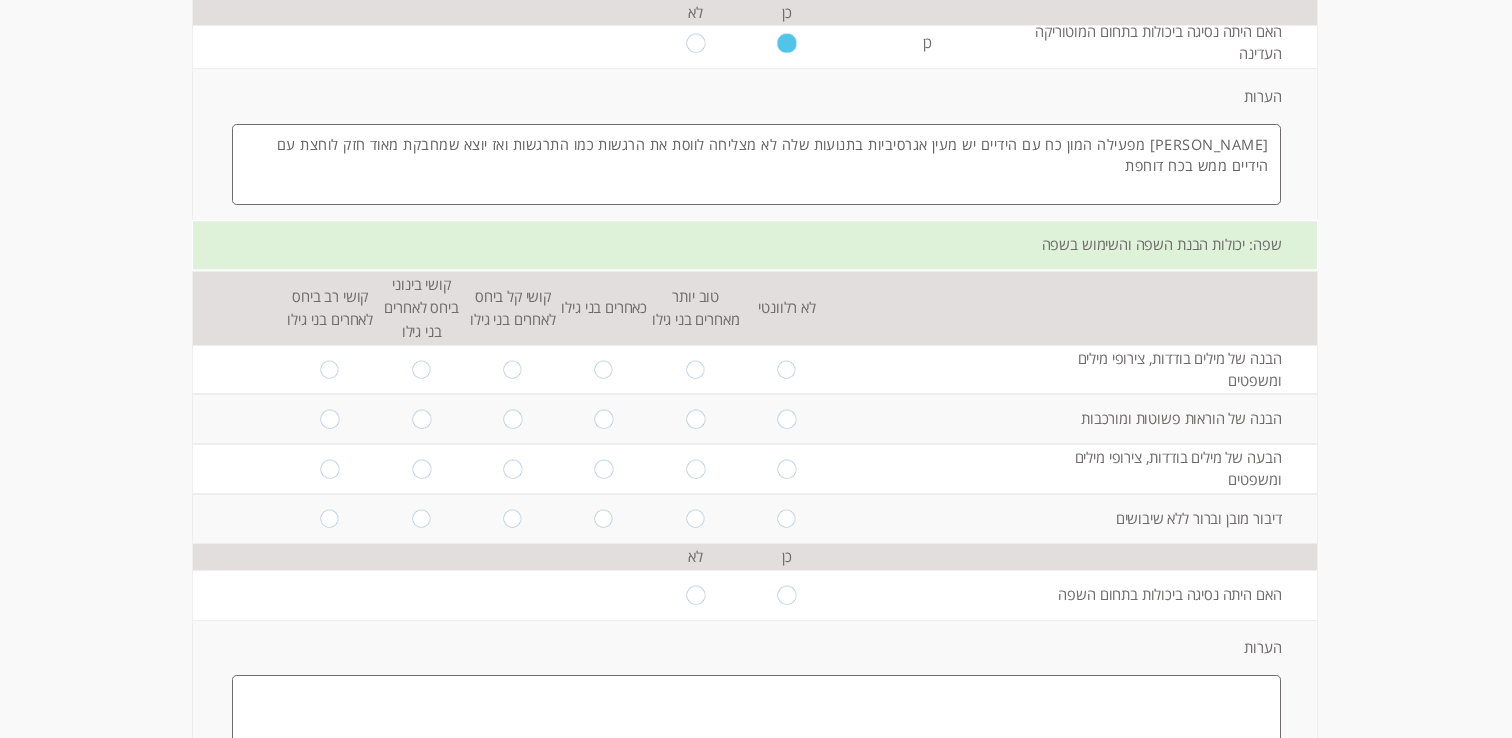 click on "[PERSON_NAME] מפעילה המון כח עם הידיים יש מעין אגרסיביות בתנועות שלה לא מצליחה לווסת את הרגשות כמו התרגשות ואז יוצא שמחבקת מאוד חזק לוחצת עם הידיים ממש בכח דוחפת" at bounding box center [756, 164] 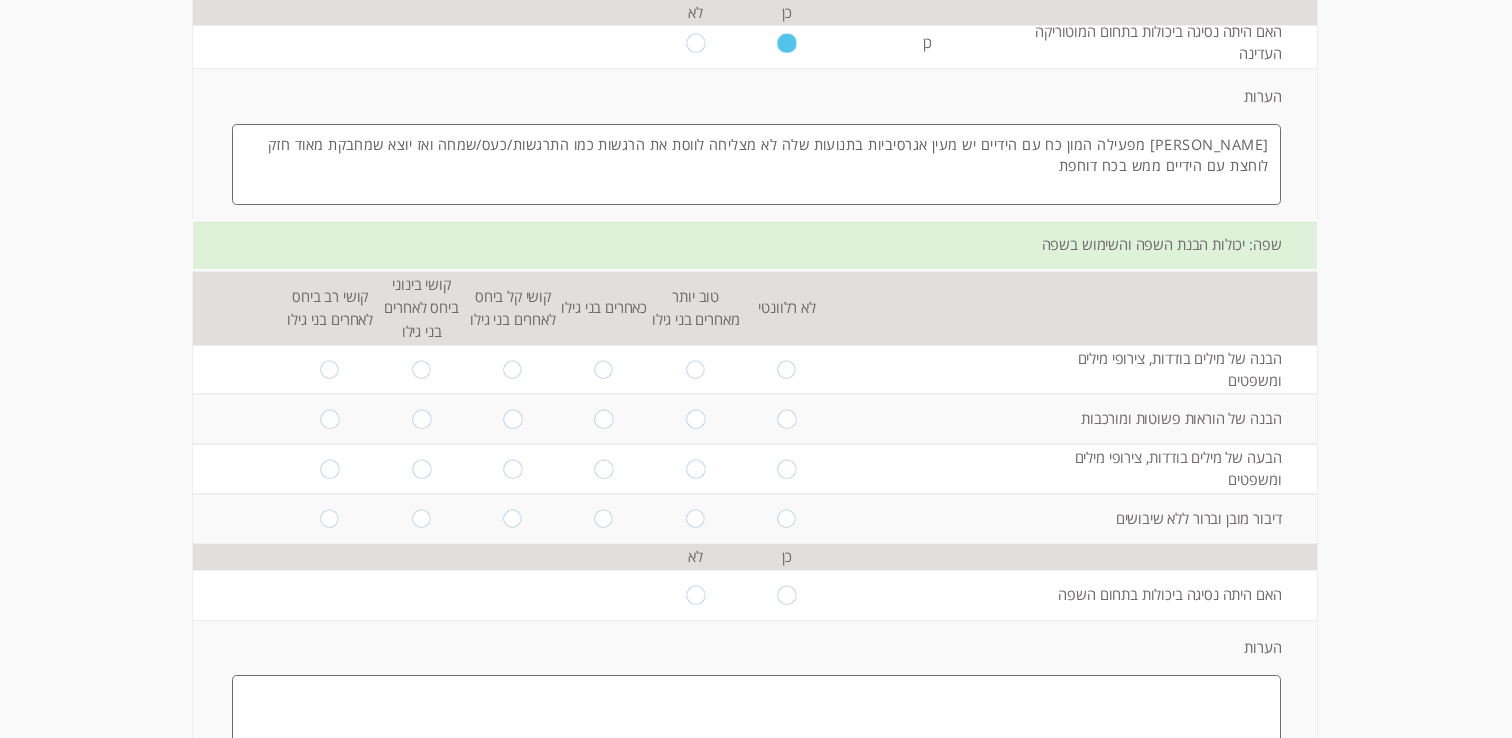 type on "[PERSON_NAME] מפעילה המון כח עם הידיים יש מעין אגרסיביות בתנועות שלה לא מצליחה לווסת את הרגשות כמו התרגשות/כעס/שמחה ואז יוצא שמחבקת מאוד חזק לוחצת עם הידיים ממש בכח דוחפת" 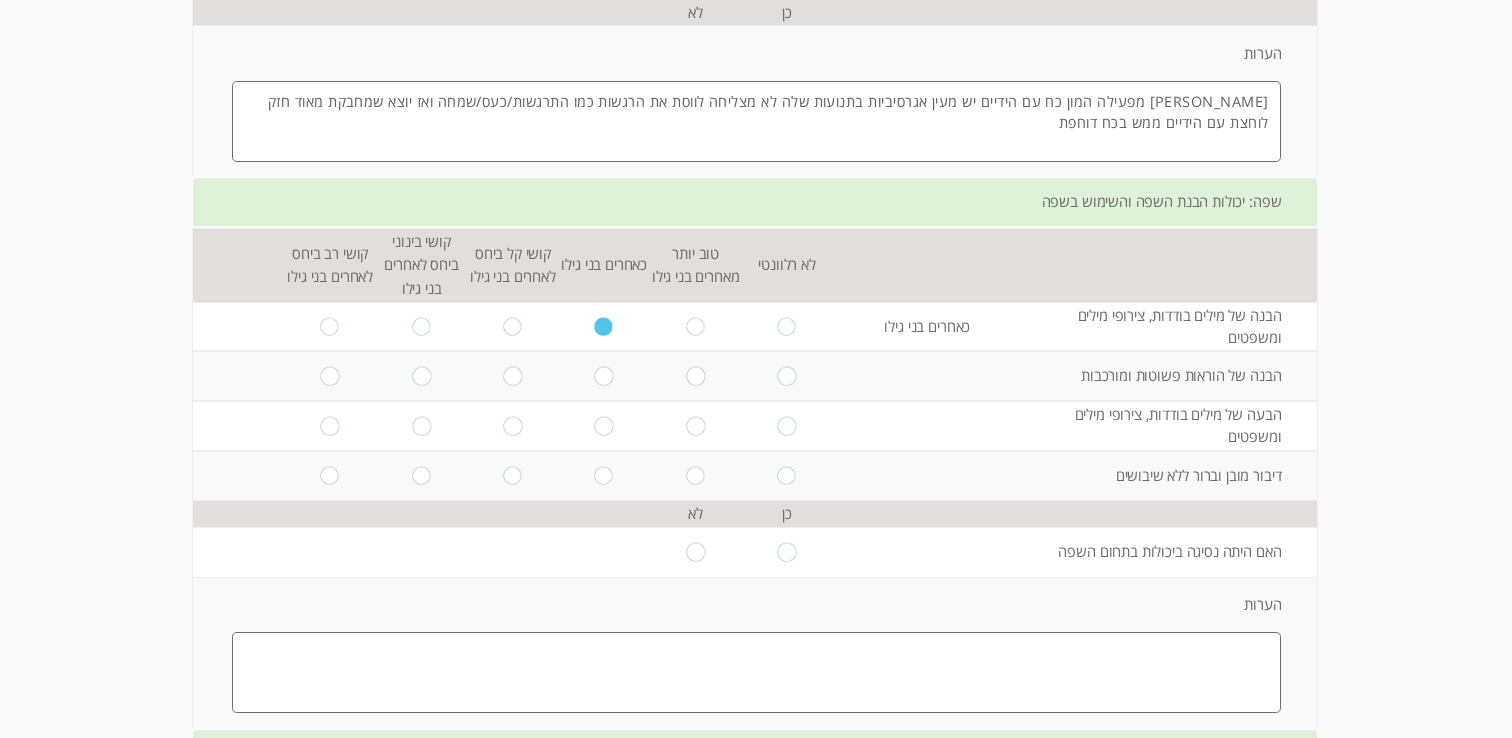 scroll, scrollTop: 1194, scrollLeft: 0, axis: vertical 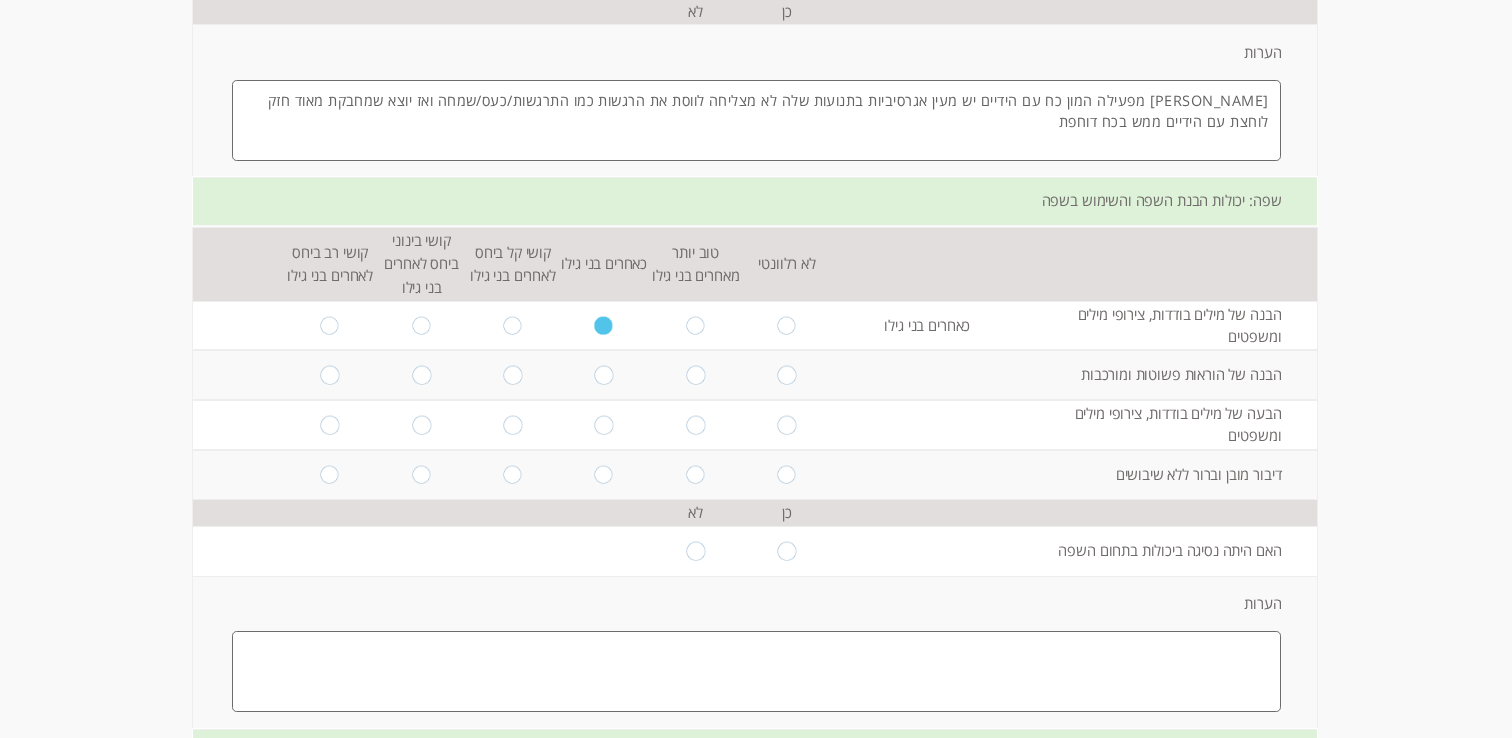 click at bounding box center [604, 375] 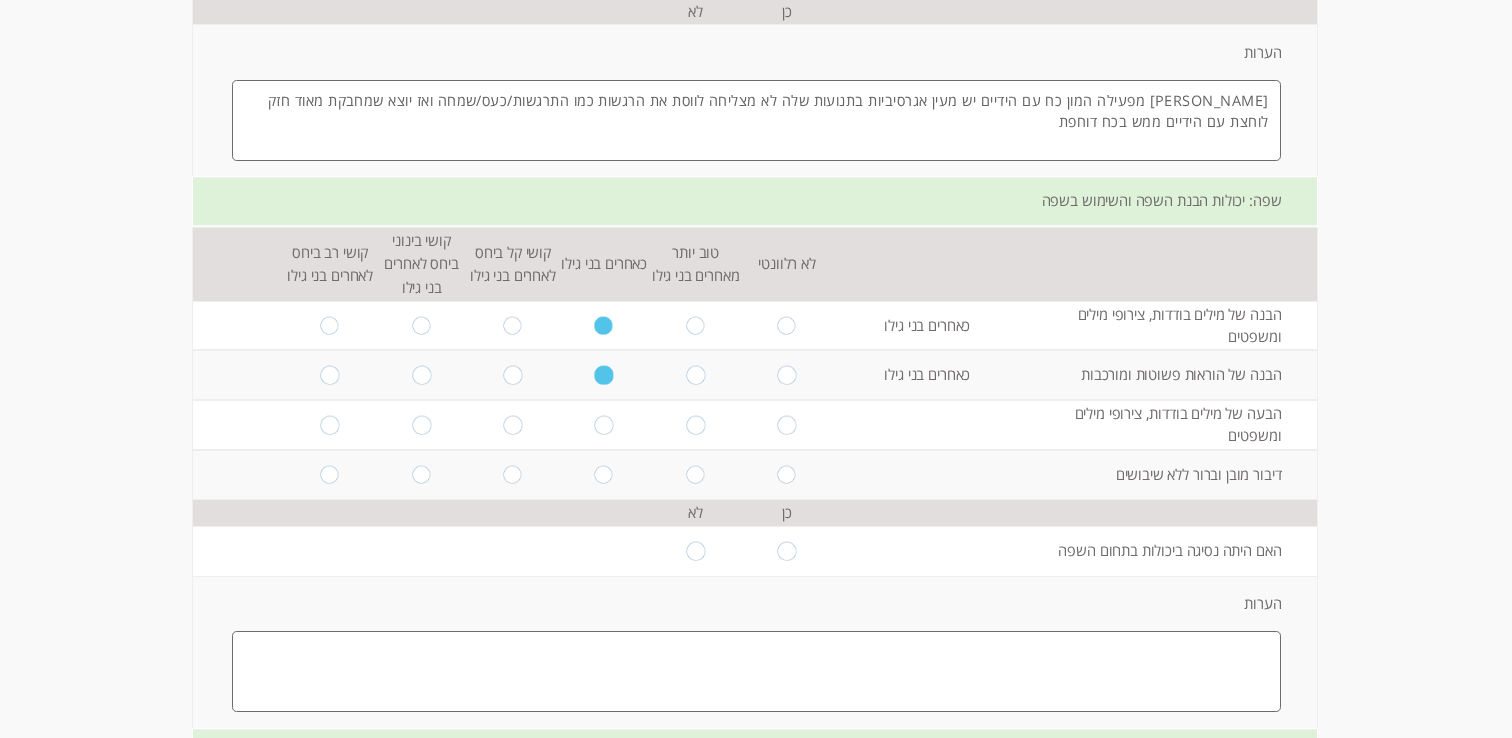 click at bounding box center (604, 425) 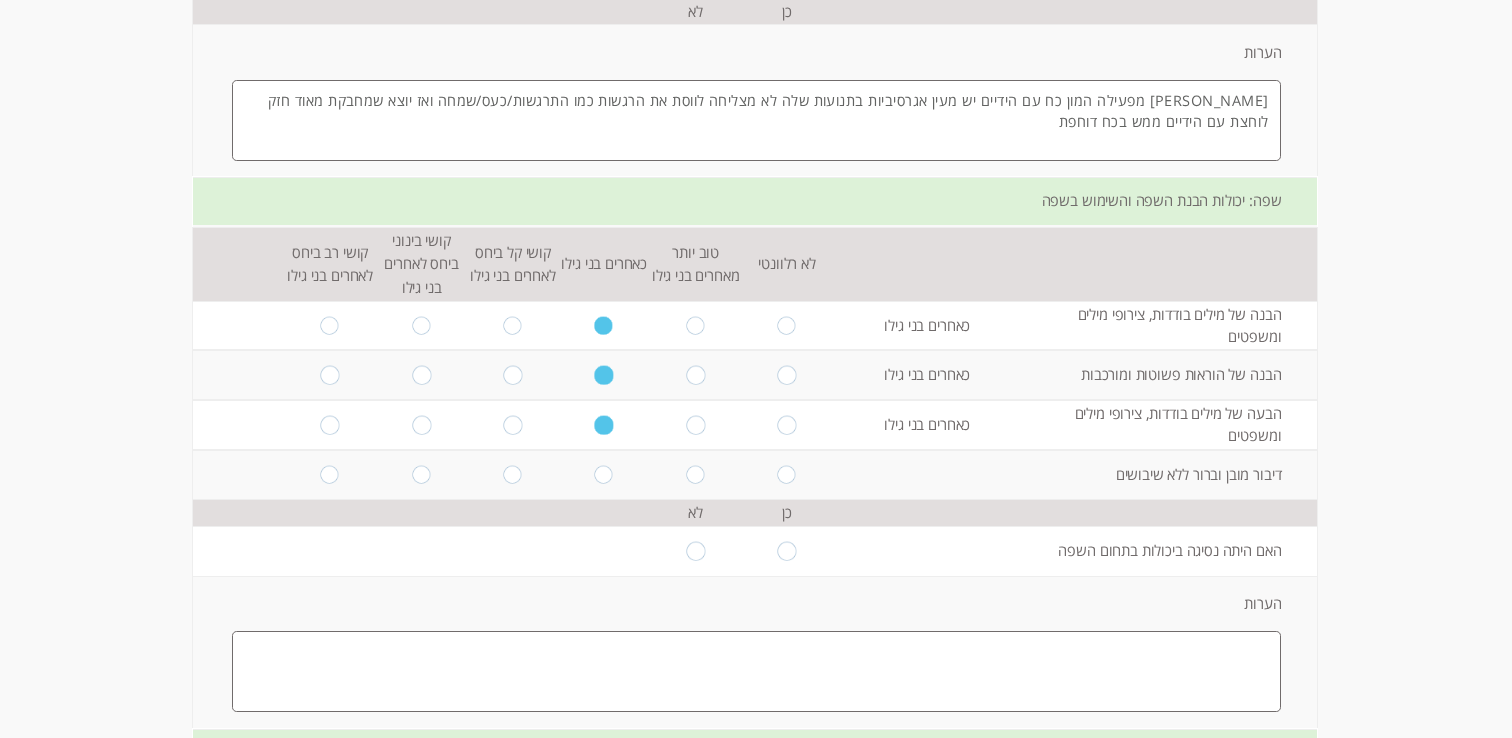 click at bounding box center (330, 474) 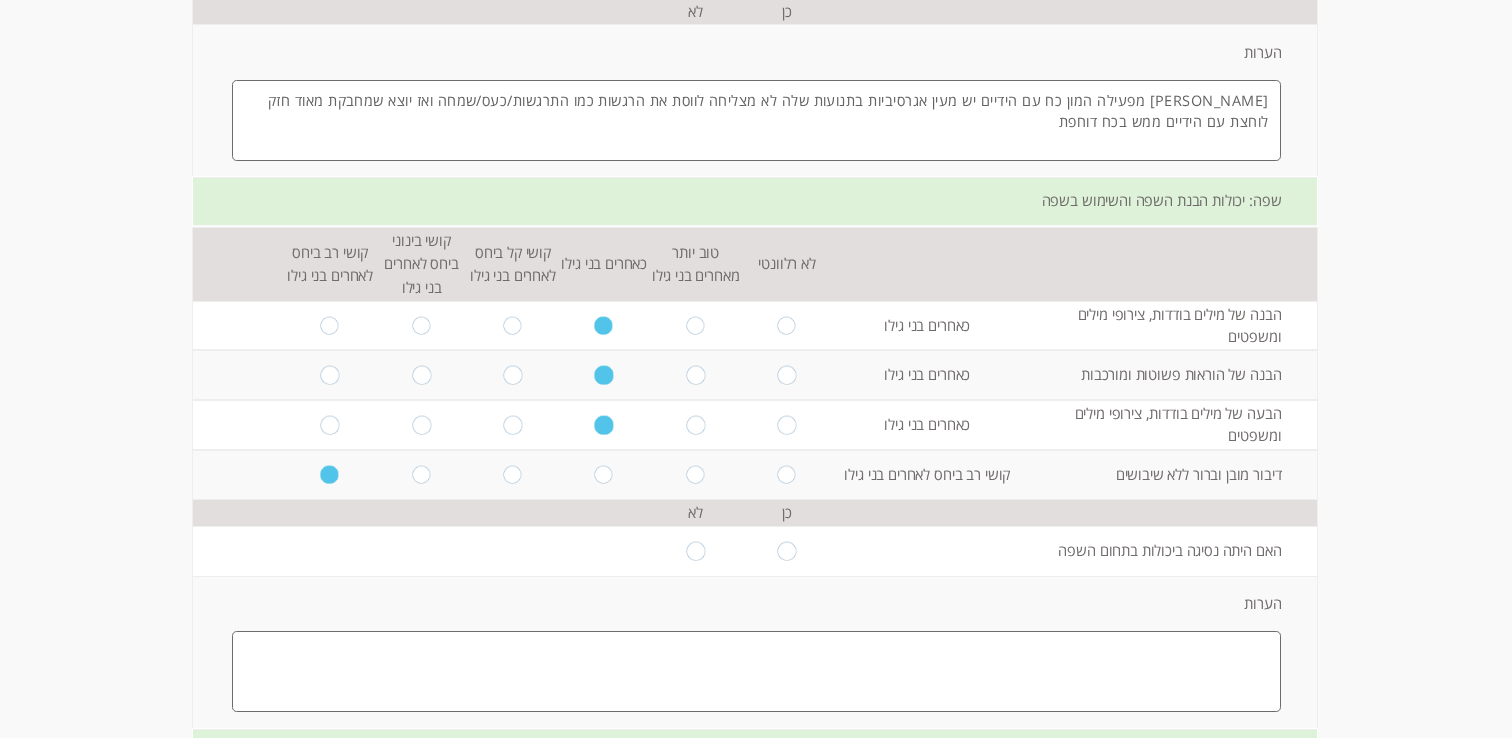 click at bounding box center (421, 474) 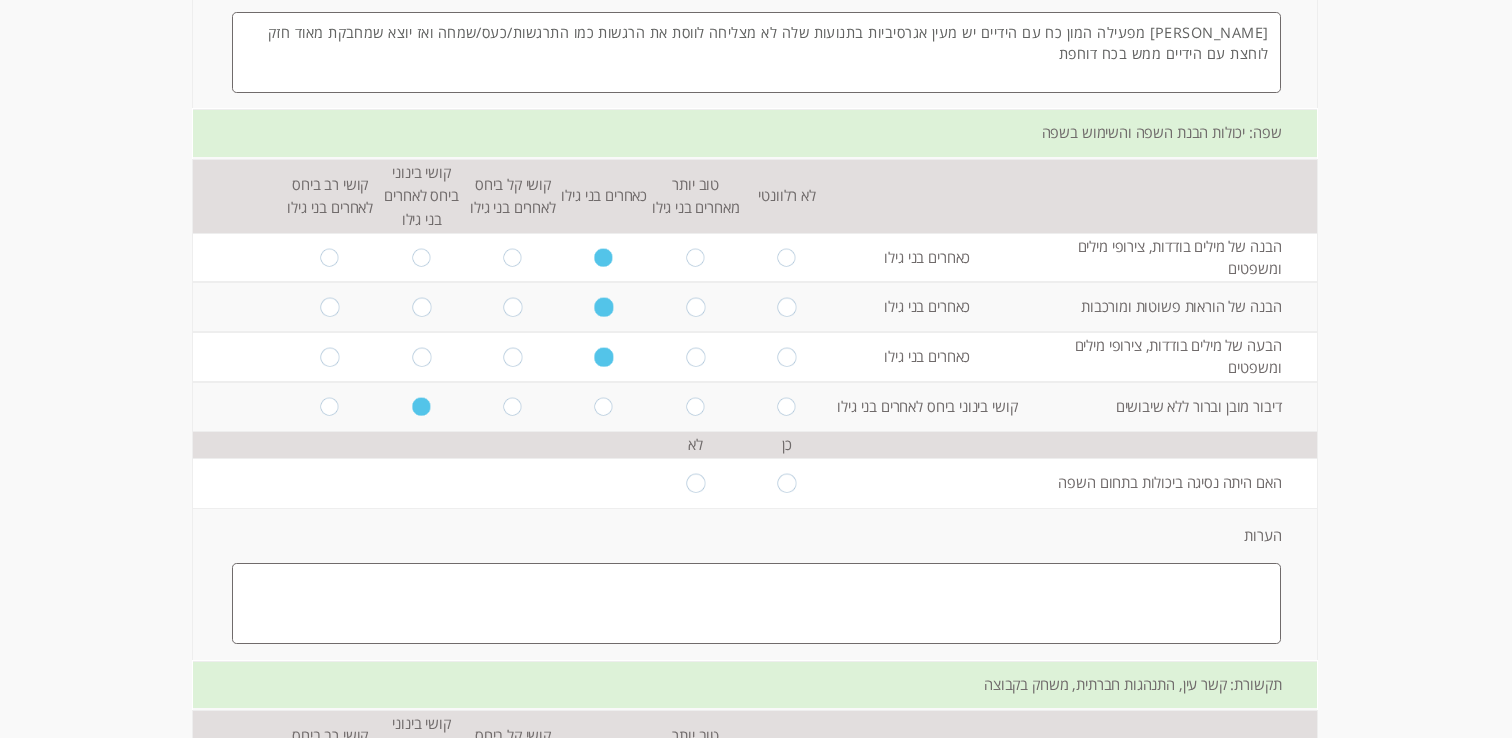 scroll, scrollTop: 1275, scrollLeft: 0, axis: vertical 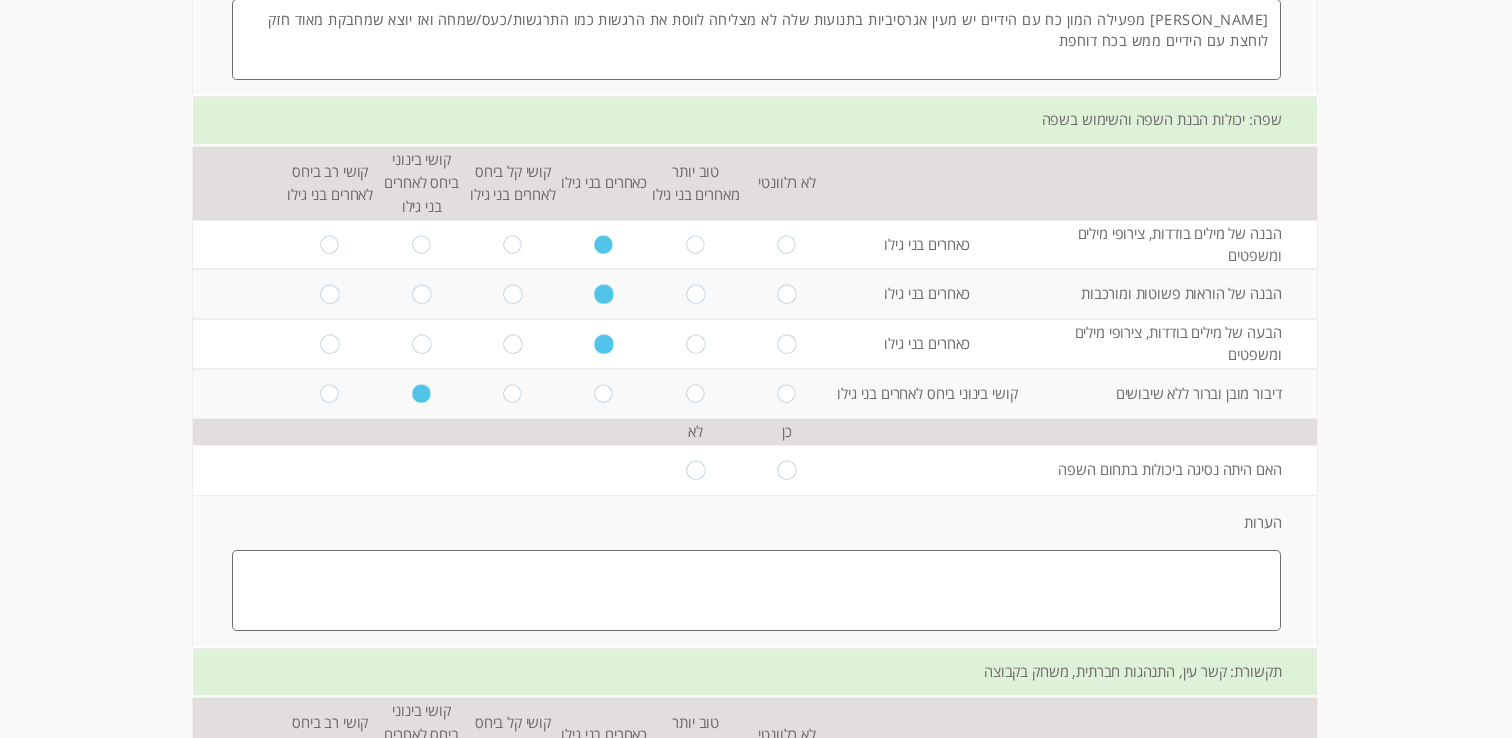 click at bounding box center [695, 470] 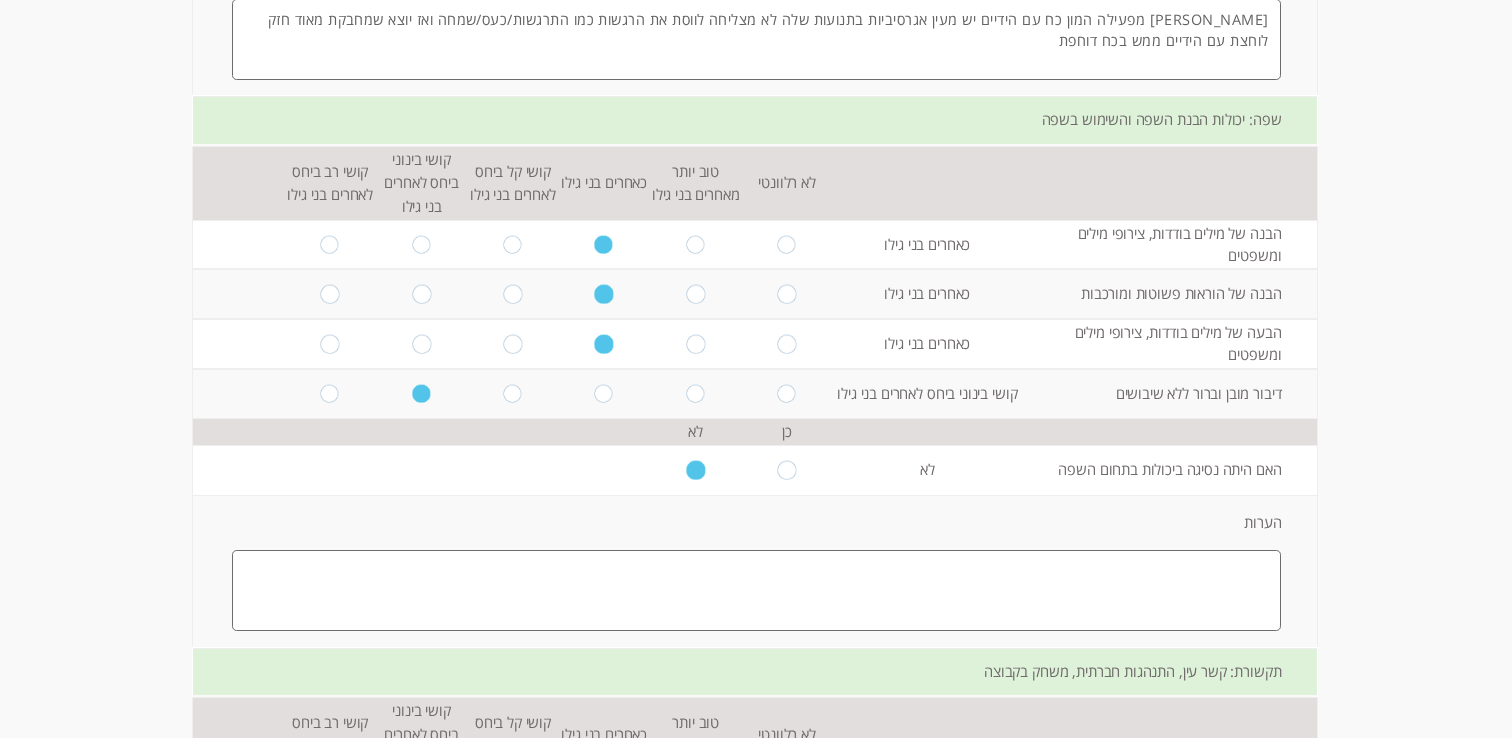 click at bounding box center (756, 590) 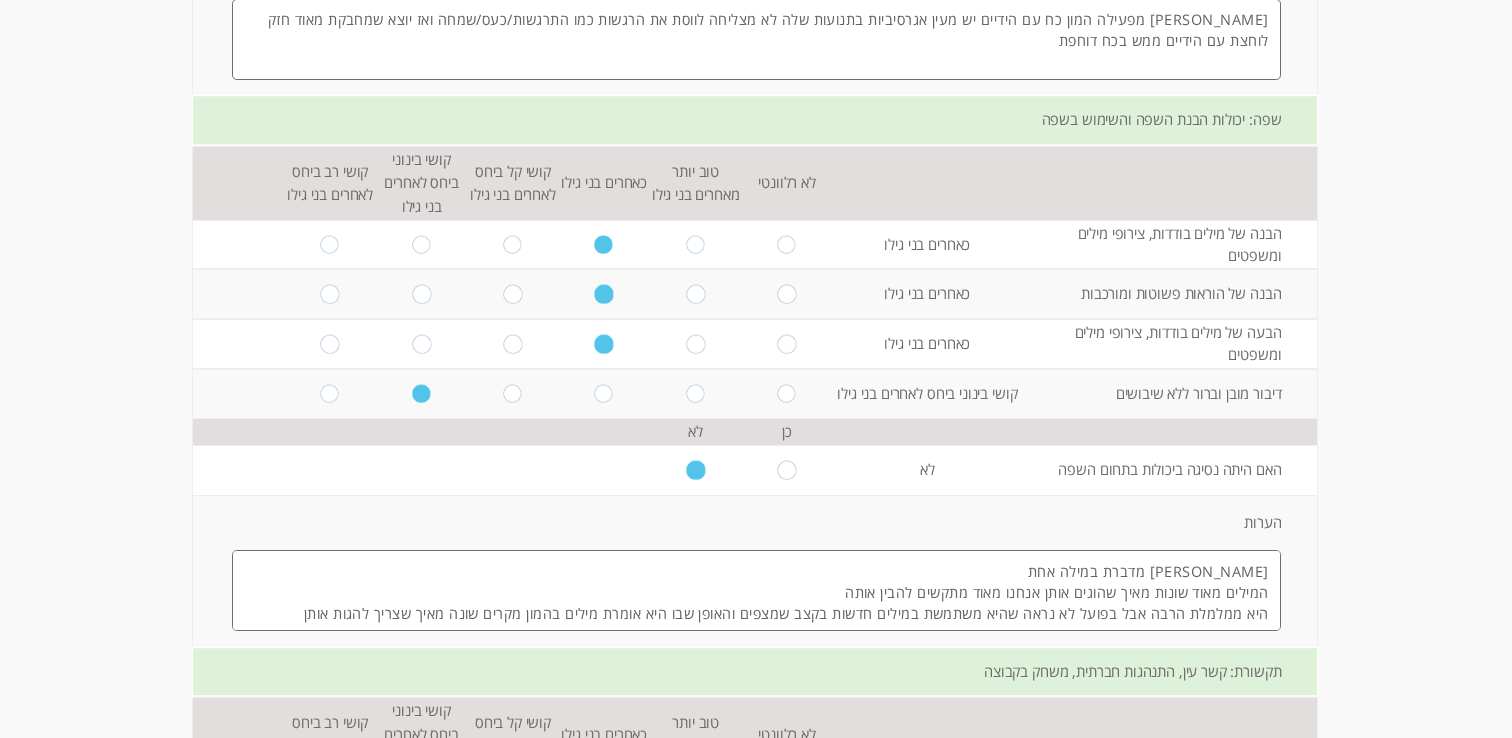 scroll, scrollTop: 5, scrollLeft: 0, axis: vertical 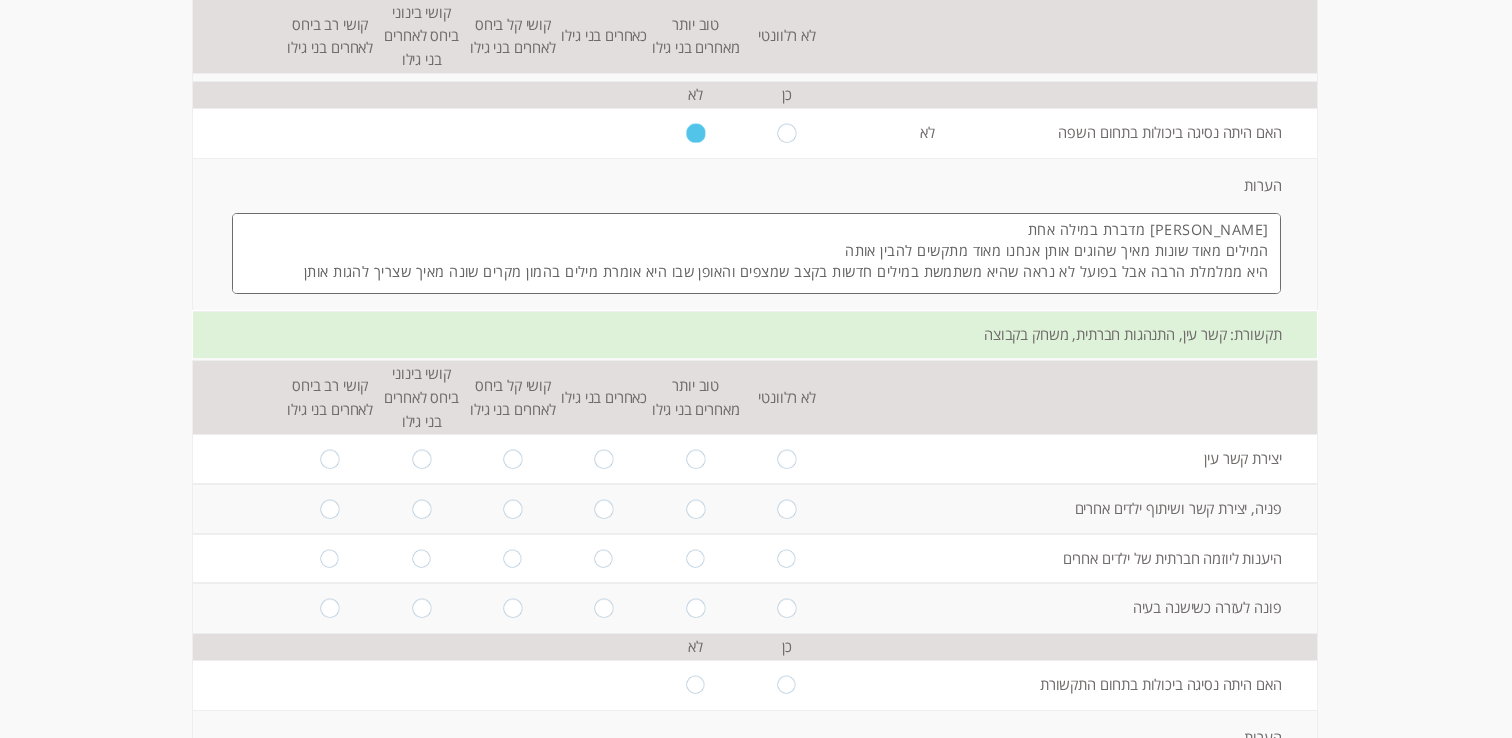 type on "[PERSON_NAME] מדברת במילה אחת
המילים מאוד שונות מאיך שהוגים אותן אנחנו מאוד מתקשים להבין אותה
היא ממלמלת הרבה אבל בפועל לא נראה שהיא משתמשת במילים חדשות בקצב שמצפים והאופן שבו היא אומרת מילים בהמון מקרים שונה מאיך שצריך להגות אותן" 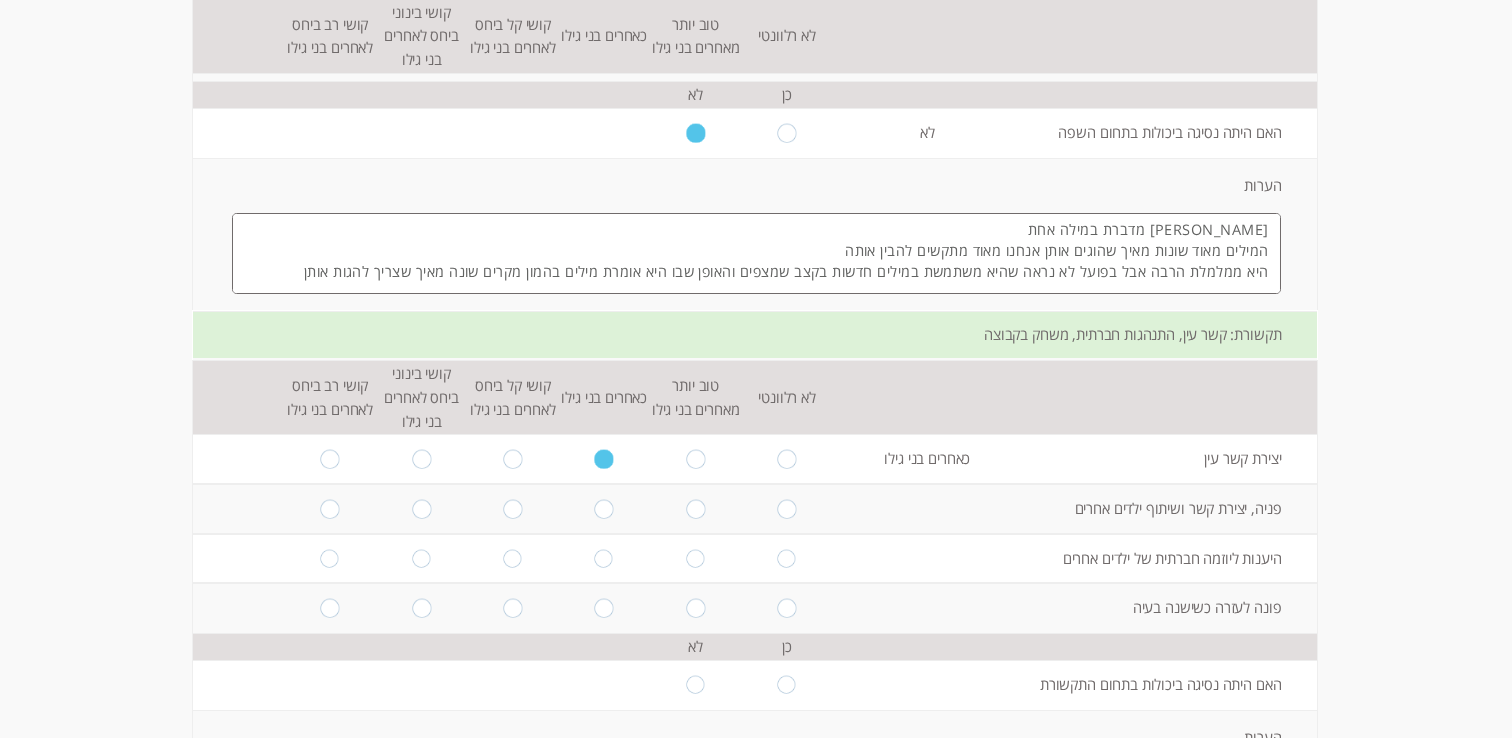 click at bounding box center (512, 509) 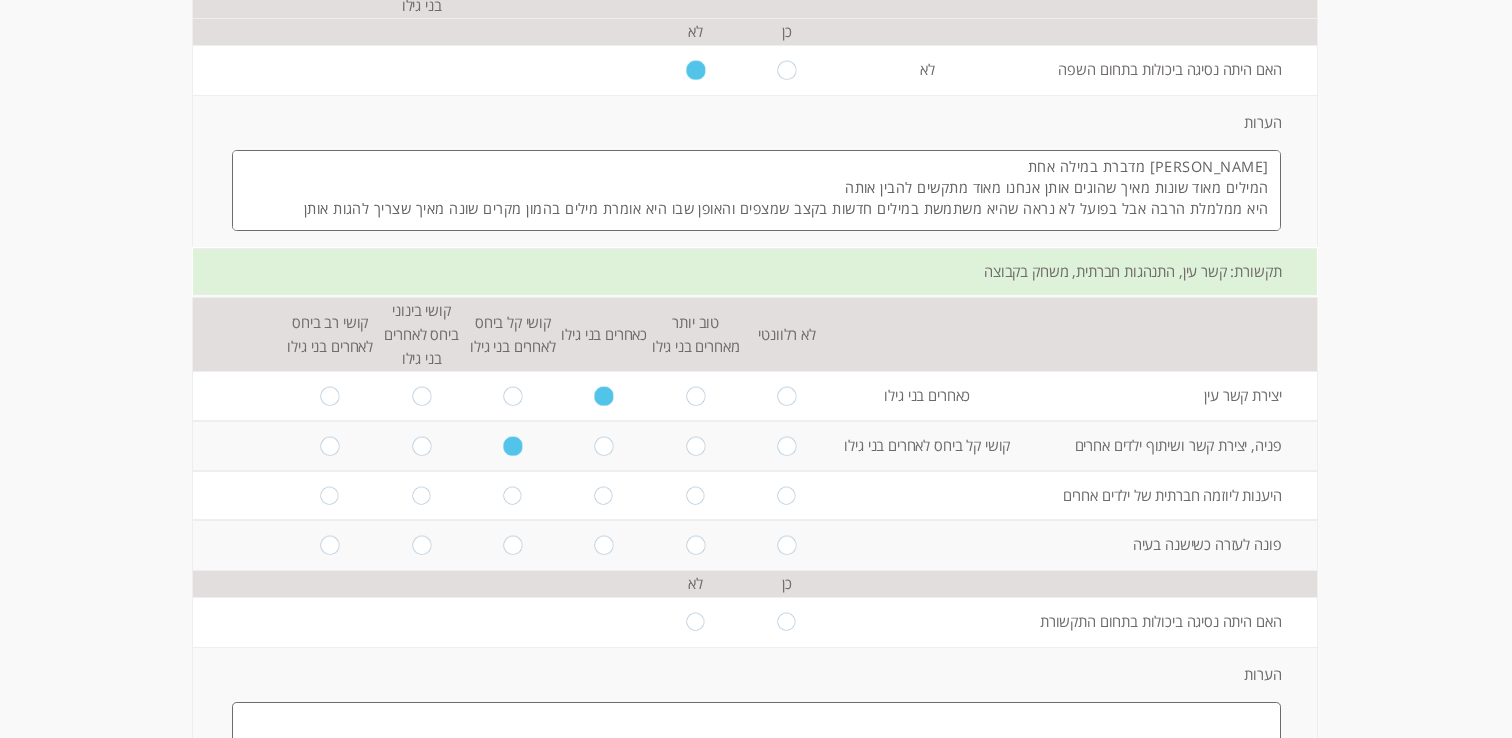 scroll, scrollTop: 1677, scrollLeft: 0, axis: vertical 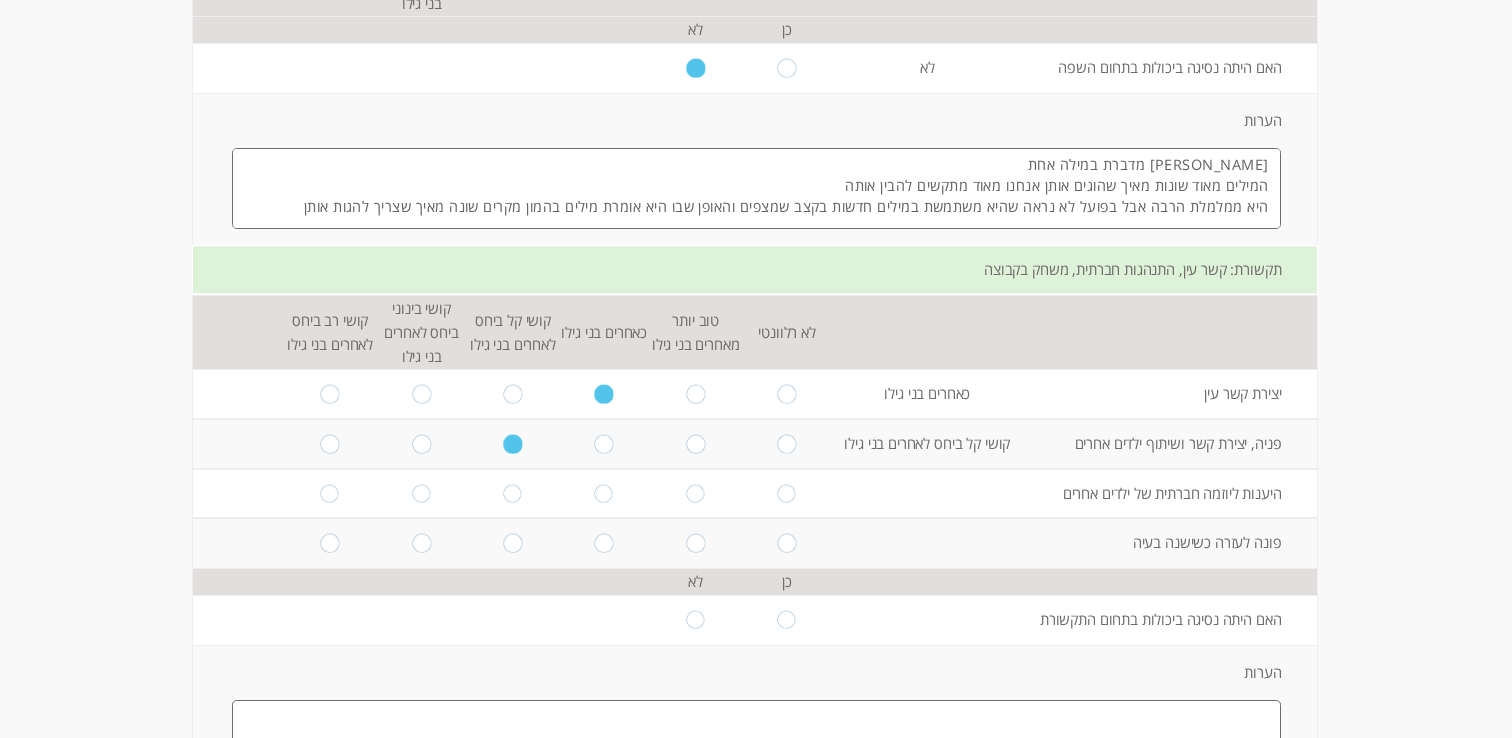 click at bounding box center [421, 493] 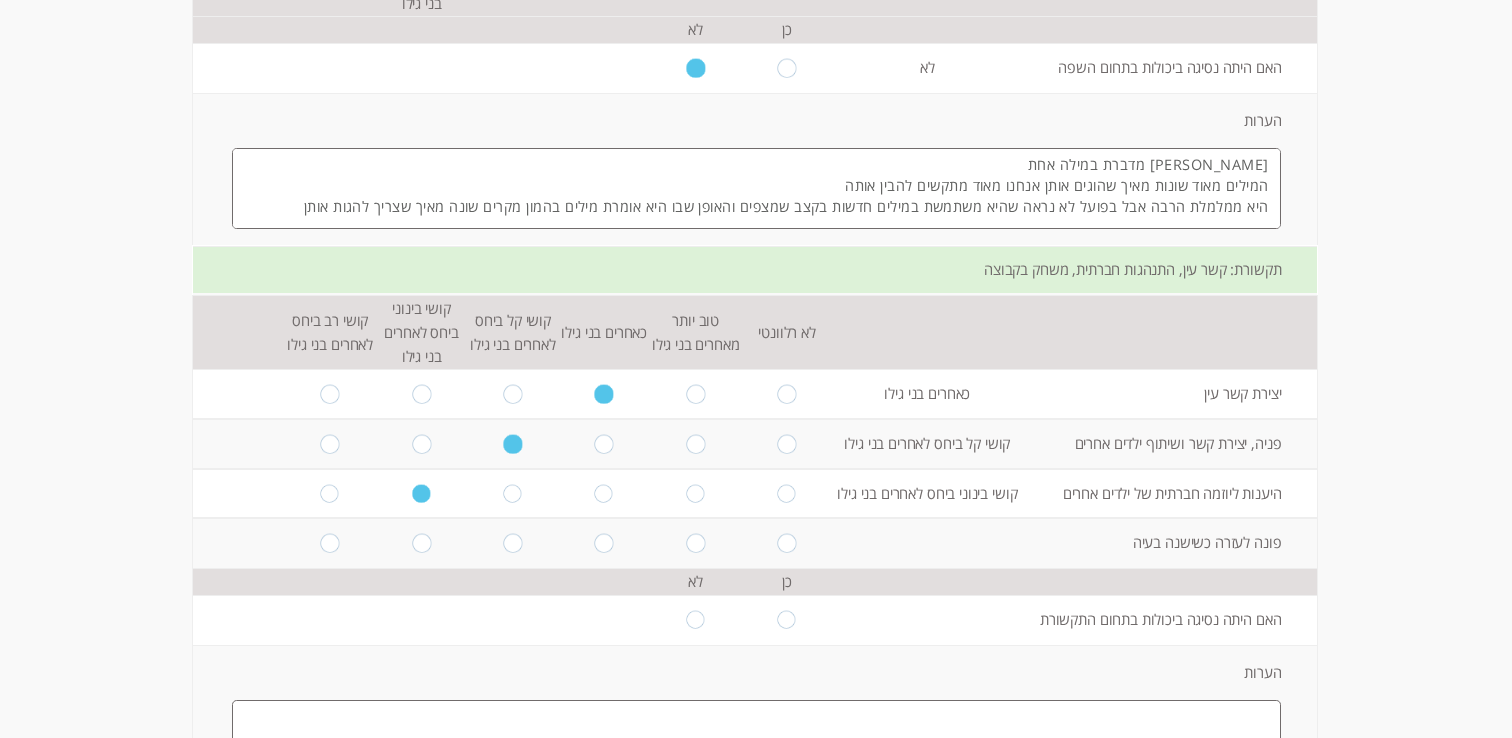 click at bounding box center (604, 543) 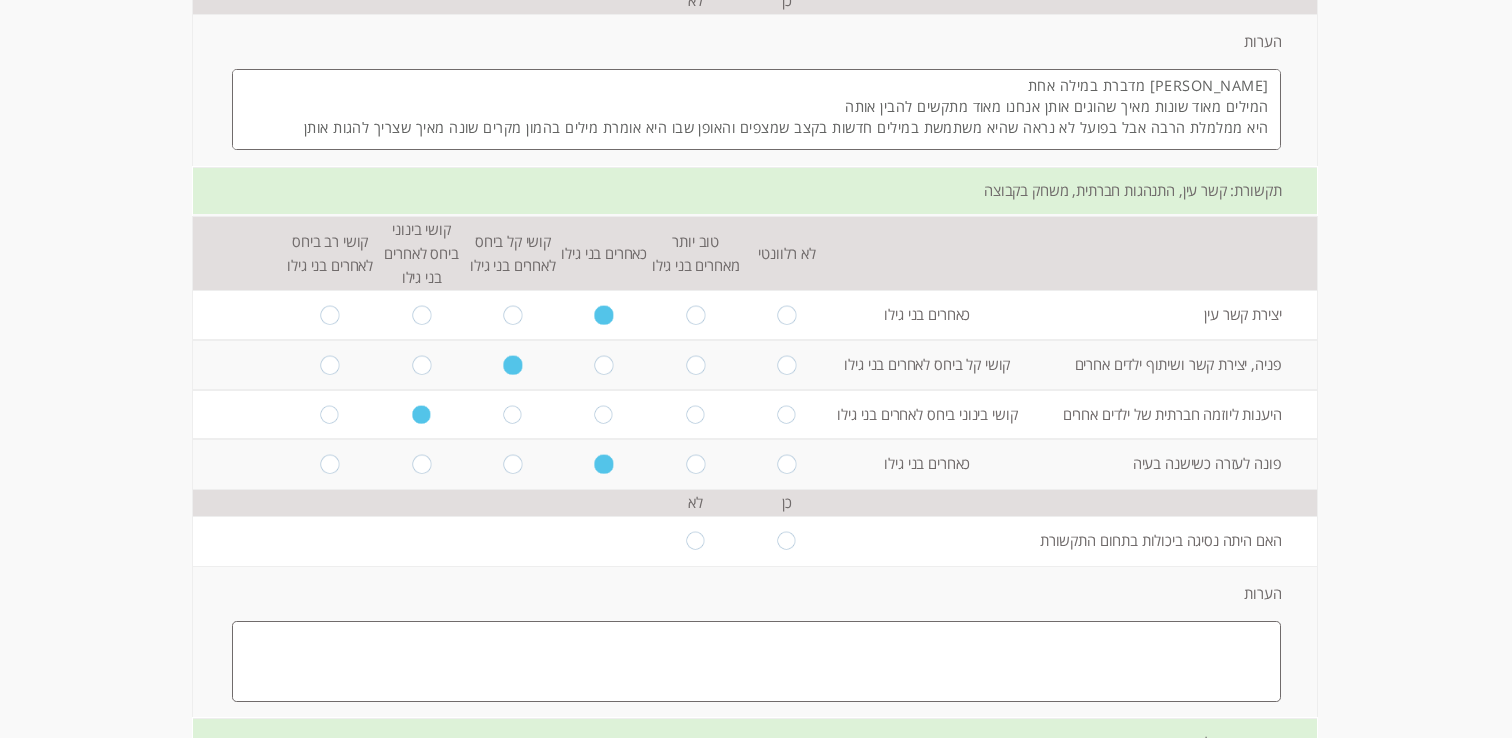 scroll, scrollTop: 1761, scrollLeft: 0, axis: vertical 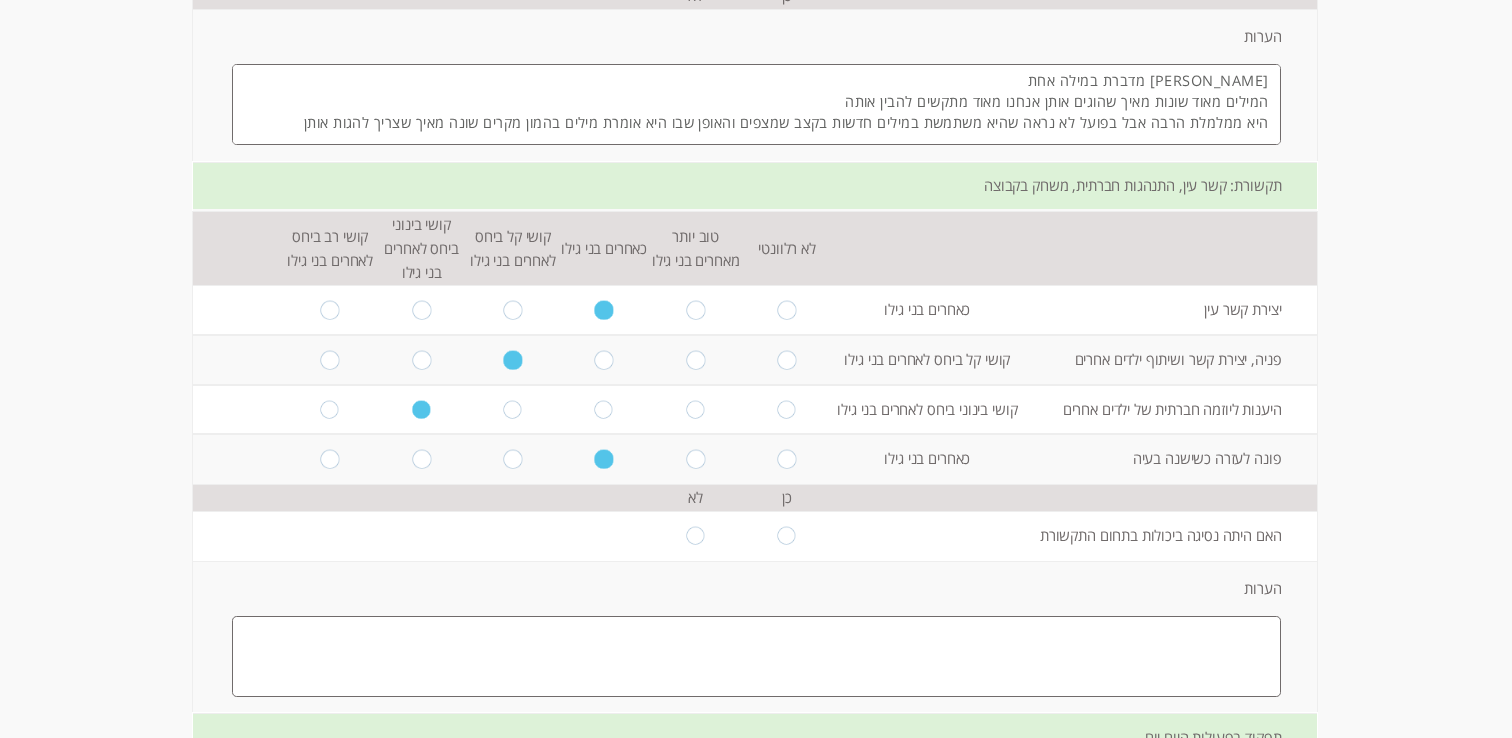 click at bounding box center [787, 535] 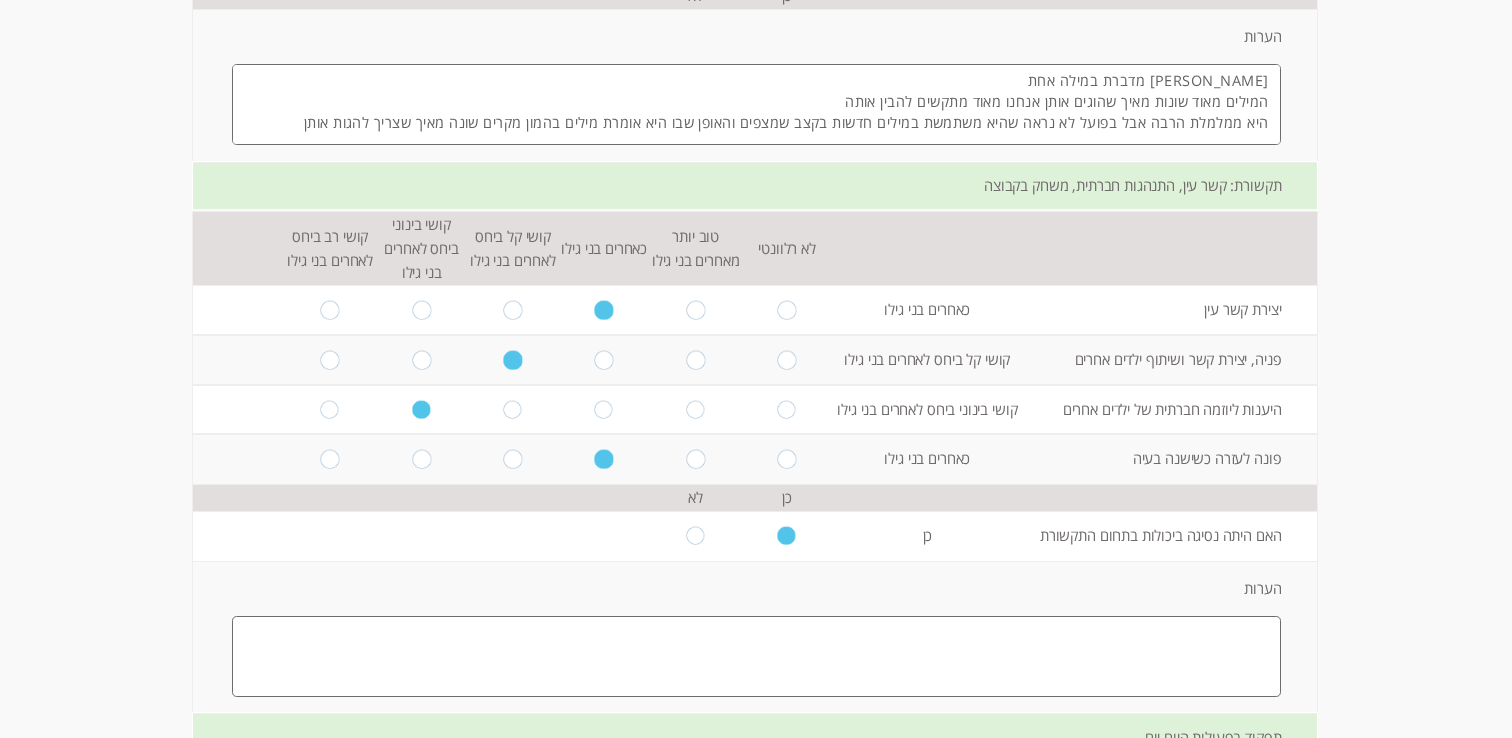 click at bounding box center (756, 656) 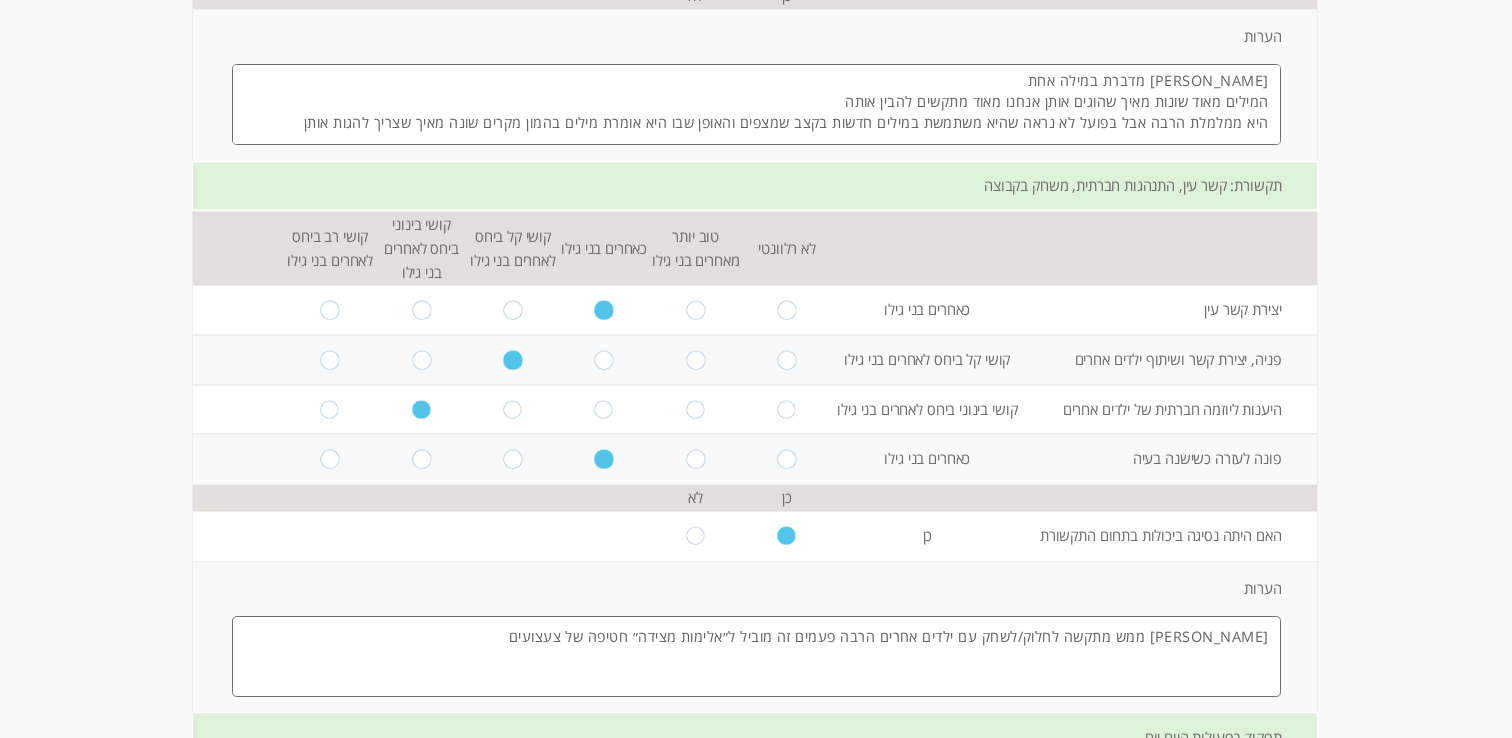 click on "[PERSON_NAME] ממש מתקשה לחלוק/לשחק עם ילדים אחרים הרבה פעמים זה מוביל ל״אלימות מצידה״ חטיפה של צעצועים" at bounding box center (756, 656) 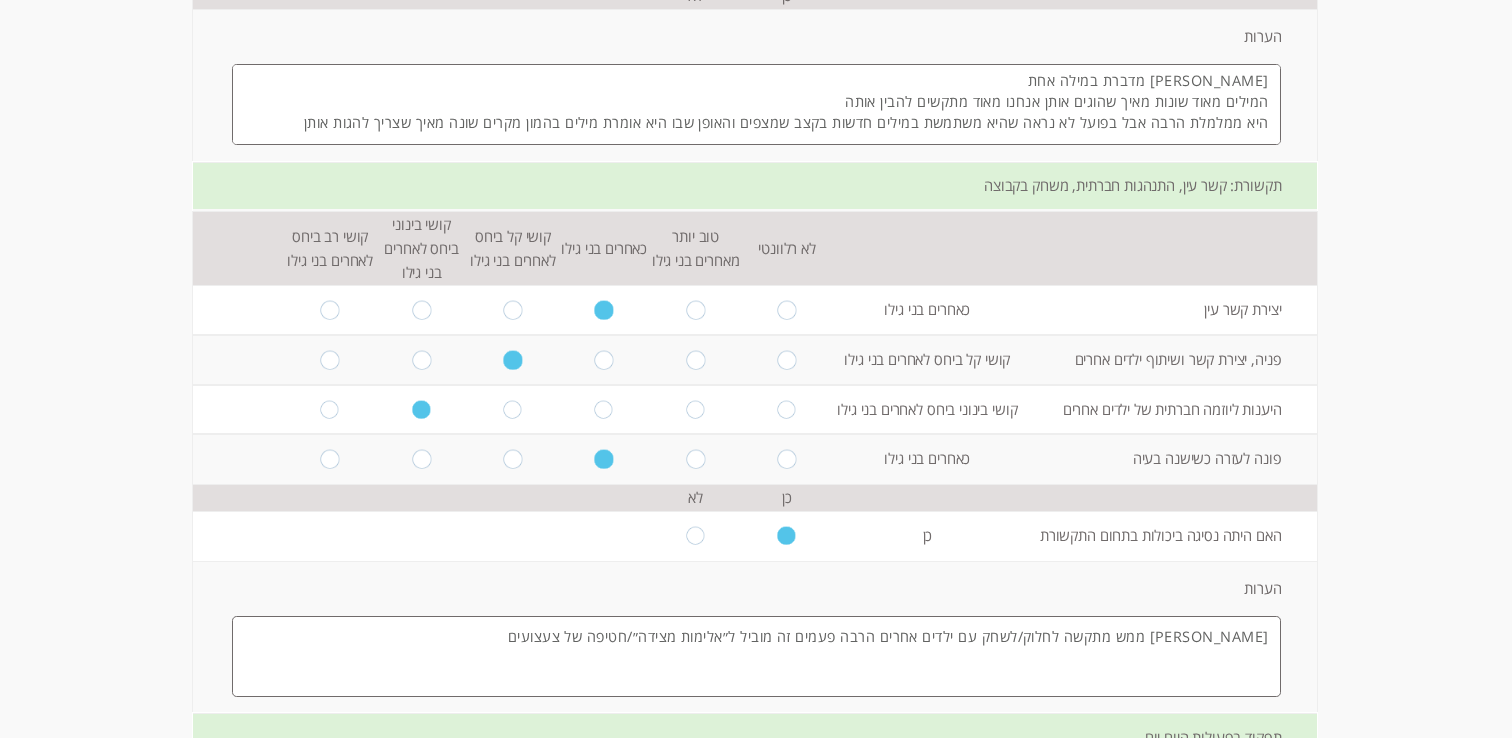 click on "[PERSON_NAME] ממש מתקשה לחלוק/לשחק עם ילדים אחרים הרבה פעמים זה מוביל ל״אלימות מצידה״/חטיפה של צעצועים" at bounding box center (756, 656) 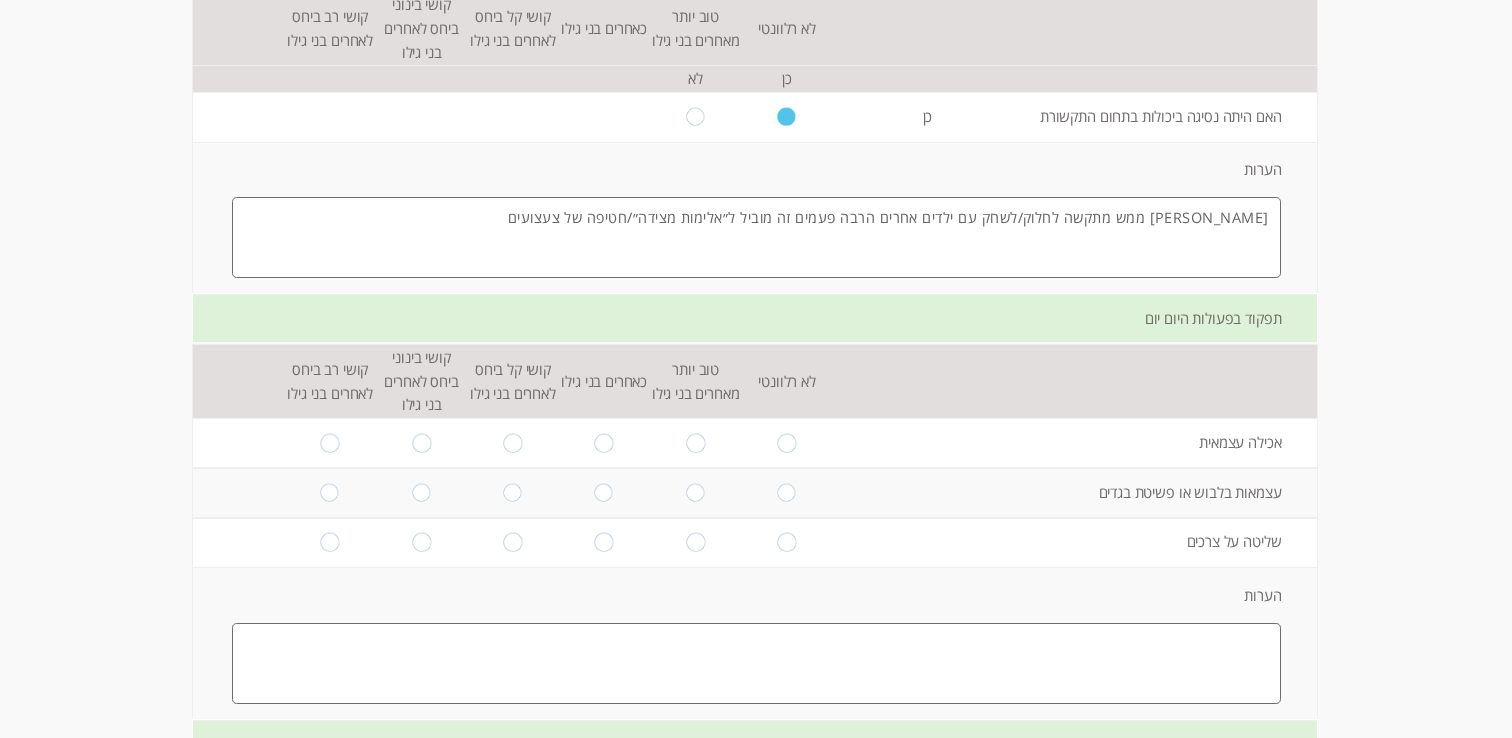 scroll, scrollTop: 2194, scrollLeft: 0, axis: vertical 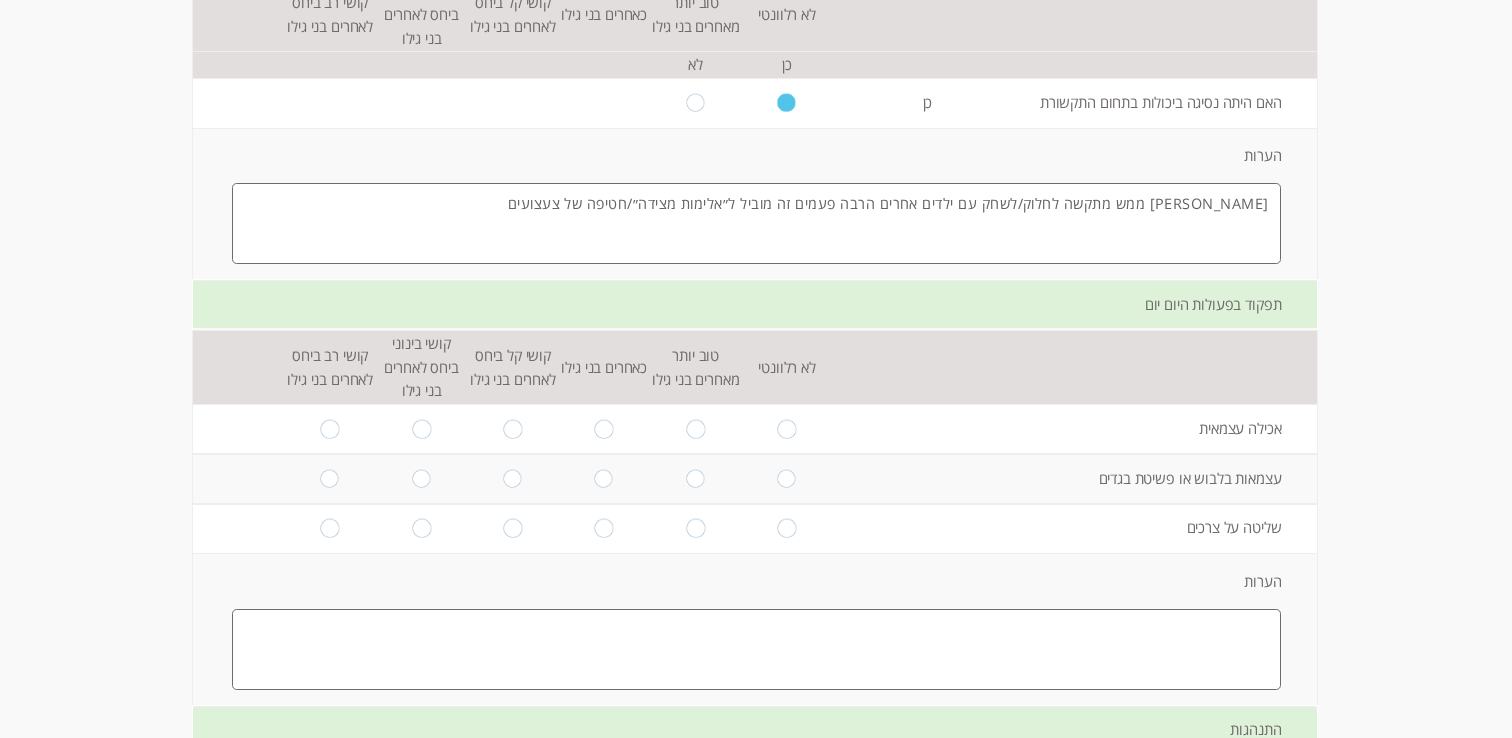type on "[PERSON_NAME] ממש מתקשה לחלוק/לשחק עם ילדים אחרים הרבה פעמים זה מוביל ל״אלימות מצידה״/חטיפה של צעצועים" 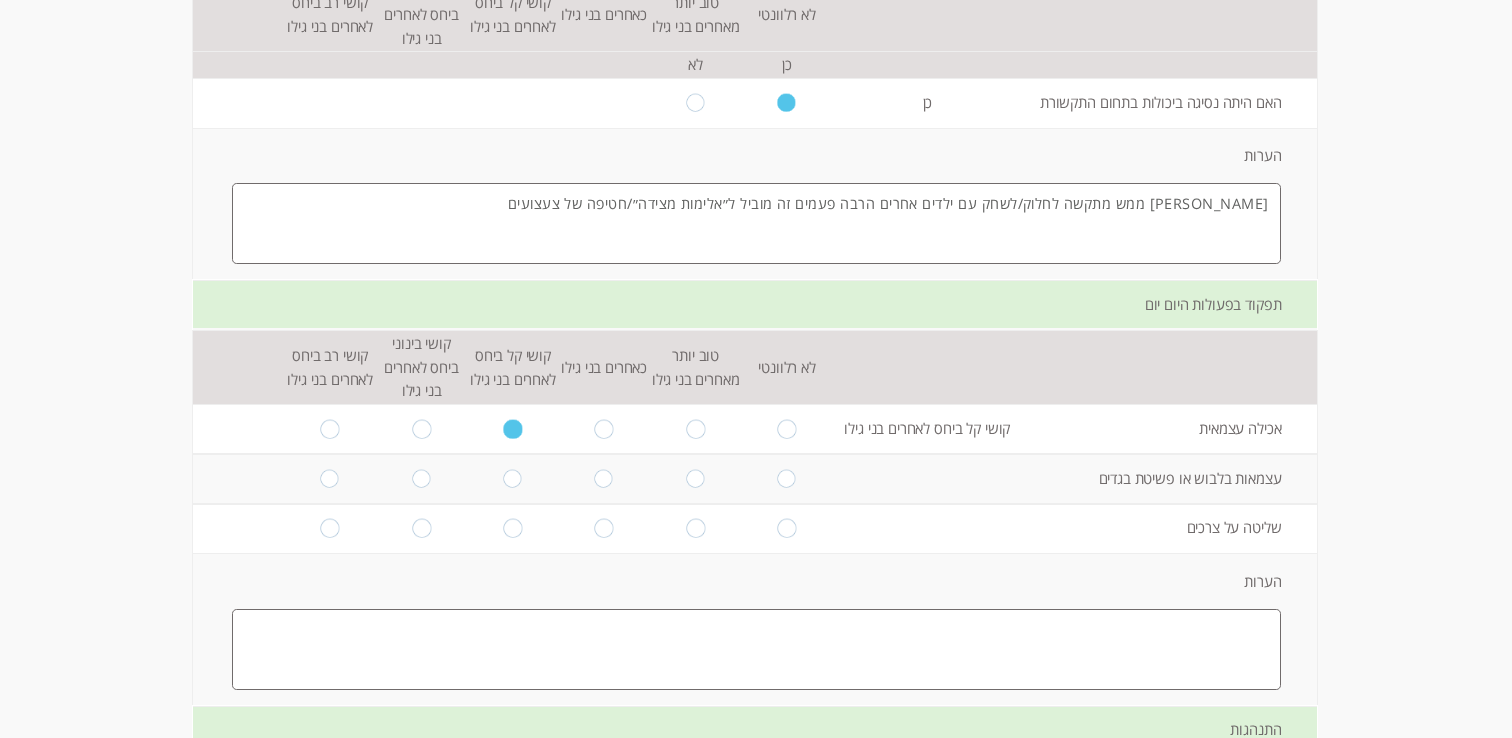click at bounding box center [512, 478] 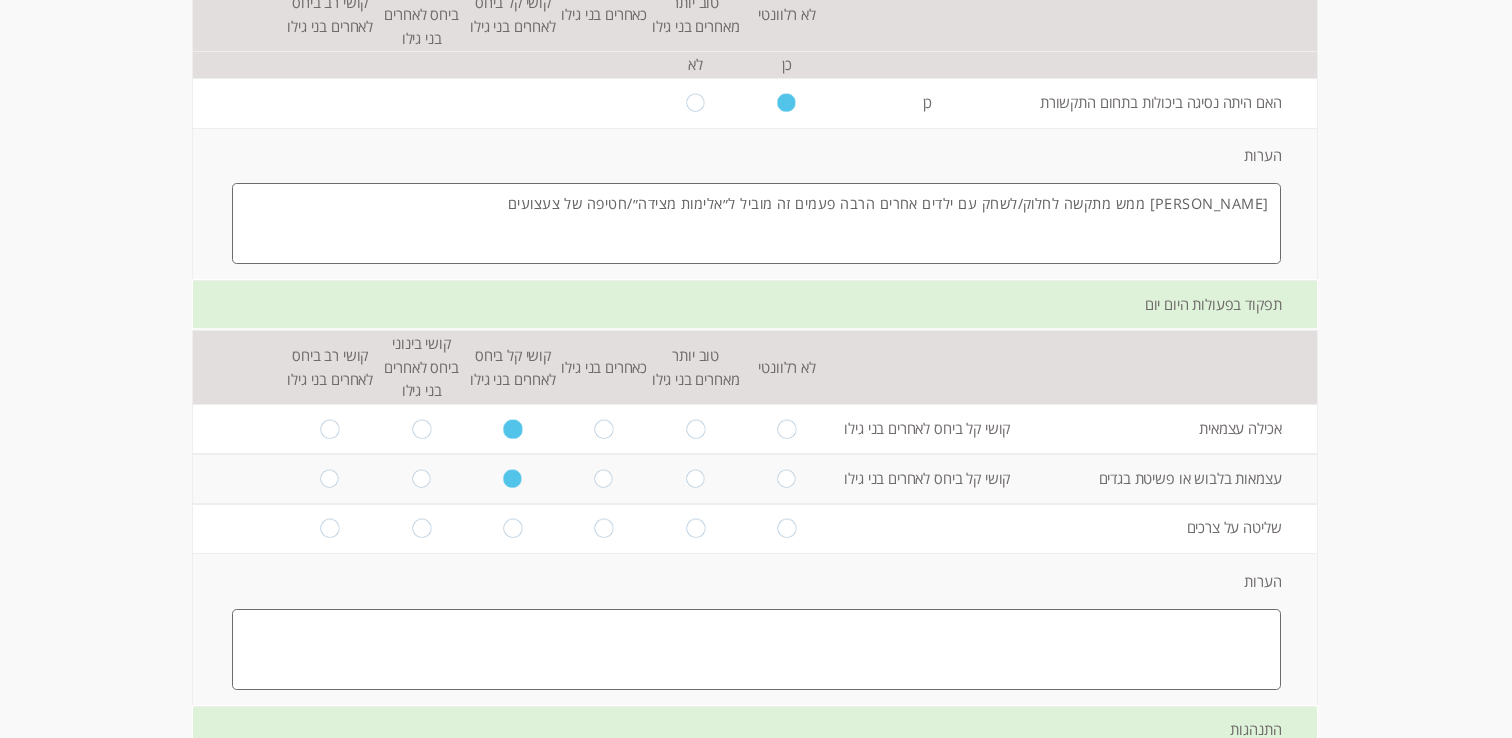 click at bounding box center [787, 528] 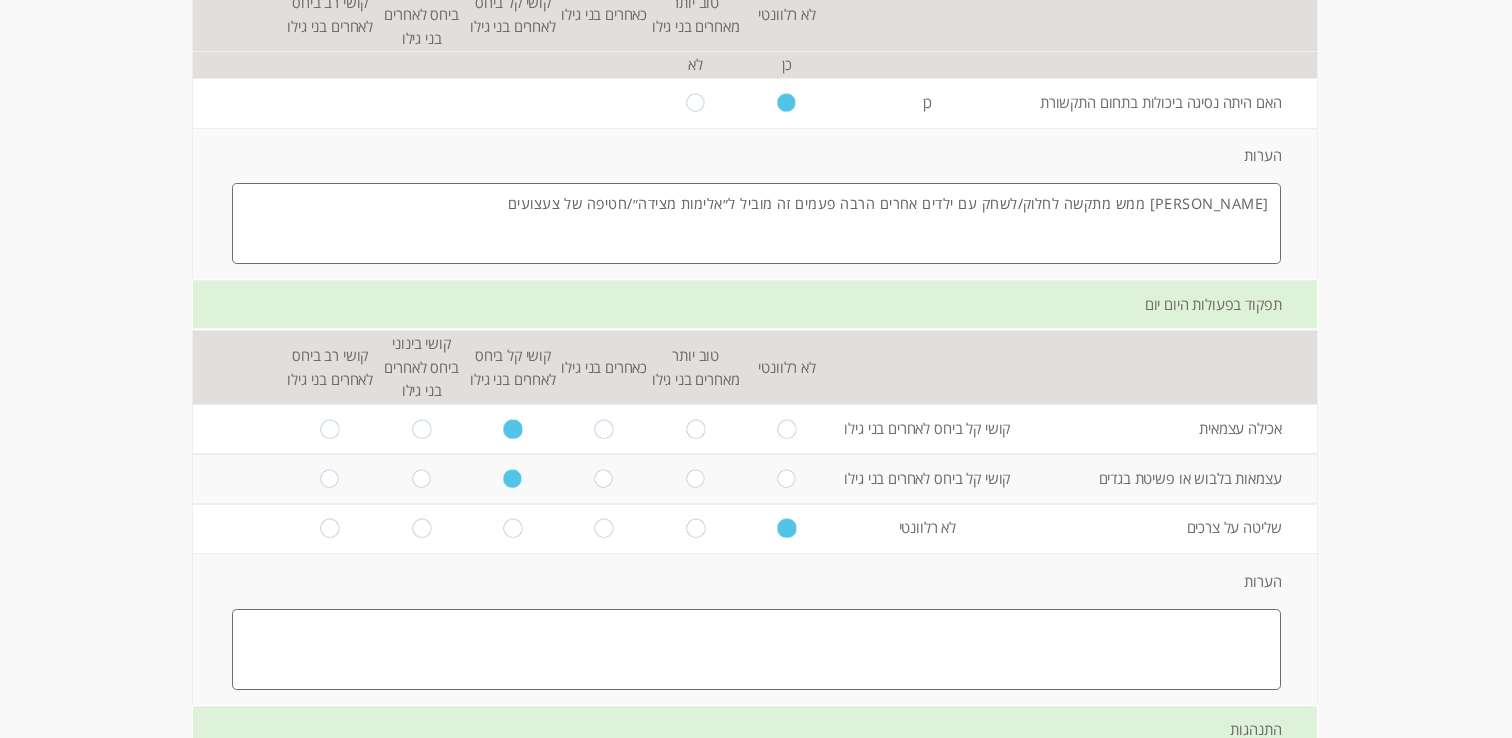 click at bounding box center (756, 649) 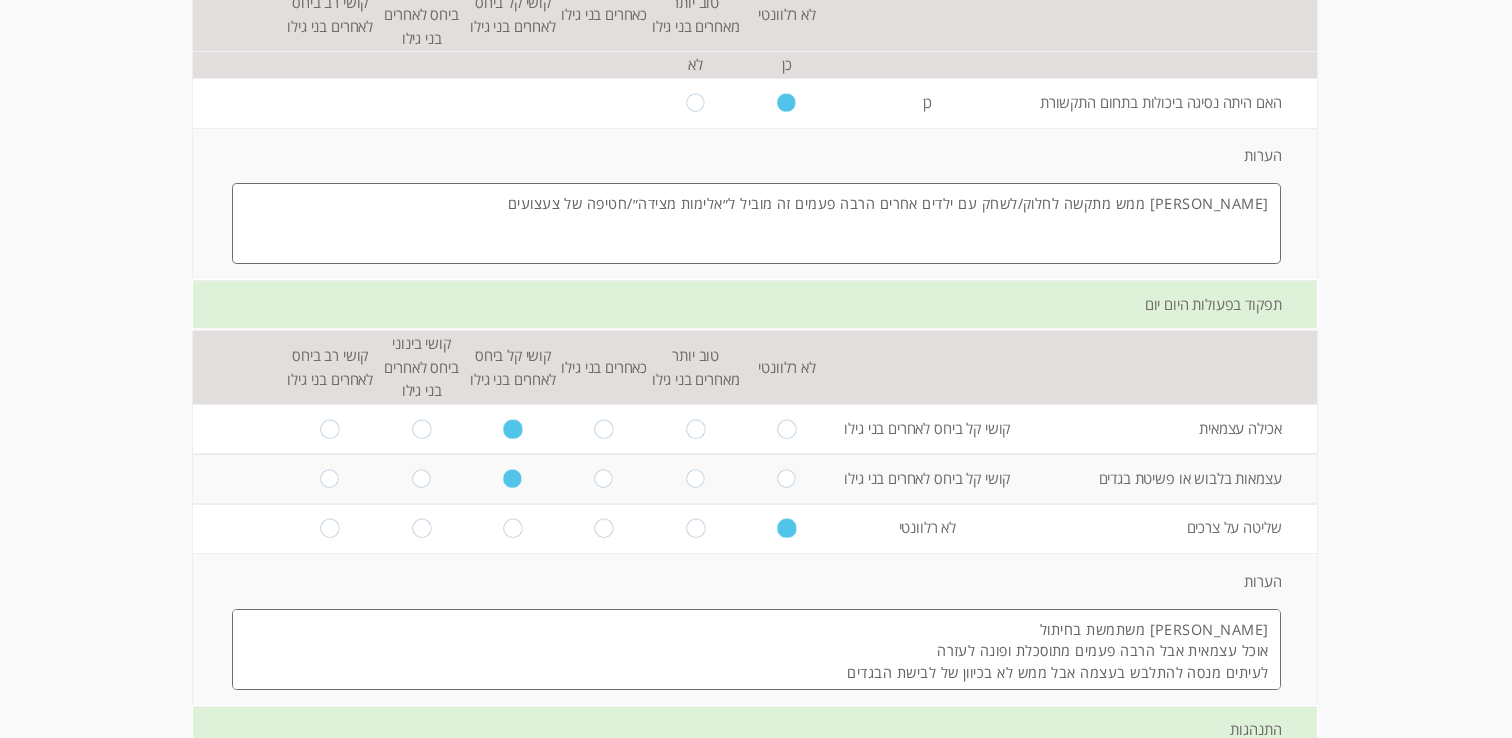 scroll, scrollTop: 5, scrollLeft: 0, axis: vertical 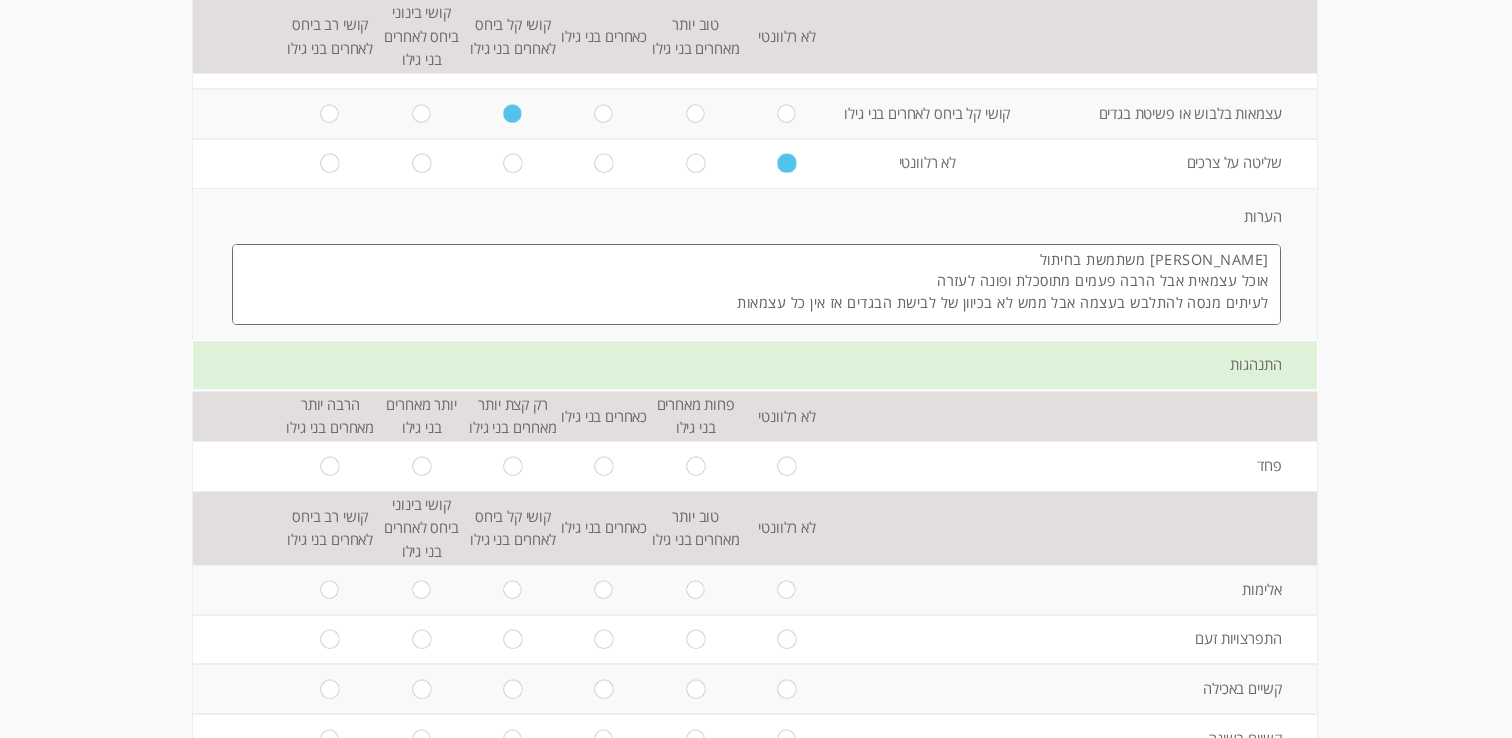 type on "[PERSON_NAME] משתמשת בחיתול
אוכל עצמאית אבל הרבה פעמים מתוסכלת ופונה לעזרה
לעיתים מנסה להתלבש בעצמה אבל ממש לא בכיוון של לבישת הבגדים אז אין כל עצמאות" 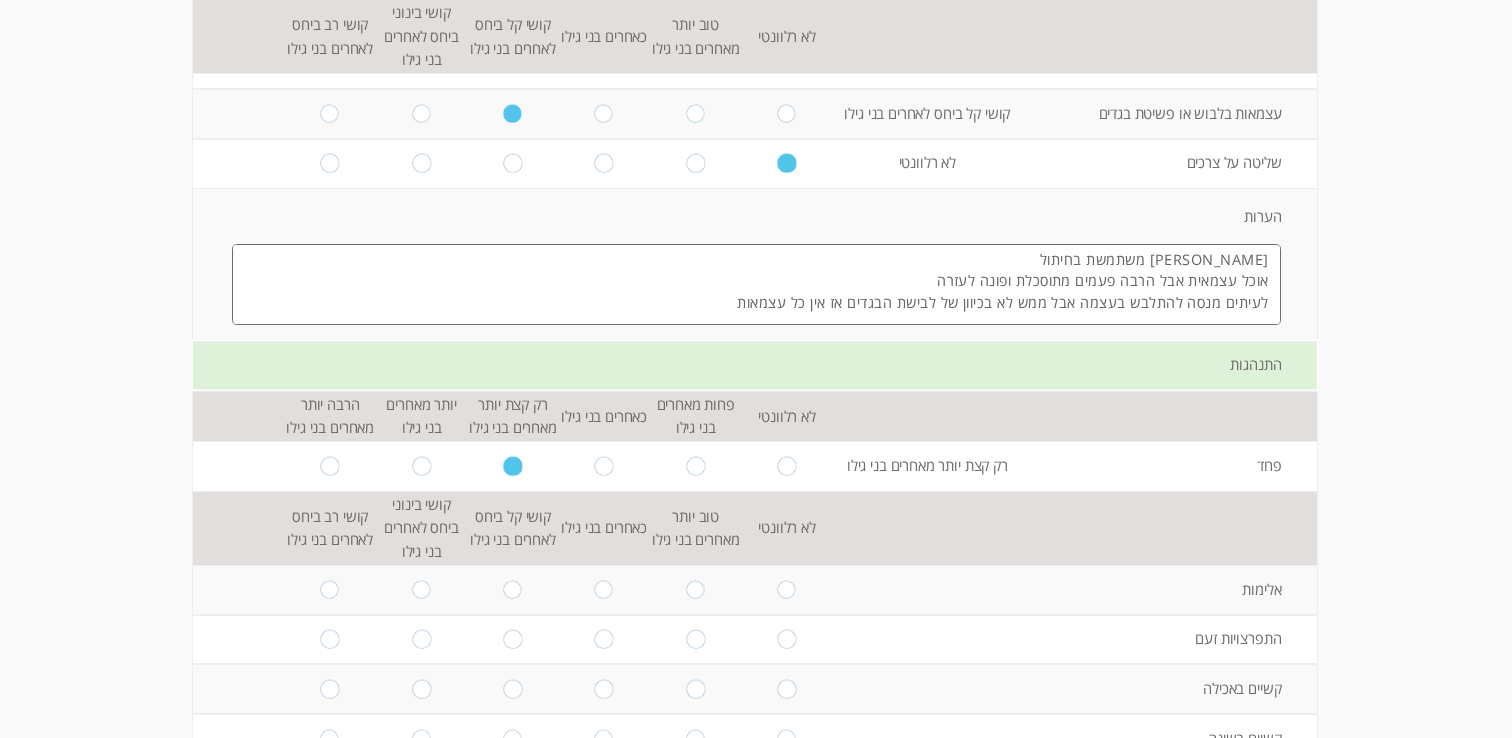 click at bounding box center [330, 589] 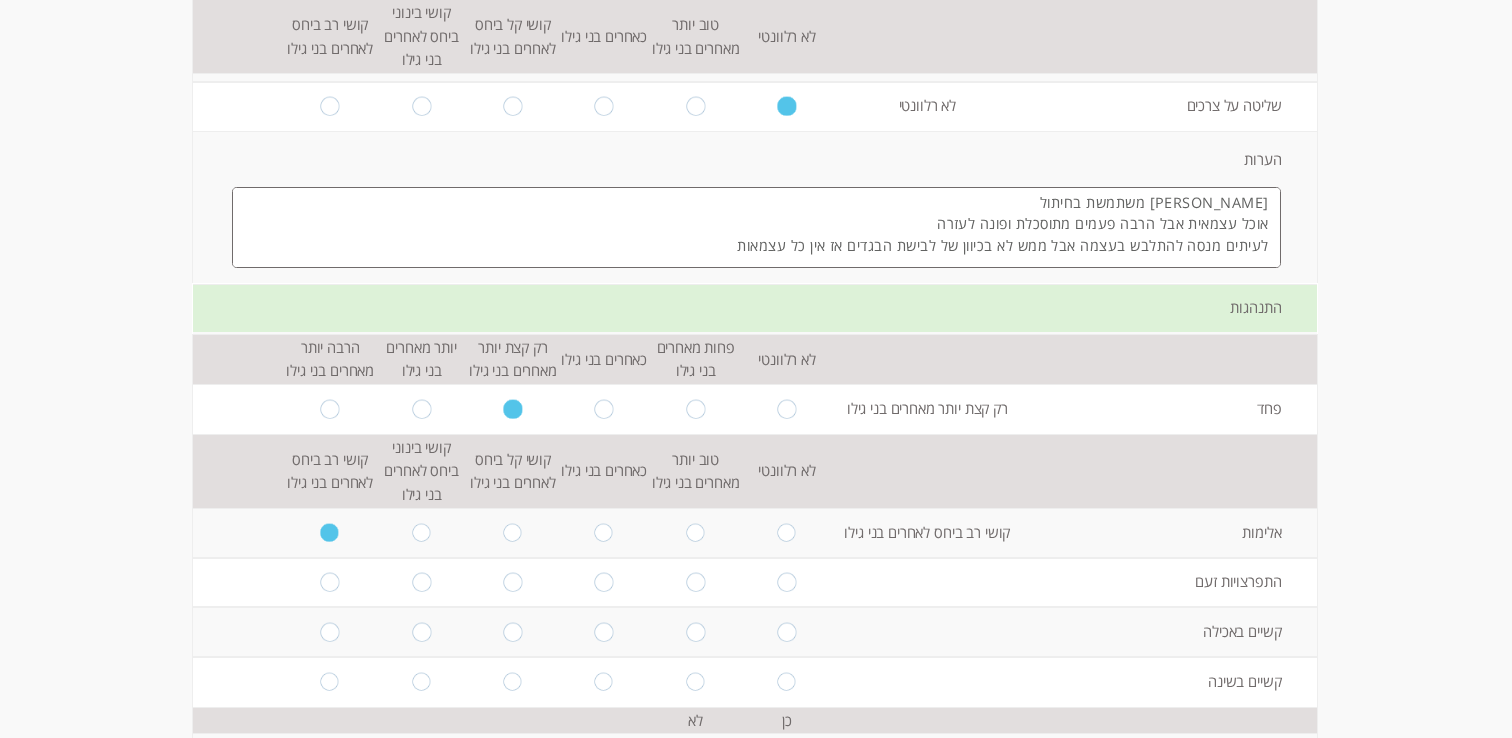scroll, scrollTop: 2632, scrollLeft: 0, axis: vertical 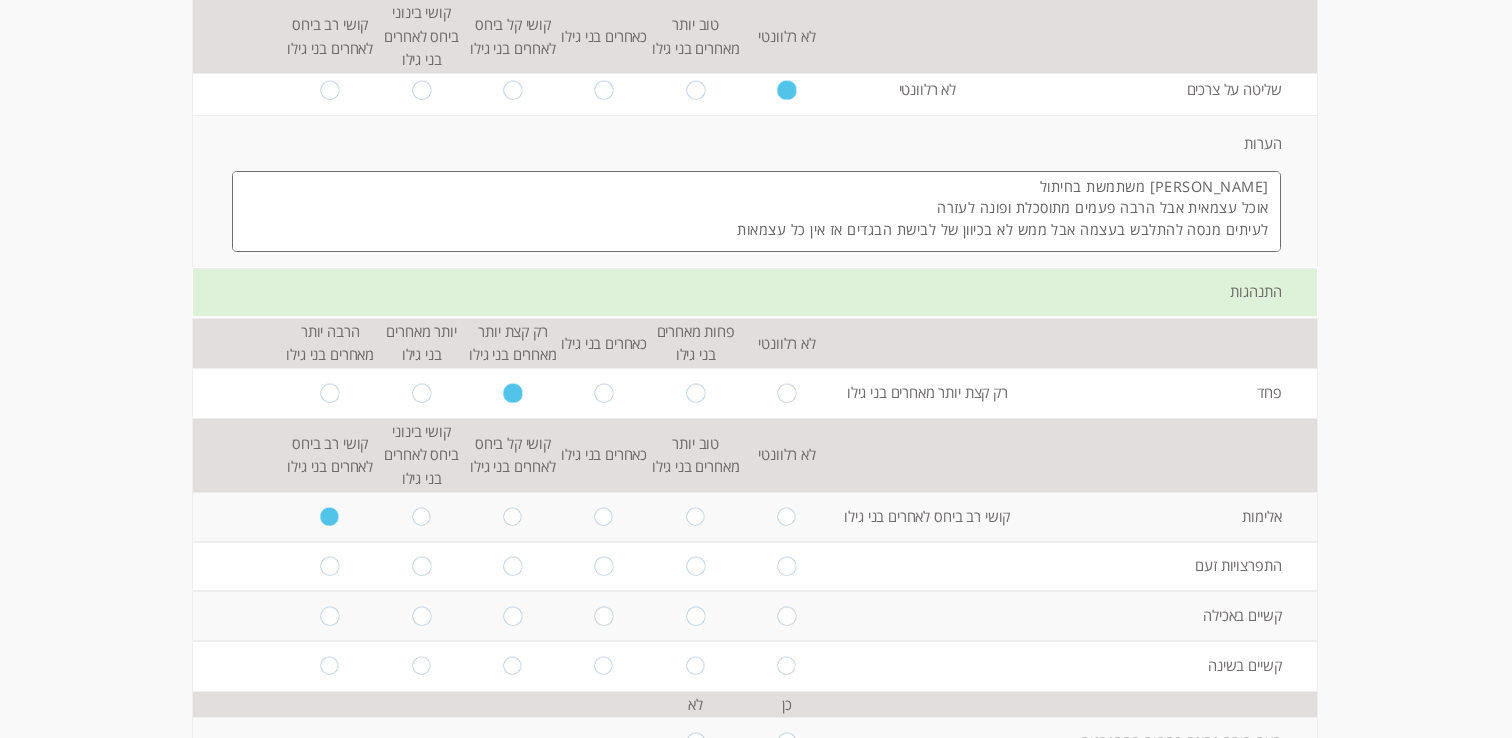 click at bounding box center (421, 566) 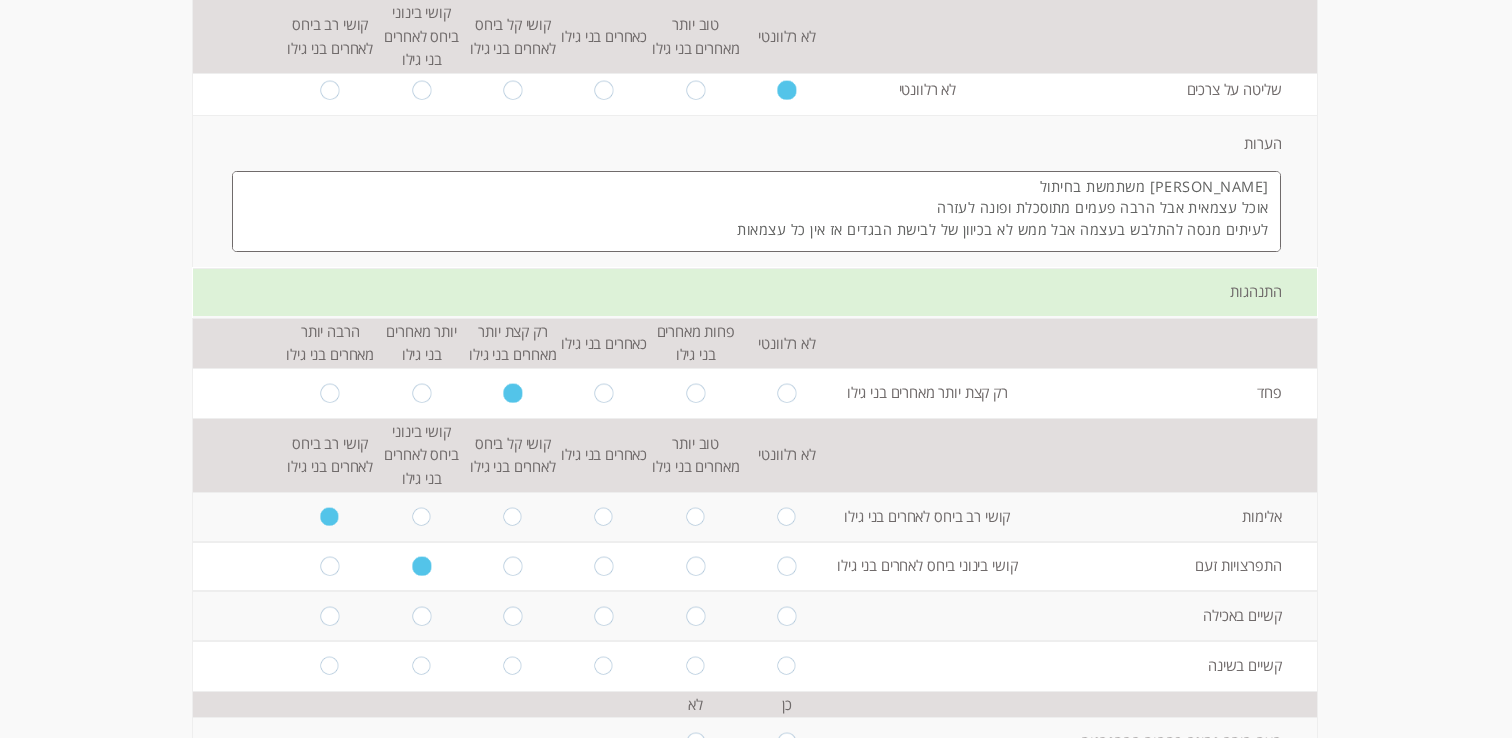 click at bounding box center [330, 567] 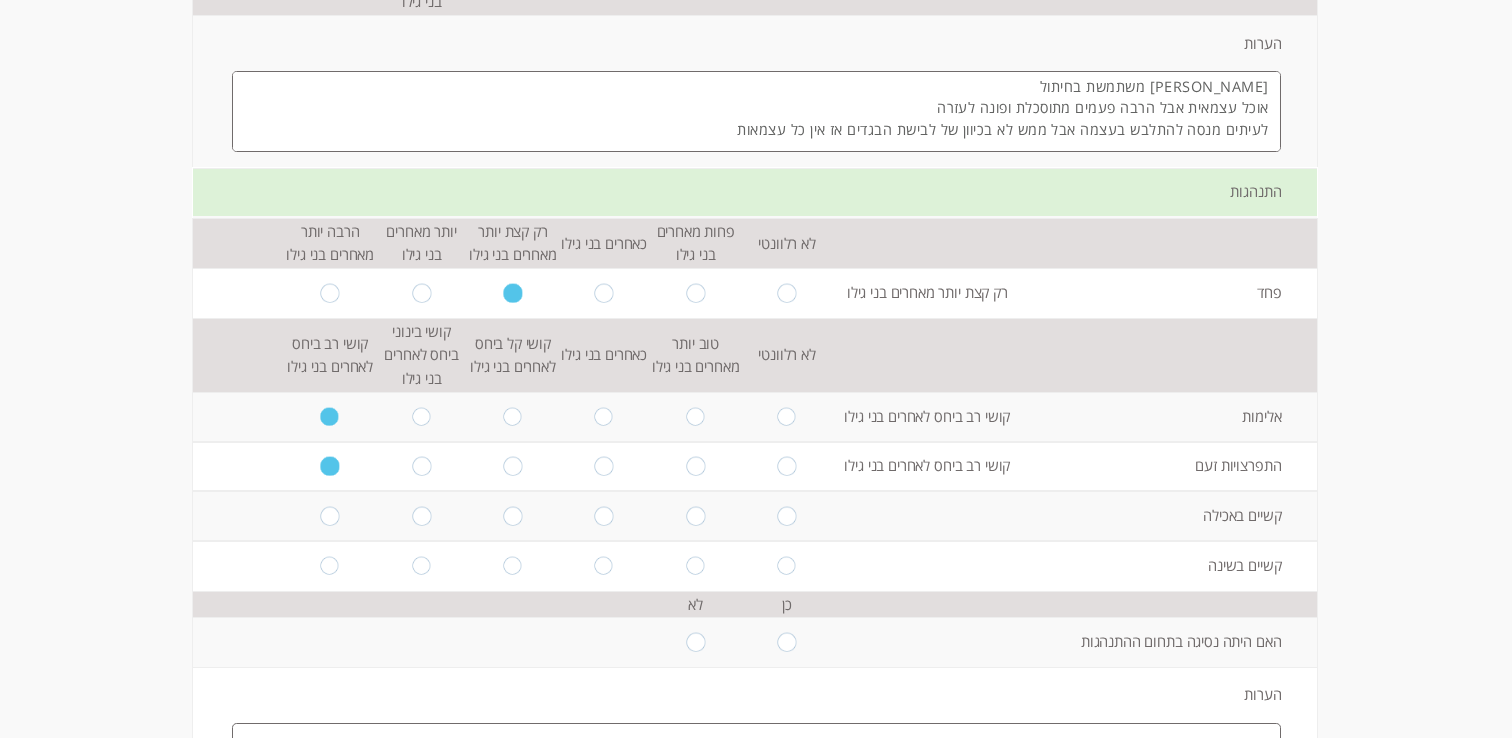 scroll, scrollTop: 2734, scrollLeft: 0, axis: vertical 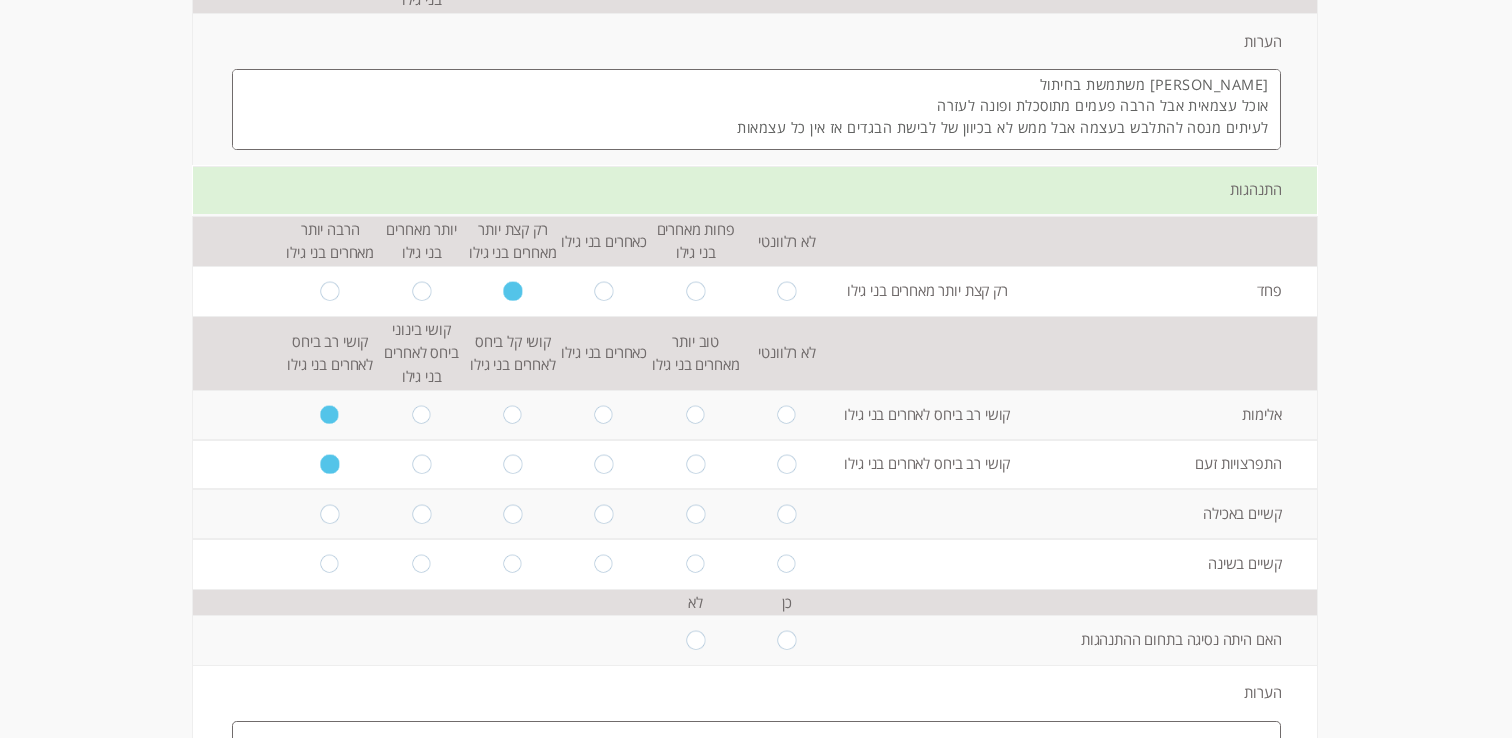 click at bounding box center [512, 514] 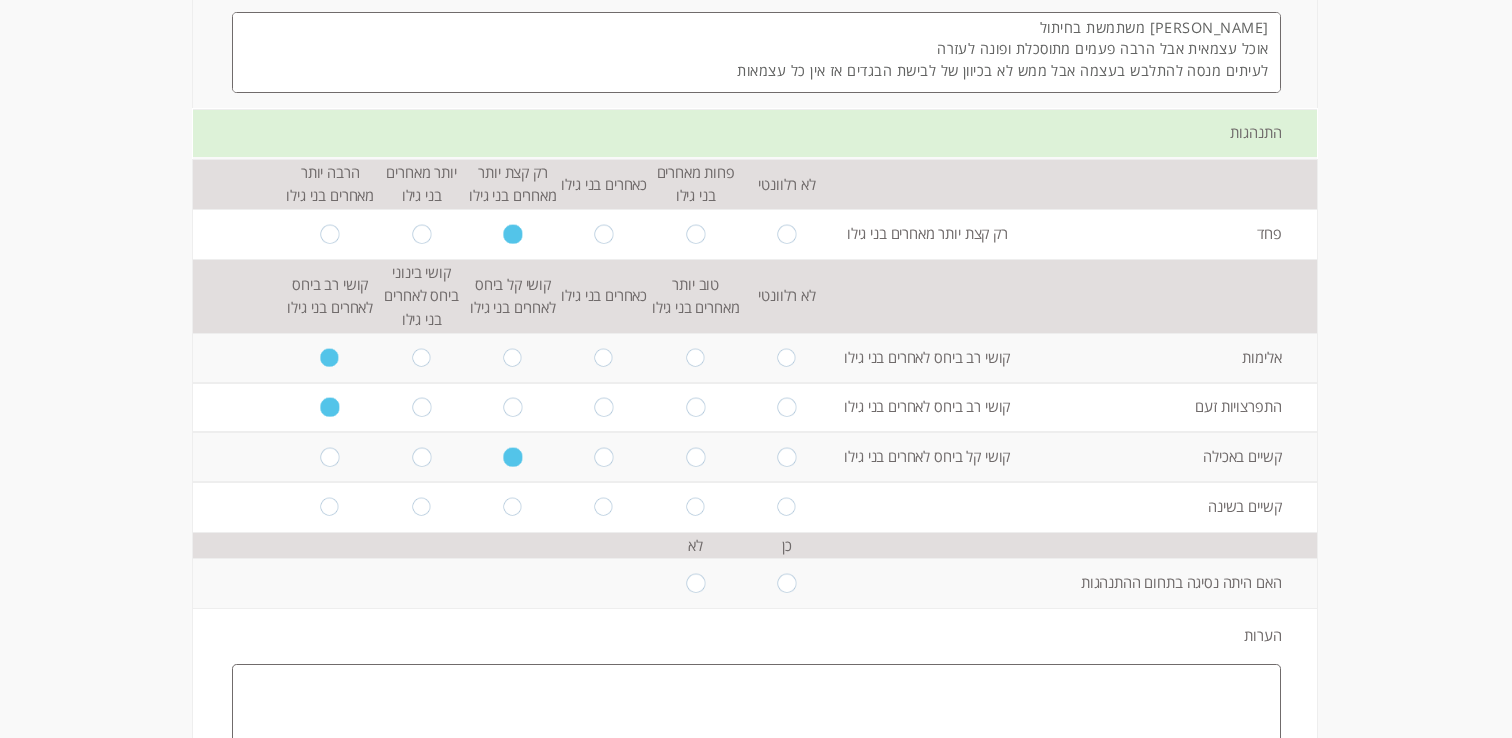 scroll, scrollTop: 2795, scrollLeft: 0, axis: vertical 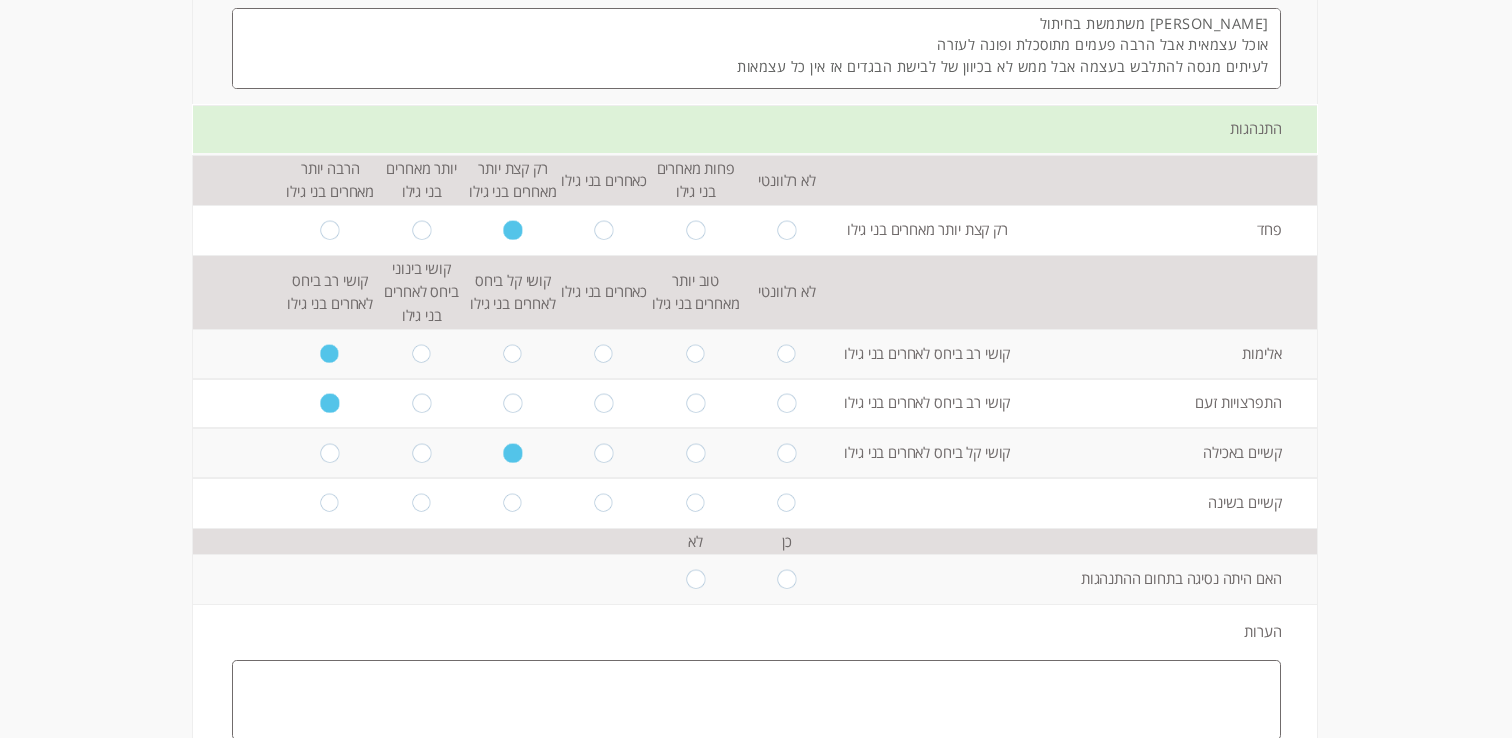 click at bounding box center [330, 502] 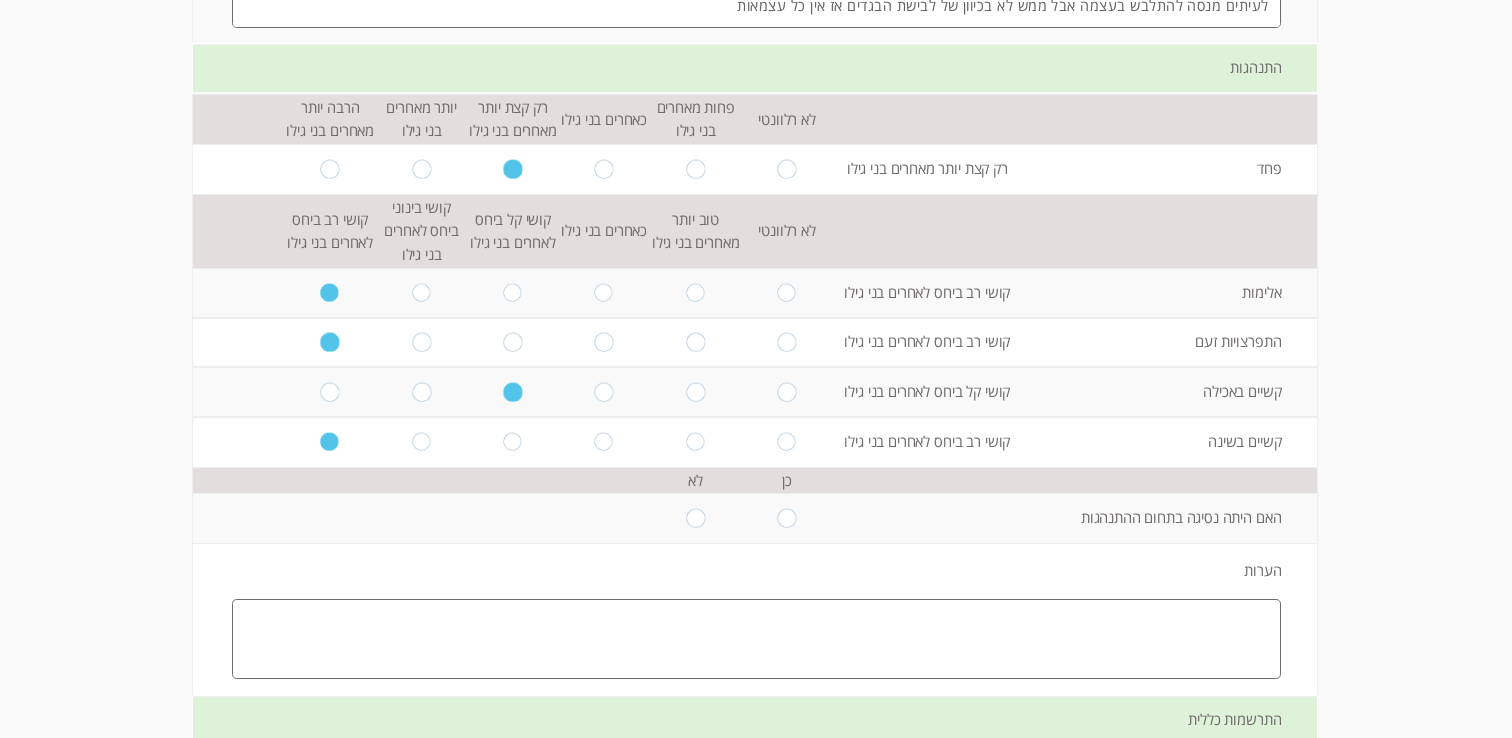 scroll, scrollTop: 2857, scrollLeft: 0, axis: vertical 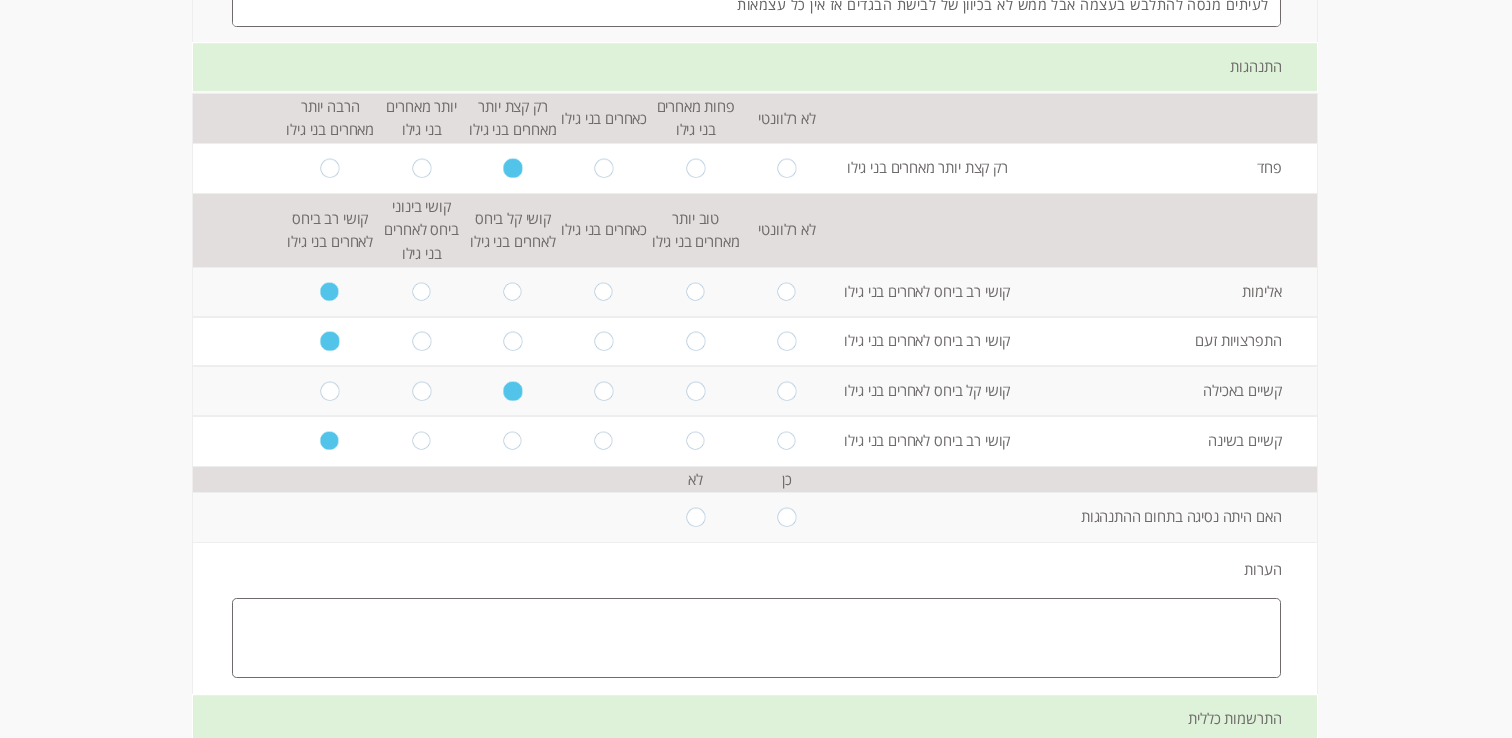 click at bounding box center [787, 517] 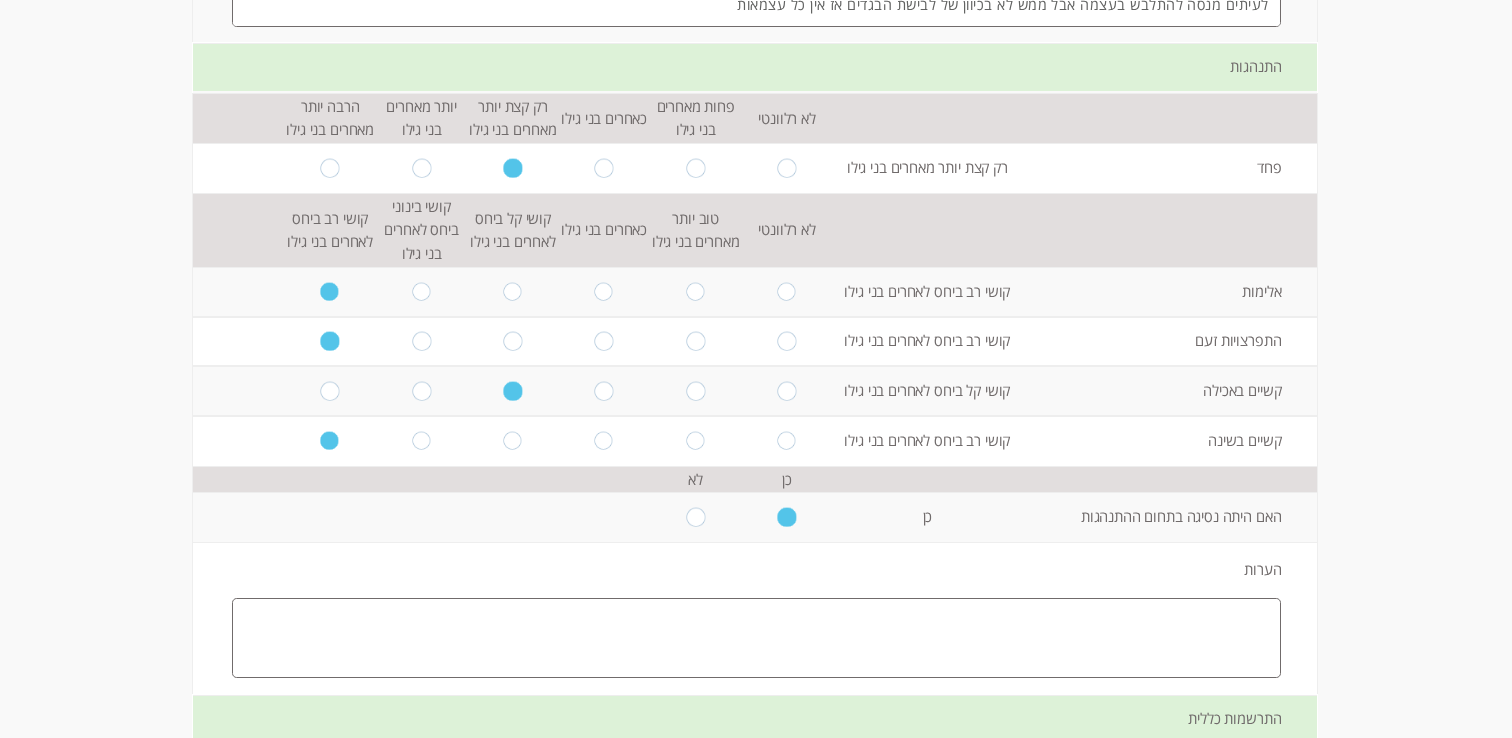 click at bounding box center [756, 638] 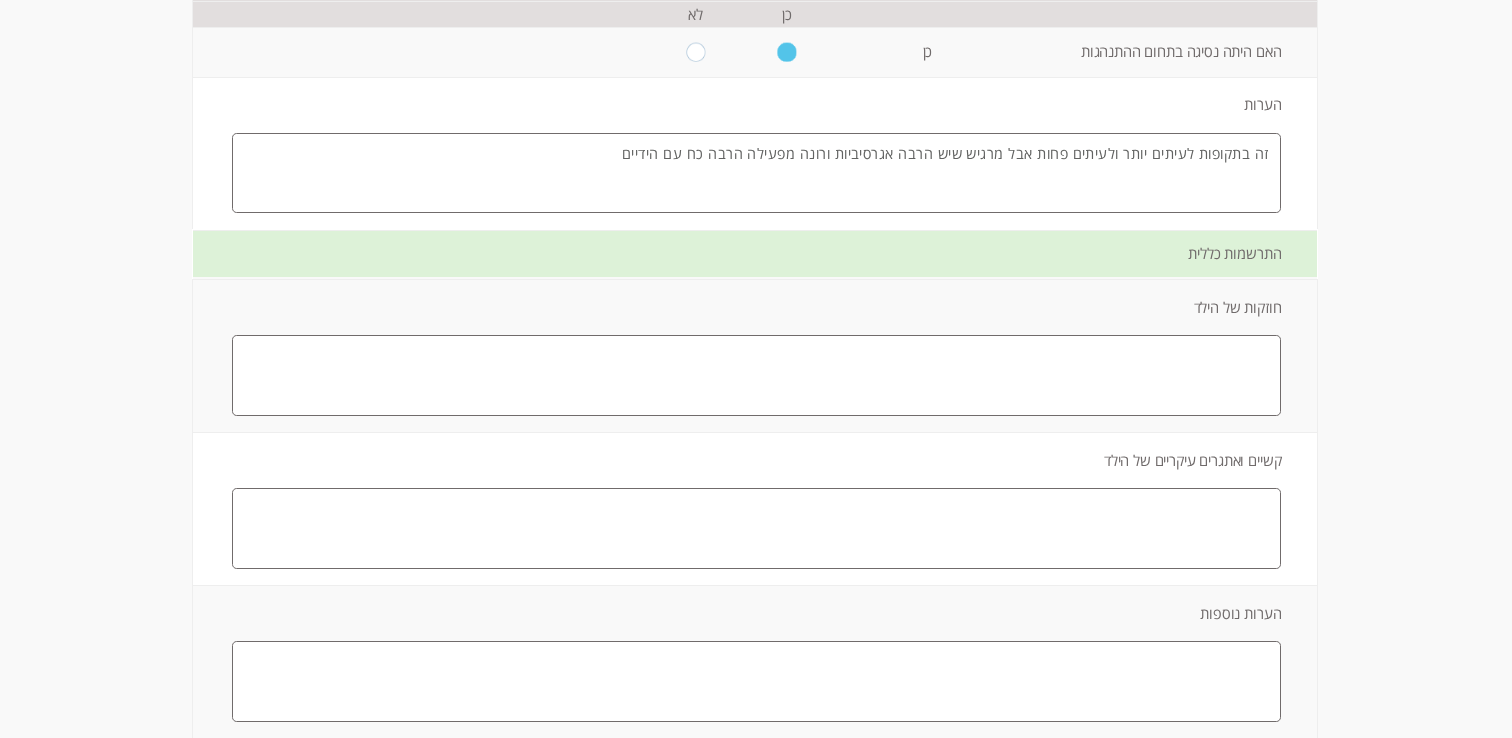 scroll, scrollTop: 3323, scrollLeft: 0, axis: vertical 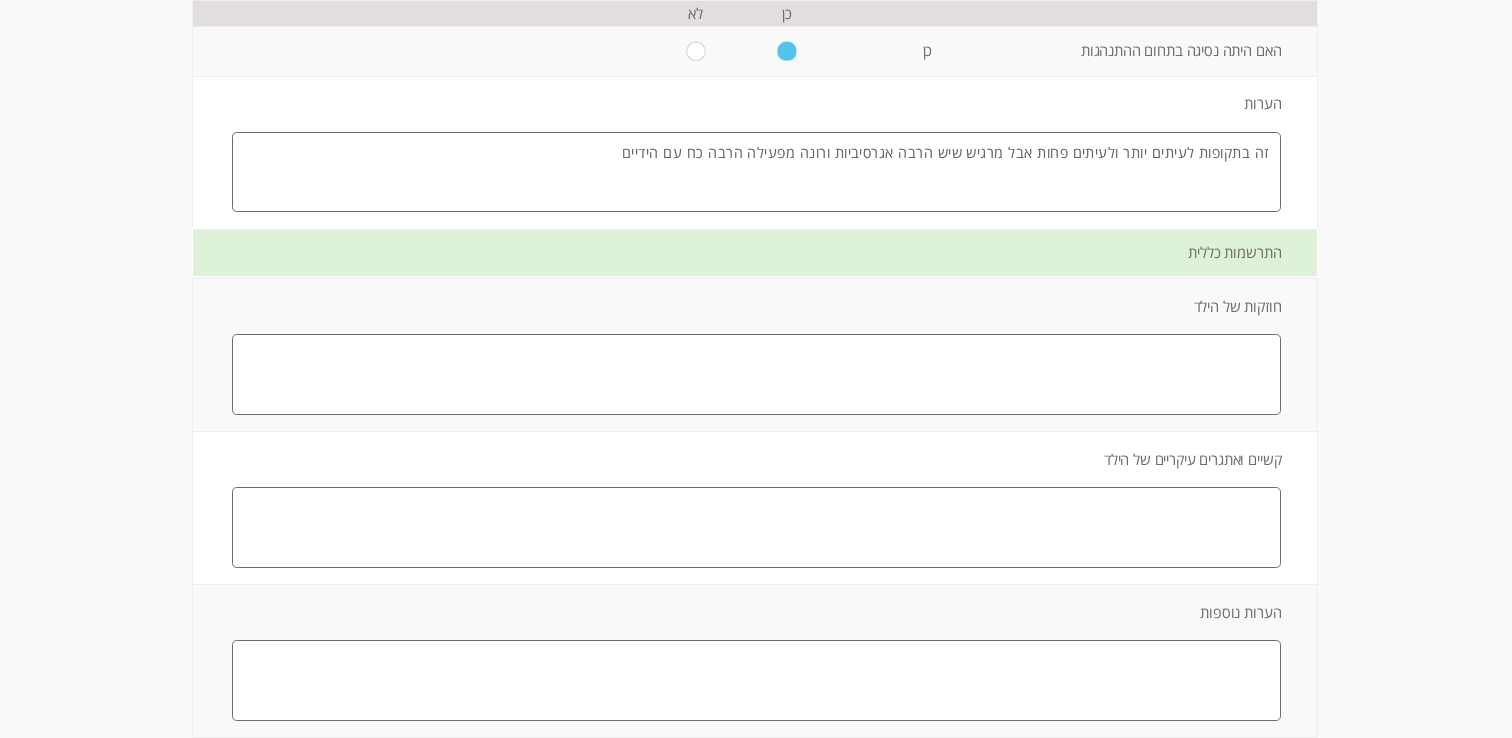 type on "זה בתקופות לעיתים יותר ולעיתים פחות אבל מרגיש שיש הרבה אגרסיביות ורונה מפעילה הרבה כח עם הידיים" 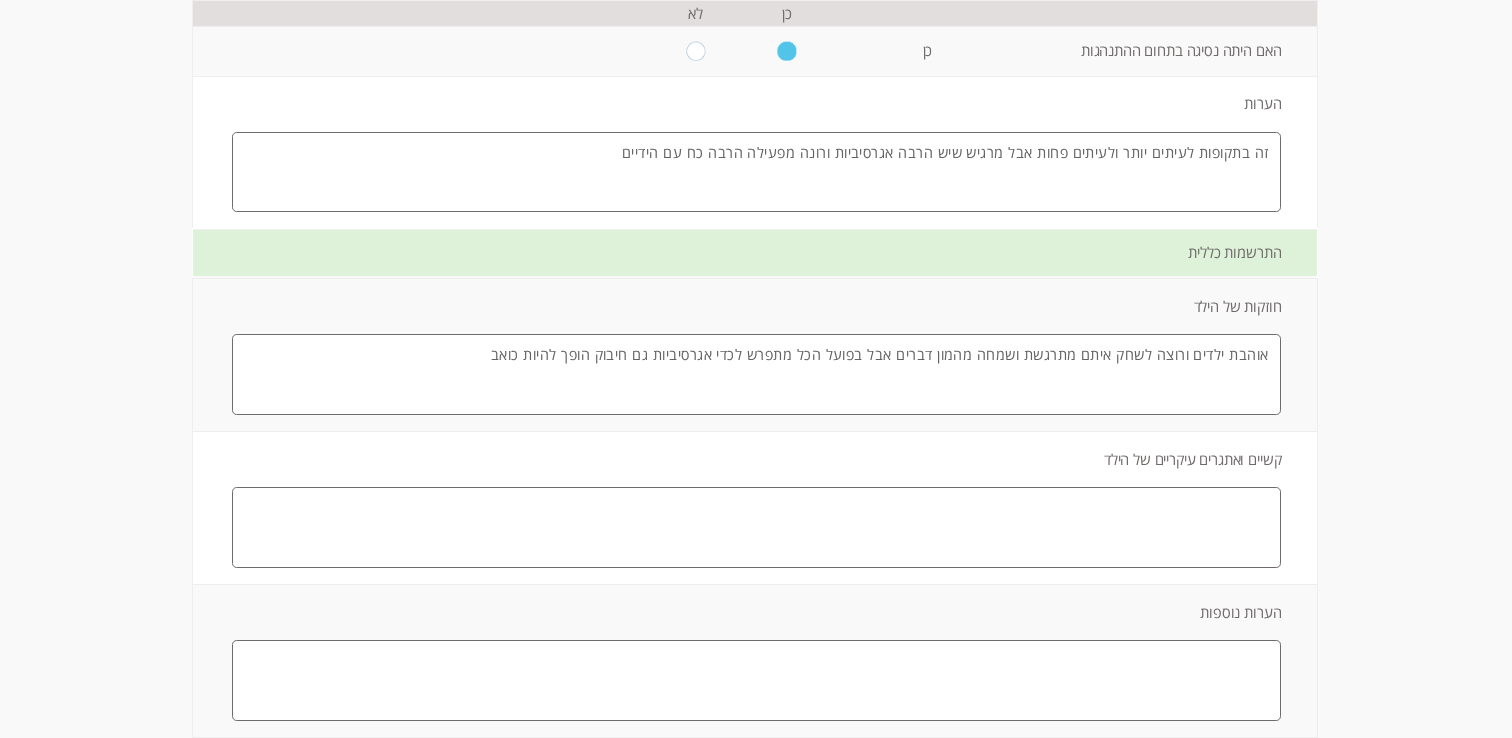 type on "אוהבת ילדים ורוצה לשחק איתם מתרגשת ושמחה מהמון דברים אבל בפועל הכל מתפרש לכדי אגרסיביות גם חיבוק הופך להיות כואב" 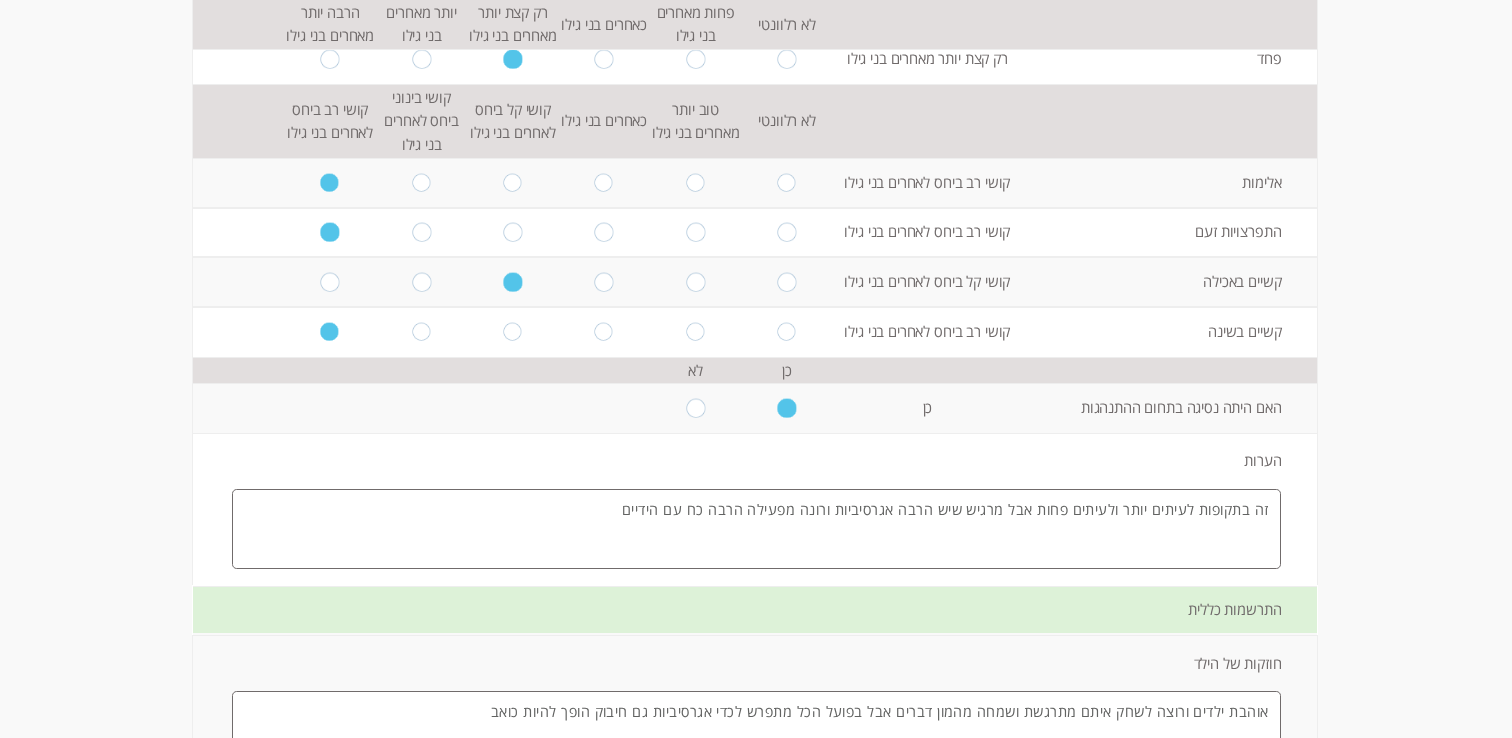 scroll, scrollTop: 3519, scrollLeft: 0, axis: vertical 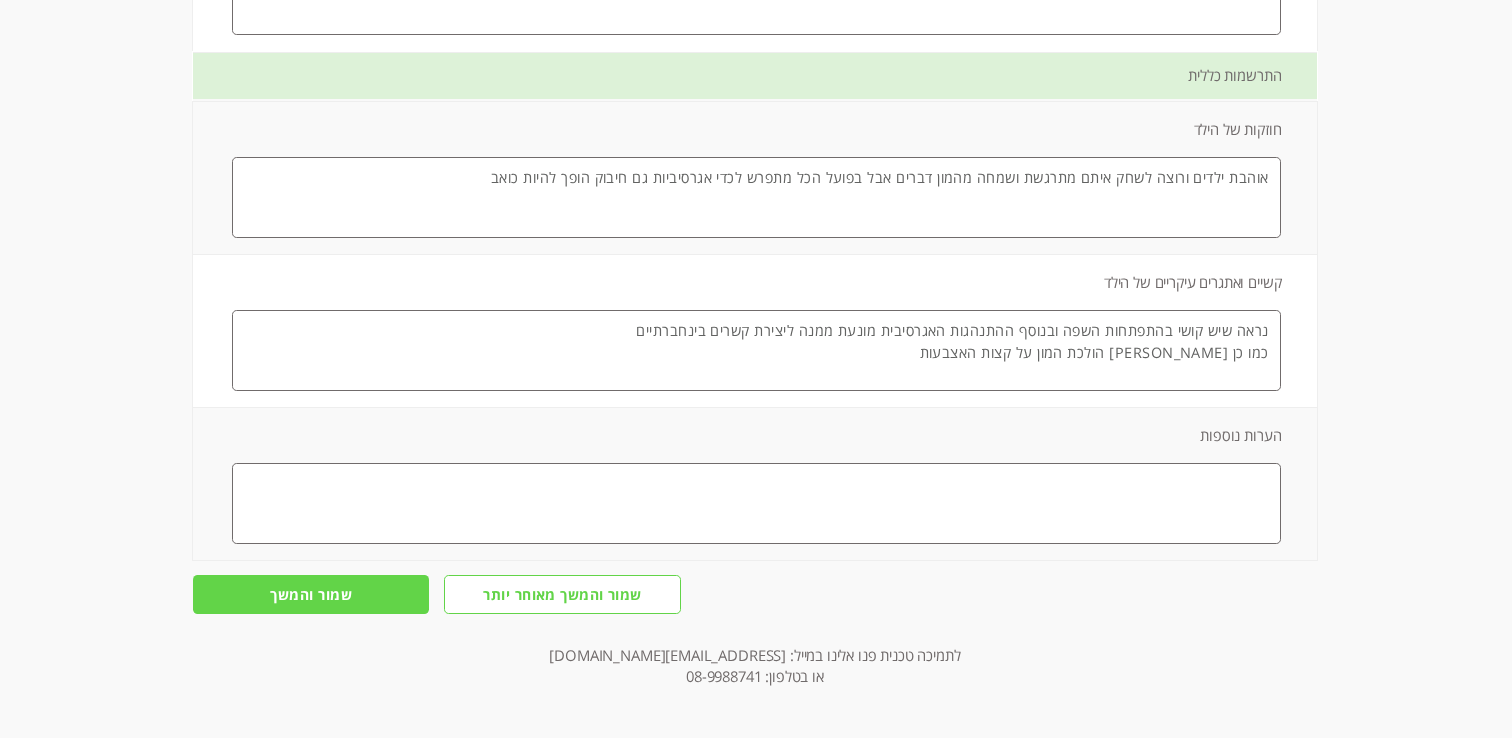 drag, startPoint x: 982, startPoint y: 352, endPoint x: 1303, endPoint y: 350, distance: 321.00623 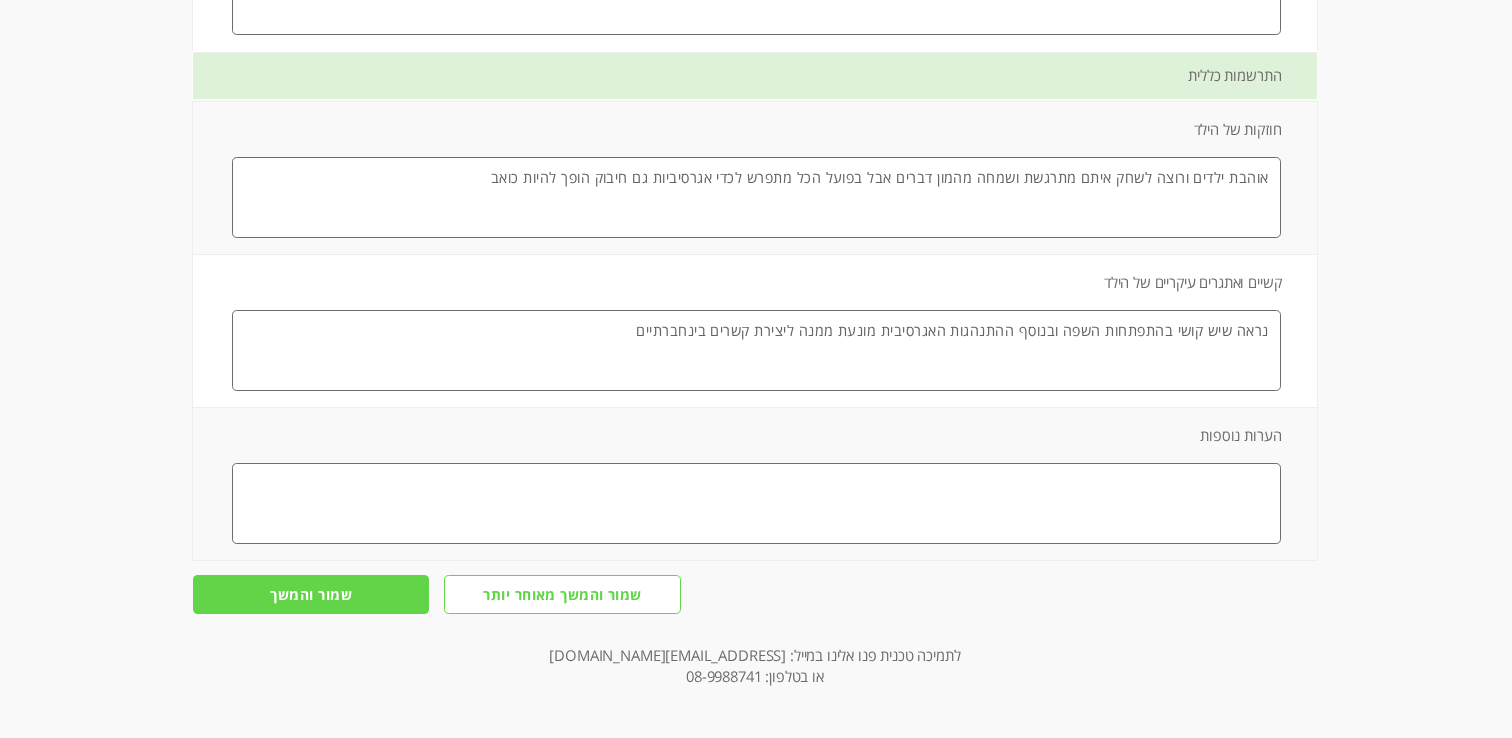 type on "נראה שיש קושי בהתפתחות השפה ובנוסף ההתנהגות האגרסיבית מונעת ממנה ליצירת קשרים בינחברתיים" 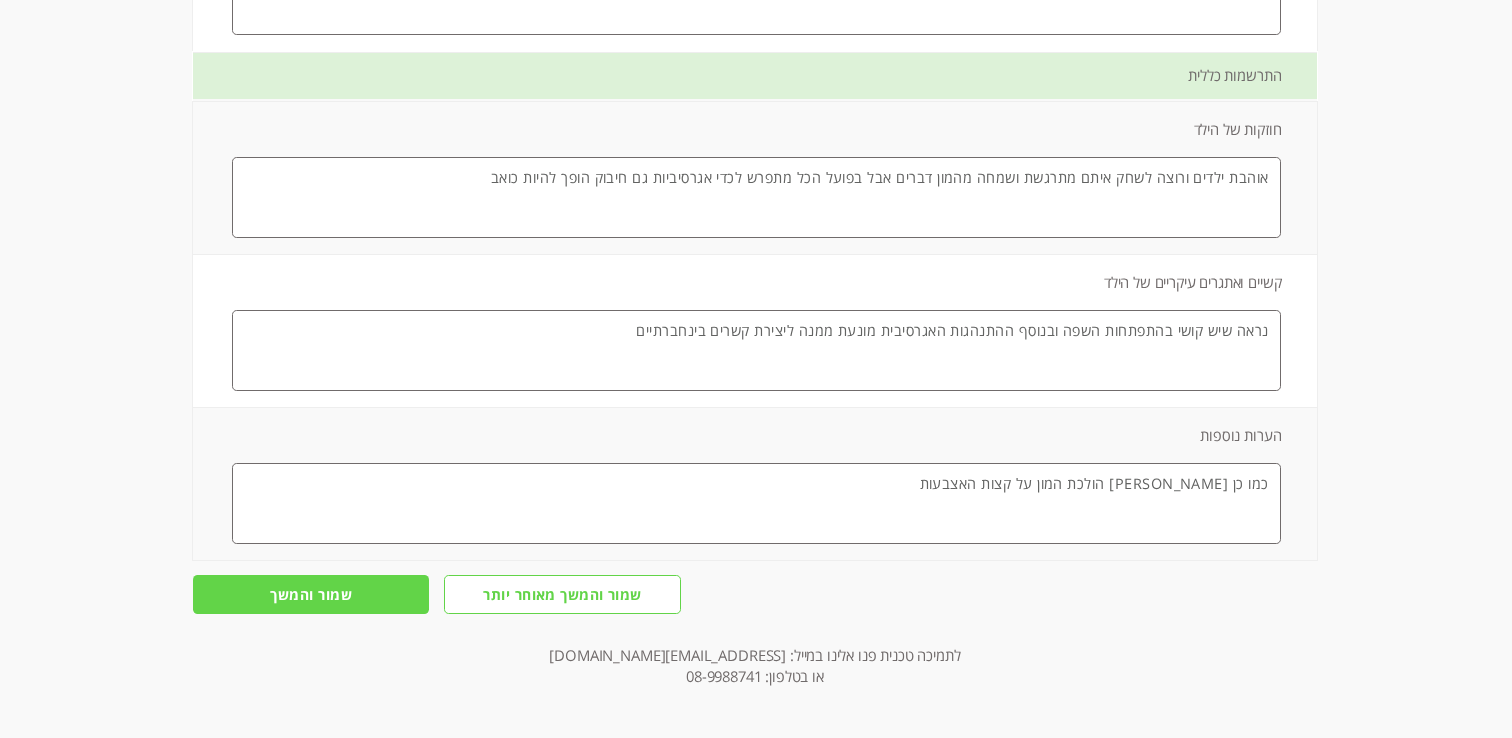 type on "כמו כן [PERSON_NAME] הולכת המון על קצות האצבעות" 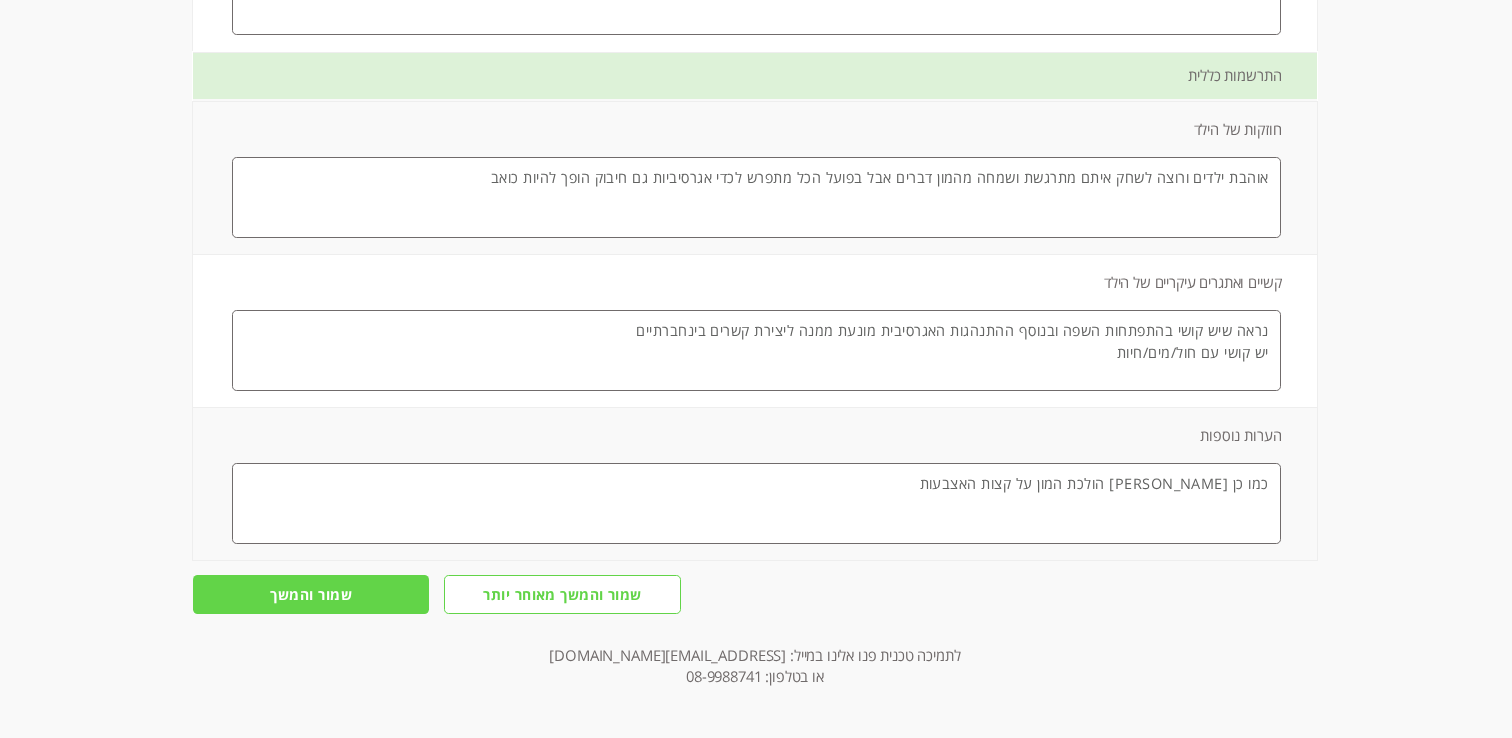 type on "נראה שיש קושי בהתפתחות השפה ובנוסף ההתנהגות האגרסיבית מונעת ממנה ליצירת קשרים בינחברתיים
יש קושי עם חול/מים/חיות" 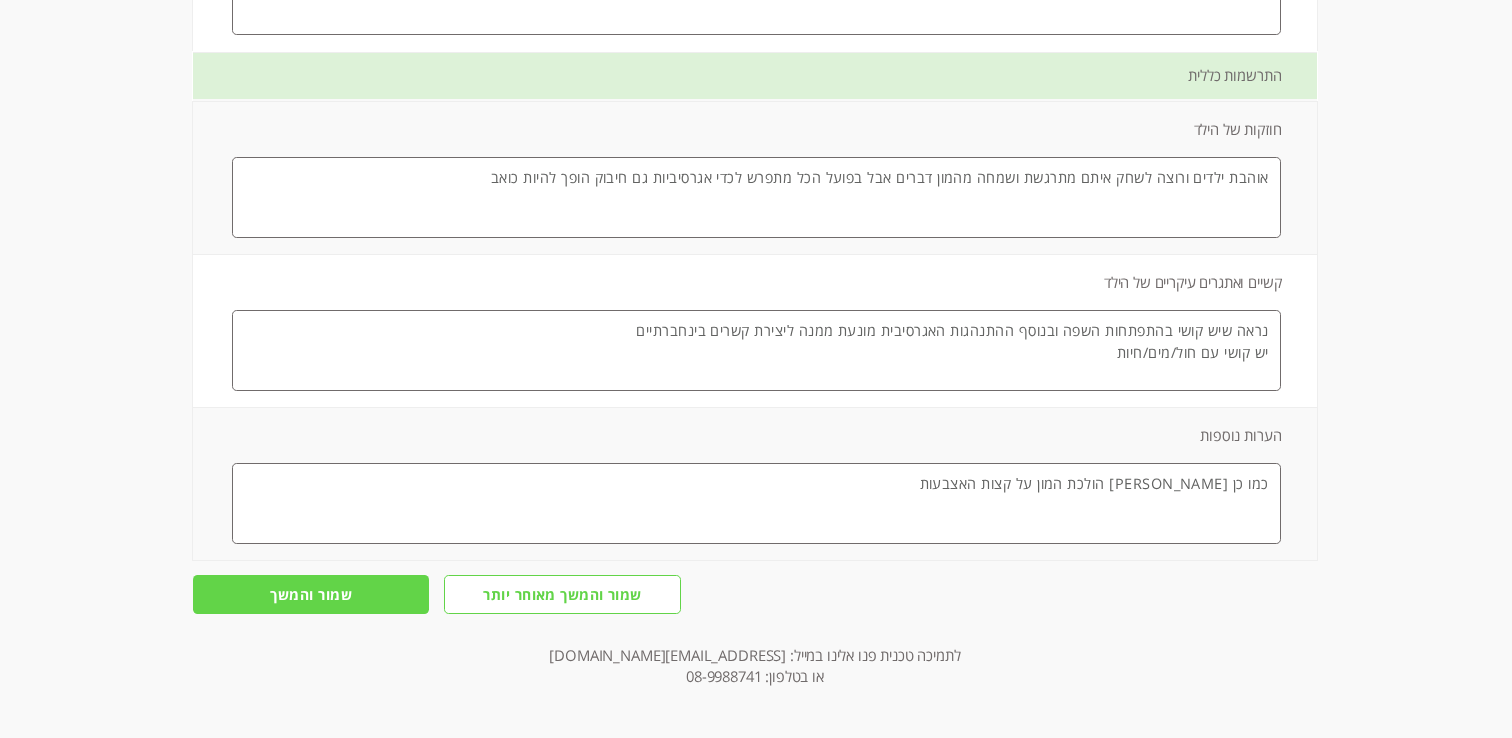 click on "אוהבת ילדים ורוצה לשחק איתם מתרגשת ושמחה מהמון דברים אבל בפועל הכל מתפרש לכדי אגרסיביות גם חיבוק הופך להיות כואב" at bounding box center (756, 197) 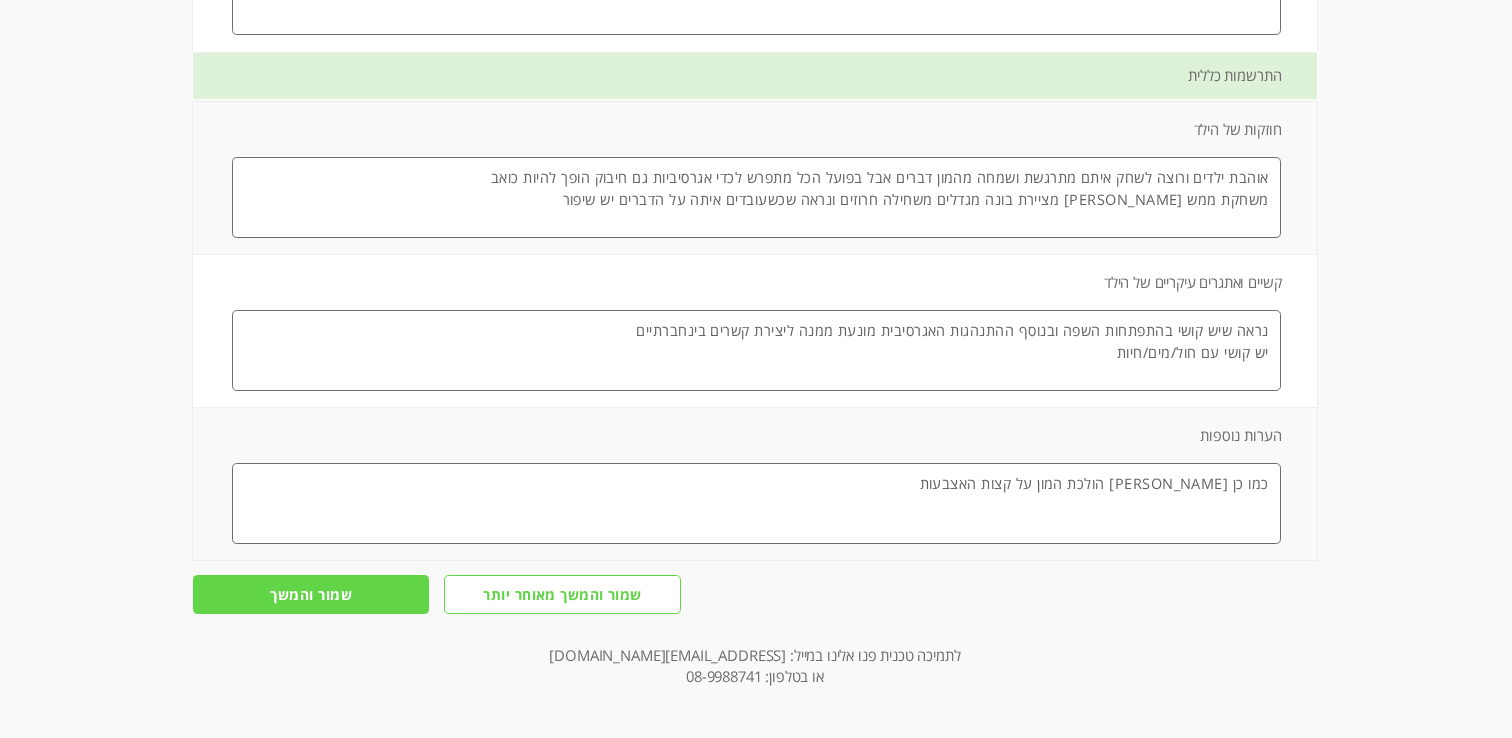 type on "אוהבת ילדים ורוצה לשחק איתם מתרגשת ושמחה מהמון דברים אבל בפועל הכל מתפרש לכדי אגרסיביות גם חיבוק הופך להיות כואב
משחקת ממש [PERSON_NAME] מציירת בונה מגדלים משחילה חרוזים ונראה שכשעובדים איתה על הדברים יש שיפור" 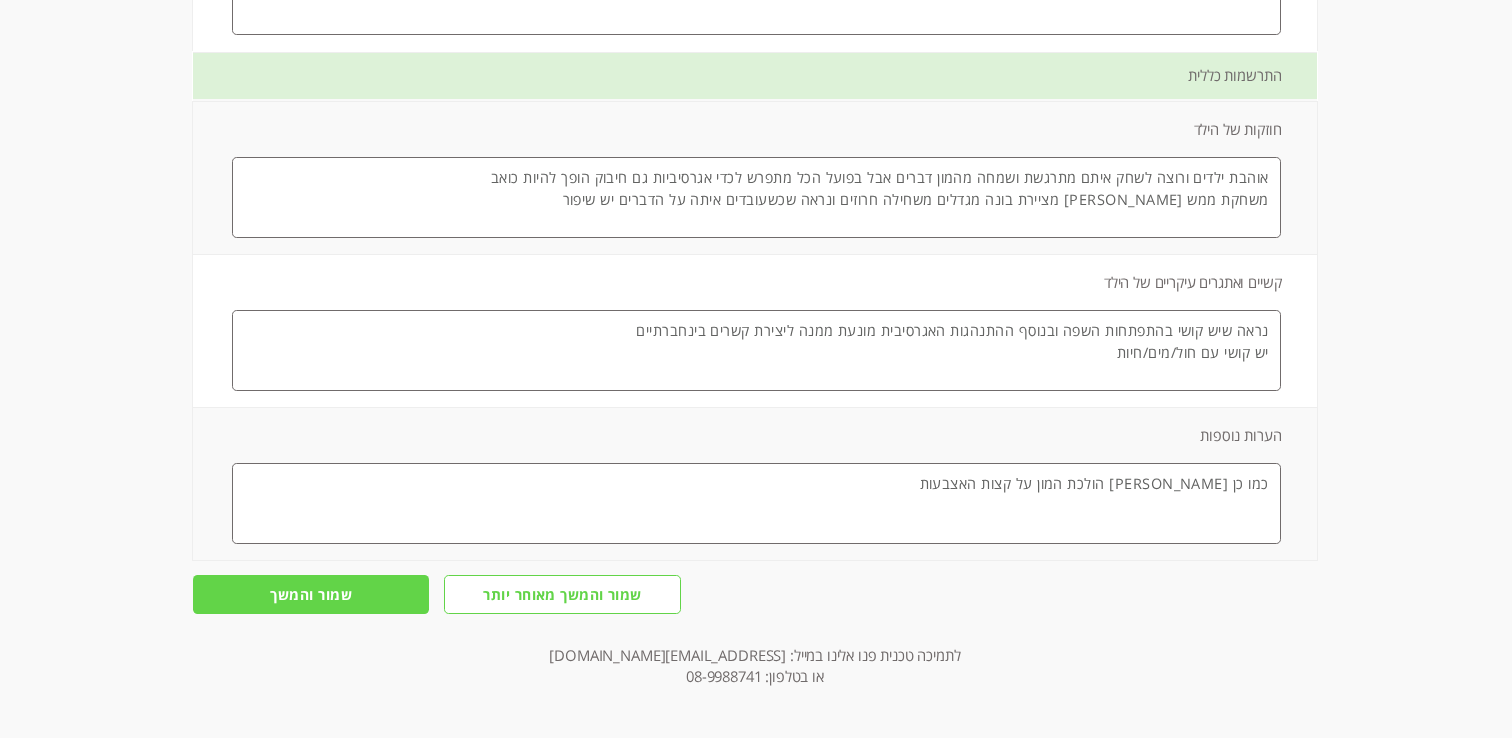 click on "נראה שיש קושי בהתפתחות השפה ובנוסף ההתנהגות האגרסיבית מונעת ממנה ליצירת קשרים בינחברתיים
יש קושי עם חול/מים/חיות" at bounding box center [756, 350] 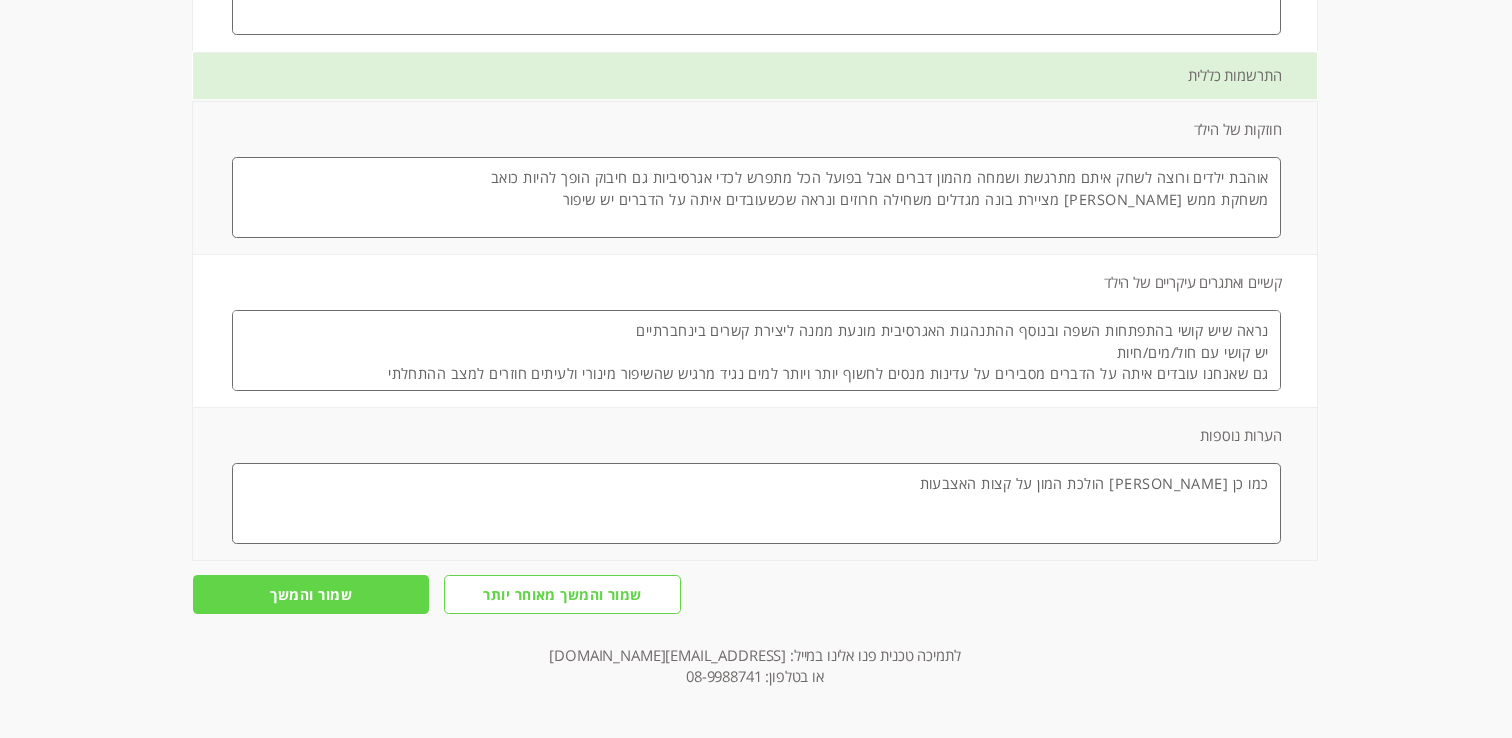 type on "נראה שיש קושי בהתפתחות השפה ובנוסף ההתנהגות האגרסיבית מונעת ממנה ליצירת קשרים בינחברתיים
יש קושי עם חול/מים/חיות
גם שאנחנו עובדים איתה על הדברים מסבירים על עדינות מנסים לחשוף יותר ויותר למים נגיד מרגיש שהשיפור מינורי ולעיתים חוזרים למצב ההתחלתי" 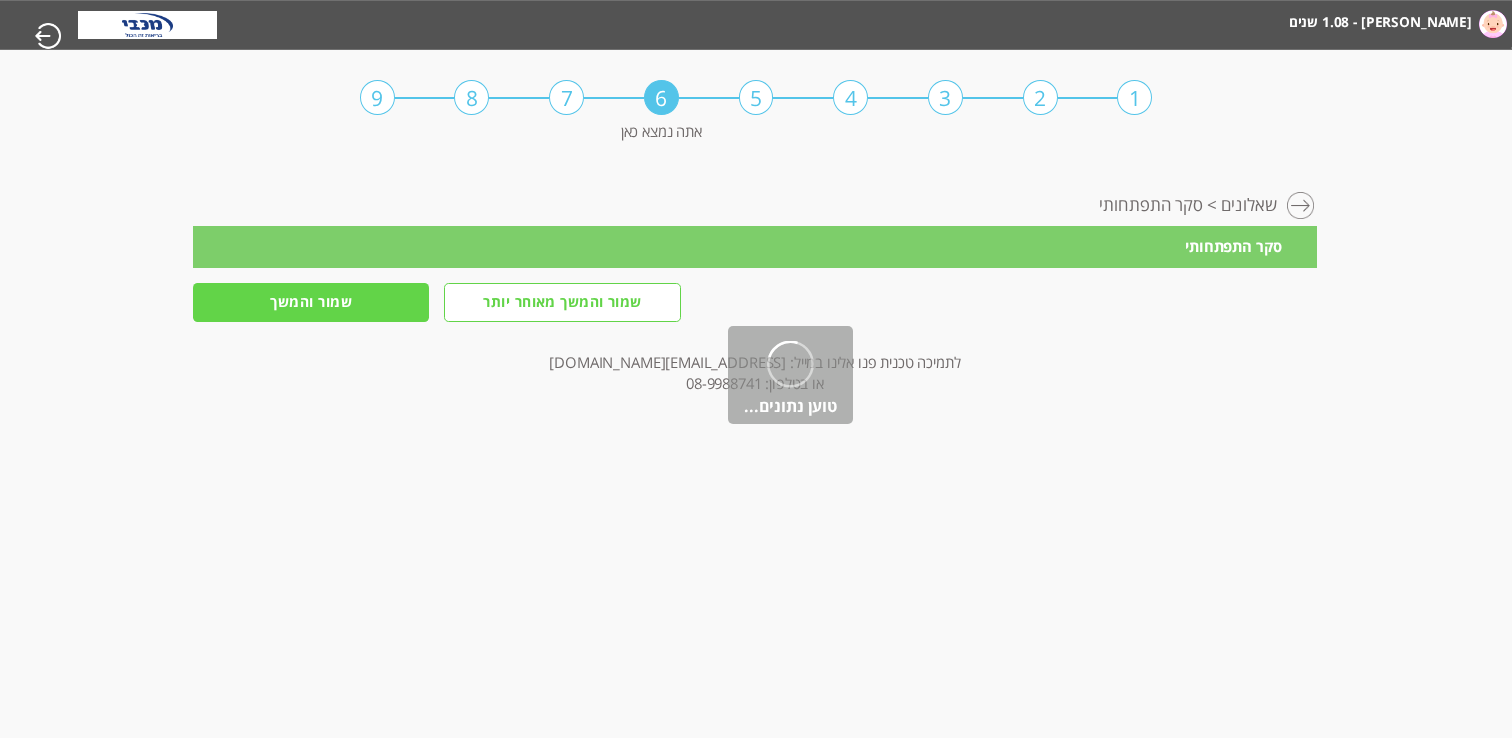 click on "מחשבון מבוסס הסולם ההתפתחותי הישראלי
[PERSON_NAME] - 1.08 שנים
מעקב דיגיטלי אישי
שאלונים
התראות 1
דברו איתנו
עברית
English
عربيه
1 2 3 4 5 6 7 8 9 אתה נמצא כאן
מעקב דיגיטלי אישי
>
התפתחות
>
שאלונים
>
סקר התפתחותי
סקר התפתחותי
זמן מוערך למילוי שאלון" at bounding box center [756, 90] 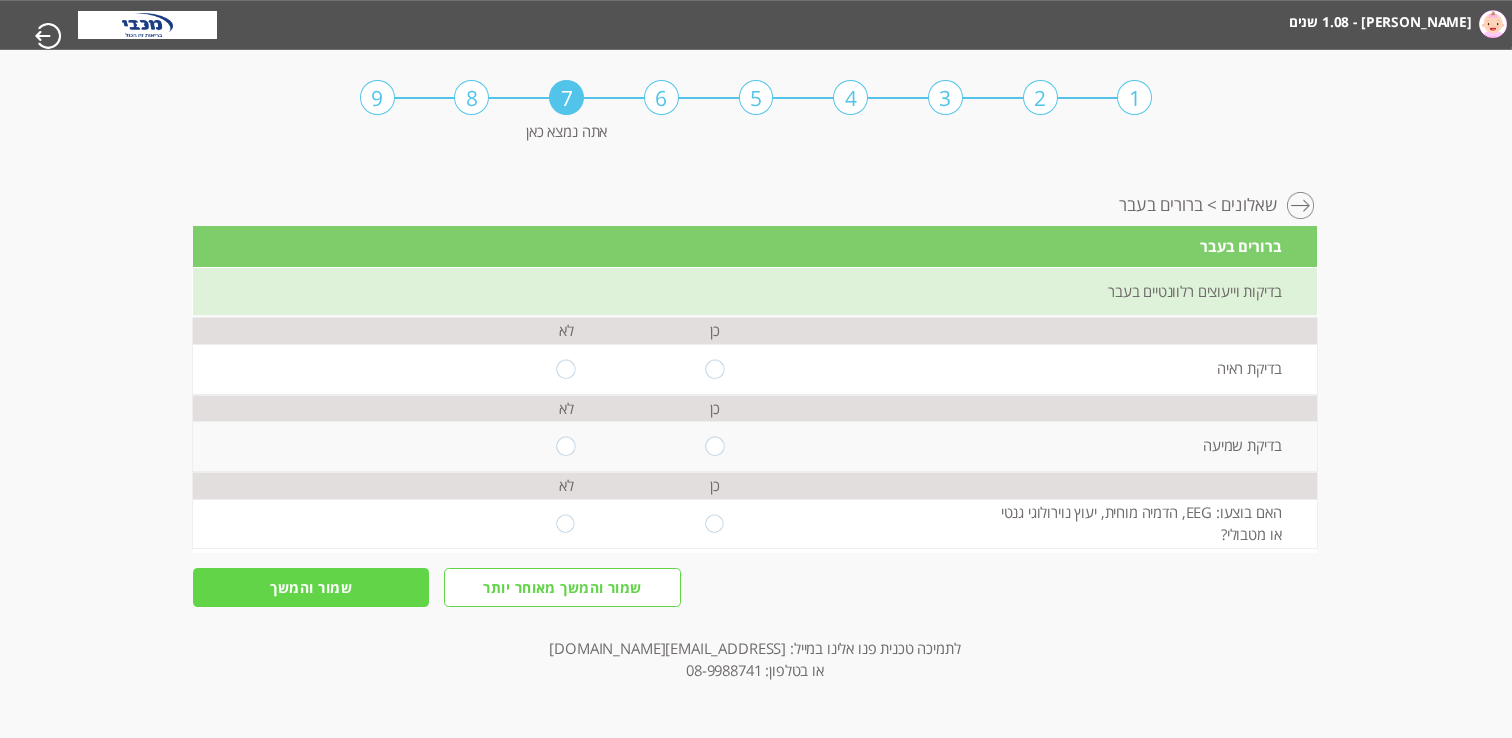 click at bounding box center [715, 368] 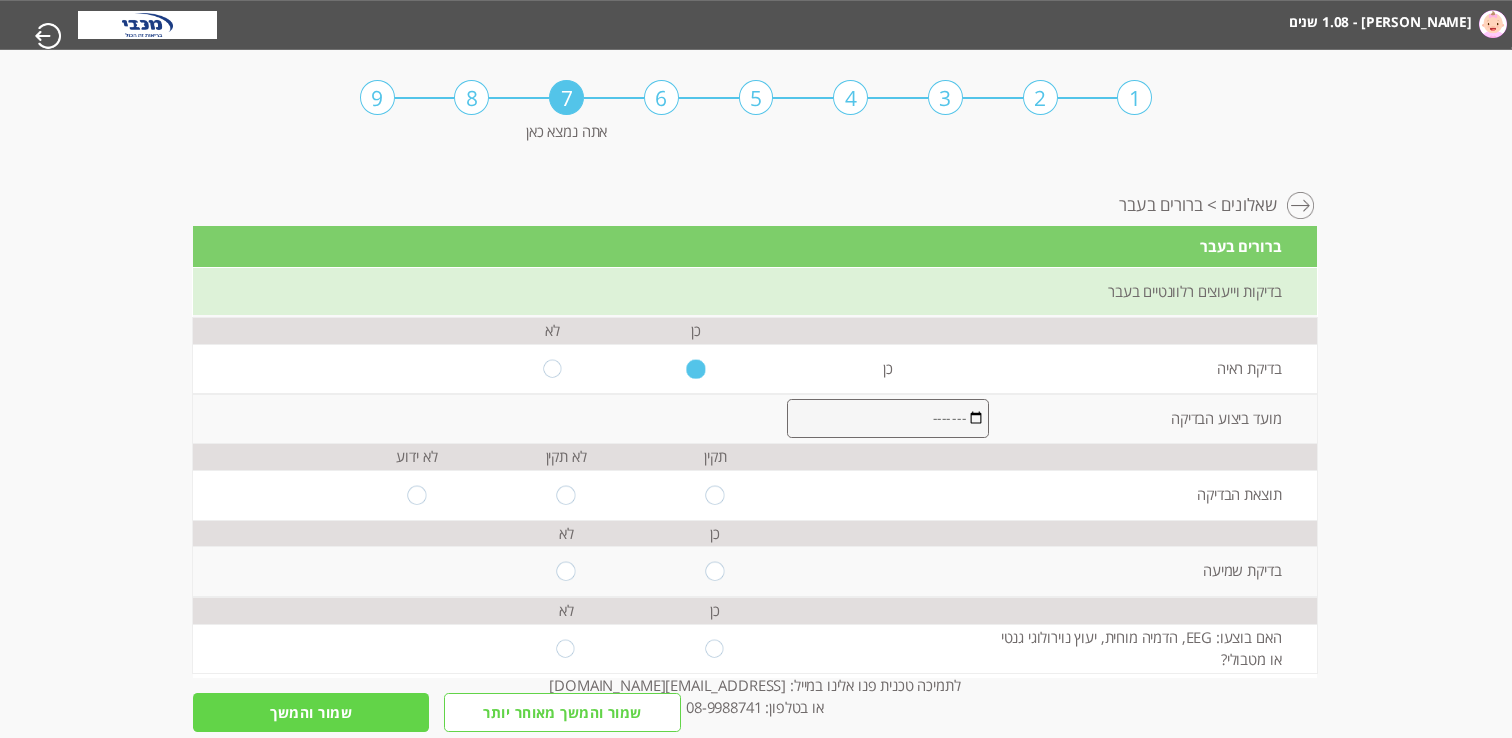 click at bounding box center (887, 418) 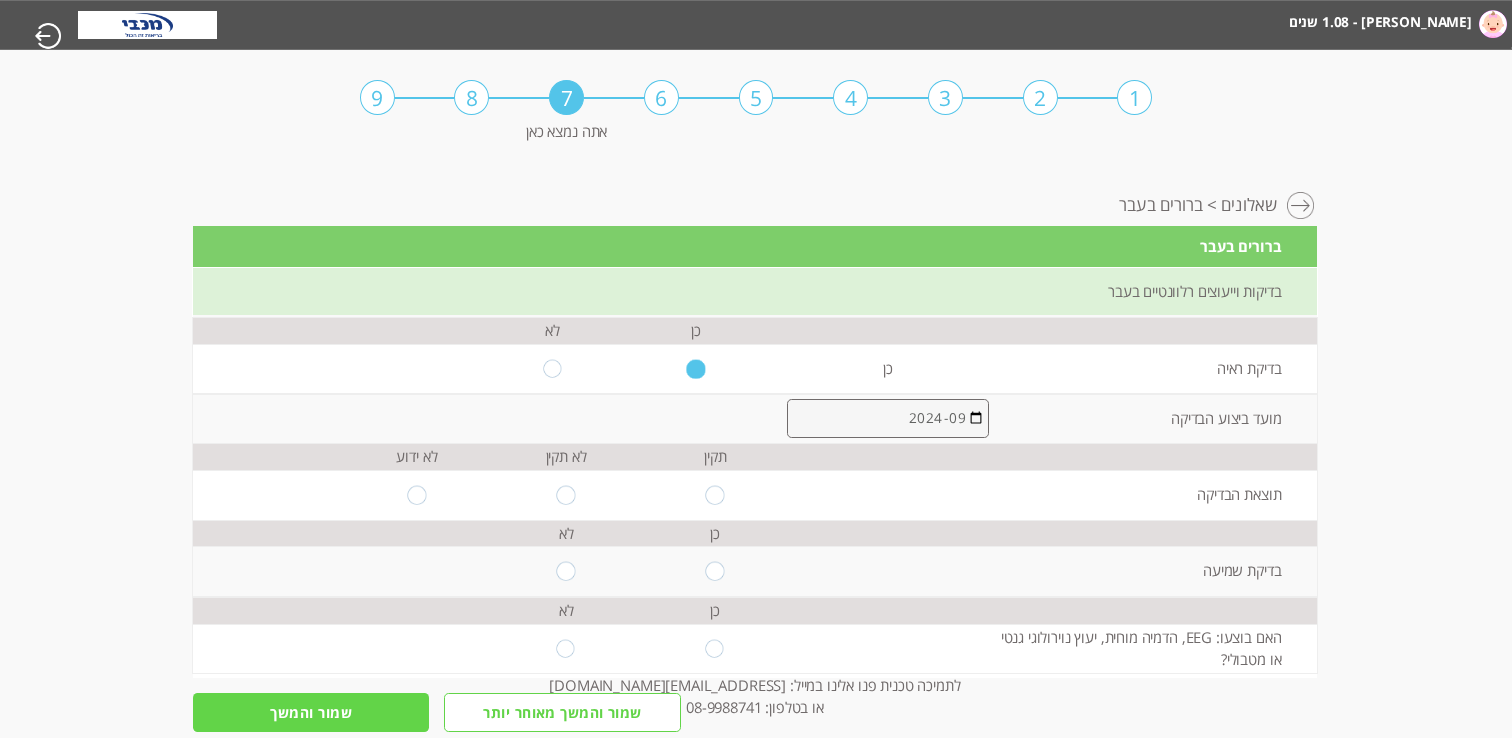click at bounding box center (715, 495) 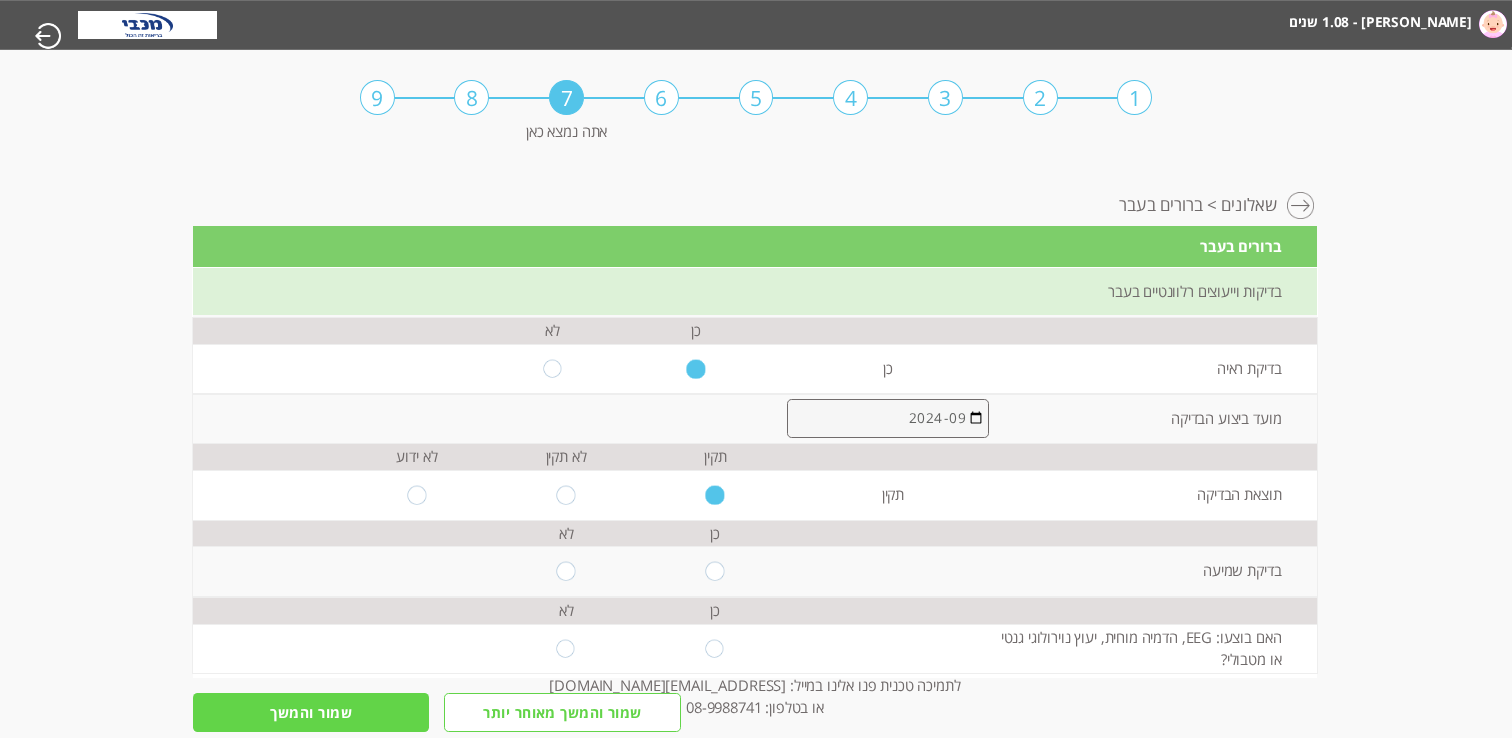 click at bounding box center (566, 571) 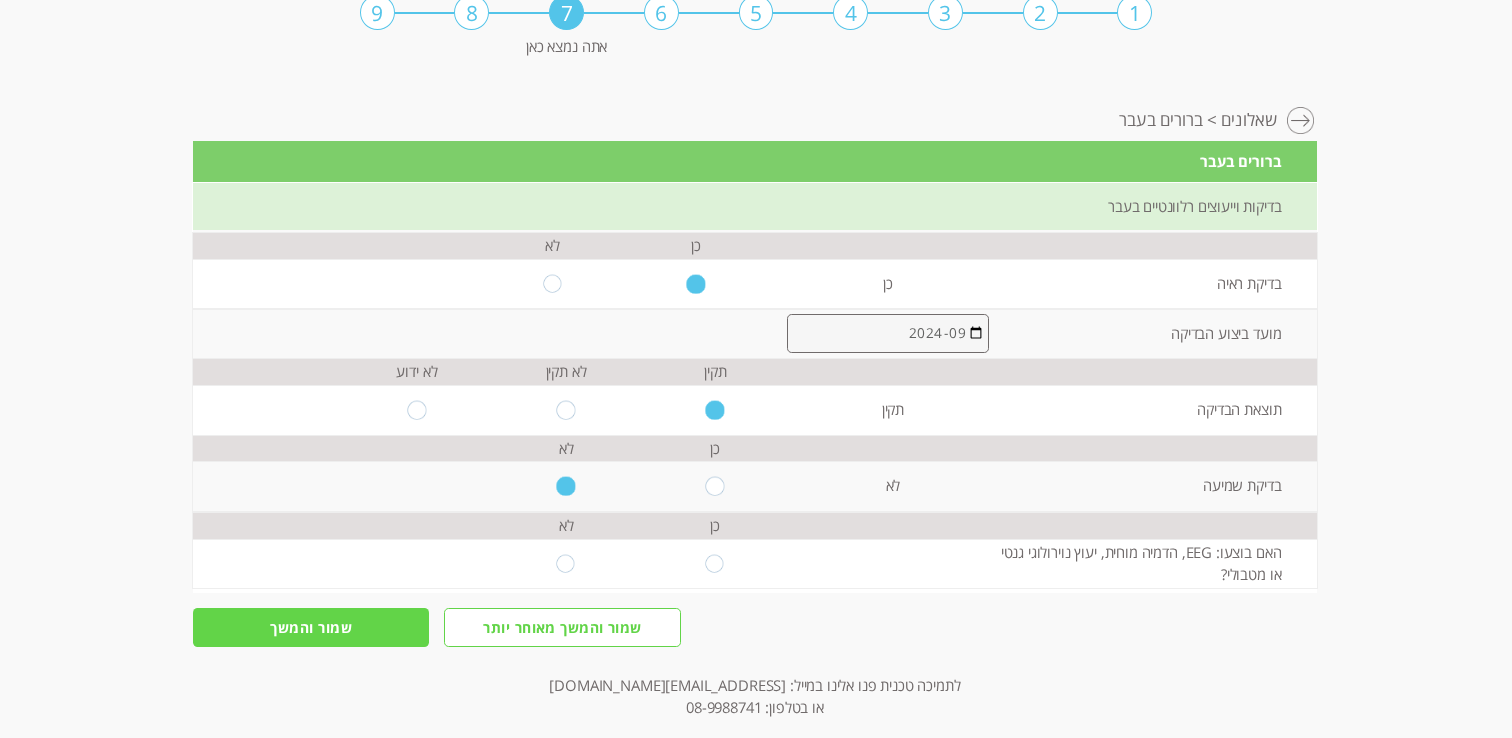 scroll, scrollTop: 88, scrollLeft: 0, axis: vertical 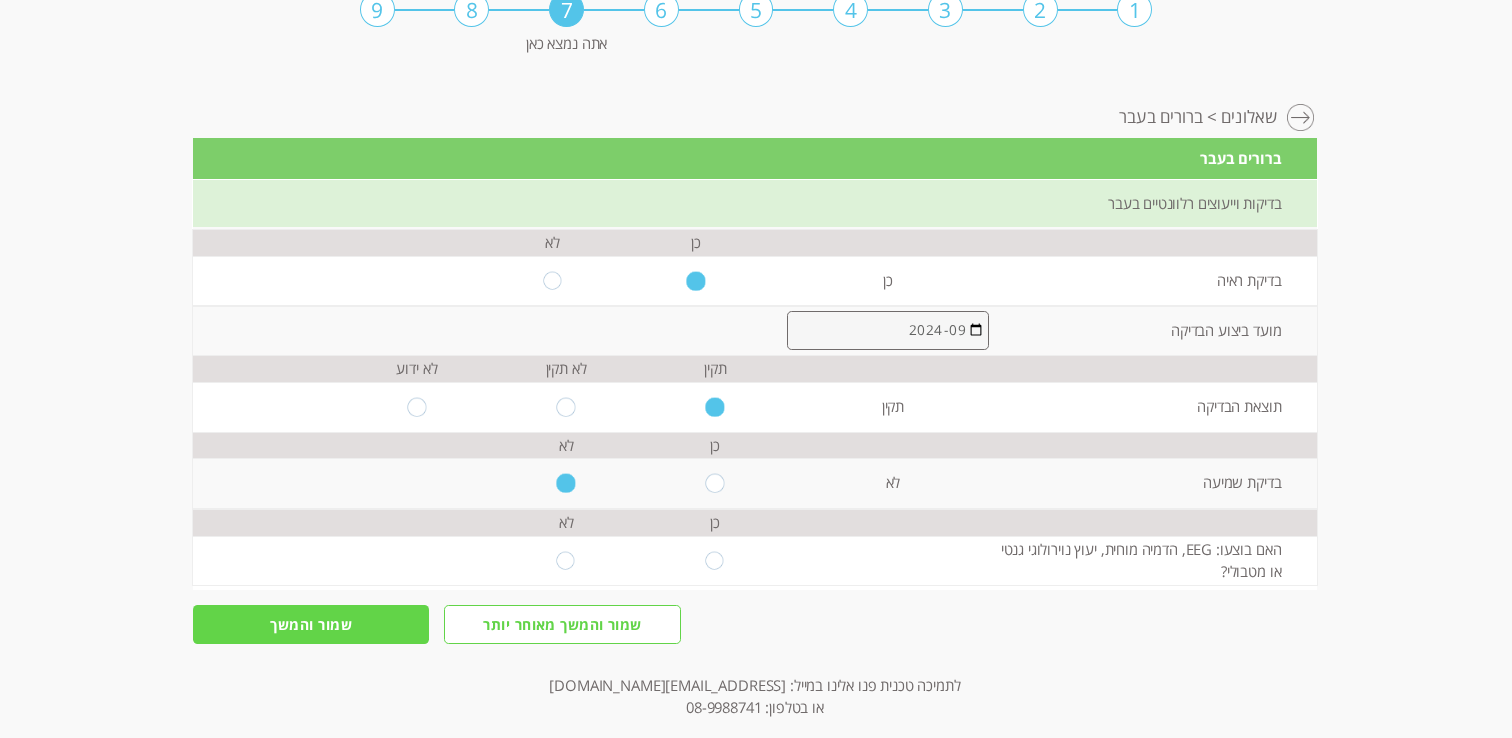 click at bounding box center [566, 560] 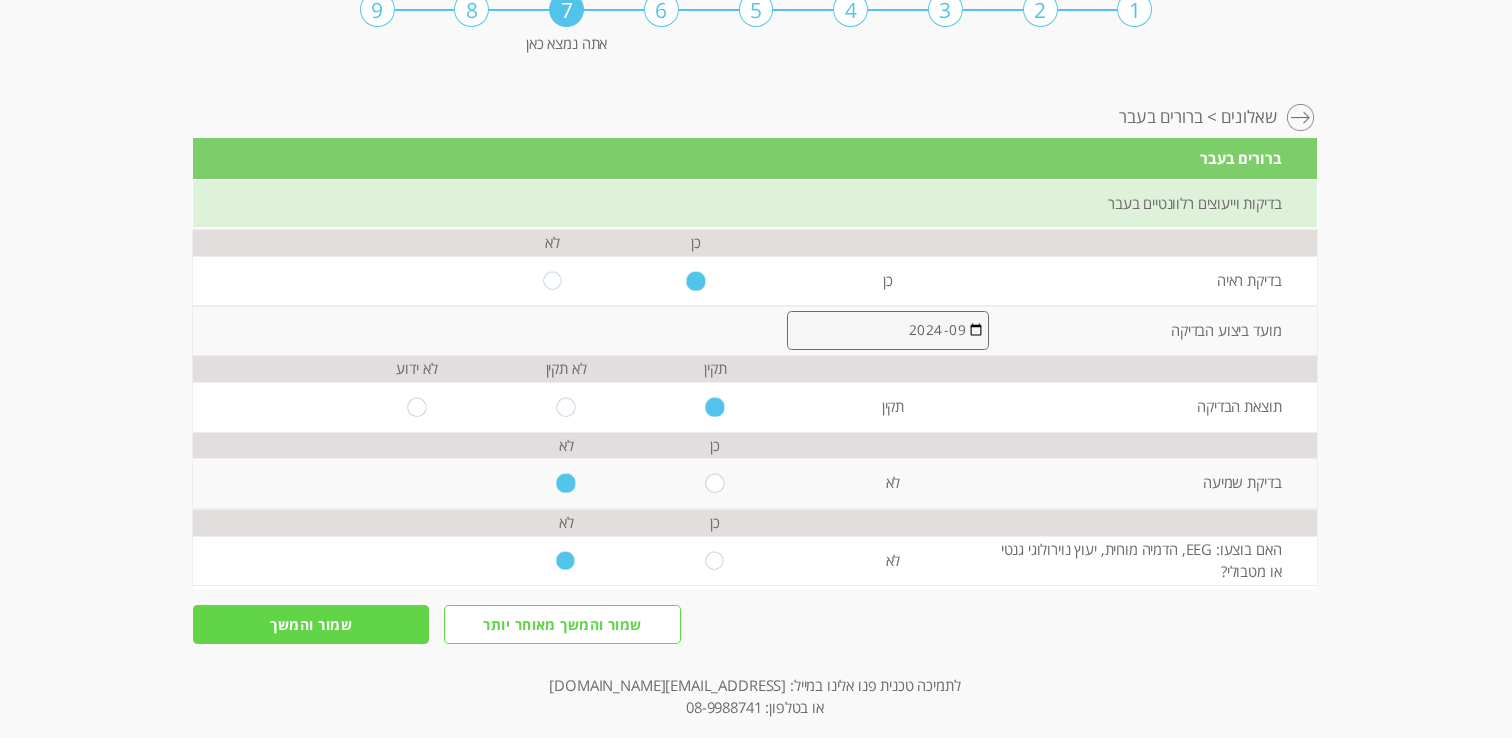 click on "שמור והמשך" at bounding box center (311, 624) 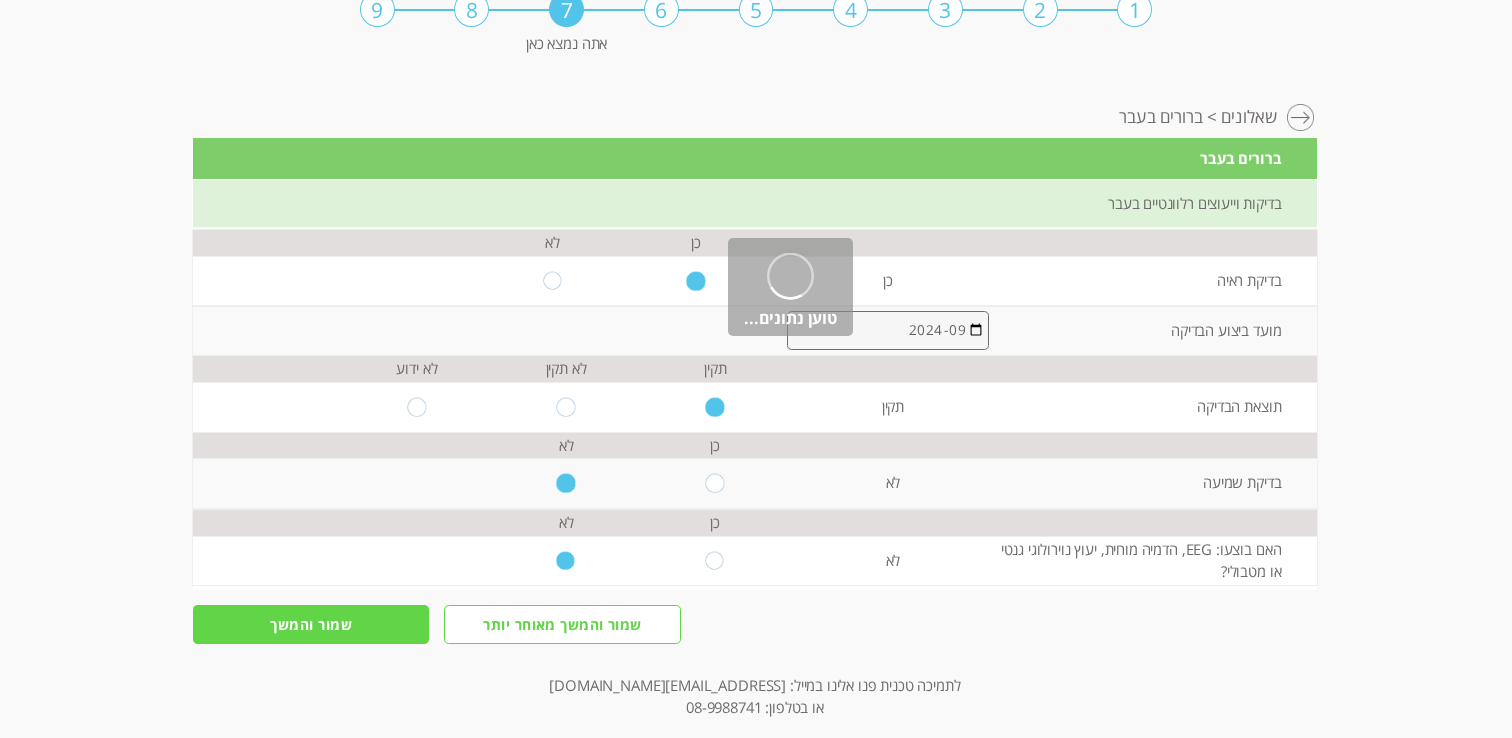 scroll, scrollTop: 0, scrollLeft: 0, axis: both 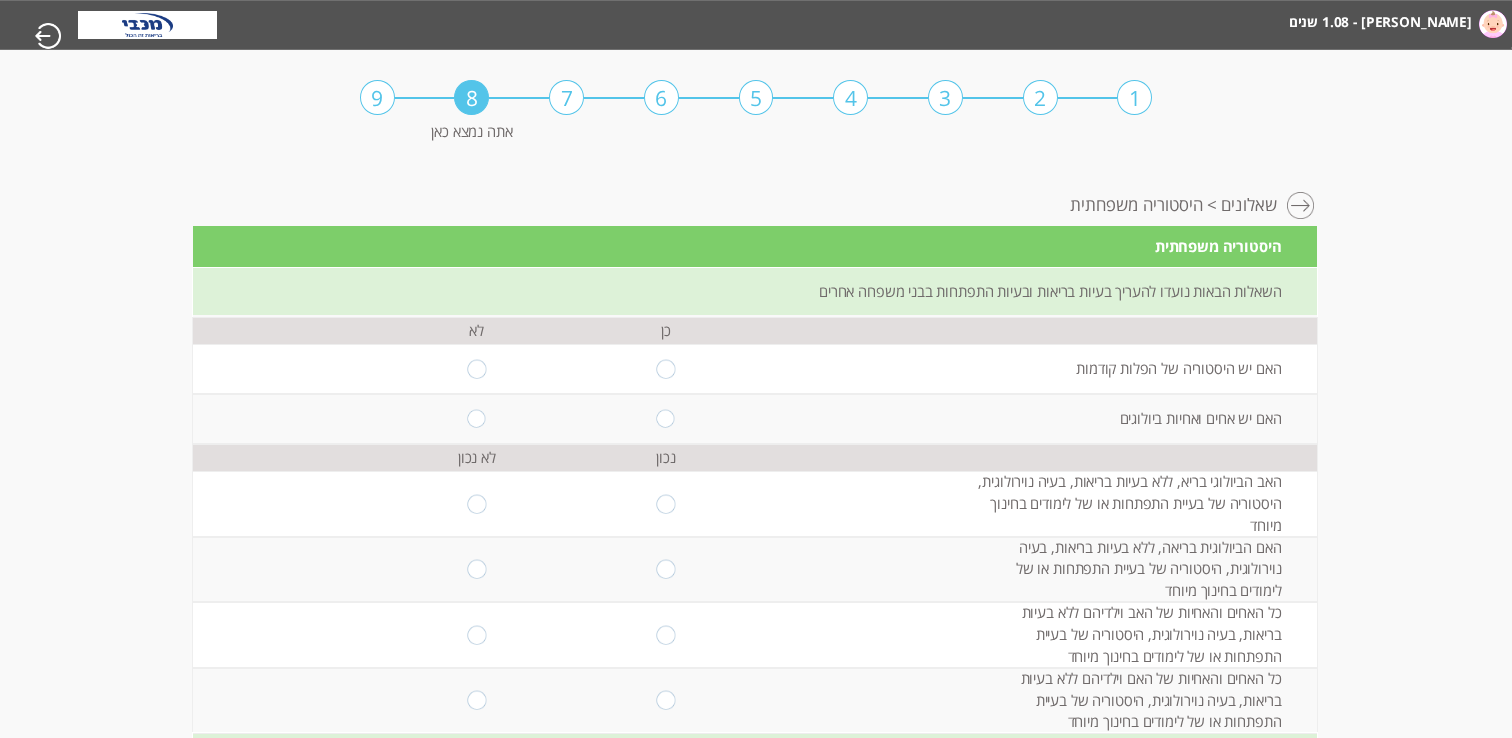 click at bounding box center (476, 368) 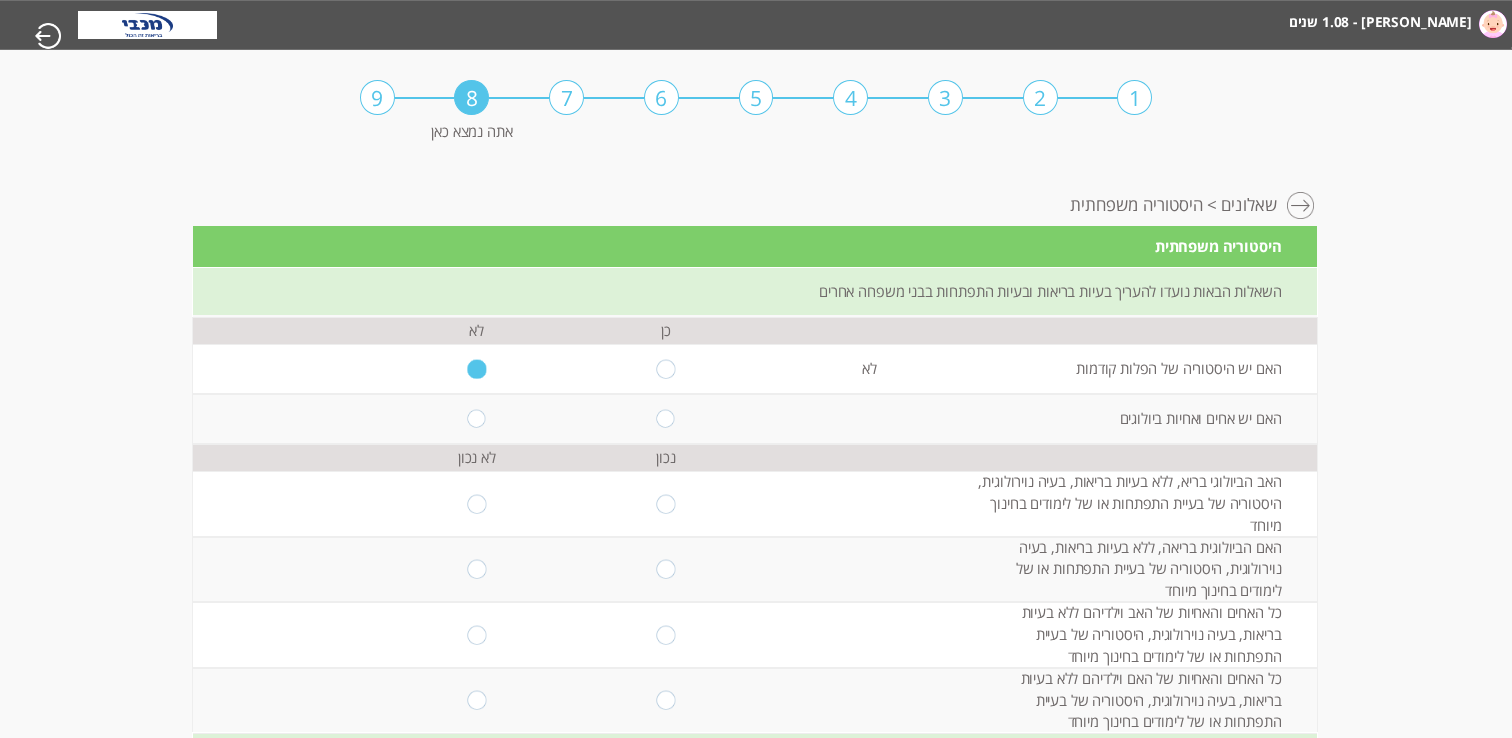 click at bounding box center (476, 418) 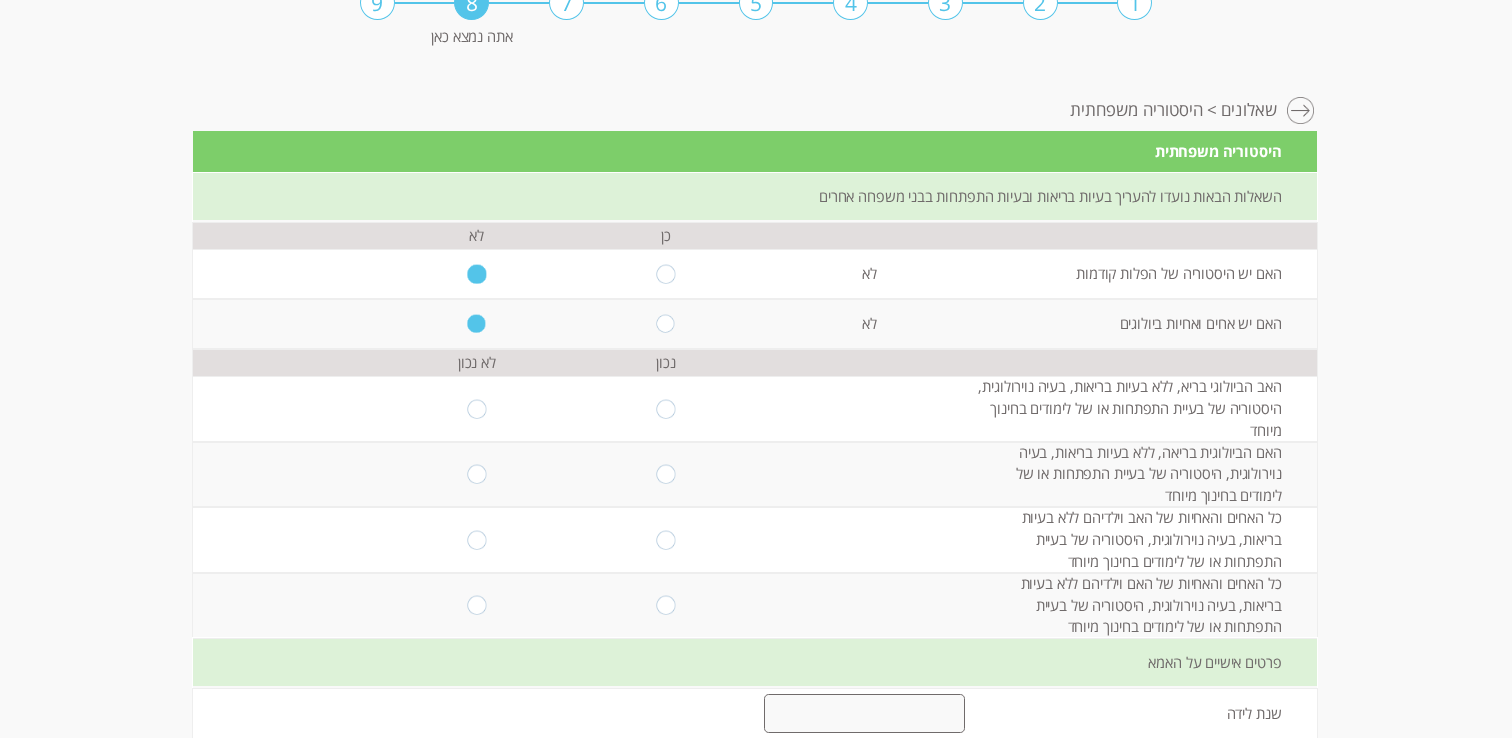 scroll, scrollTop: 100, scrollLeft: 0, axis: vertical 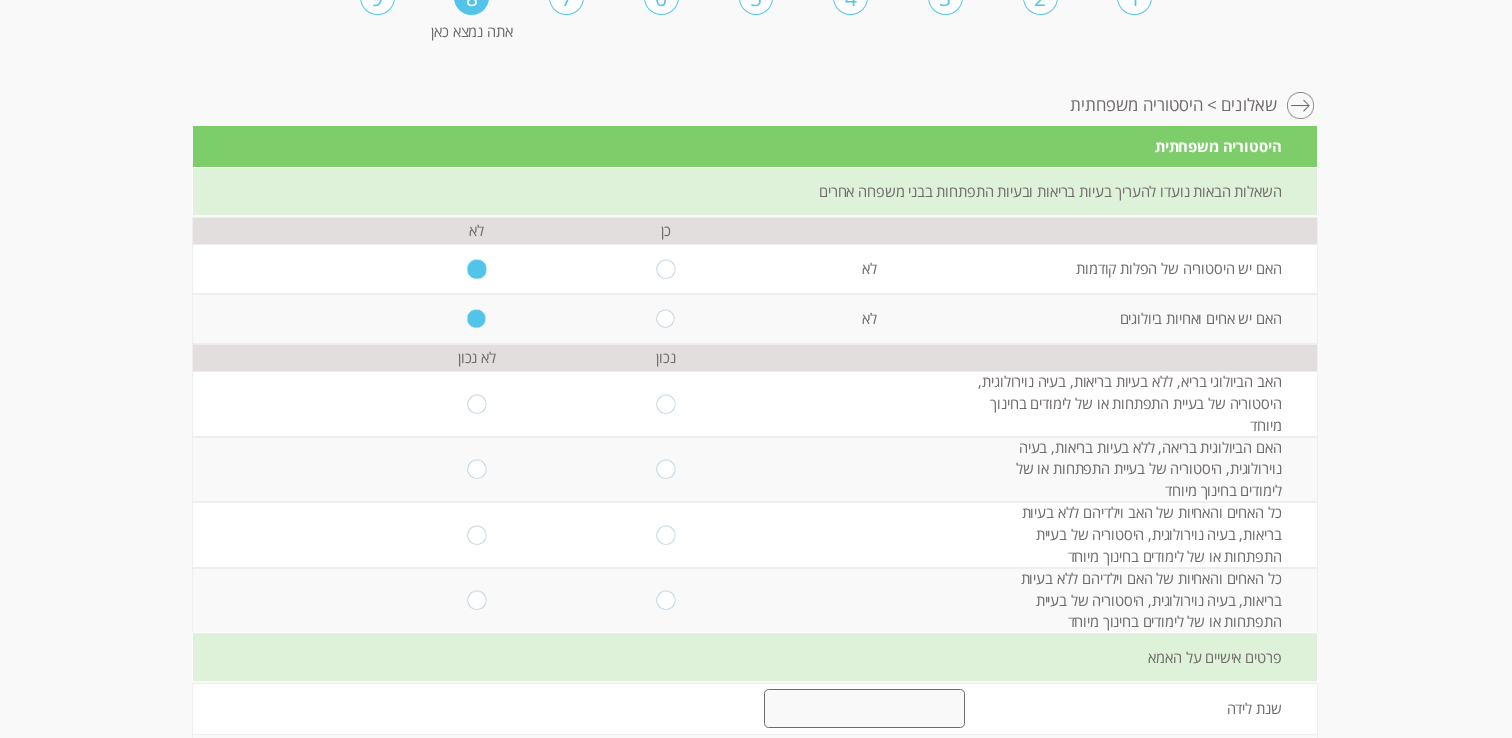 click at bounding box center [476, 403] 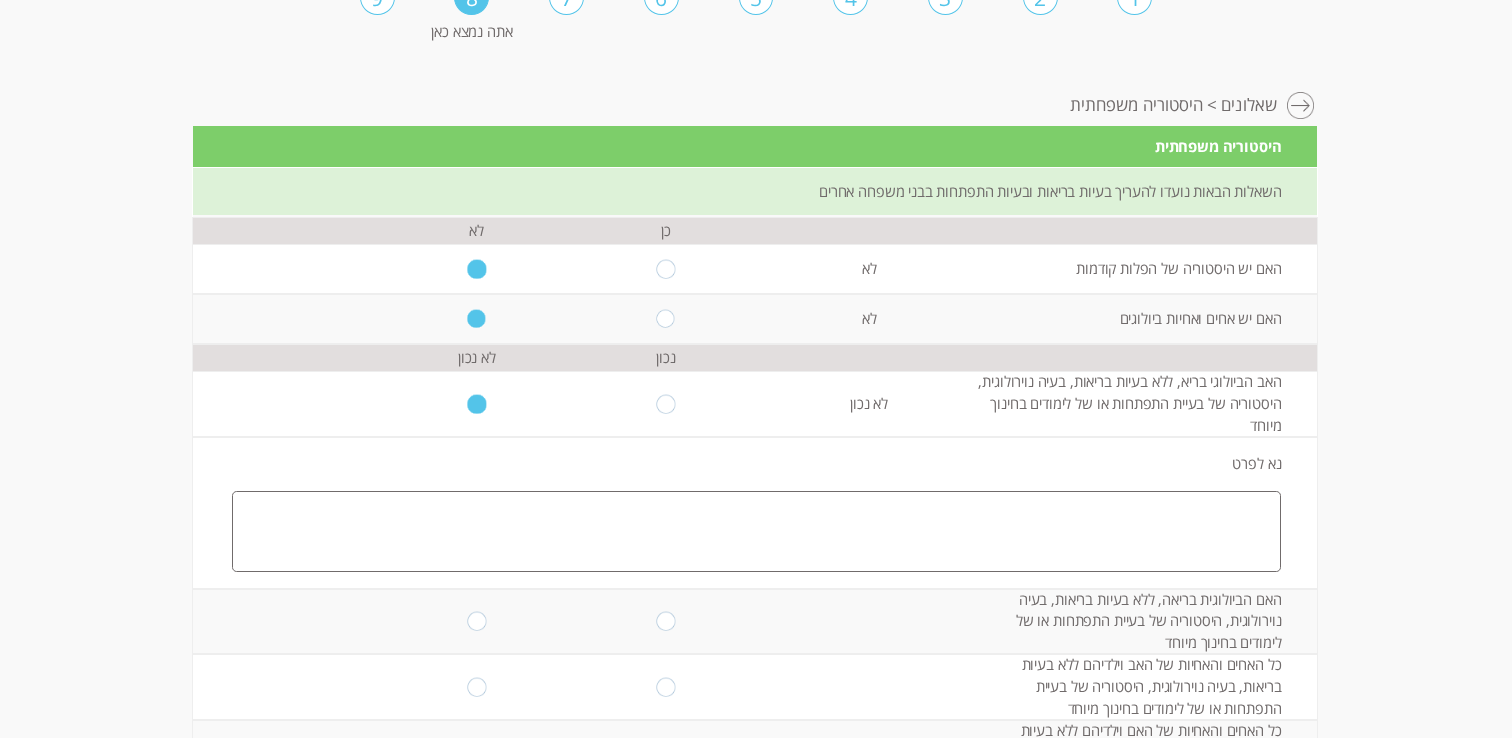 click at bounding box center (756, 531) 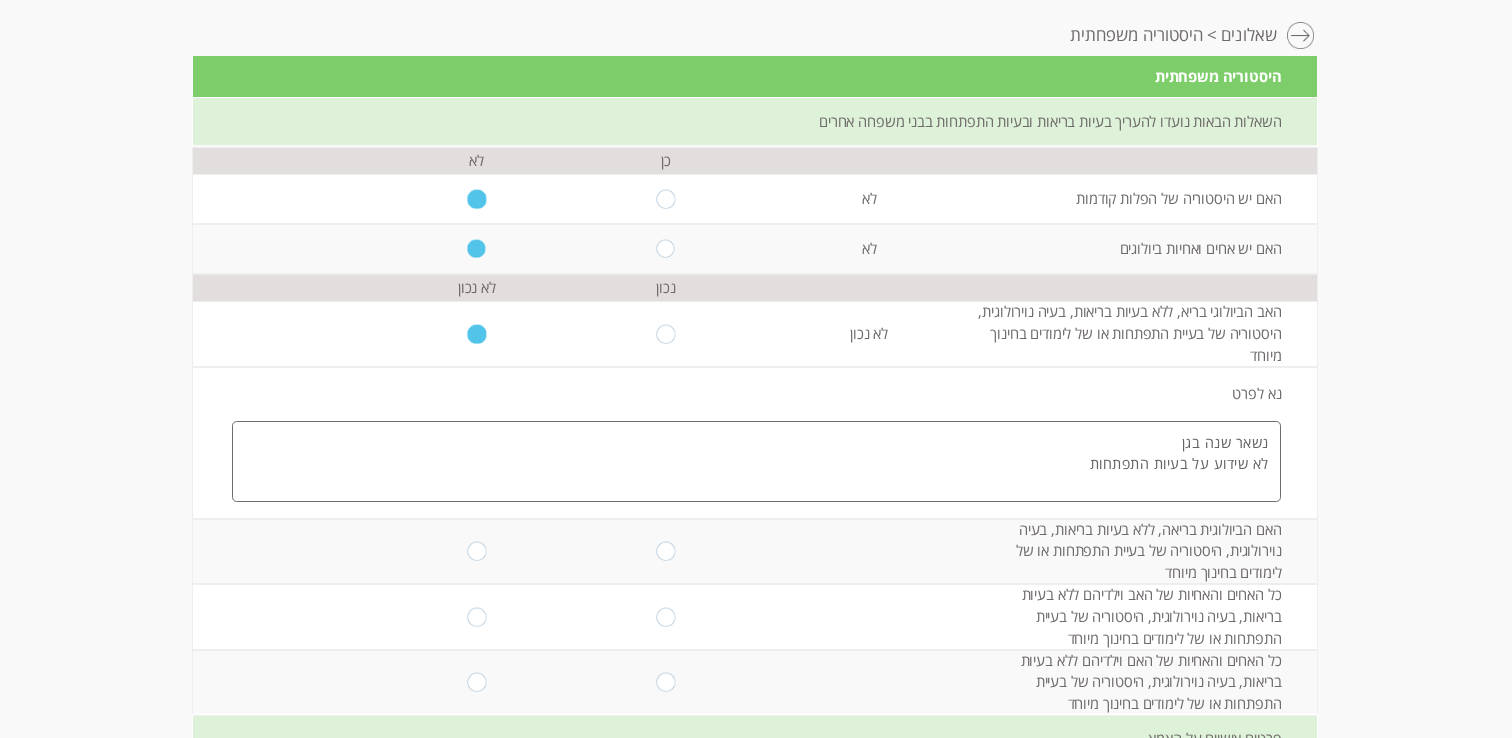 scroll, scrollTop: 174, scrollLeft: 0, axis: vertical 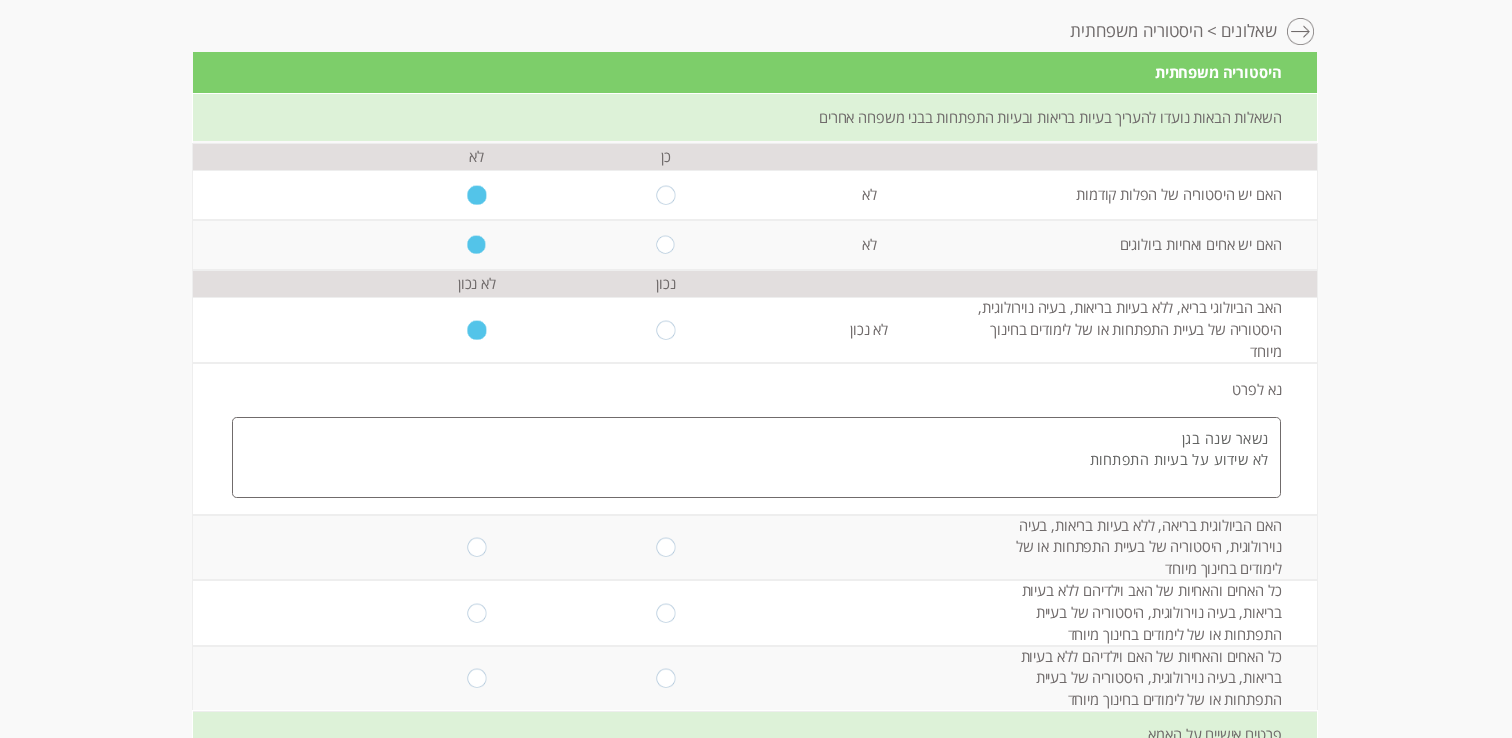 type on "נשאר שנה בגן
לא שידוע על בעיות התפתחות" 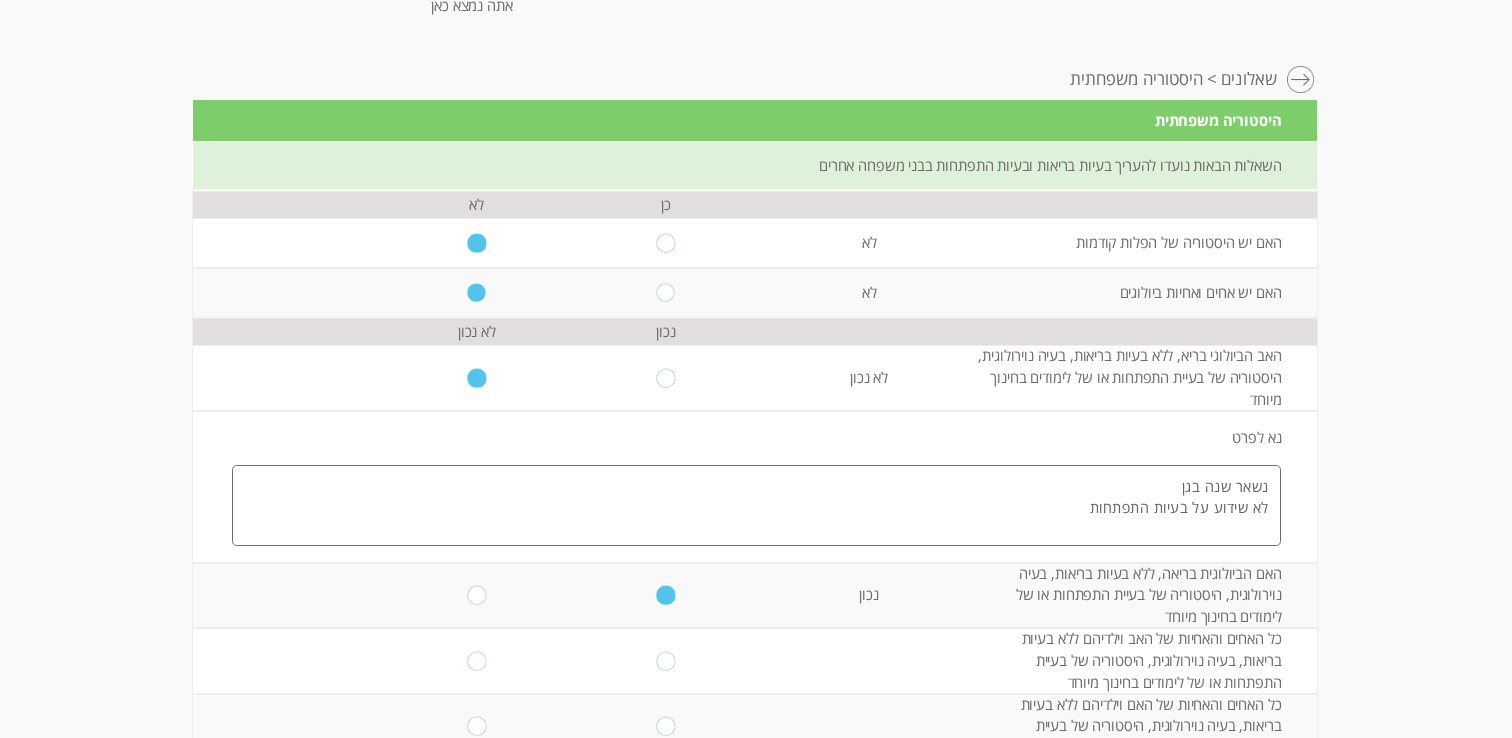 scroll, scrollTop: 121, scrollLeft: 0, axis: vertical 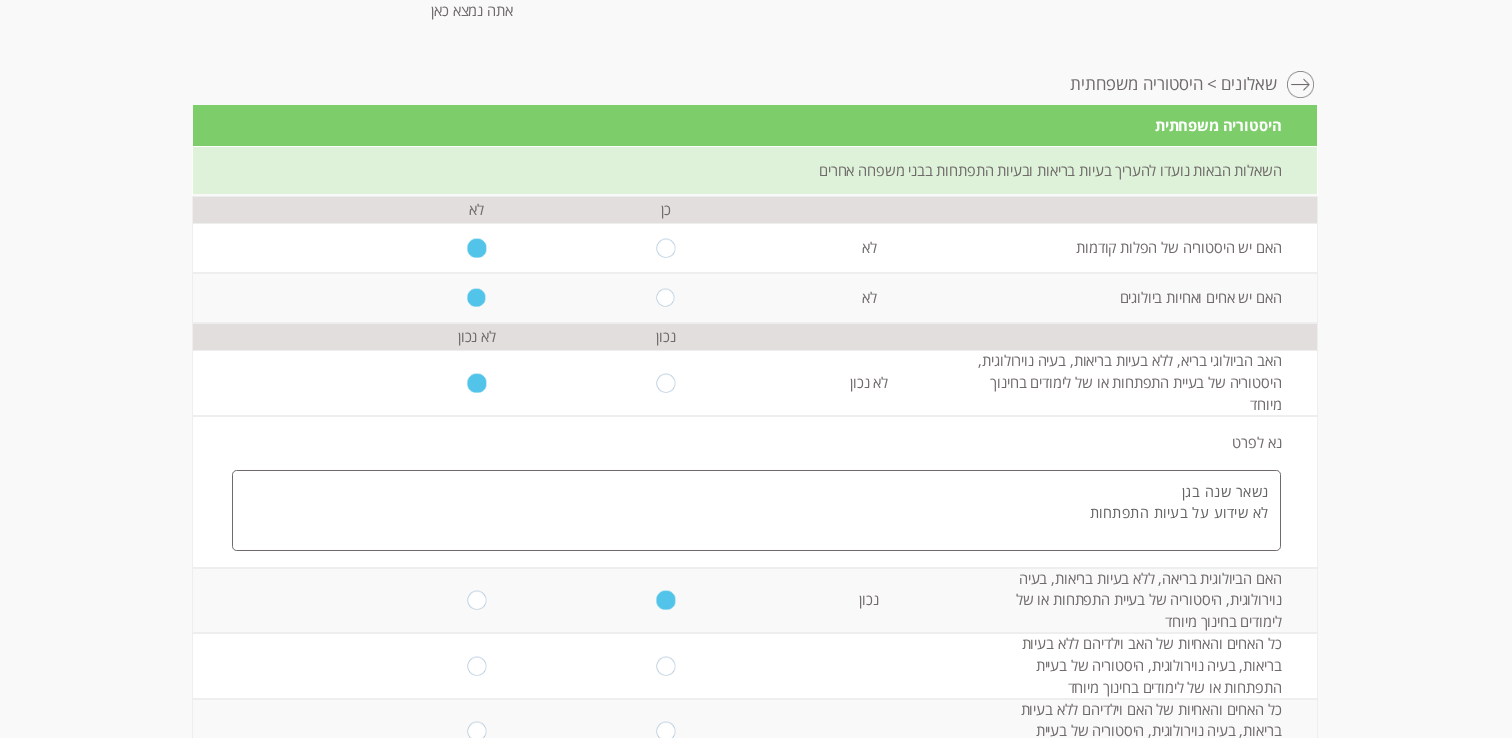 click at bounding box center [476, 600] 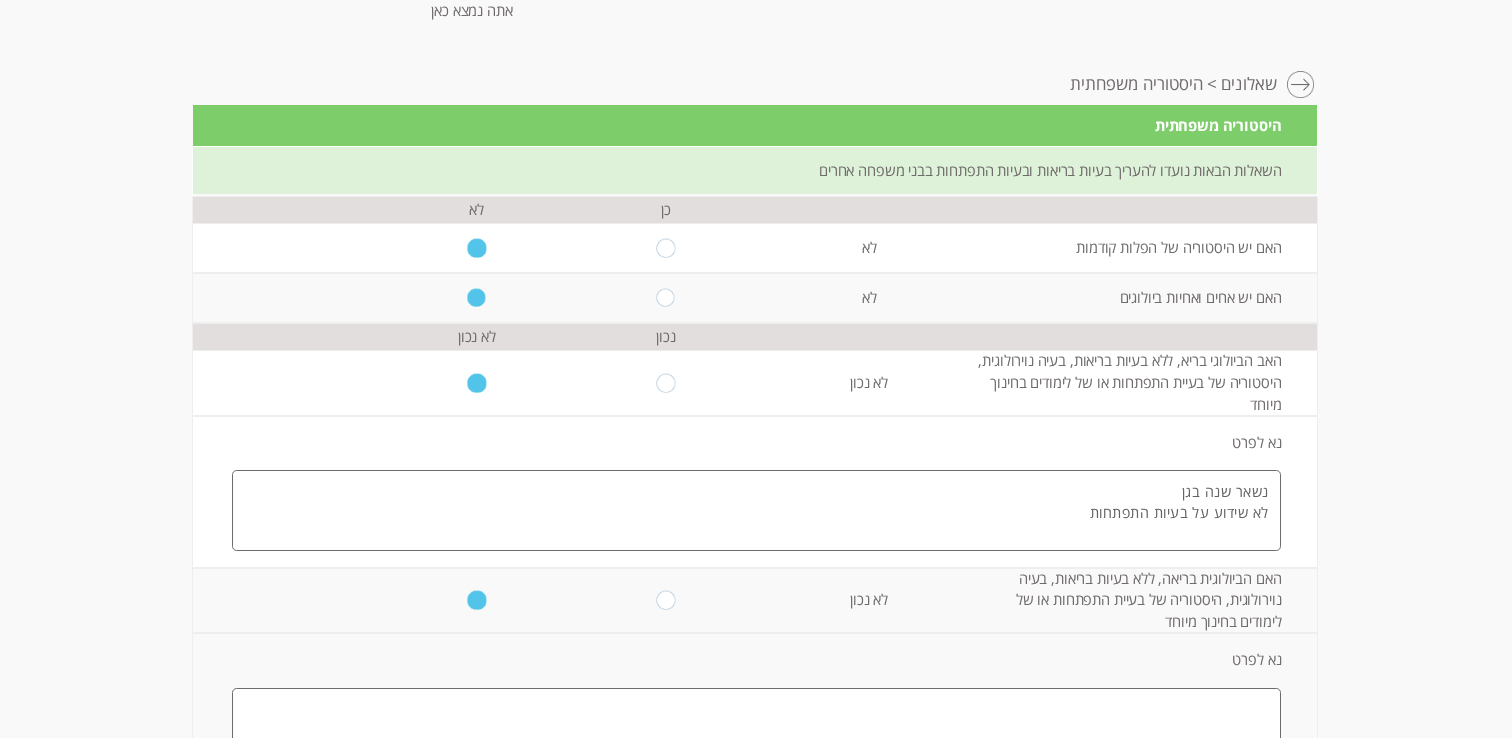 click at bounding box center (756, 728) 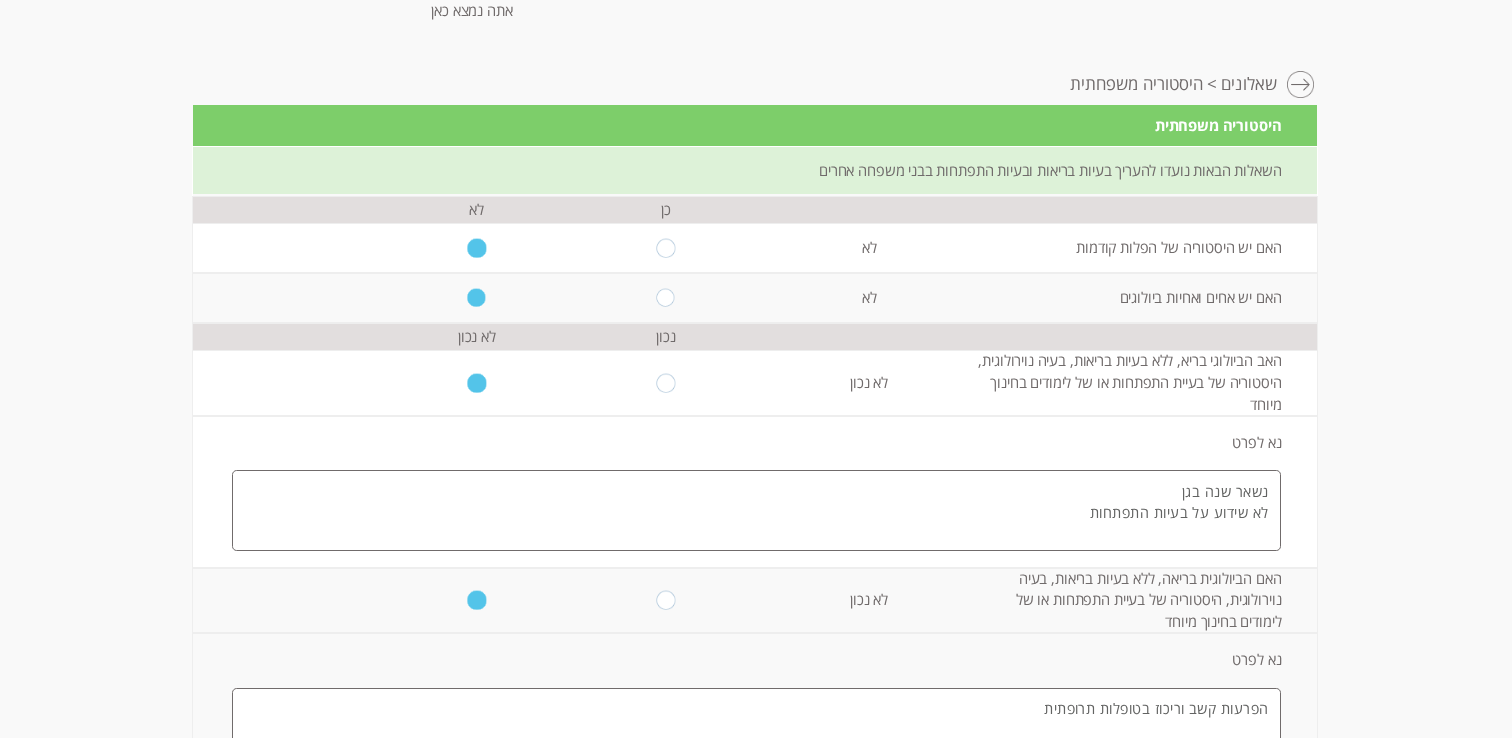 drag, startPoint x: 1003, startPoint y: 710, endPoint x: 1148, endPoint y: 711, distance: 145.00345 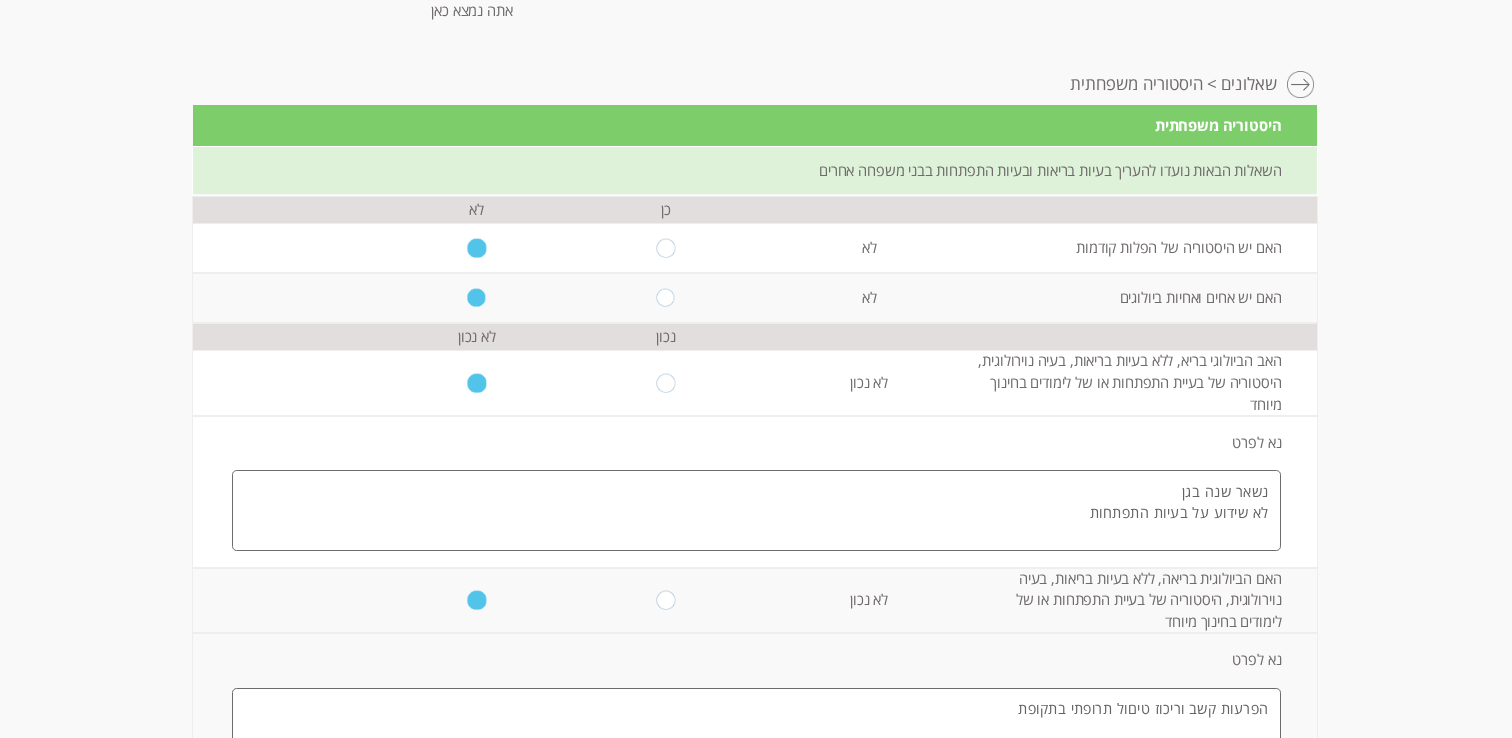 click on "הפרעות קשב וריכוז טיםול תרופתי בתקופת" at bounding box center (756, 728) 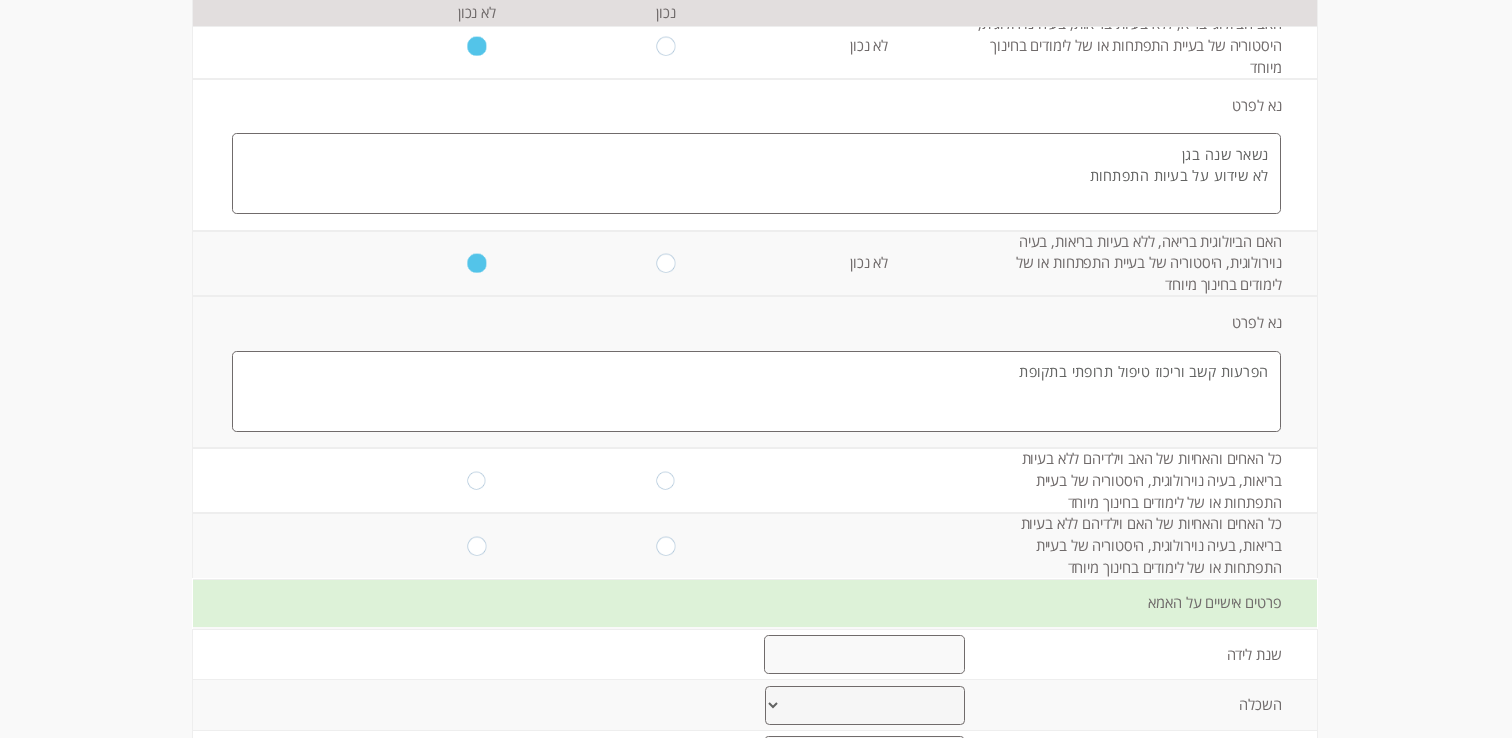 scroll, scrollTop: 459, scrollLeft: 0, axis: vertical 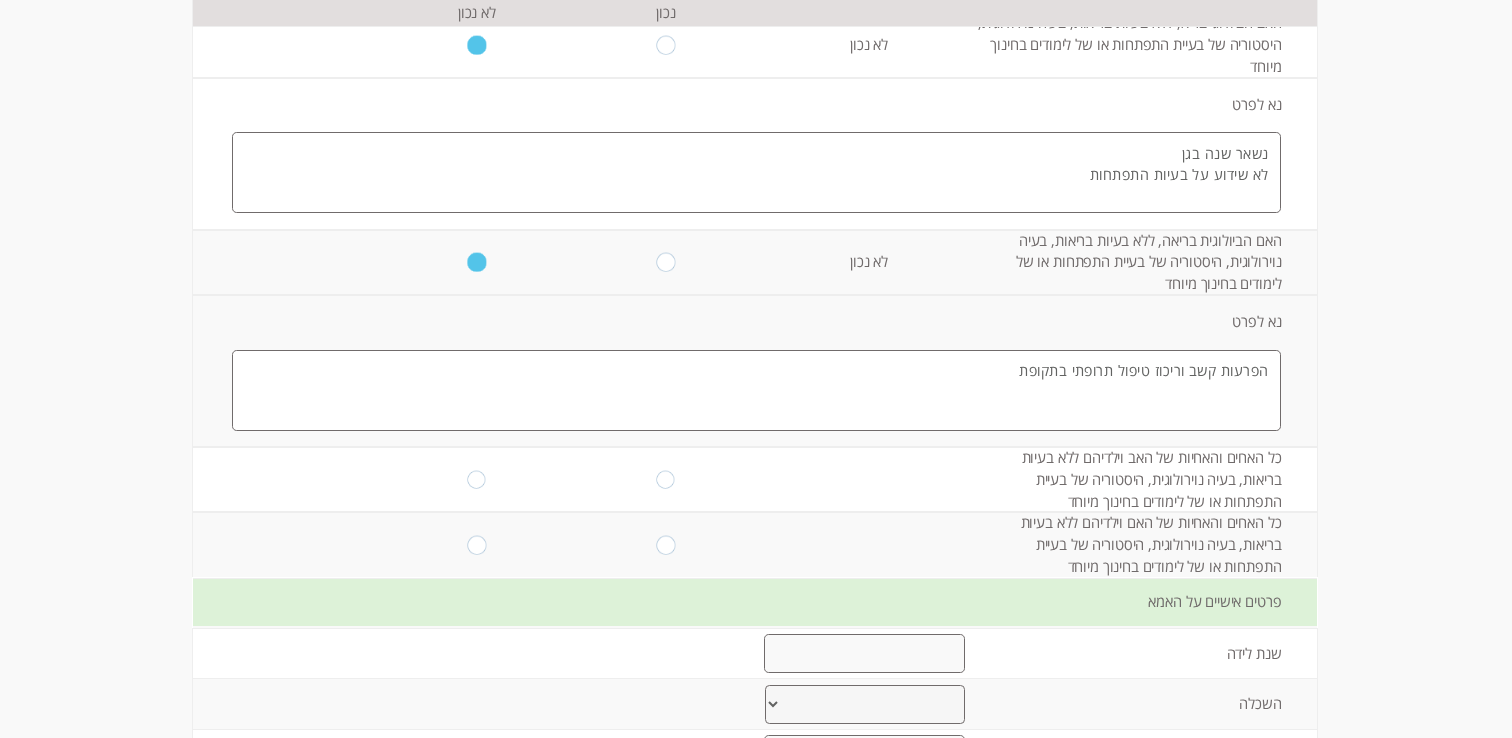 type on "הפרעות קשב וריכוז טיפול תרופתי בתקופת" 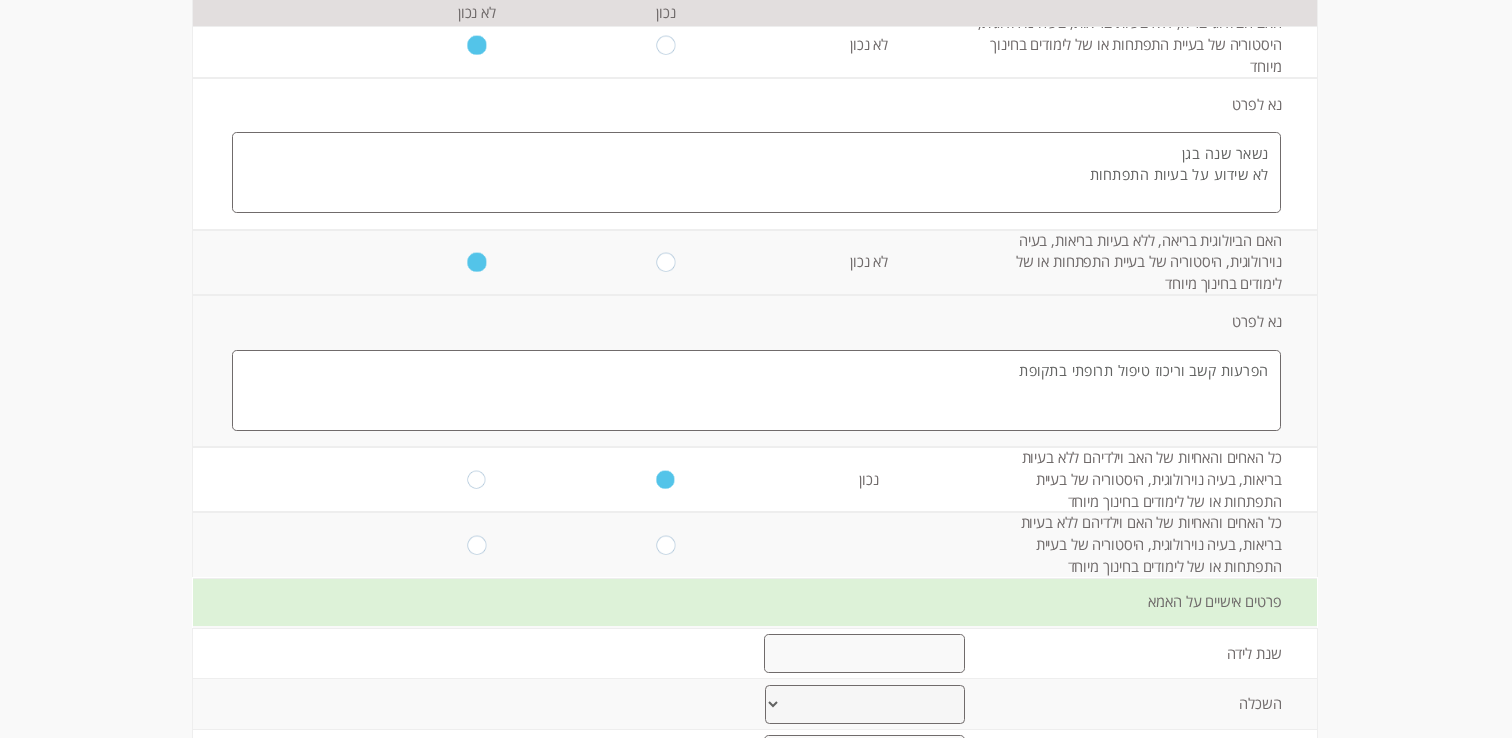 click at bounding box center (665, 545) 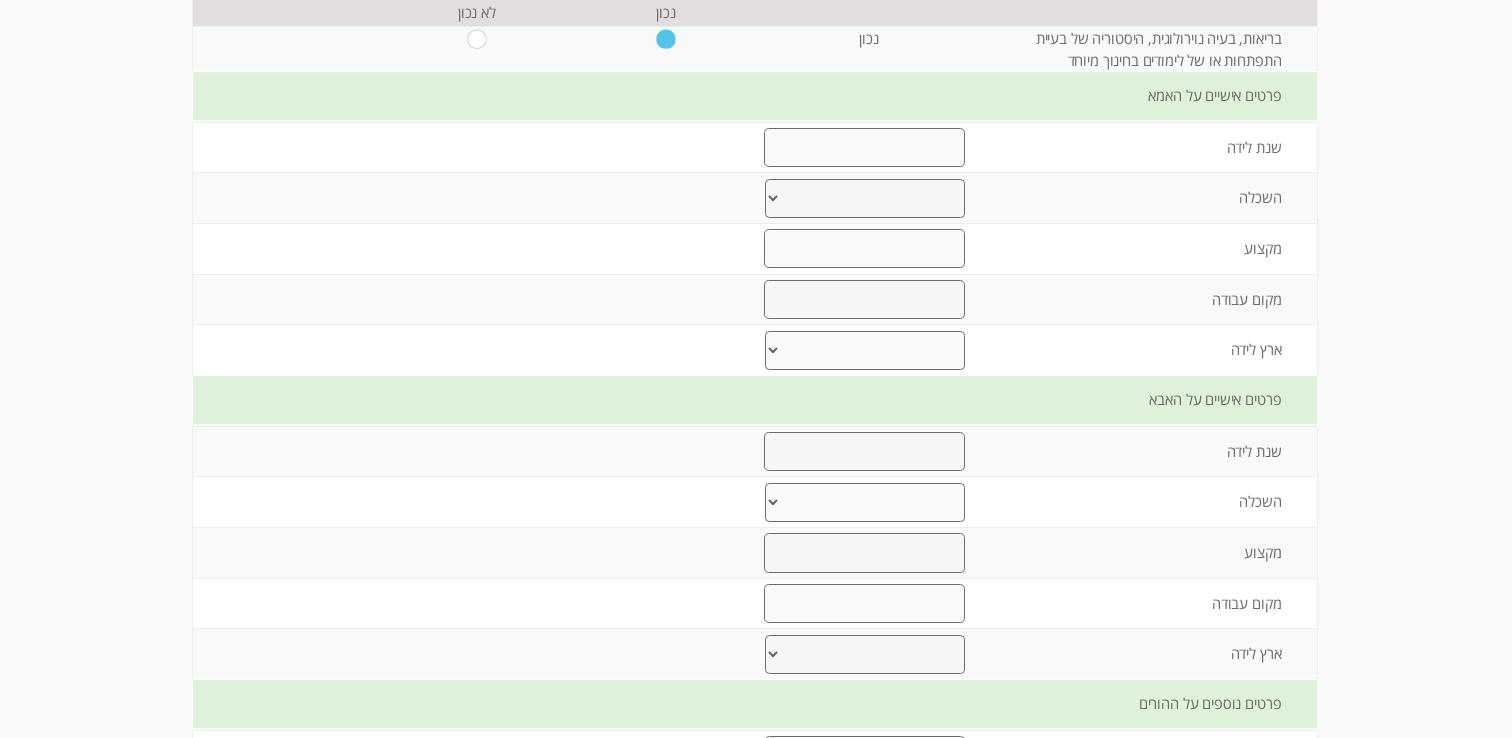 scroll, scrollTop: 953, scrollLeft: 0, axis: vertical 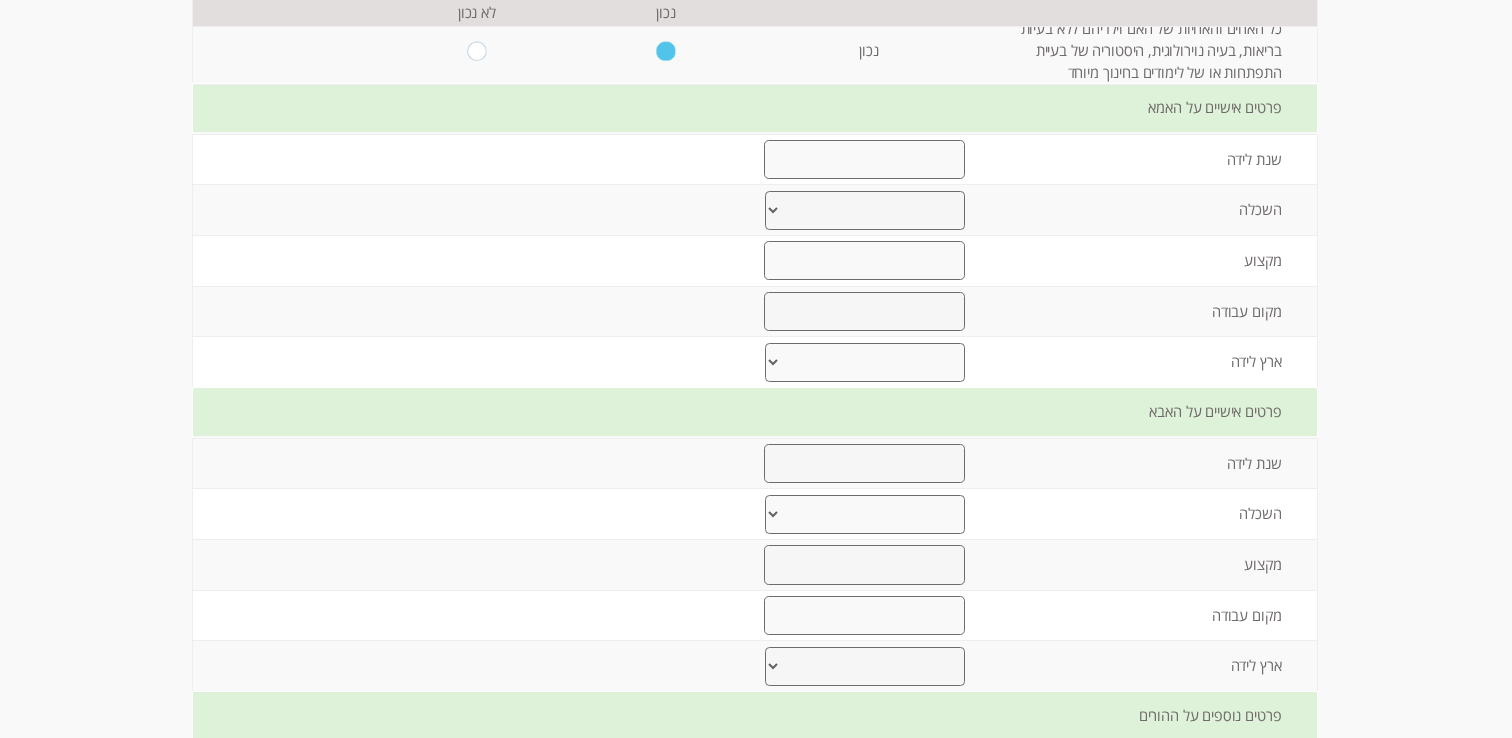 click at bounding box center [864, 159] 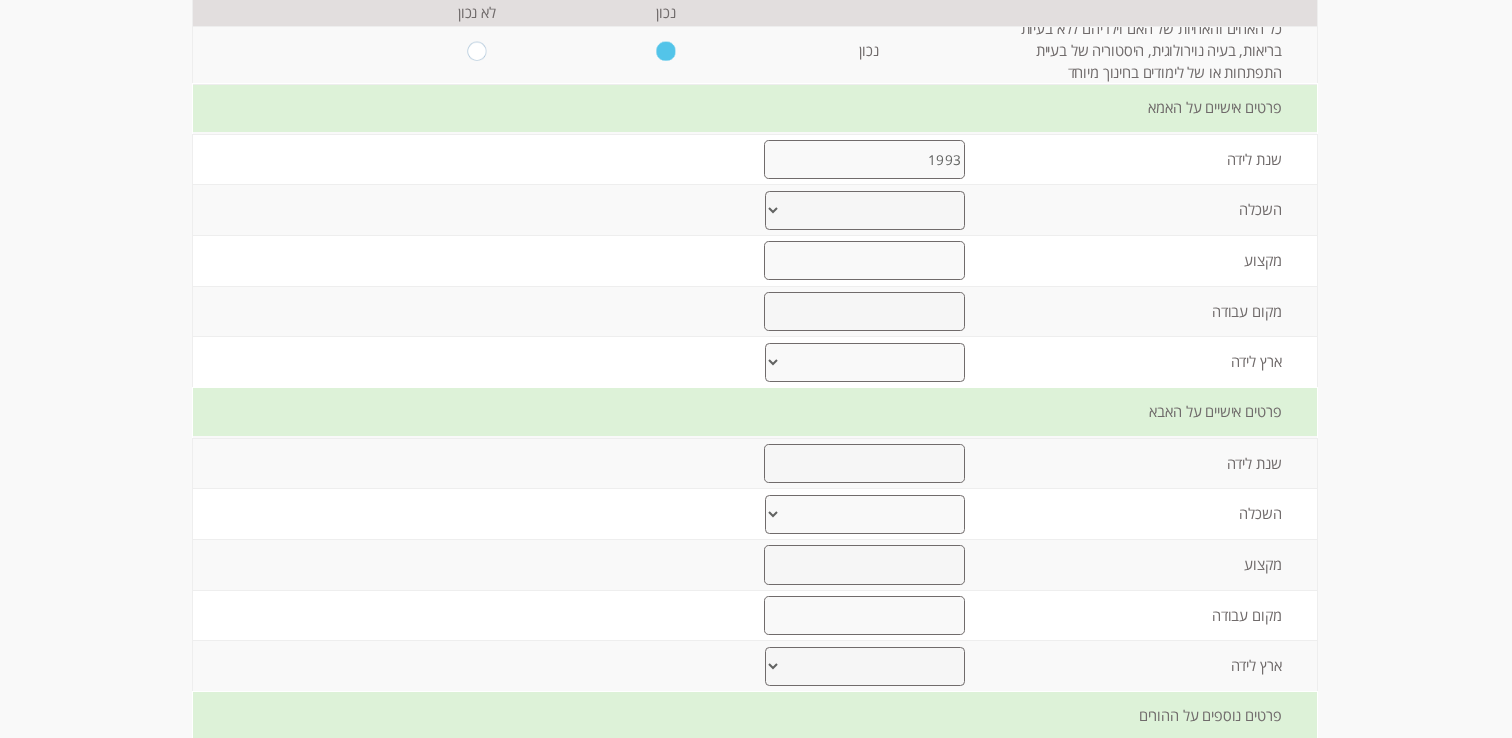 type on "1993" 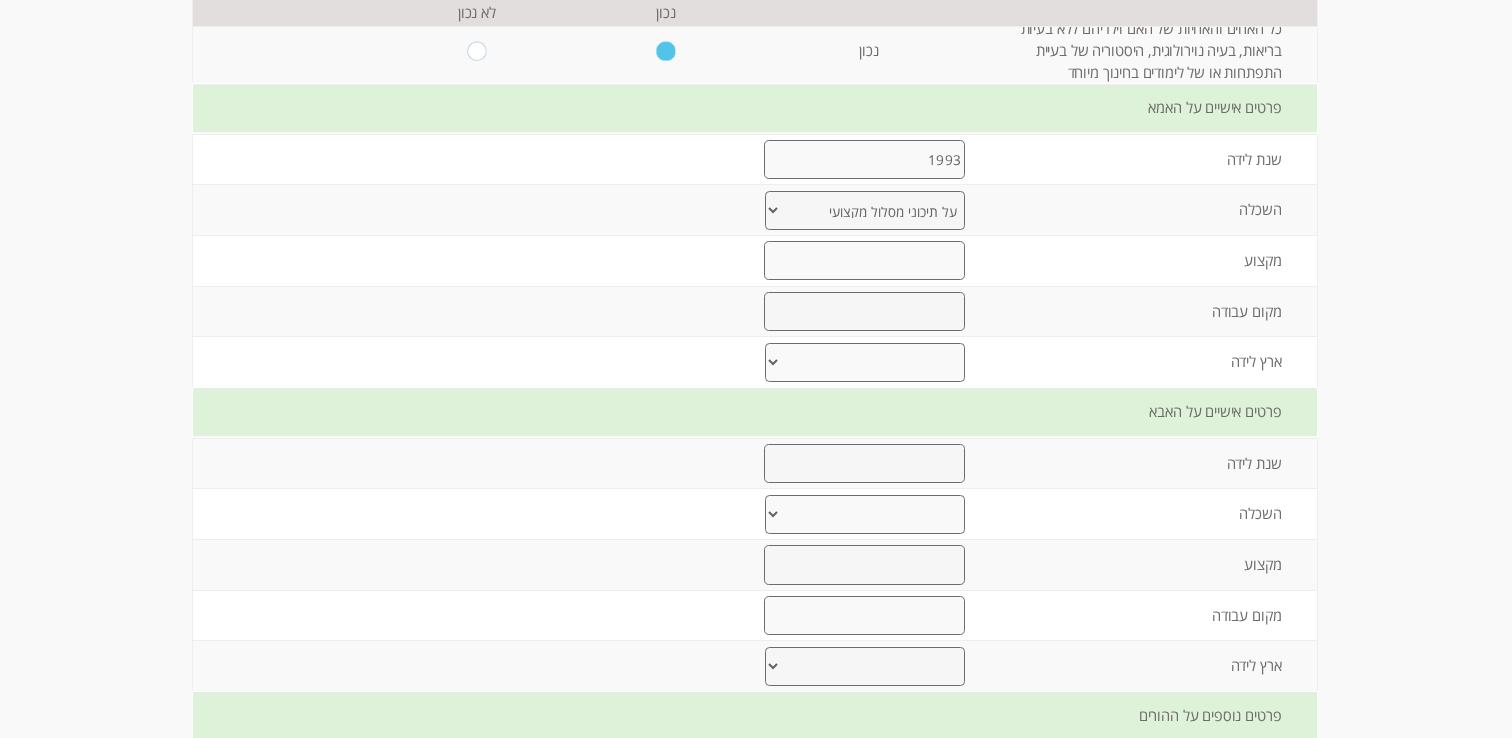 click on "יסודי עד 8 שנות לימוד תיכוני עד 12 שנות לימוד על תיכוני מסלול מקצועי אקדמי- תואר ראשון אקדמי- תואר שני אקדמי- תואר שלישי" at bounding box center [865, 210] 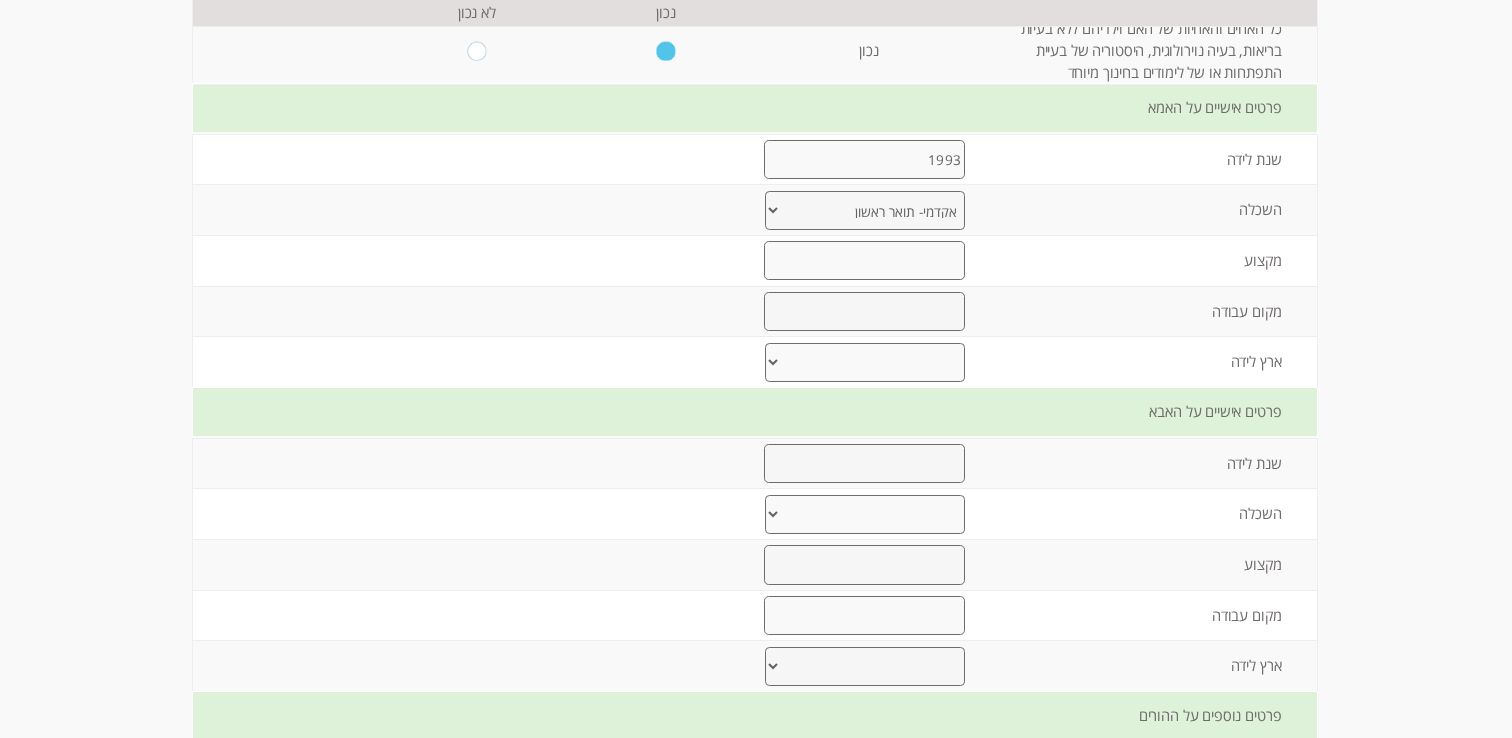 click at bounding box center [864, 261] 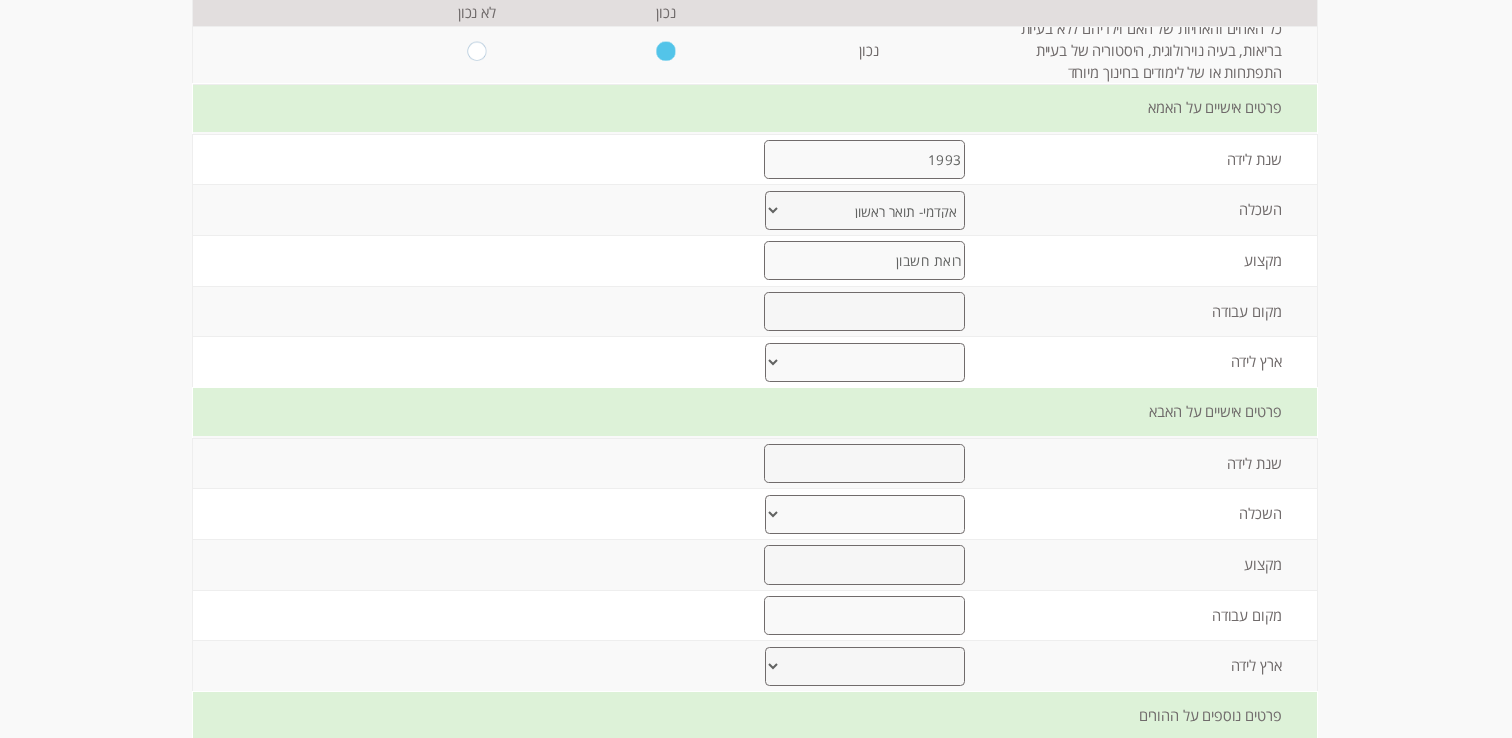 type on "רואת חשבון" 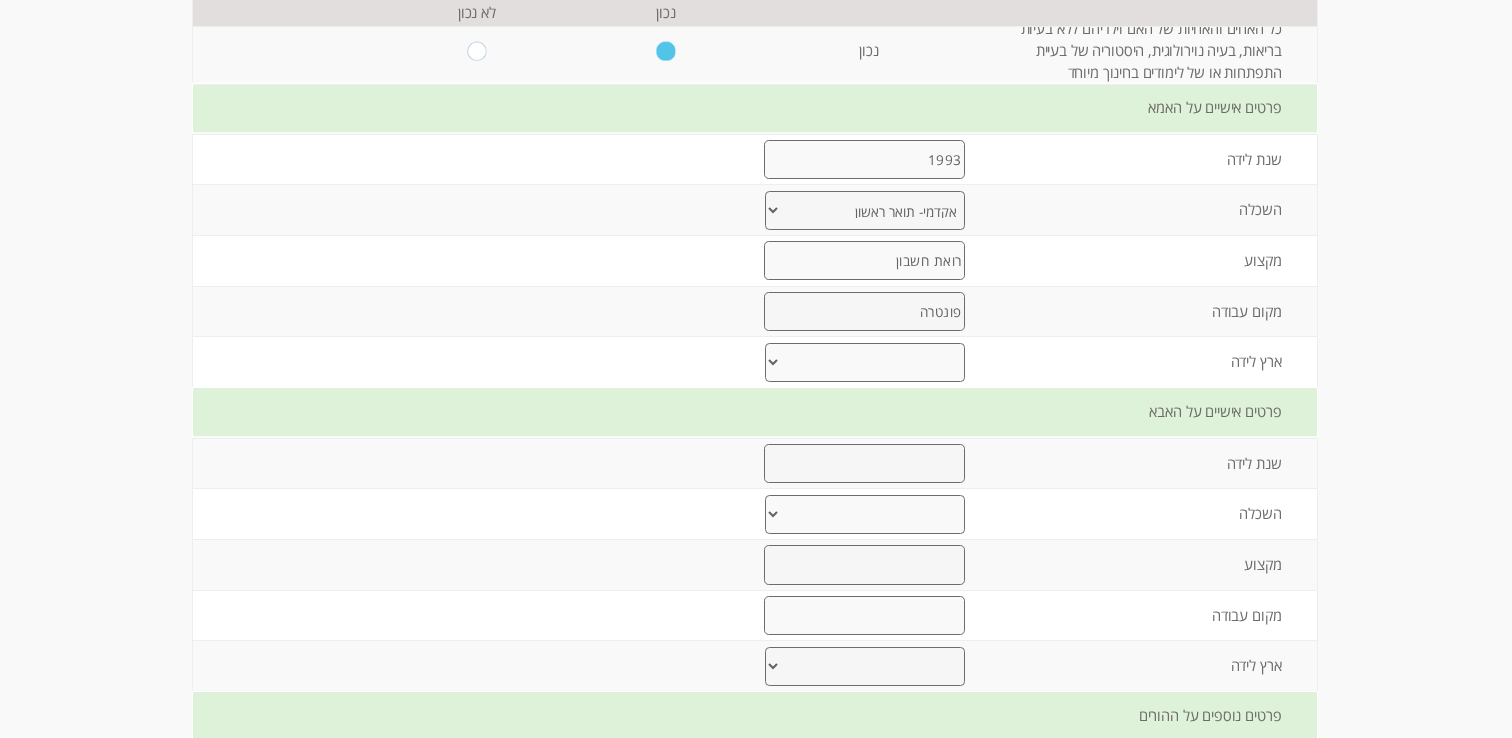type on "פונטרה" 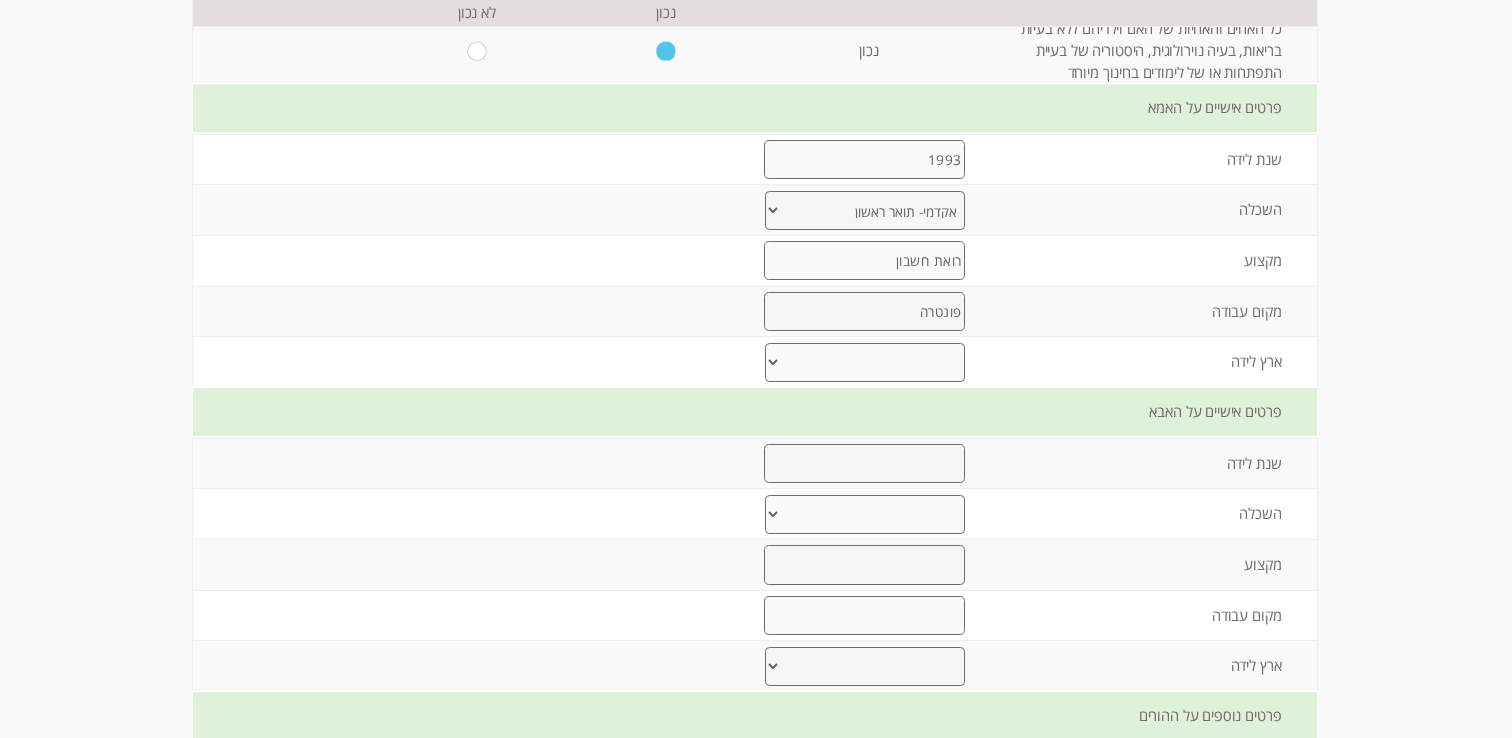 select on "0" 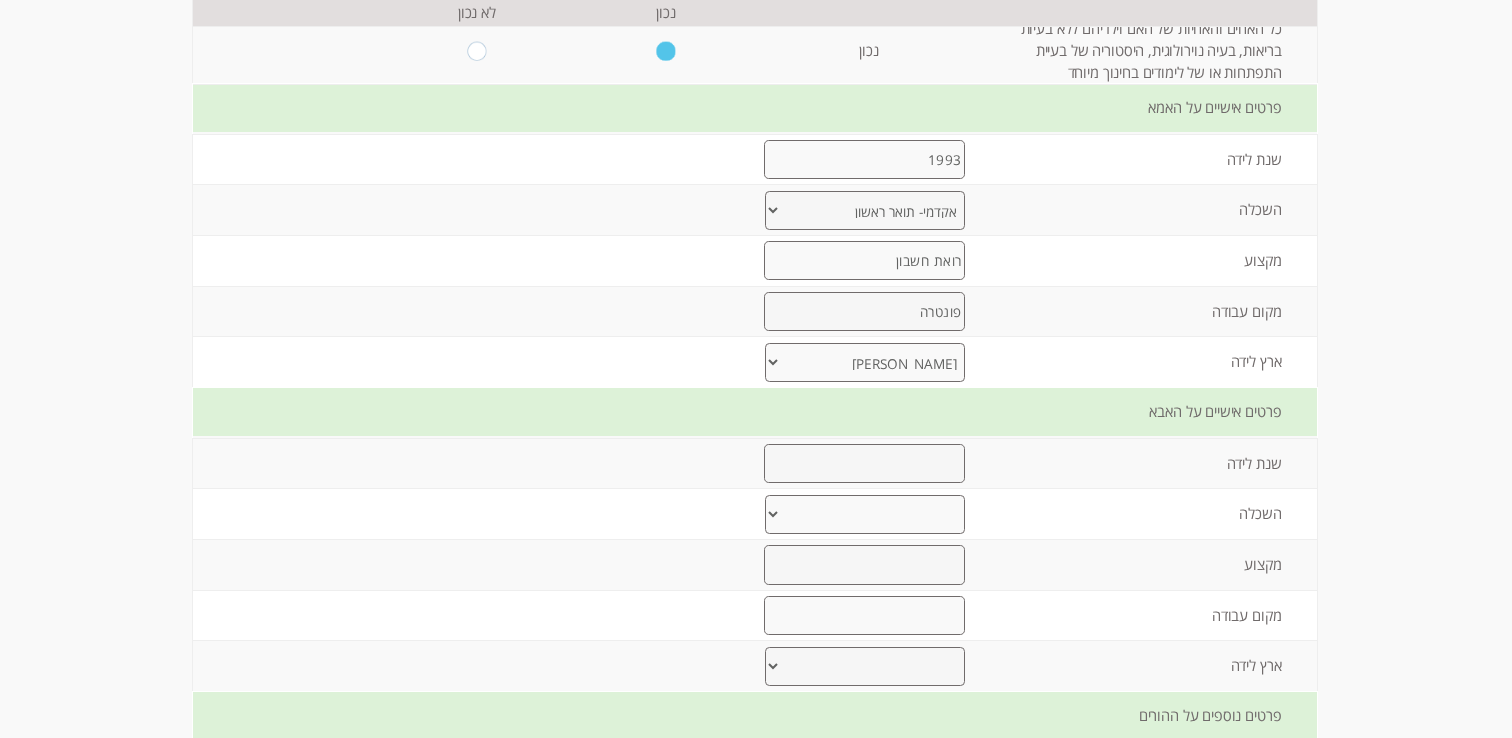 click at bounding box center (864, 463) 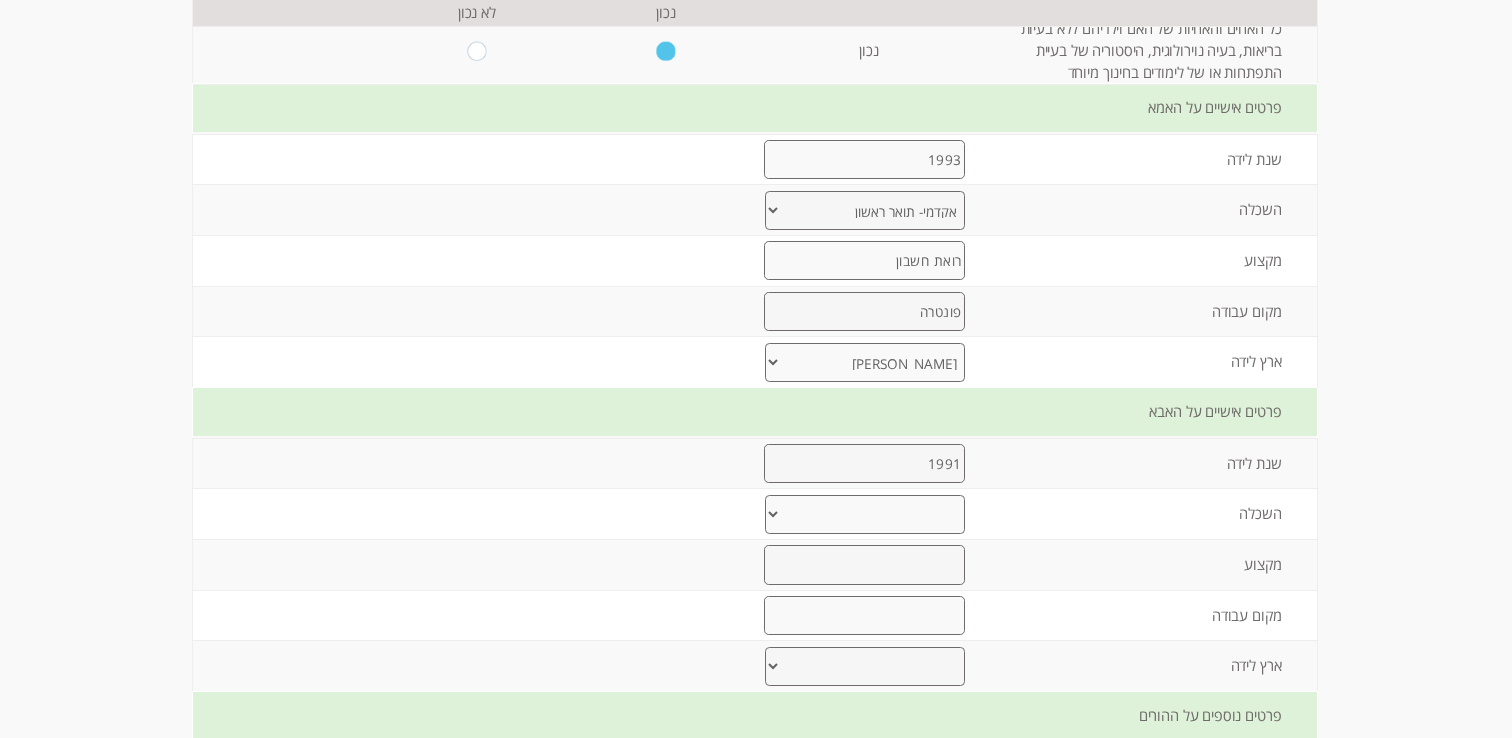 type on "1991" 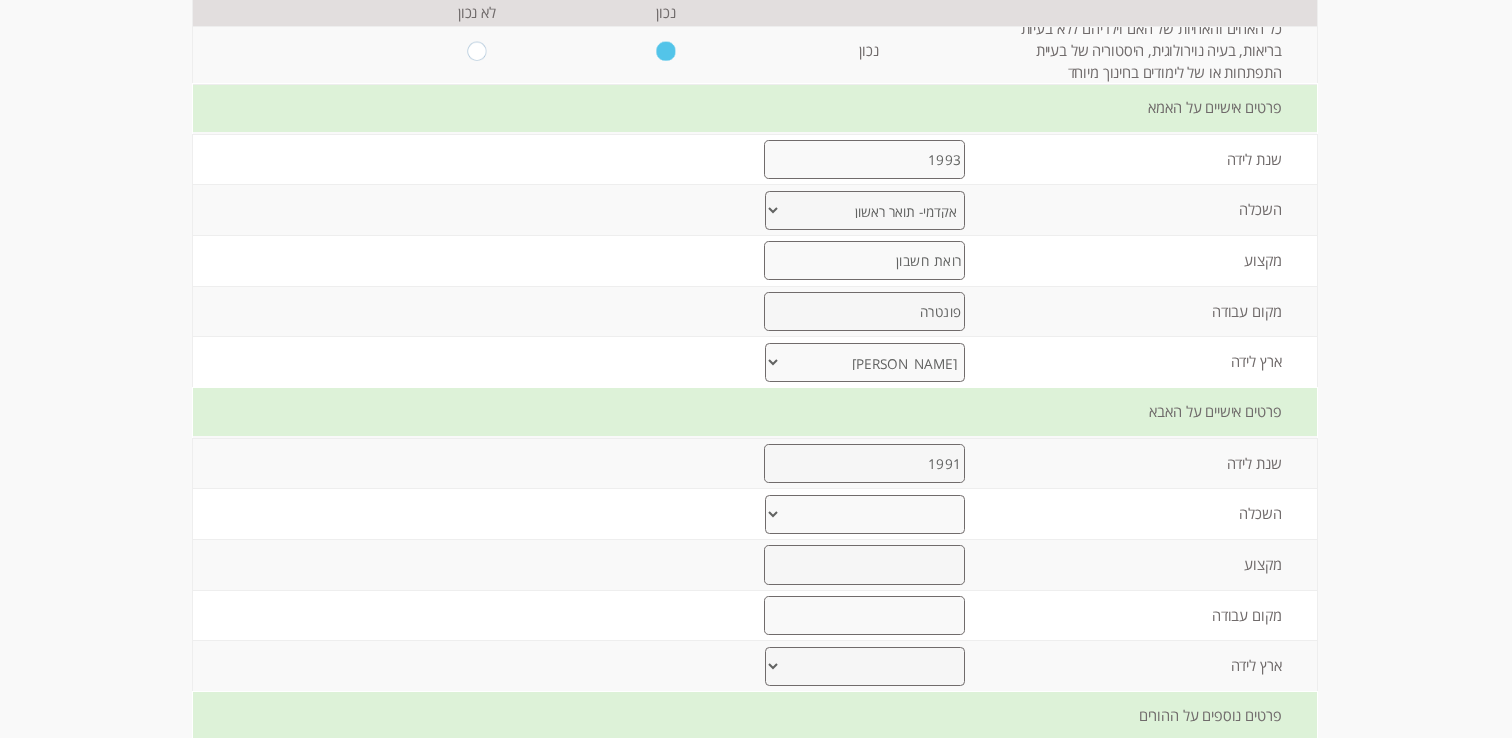 click on "יסודי עד 8 שנות לימוד תיכוני עד 12 שנות לימוד על תיכוני מסלול מקצועי אקדמי- תואר ראשון אקדמי- תואר שני אקדמי- תואר שלישי" at bounding box center [865, 514] 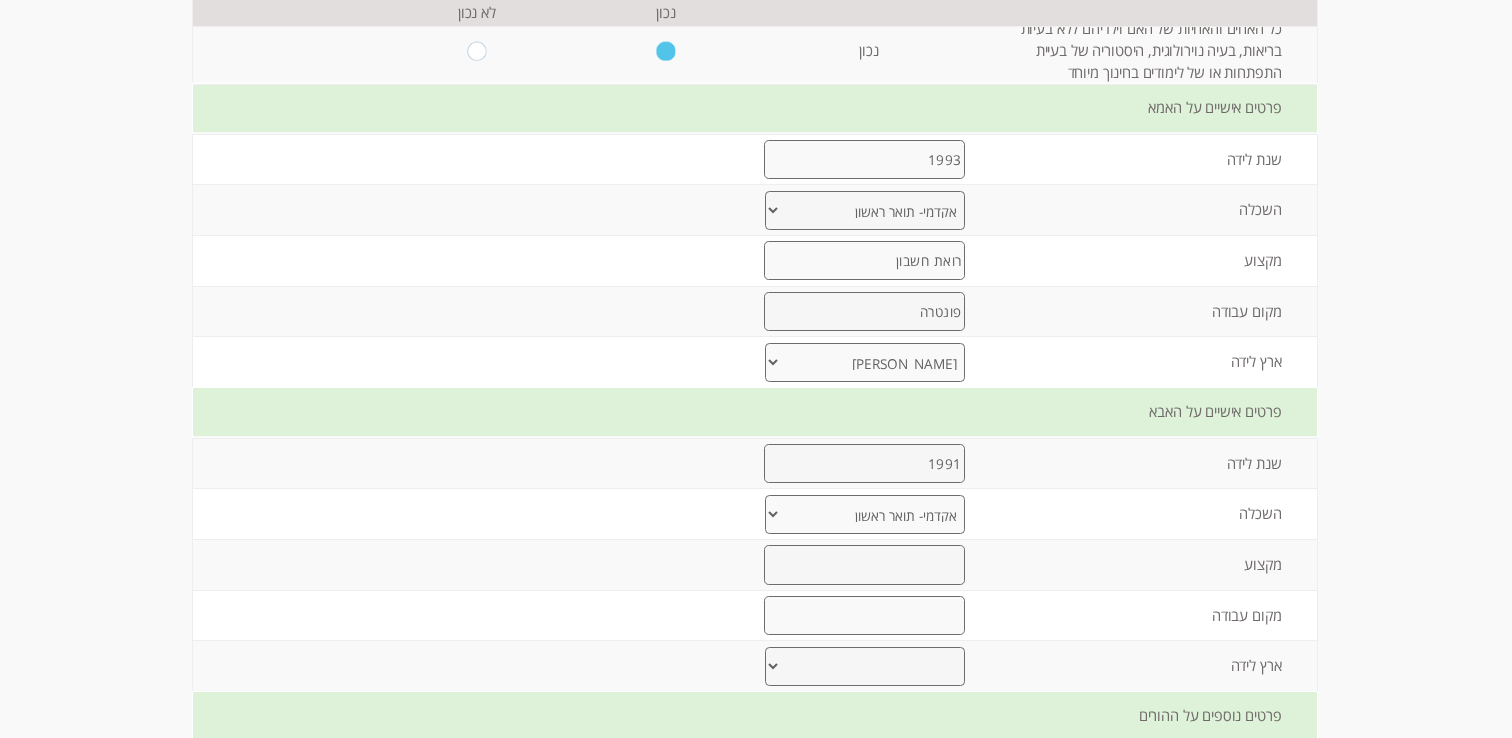 click at bounding box center (864, 564) 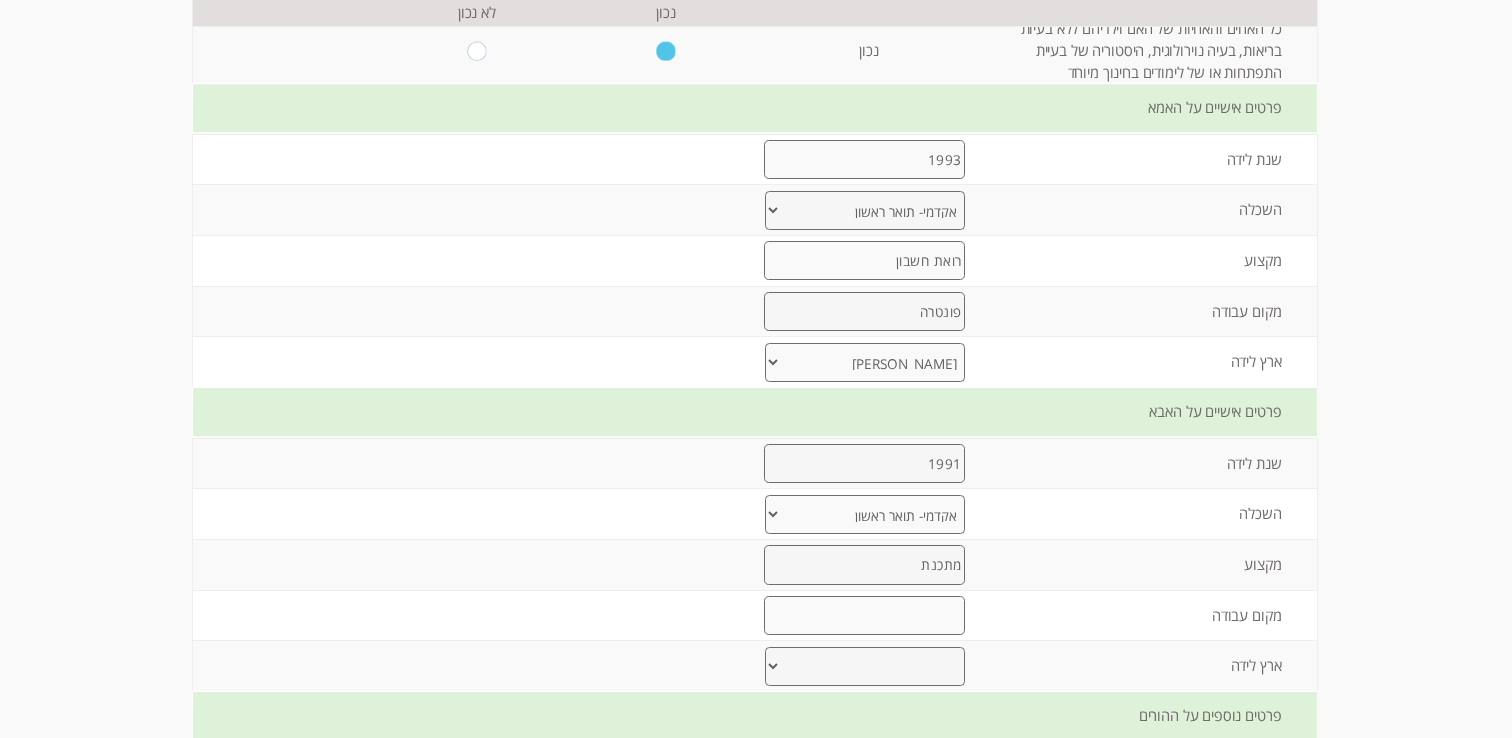type on "מתכנת" 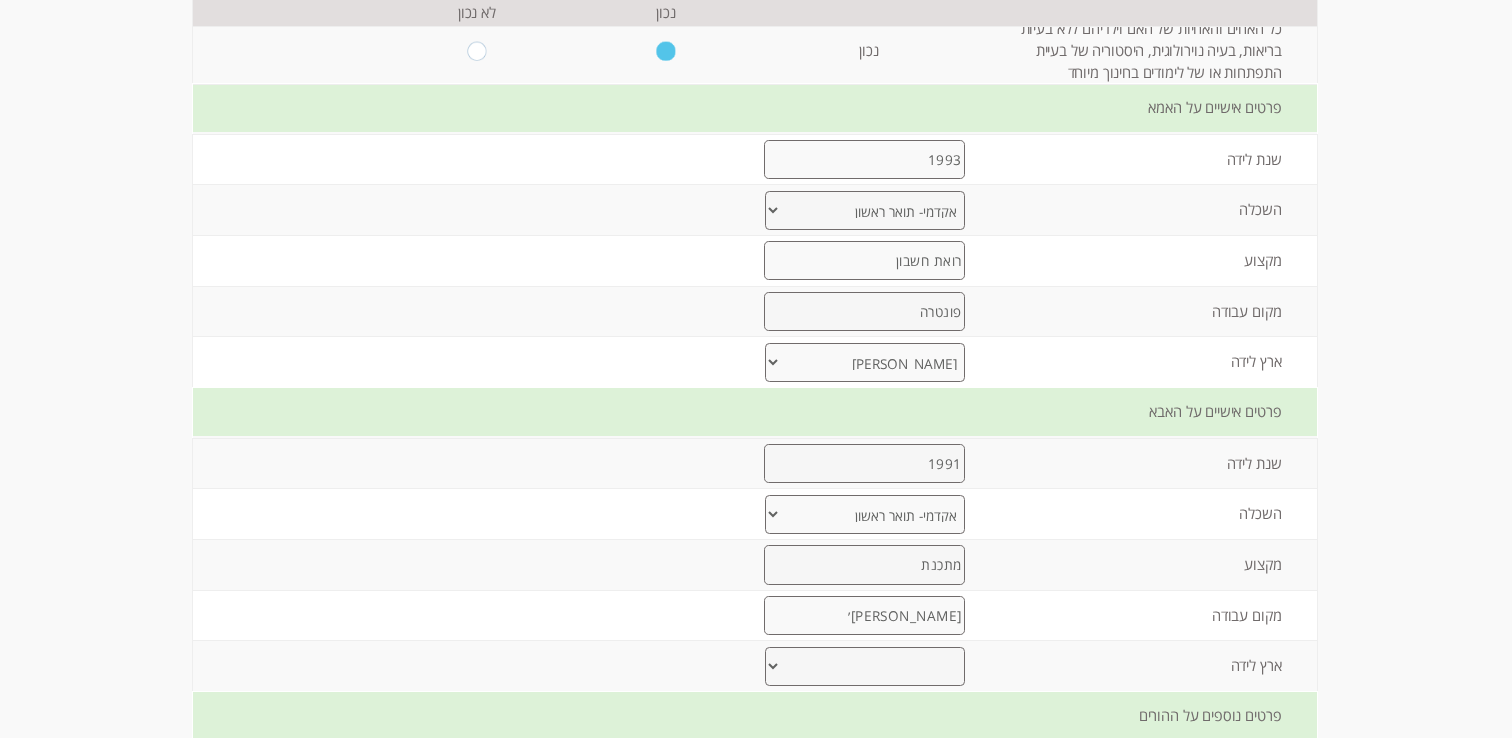 type on "[PERSON_NAME]׳" 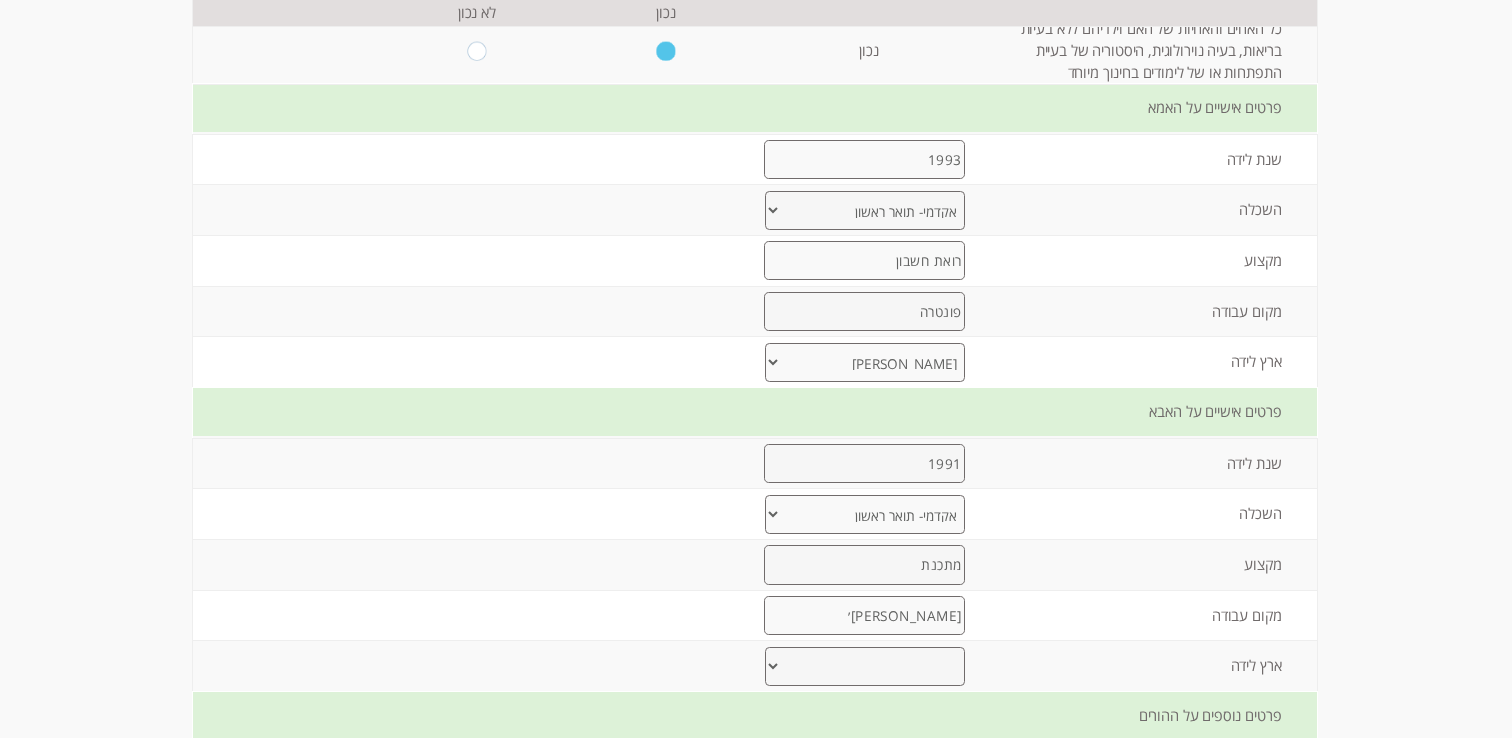 select on "0" 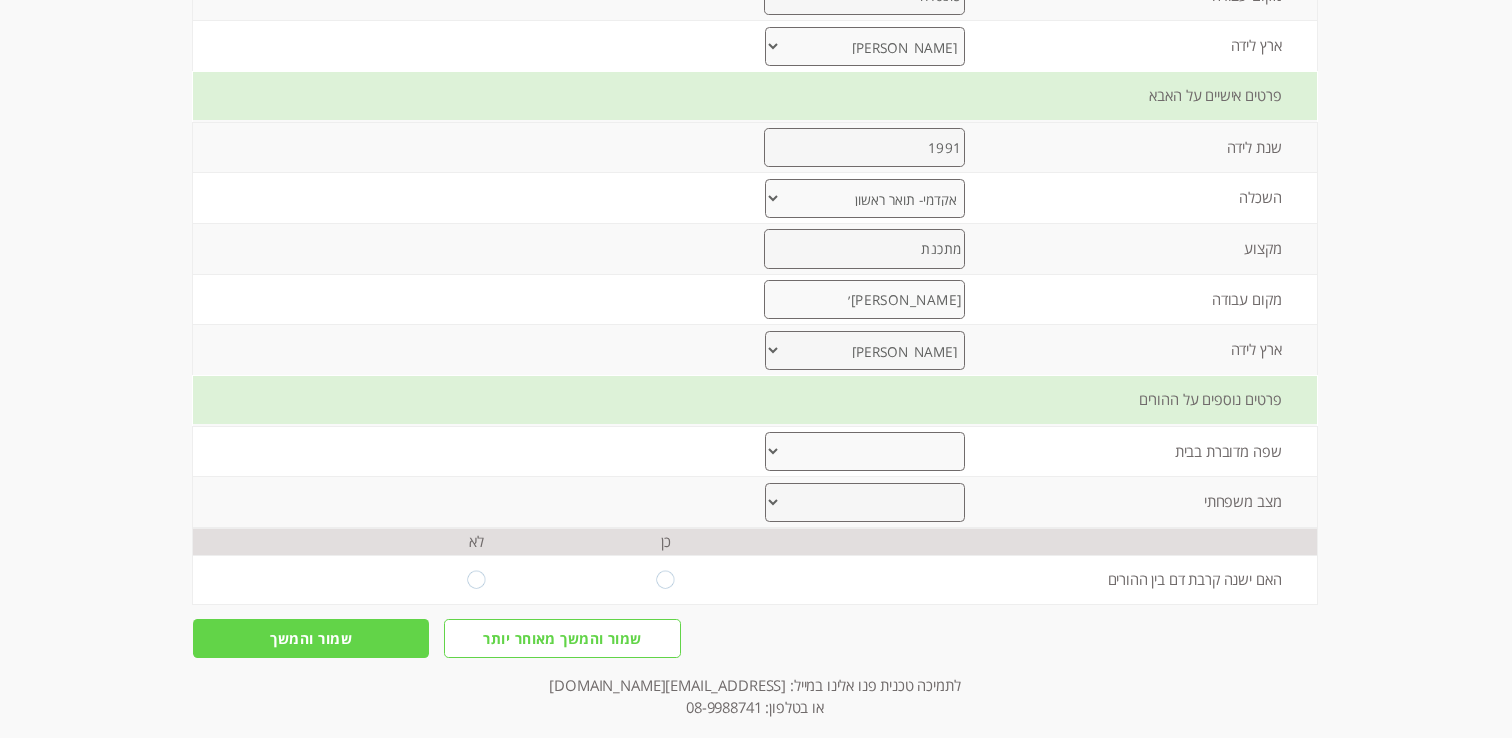 scroll, scrollTop: 1271, scrollLeft: 0, axis: vertical 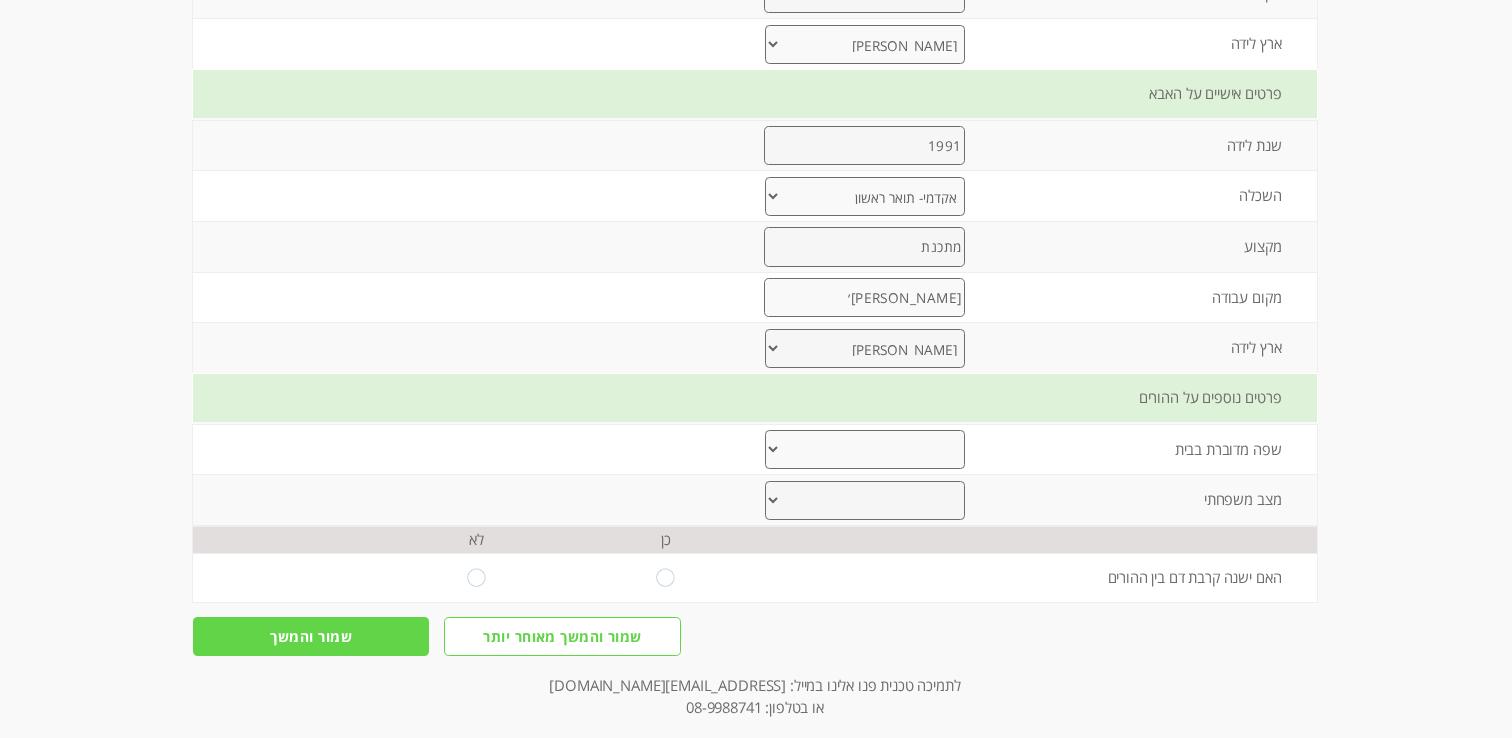 click on "עברית ערבית רוסית אמהרית אנגלית אחר" at bounding box center (865, 449) 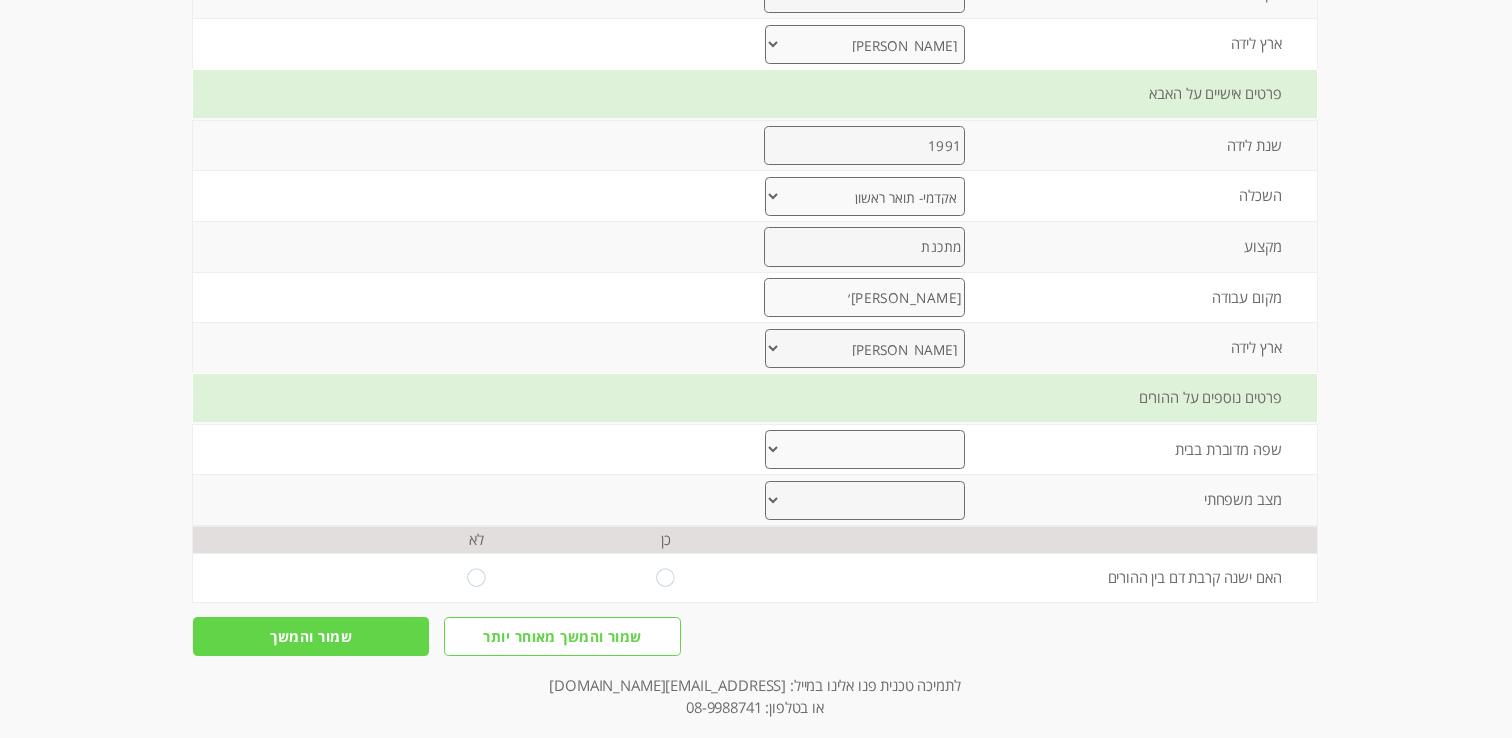 select on "0" 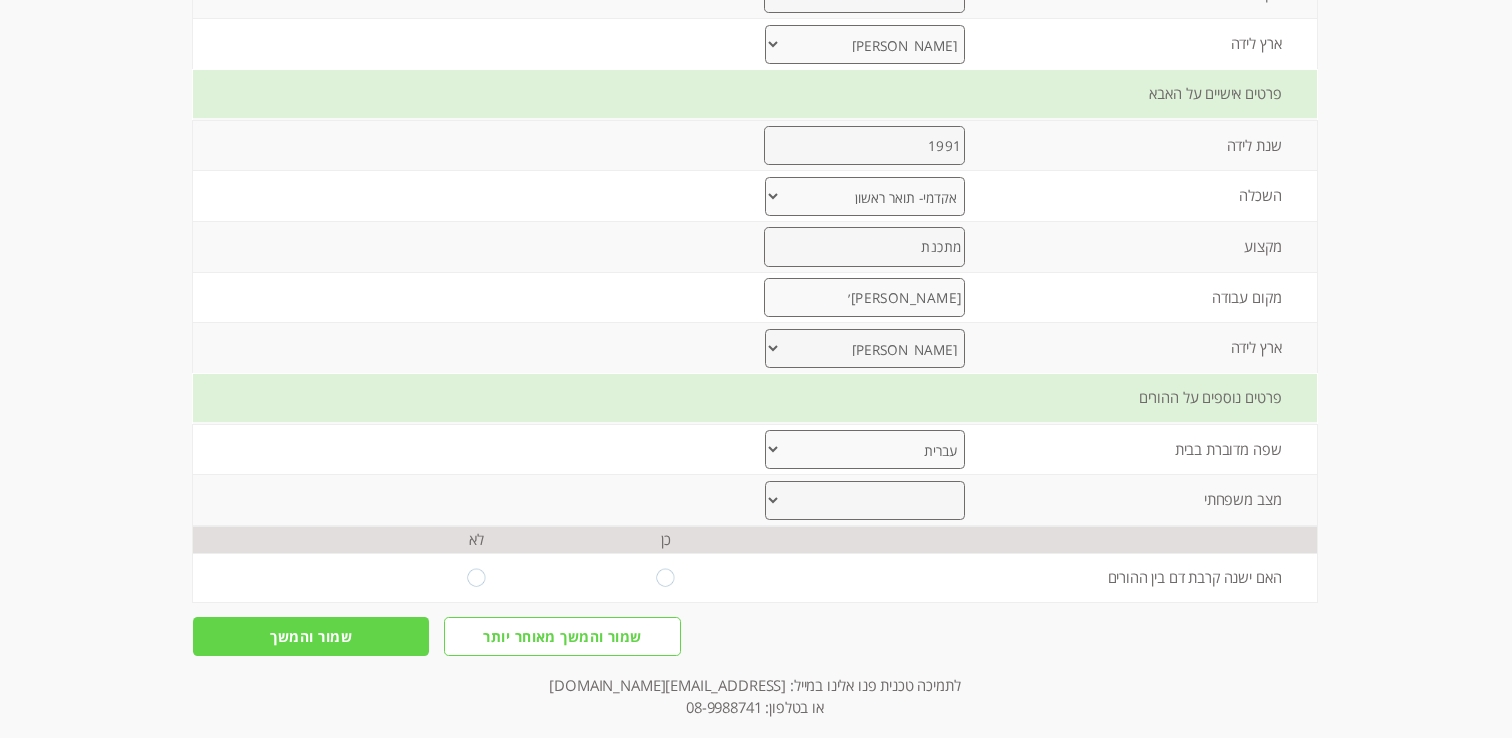 click on "נשואים גרושים אחר" at bounding box center (865, 500) 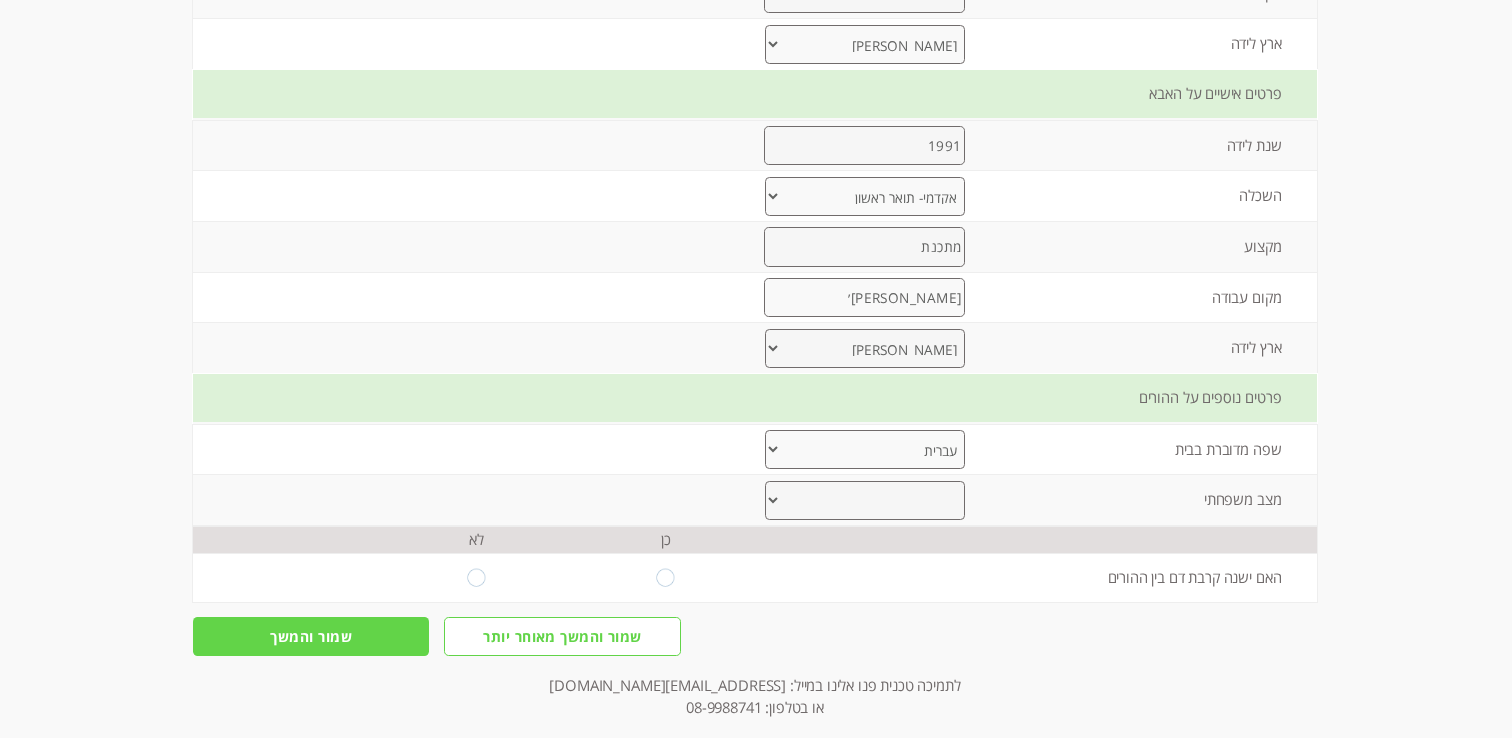 select on "0" 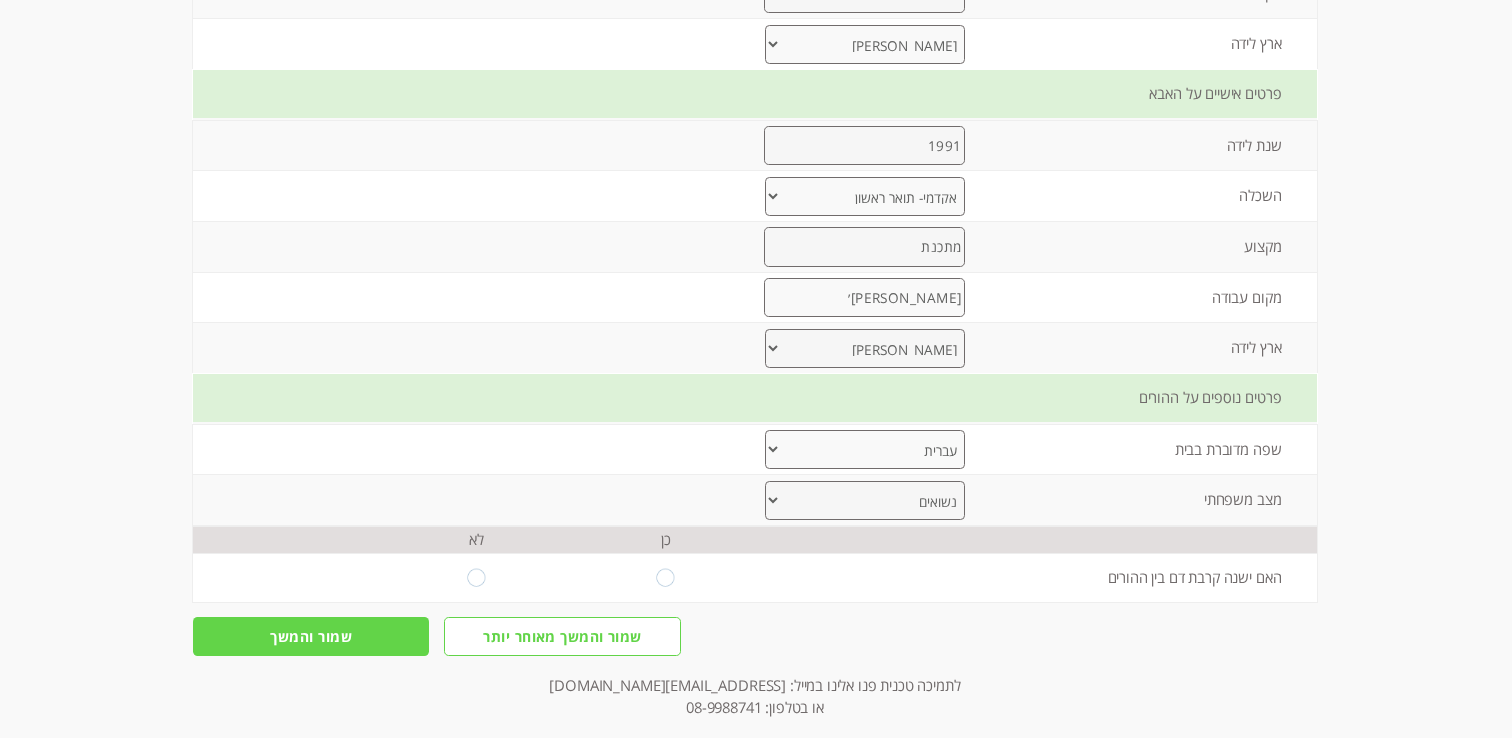 click at bounding box center (476, 577) 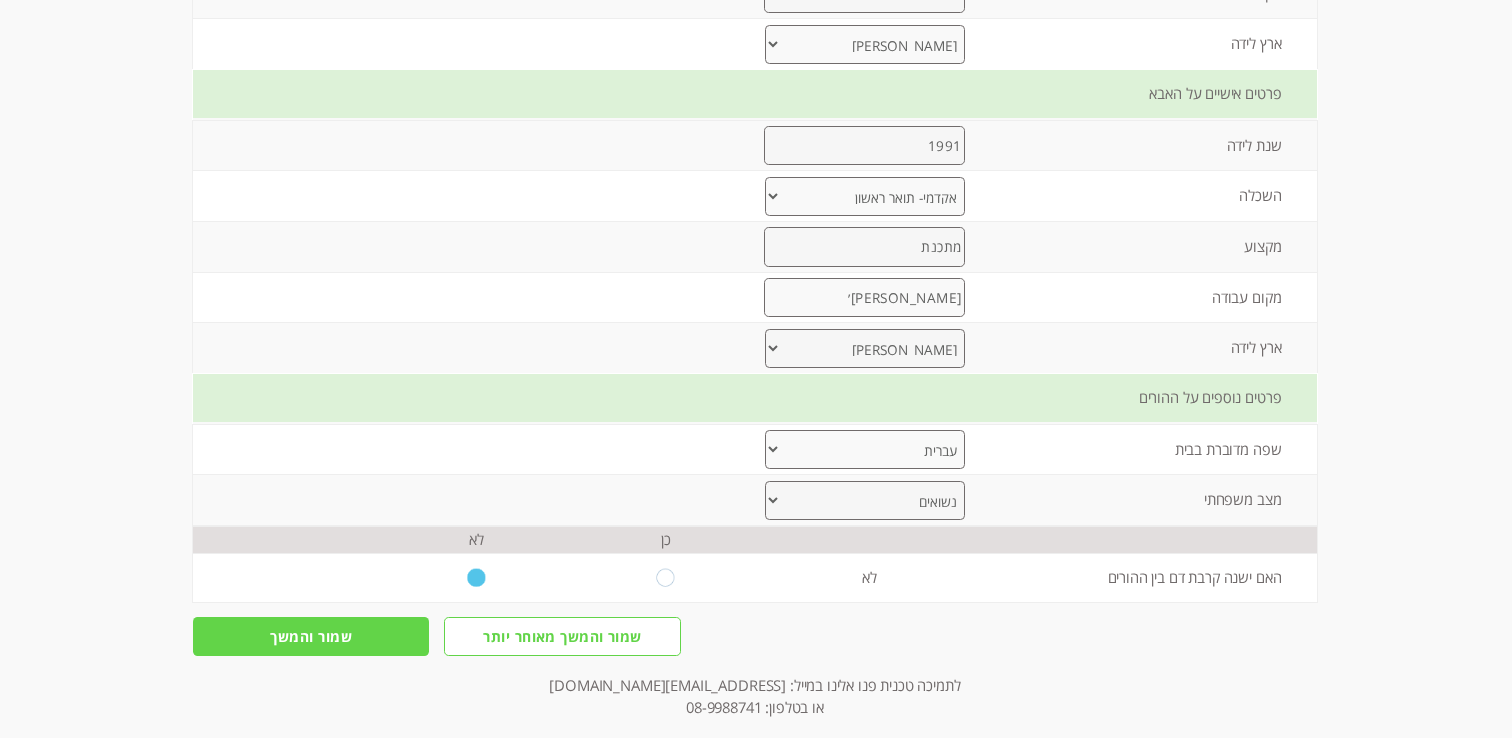 click on "שמור והמשך" at bounding box center [311, 636] 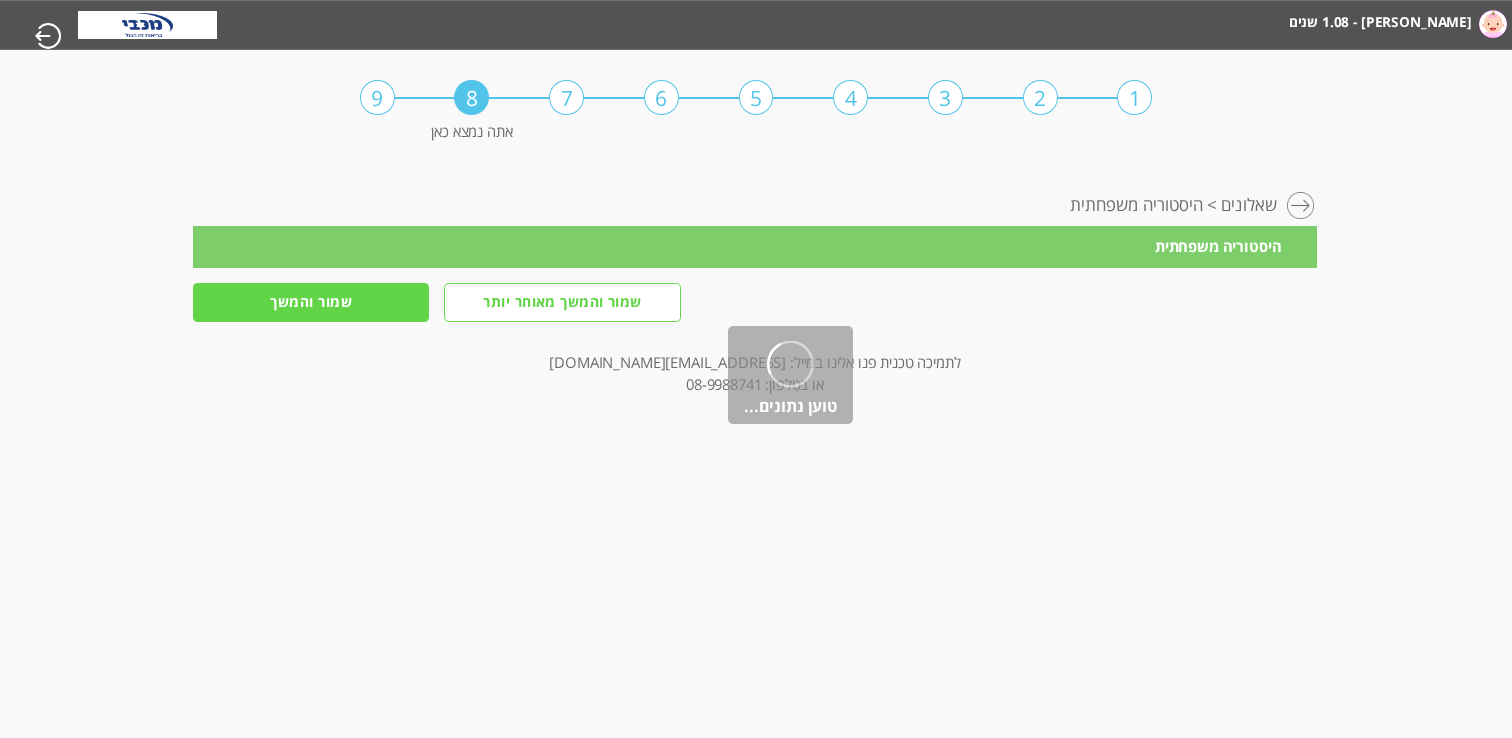 scroll, scrollTop: 0, scrollLeft: 0, axis: both 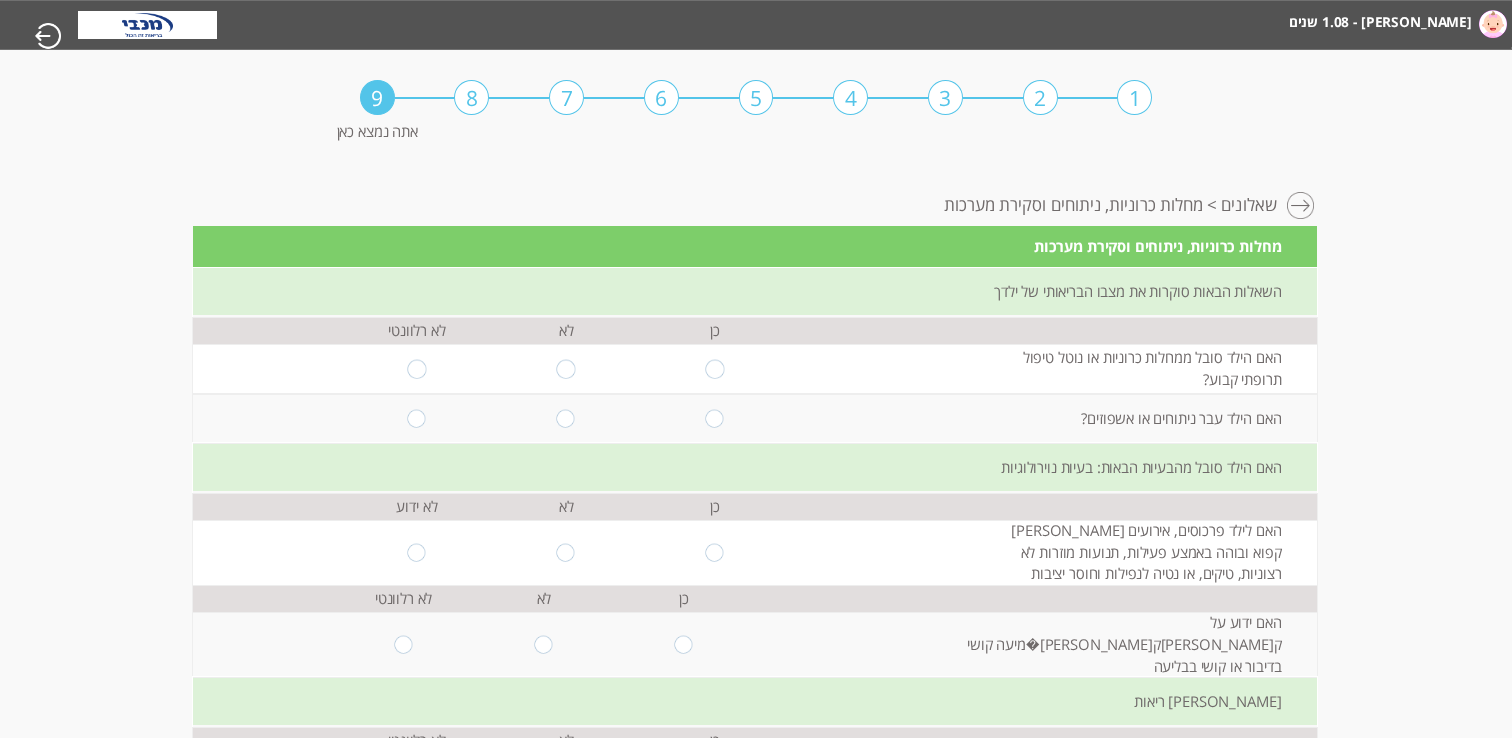 click at bounding box center [566, 368] 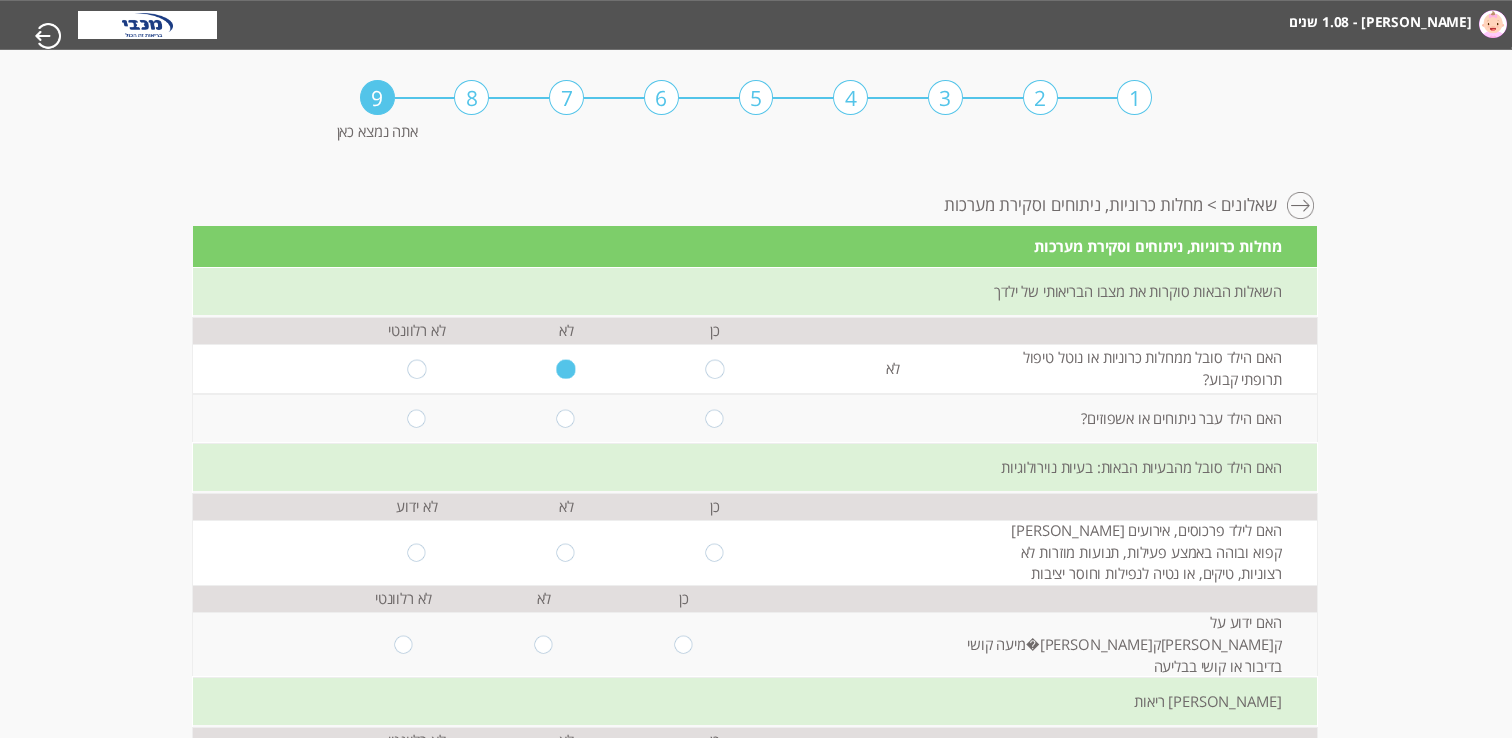 click at bounding box center (566, 418) 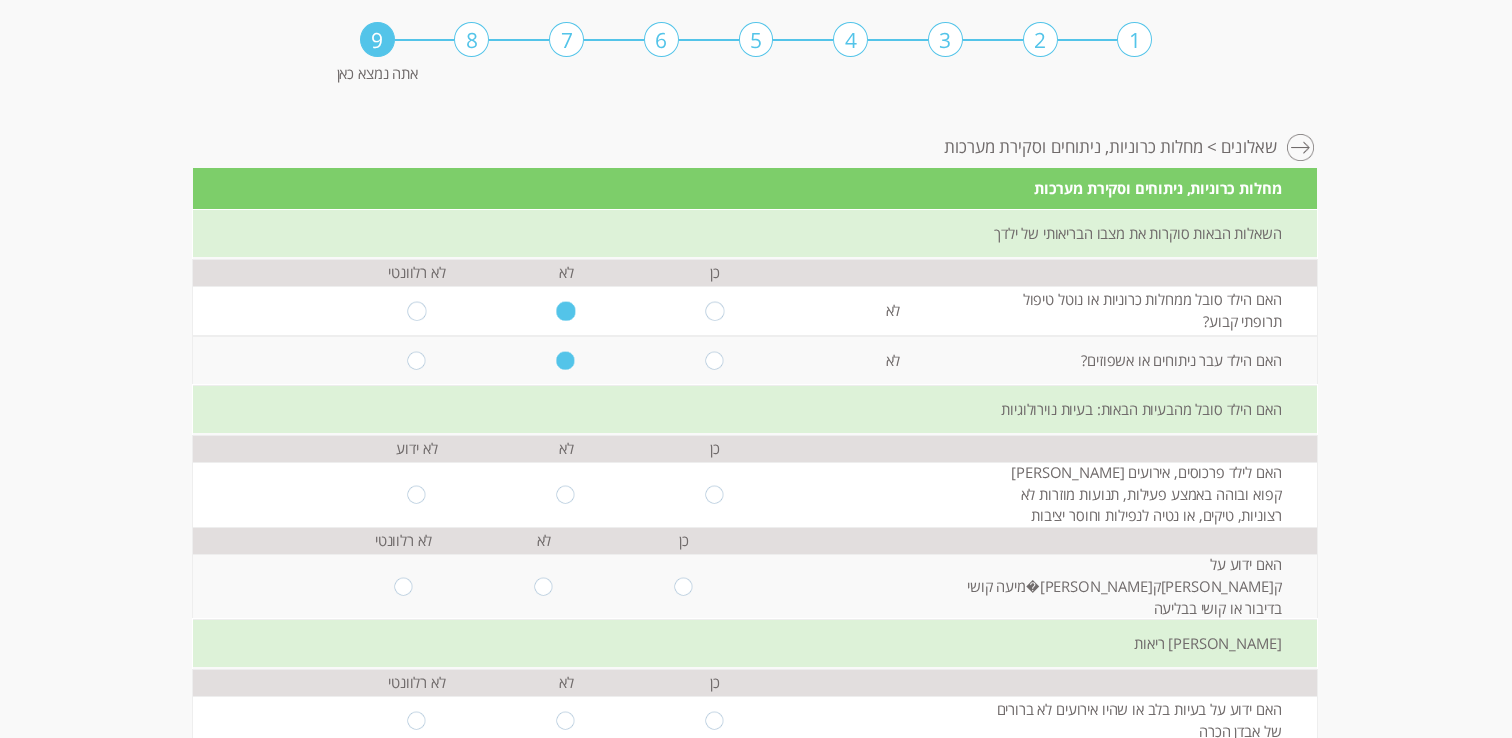 scroll, scrollTop: 61, scrollLeft: 0, axis: vertical 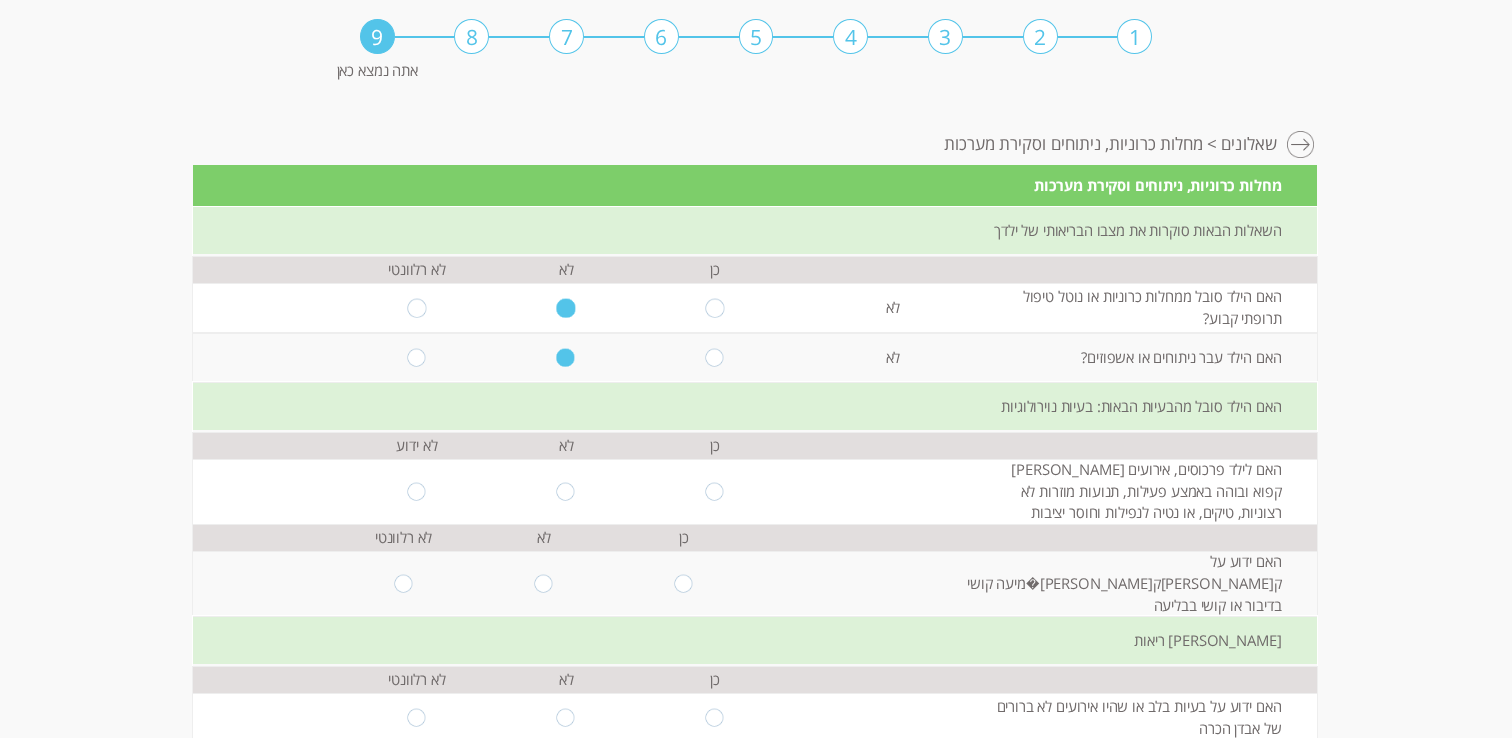 click at bounding box center (566, 491) 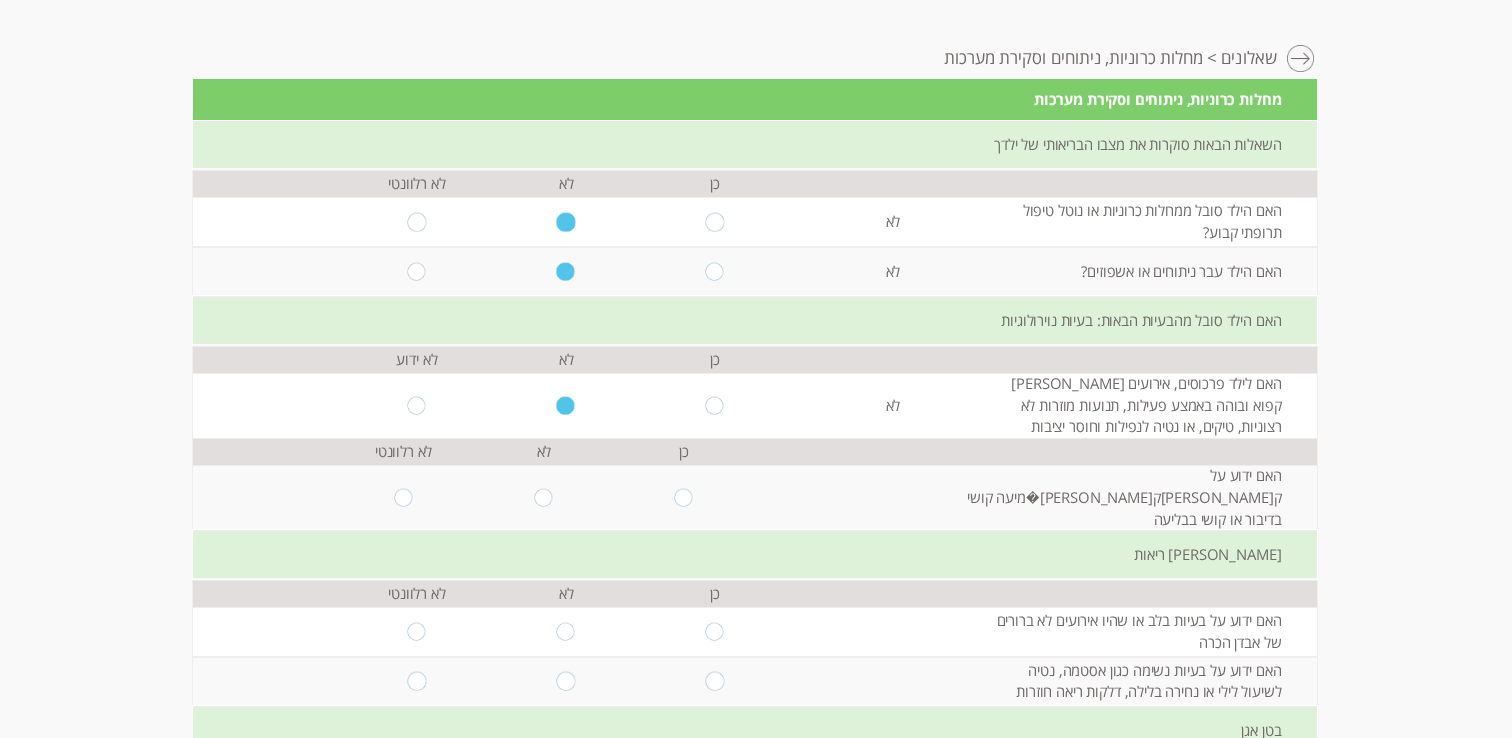scroll, scrollTop: 149, scrollLeft: 0, axis: vertical 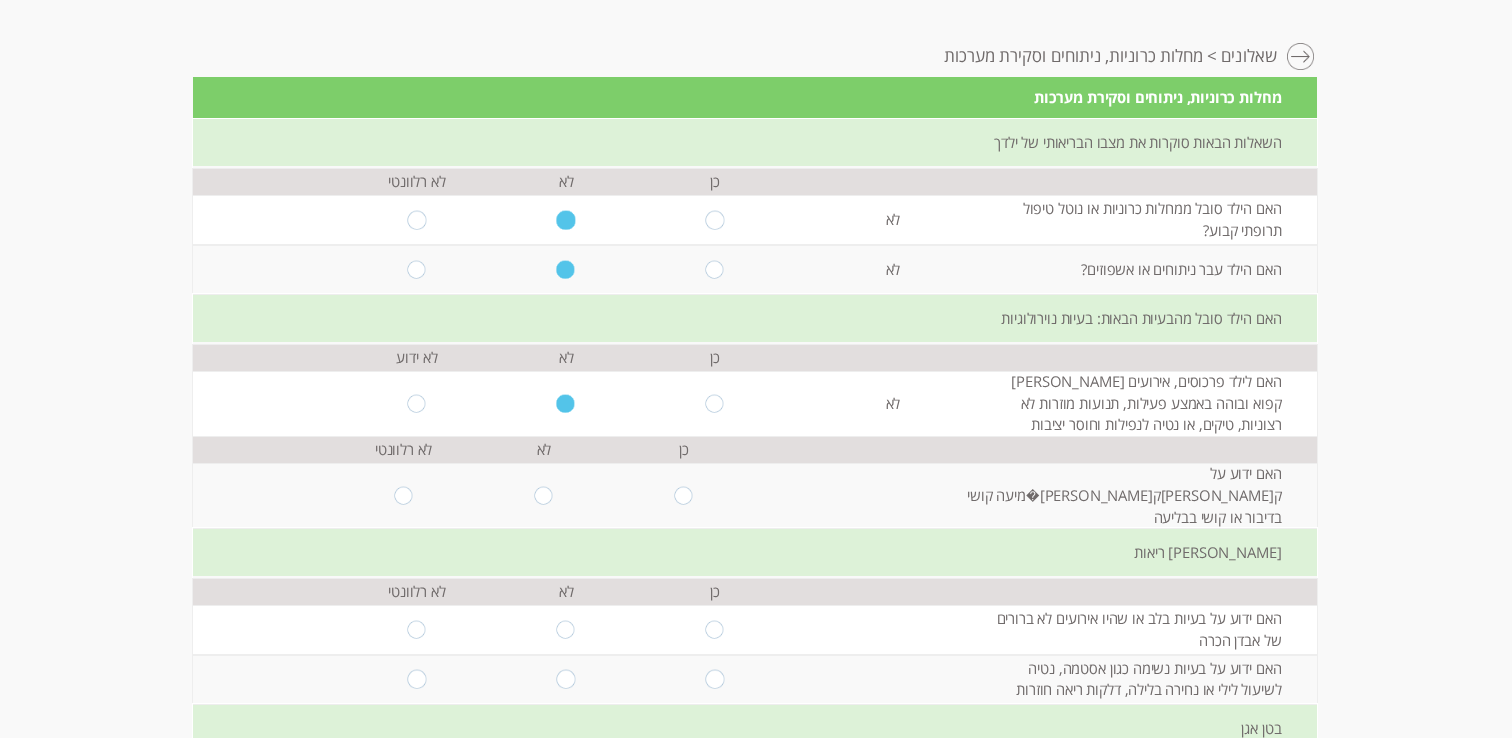 click at bounding box center [544, 496] 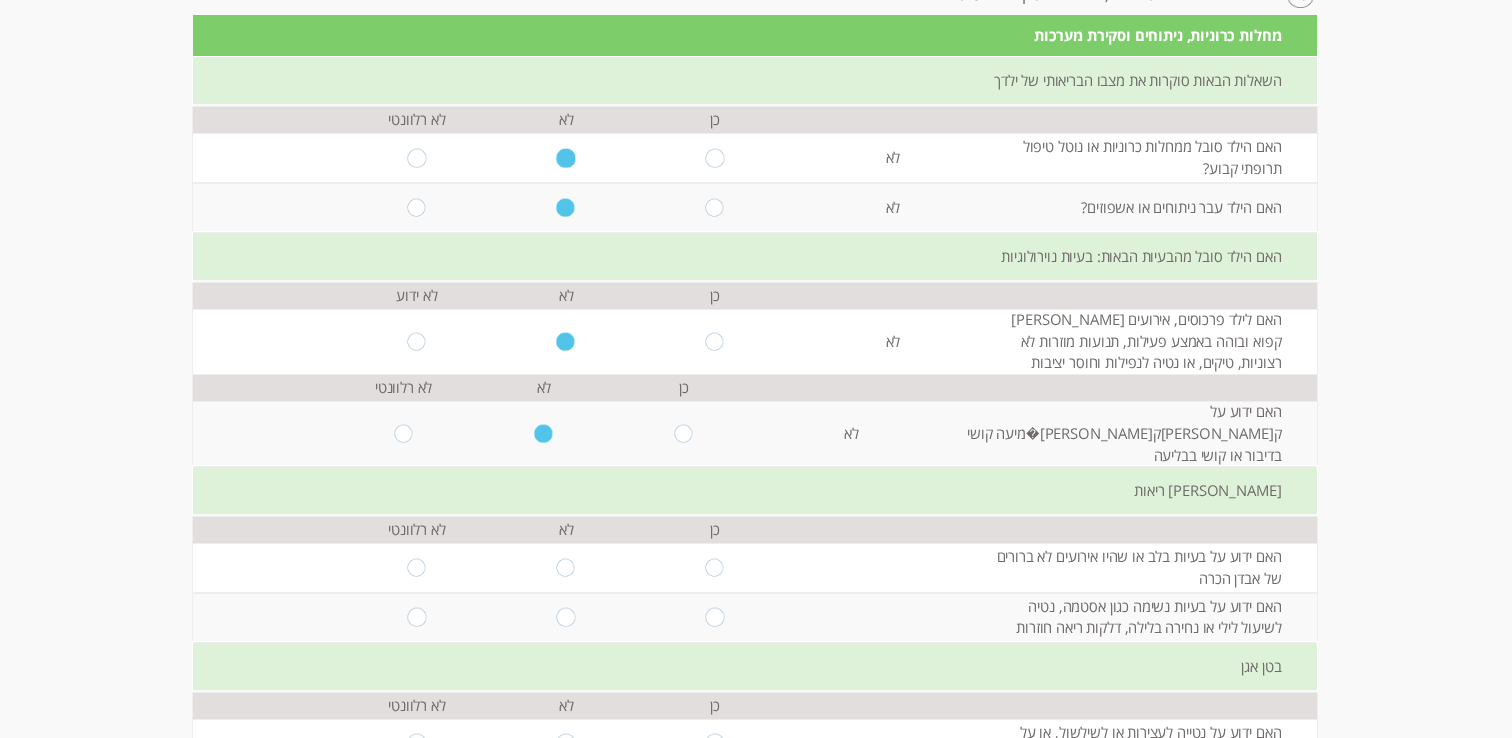 scroll, scrollTop: 214, scrollLeft: 0, axis: vertical 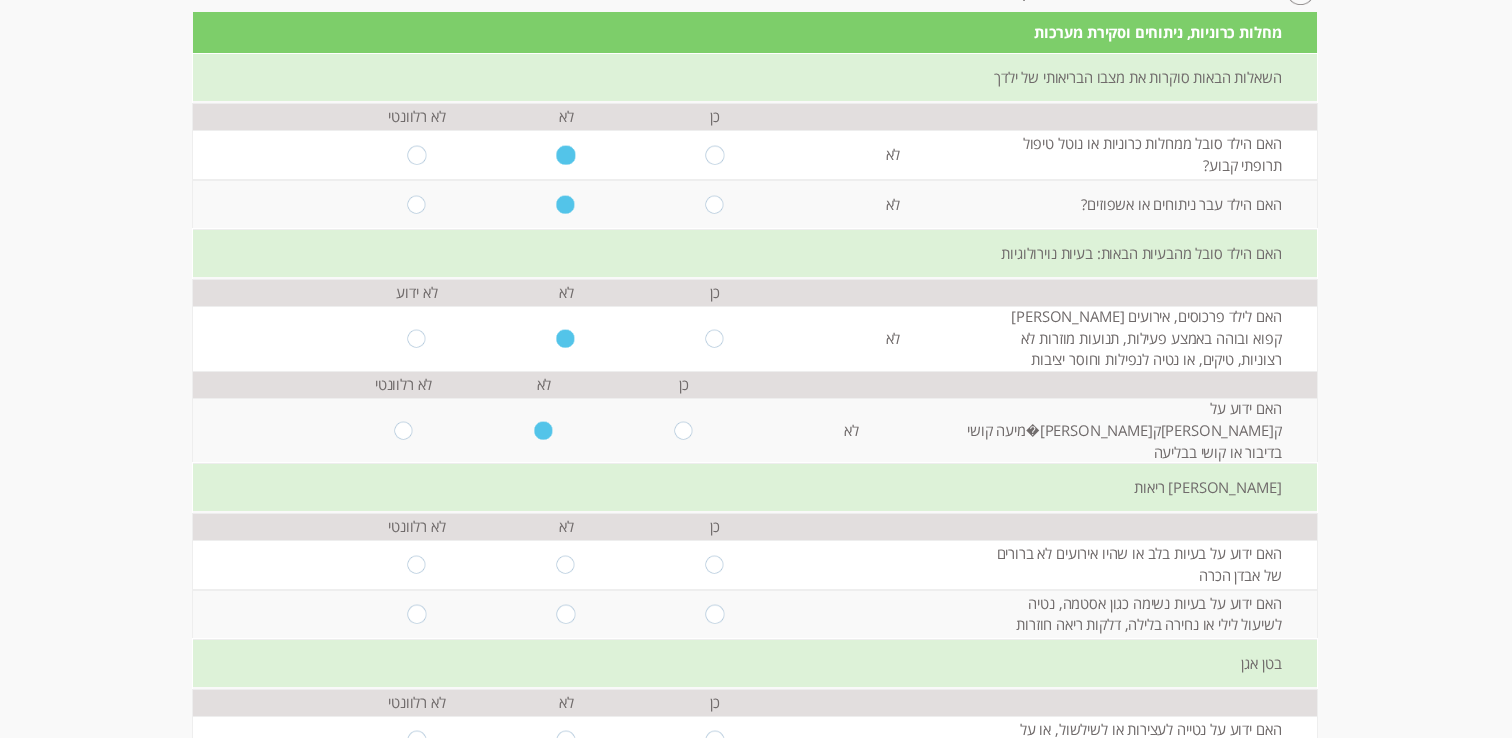 click at bounding box center (566, 564) 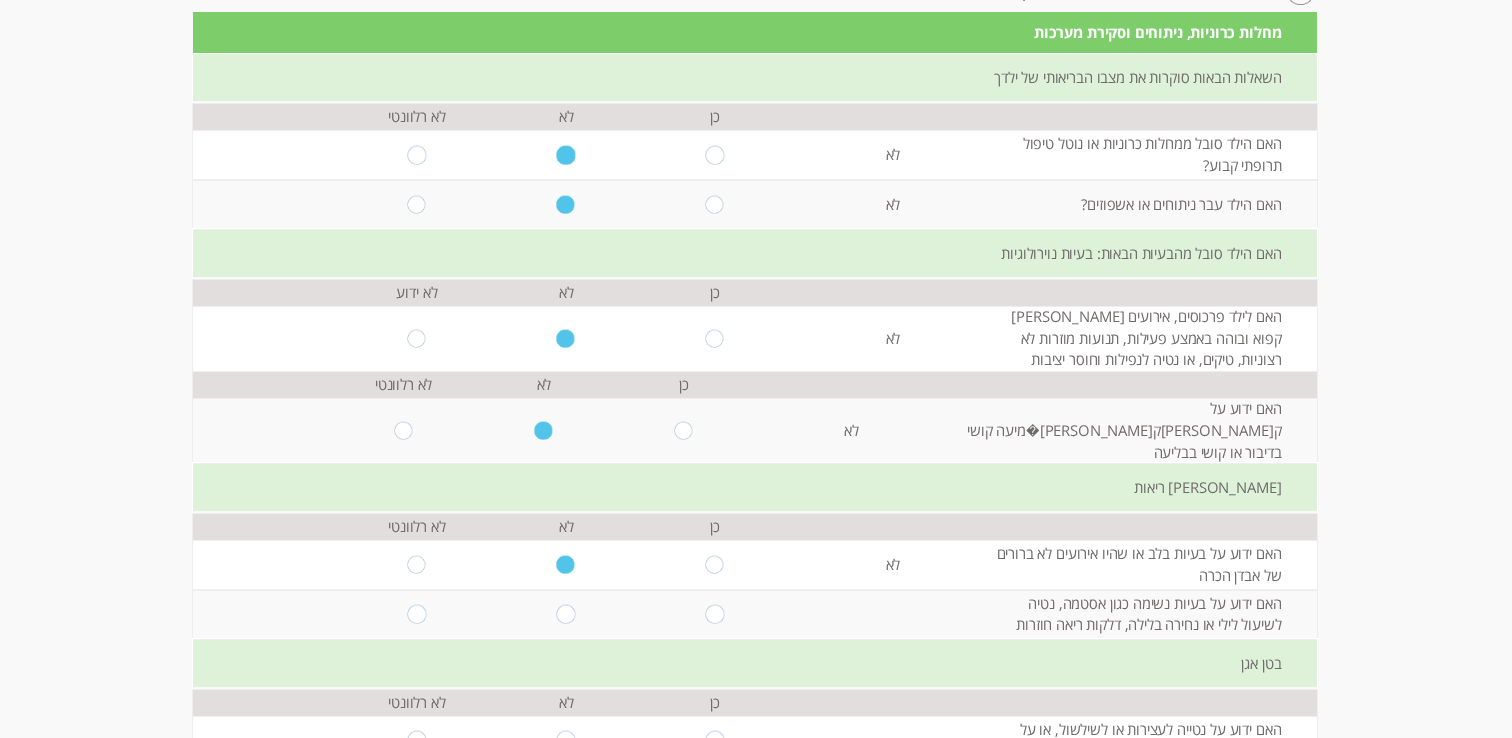 click at bounding box center (566, 614) 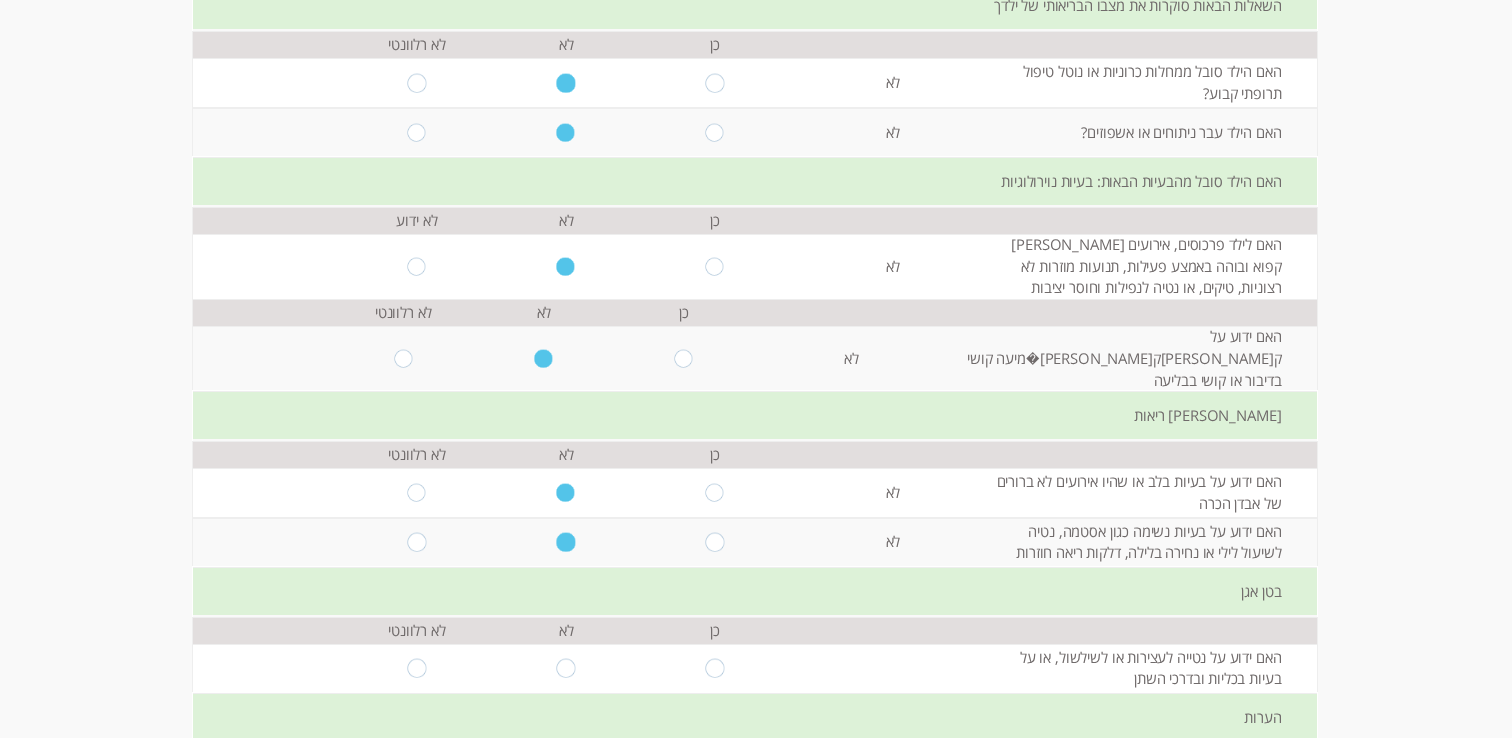 scroll, scrollTop: 296, scrollLeft: 0, axis: vertical 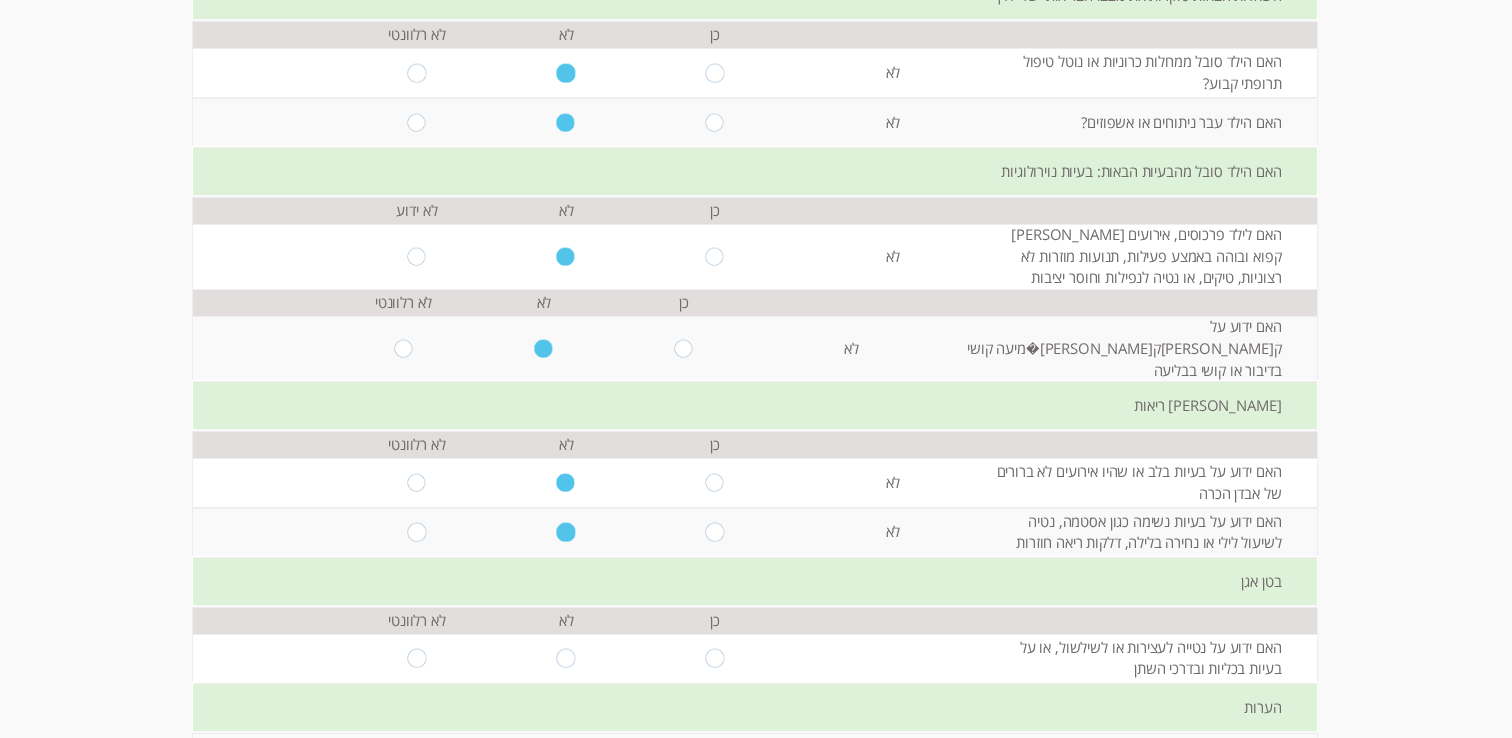 click at bounding box center (566, 658) 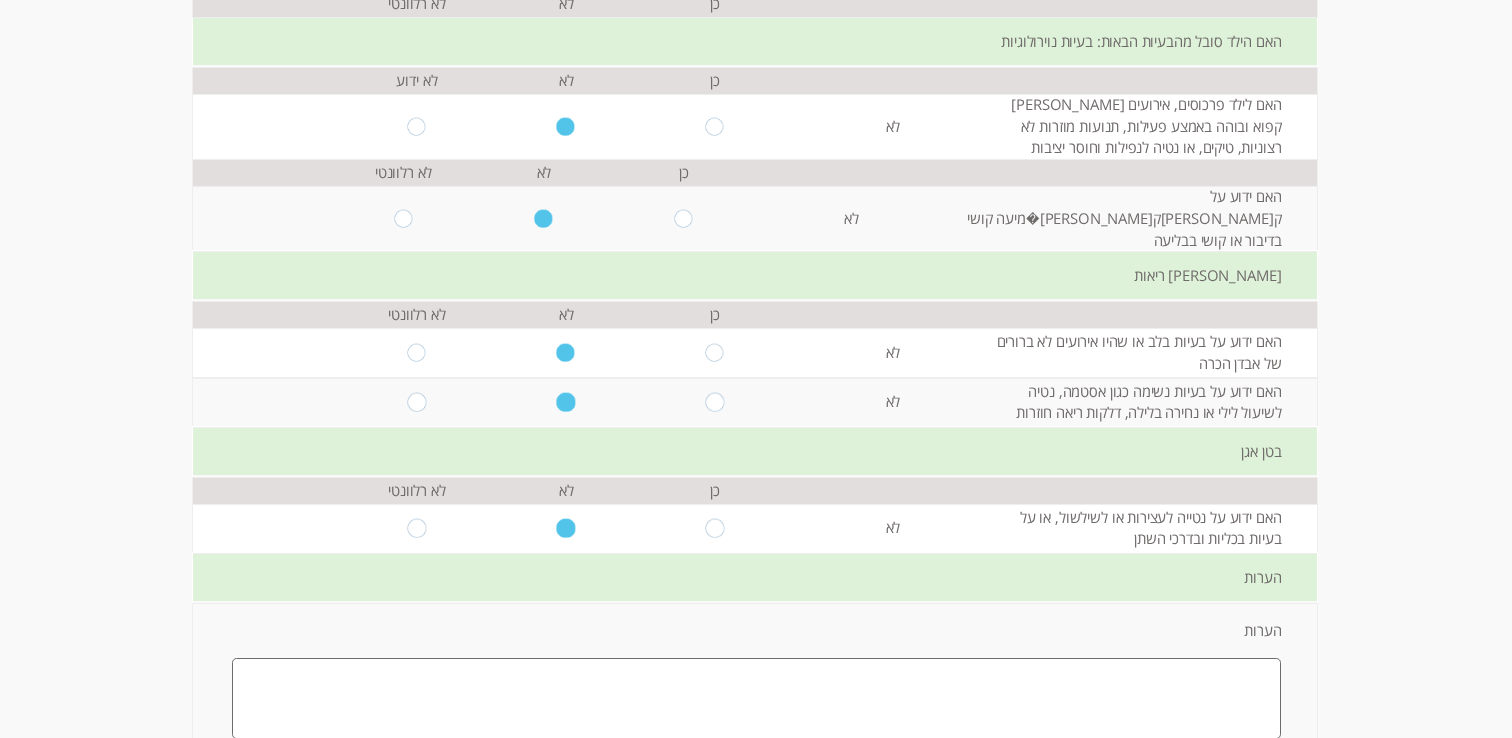 scroll, scrollTop: 431, scrollLeft: 0, axis: vertical 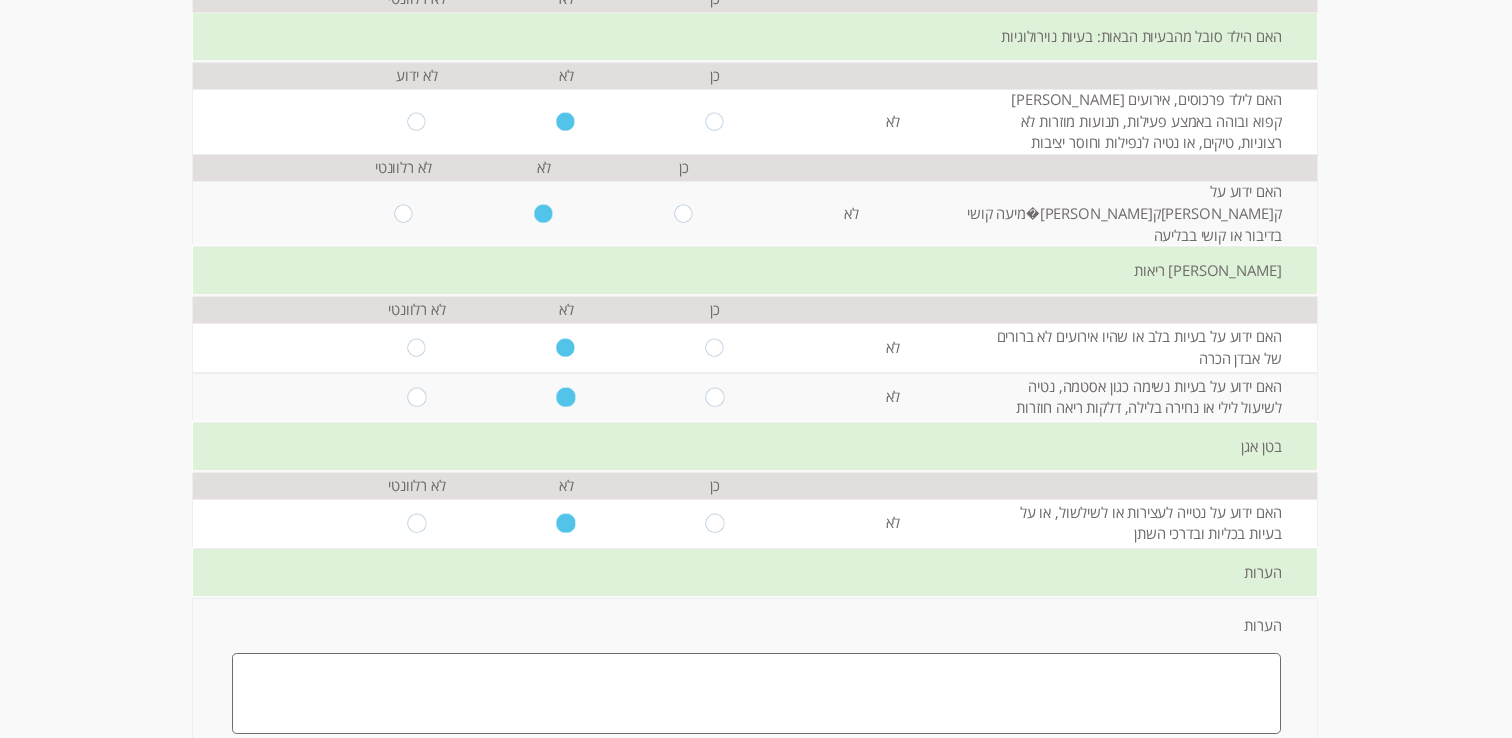 click at bounding box center (715, 523) 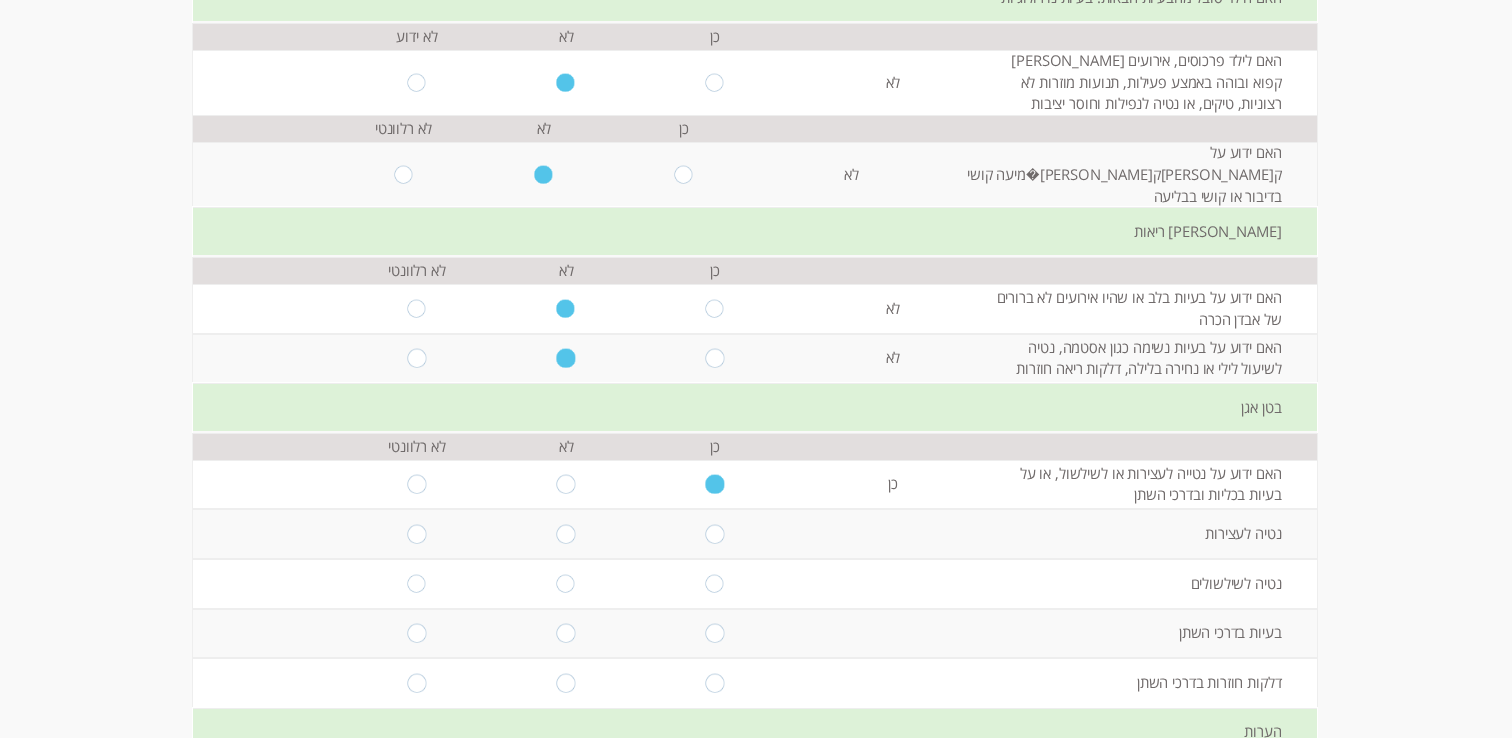 scroll, scrollTop: 476, scrollLeft: 0, axis: vertical 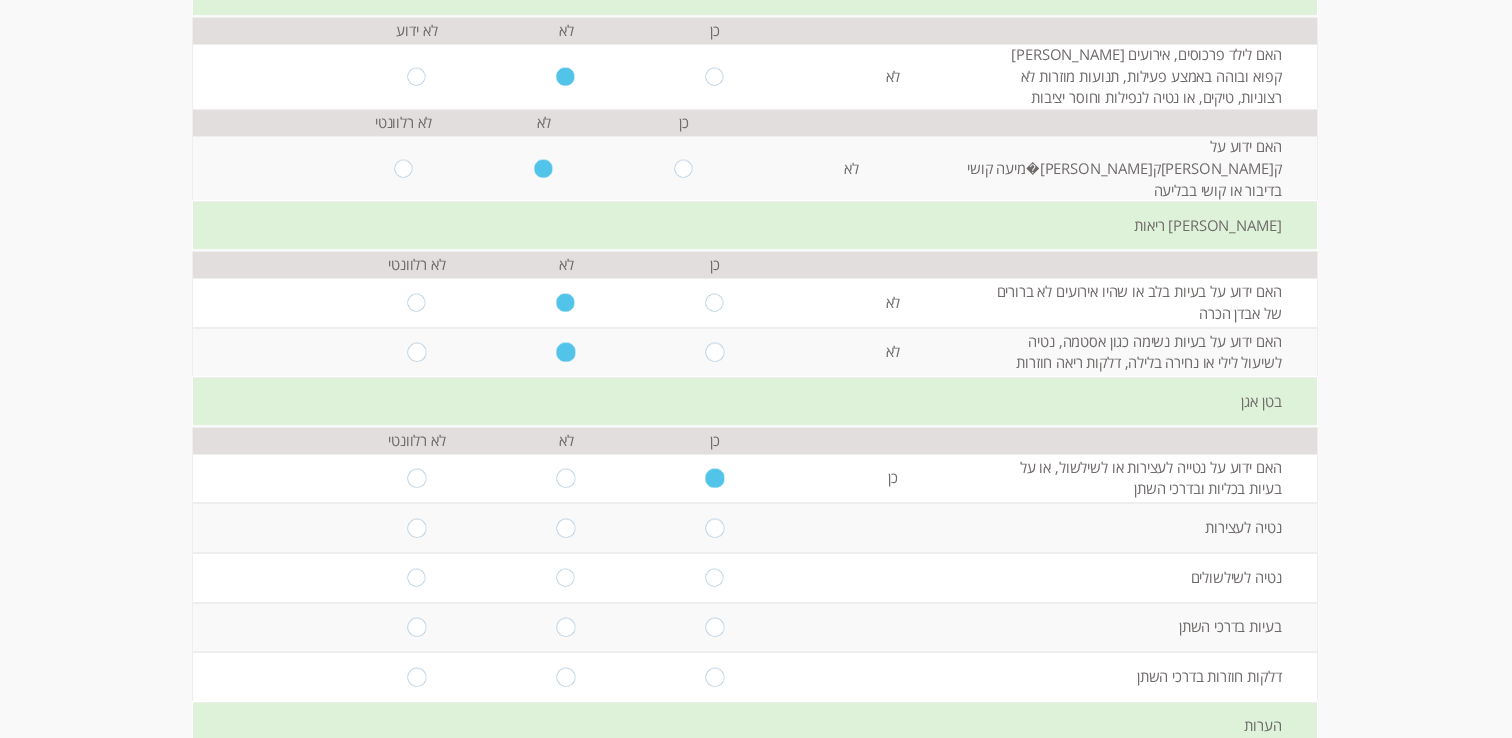 click at bounding box center (715, 577) 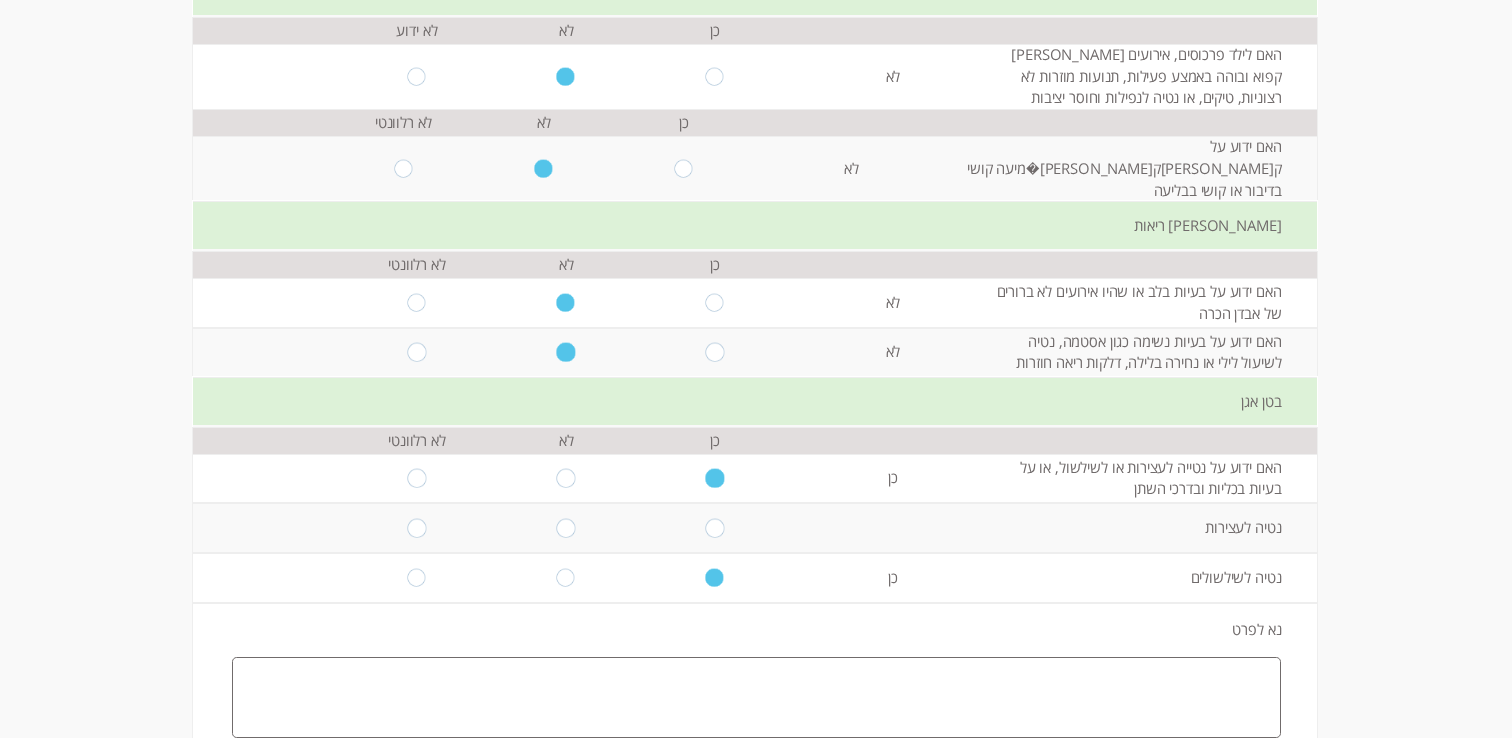 click on "נא לפרט" at bounding box center [755, 679] 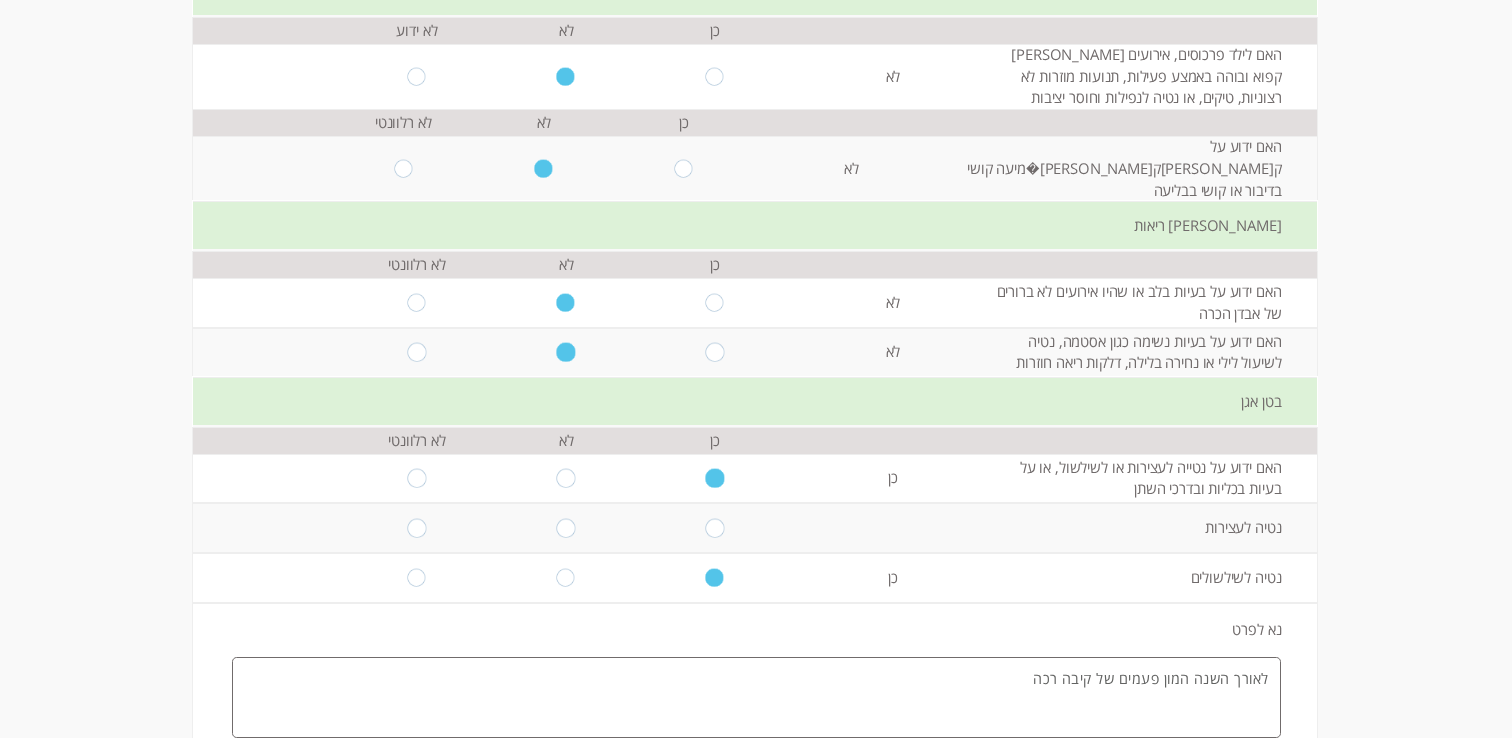 type on "לאורך השנה המון פעמים של קיבה רכה" 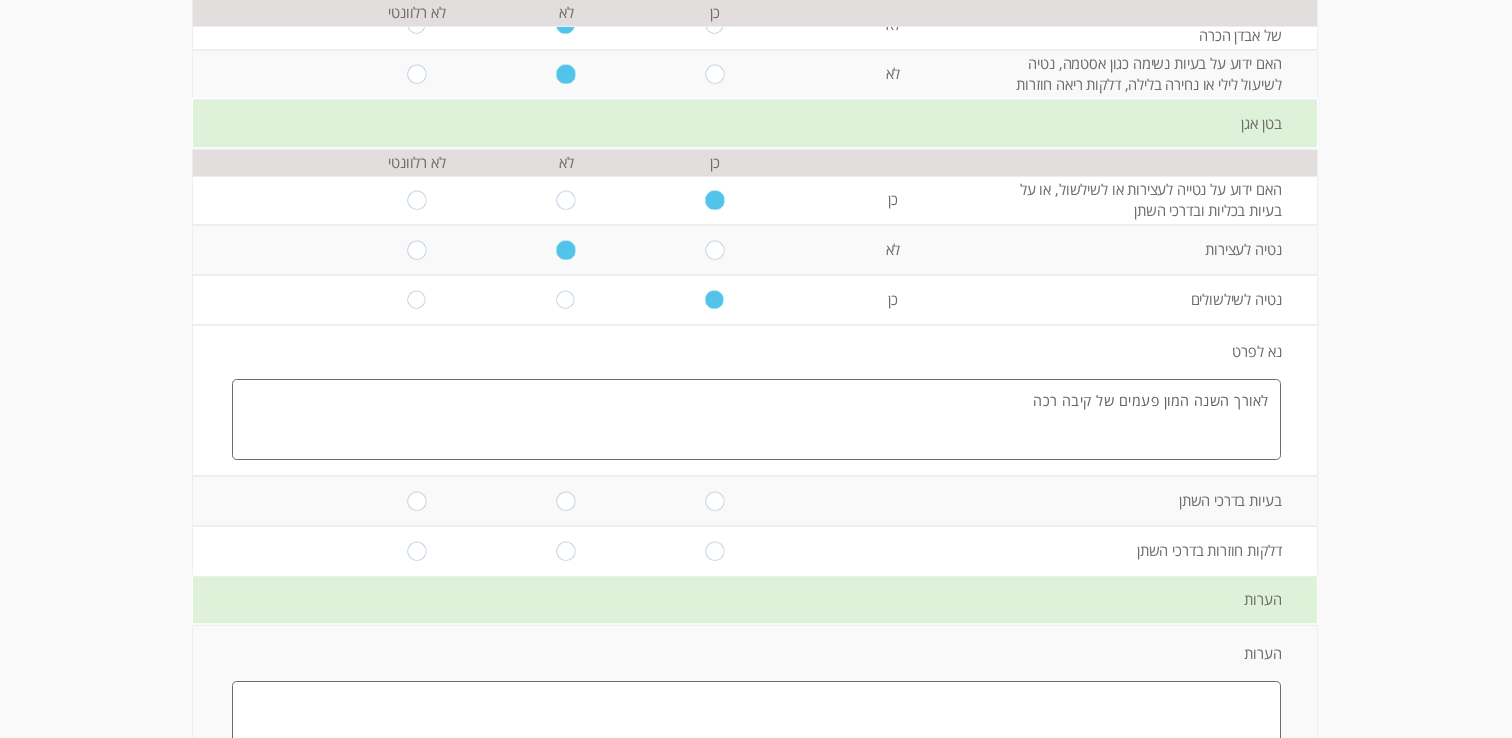 scroll, scrollTop: 759, scrollLeft: 0, axis: vertical 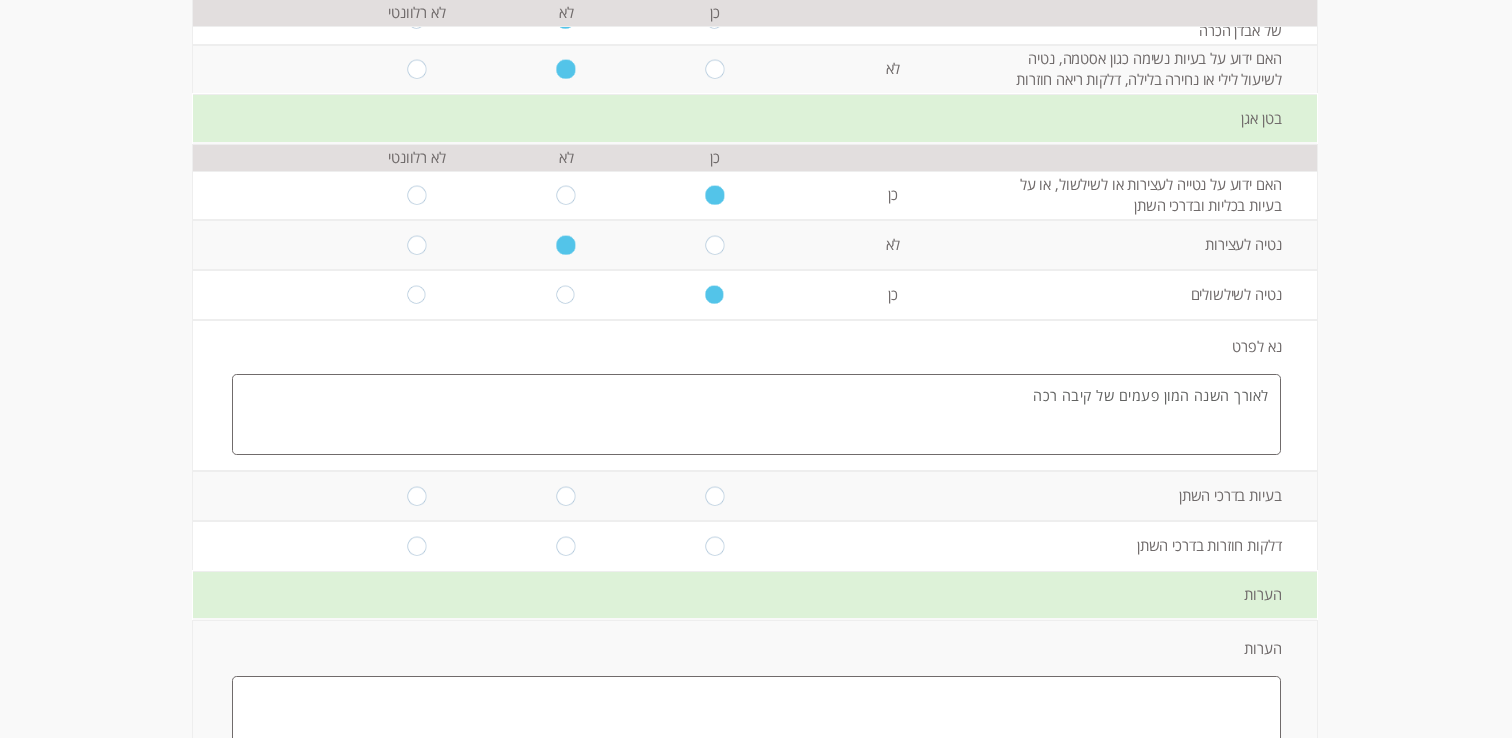 click at bounding box center (566, 496) 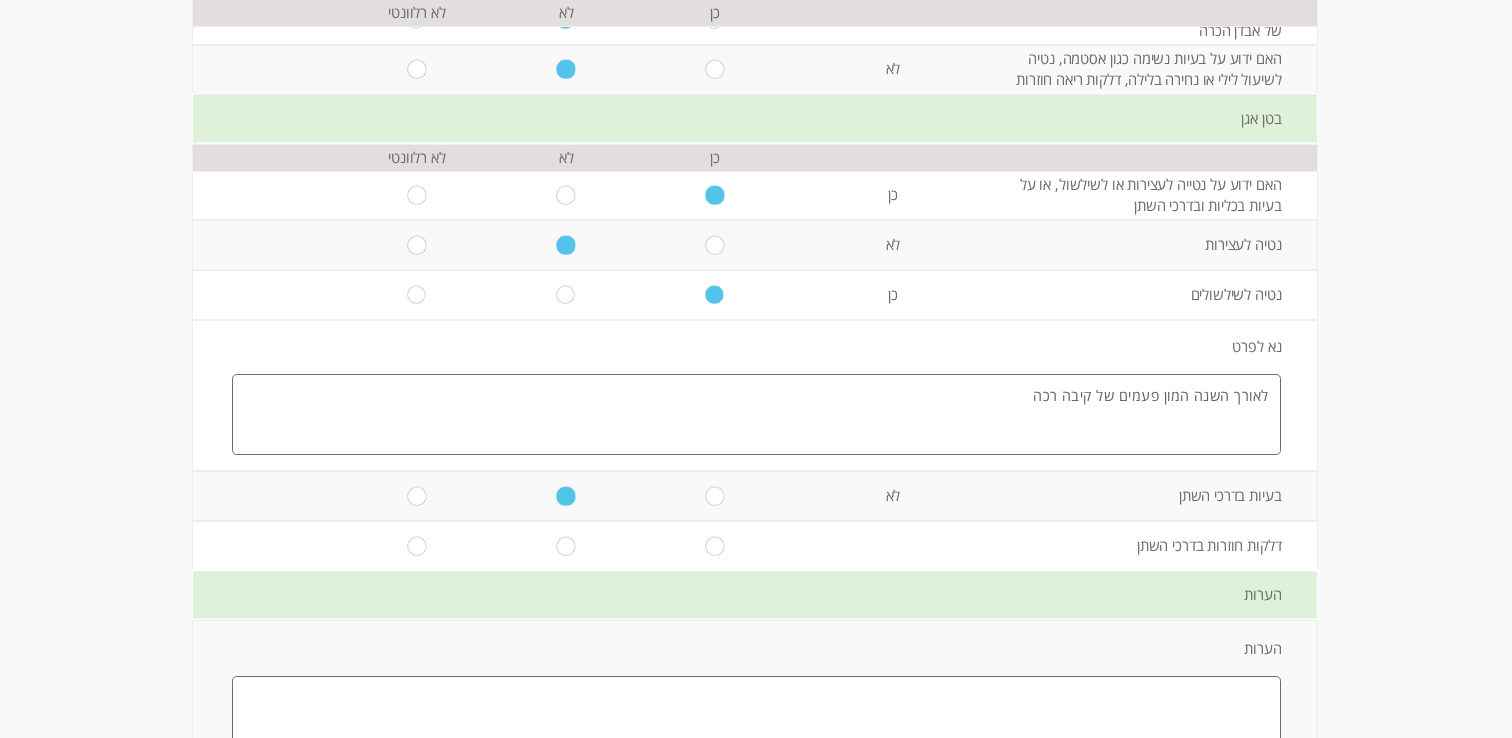click at bounding box center [566, 546] 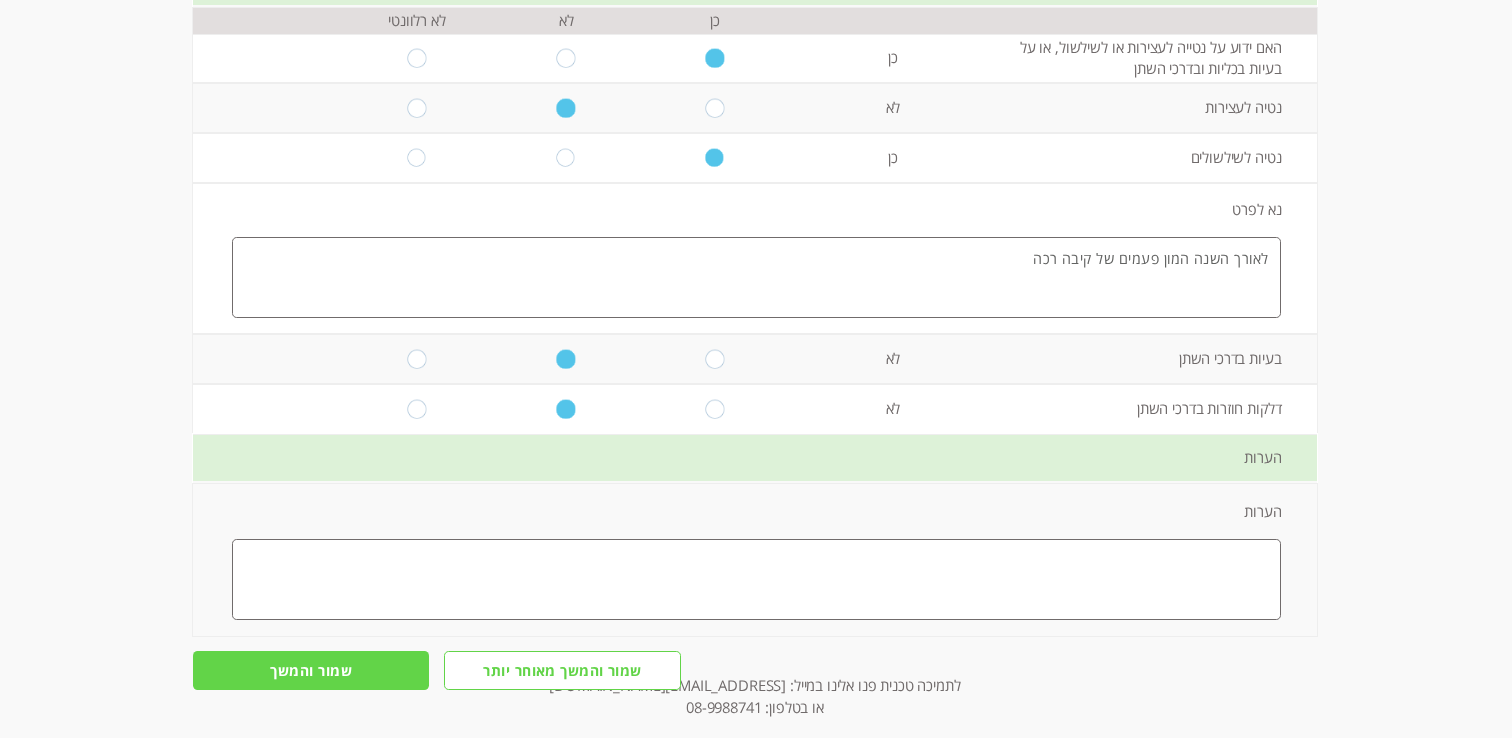 scroll, scrollTop: 960, scrollLeft: 0, axis: vertical 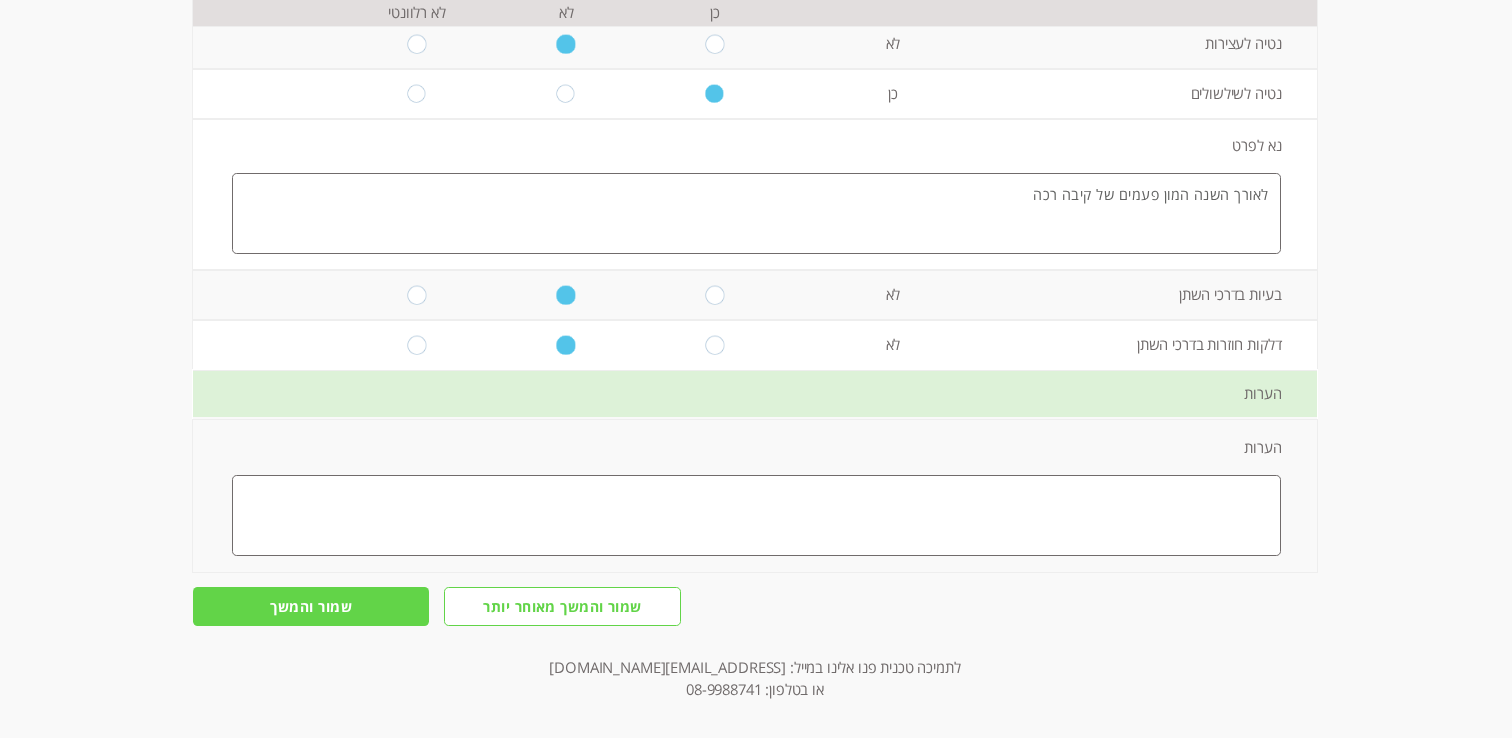 click on "שמור והמשך" at bounding box center [311, 606] 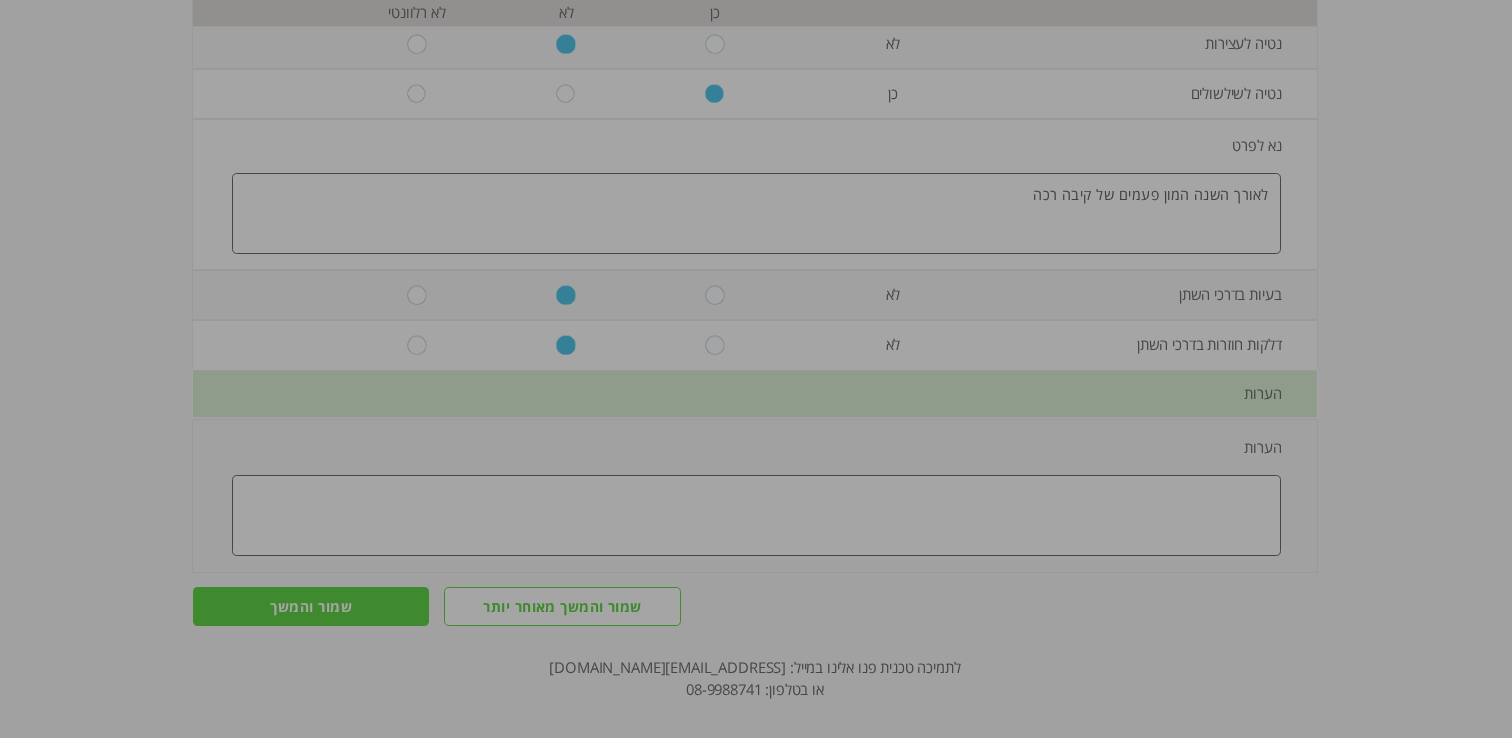 scroll, scrollTop: 0, scrollLeft: 0, axis: both 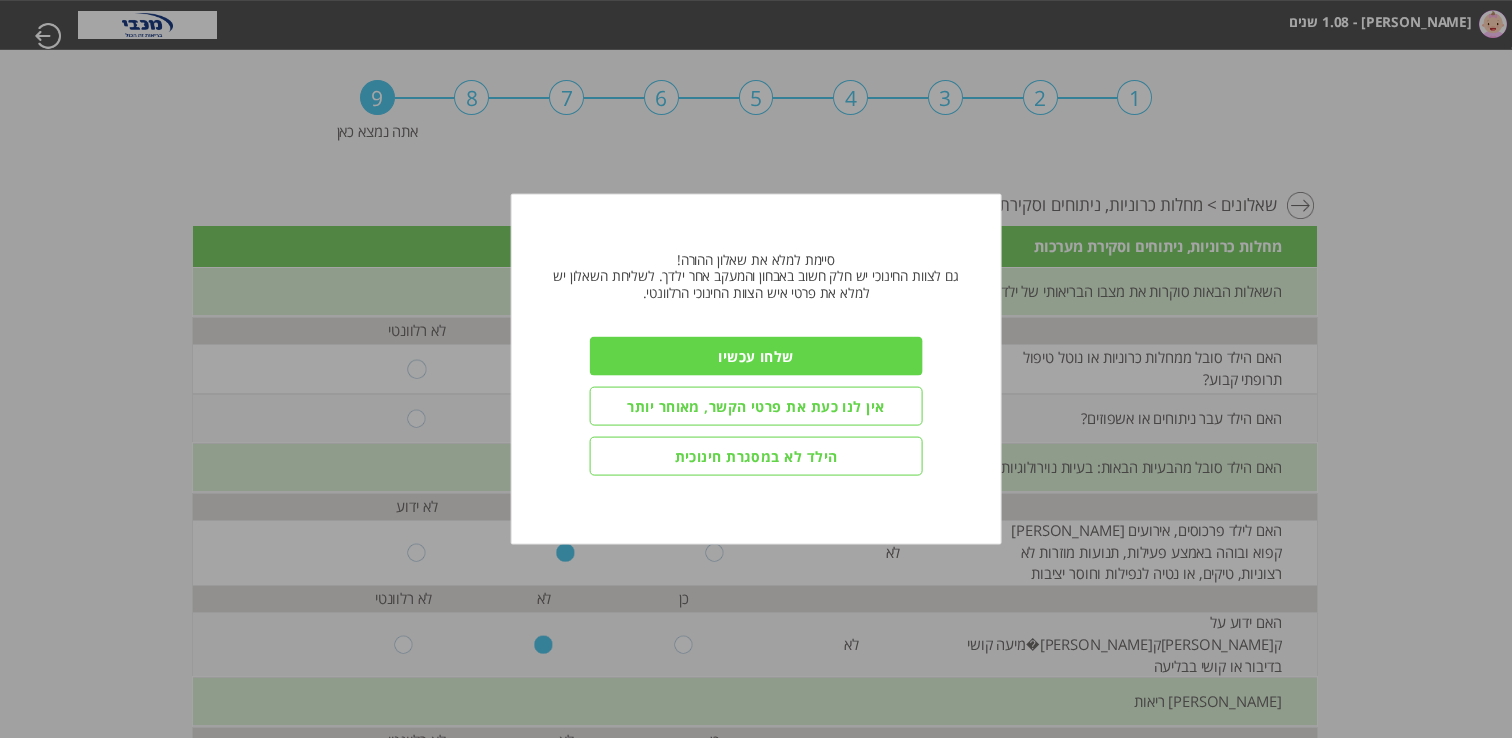 click on "שלחו עכשיו" at bounding box center [756, 356] 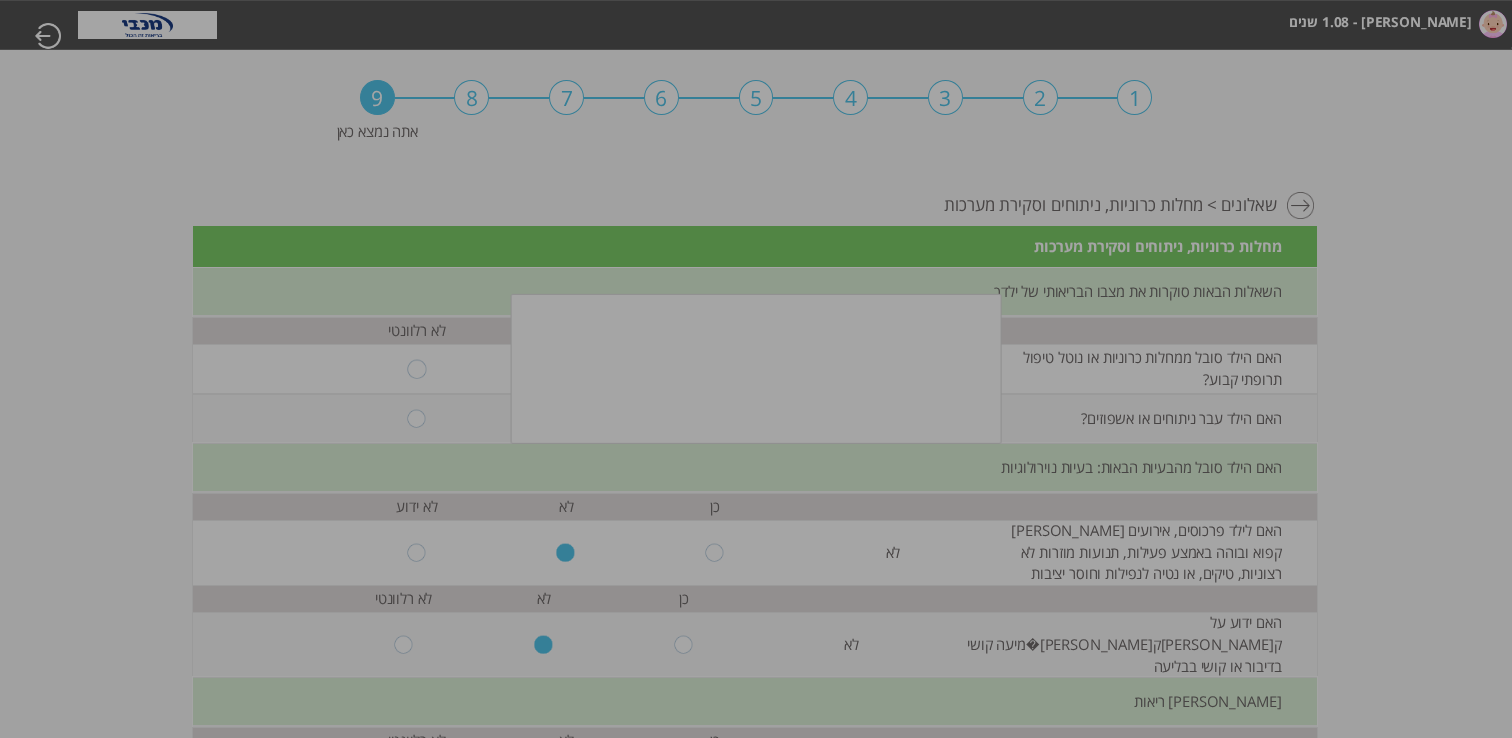 scroll, scrollTop: 960, scrollLeft: 0, axis: vertical 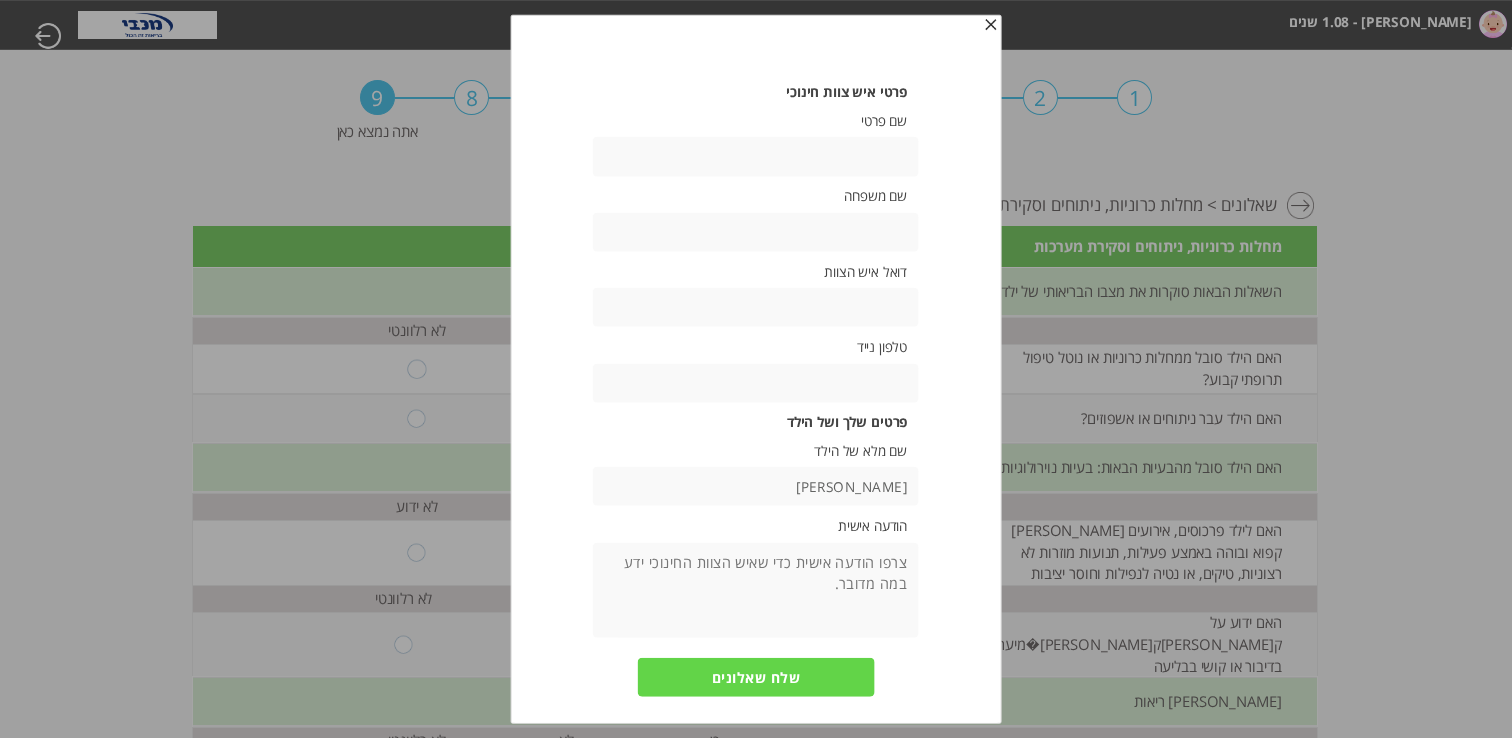 click at bounding box center (756, 156) 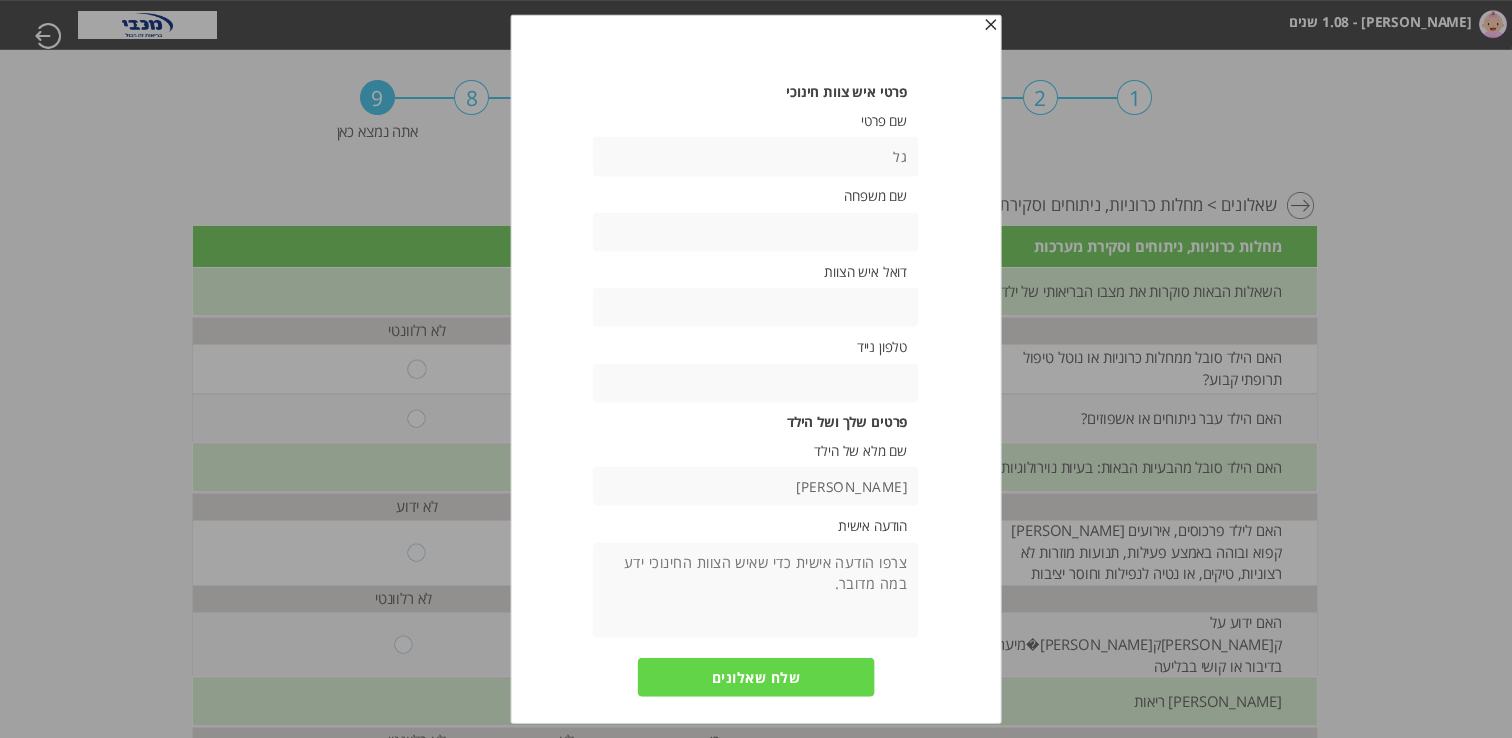 type on "גל" 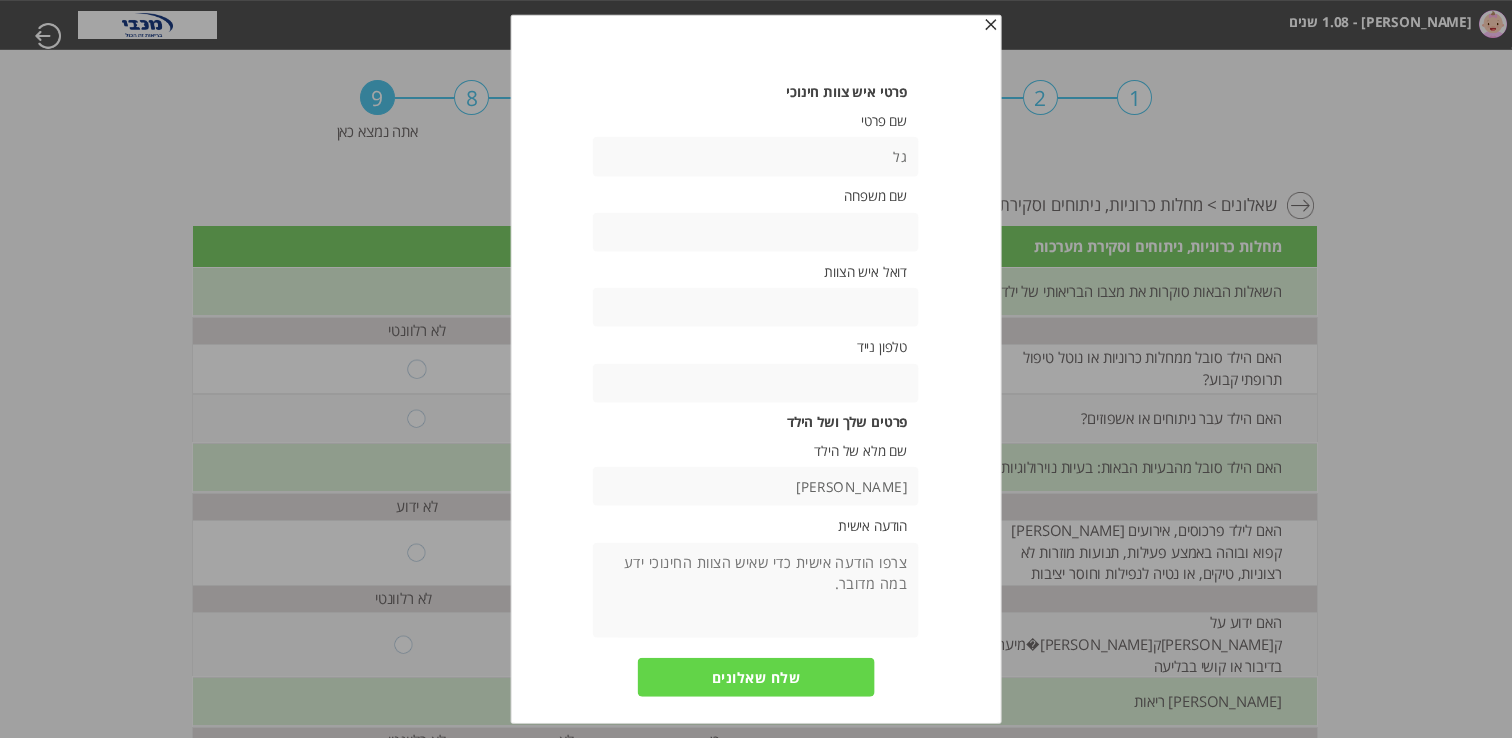 click at bounding box center [756, 232] 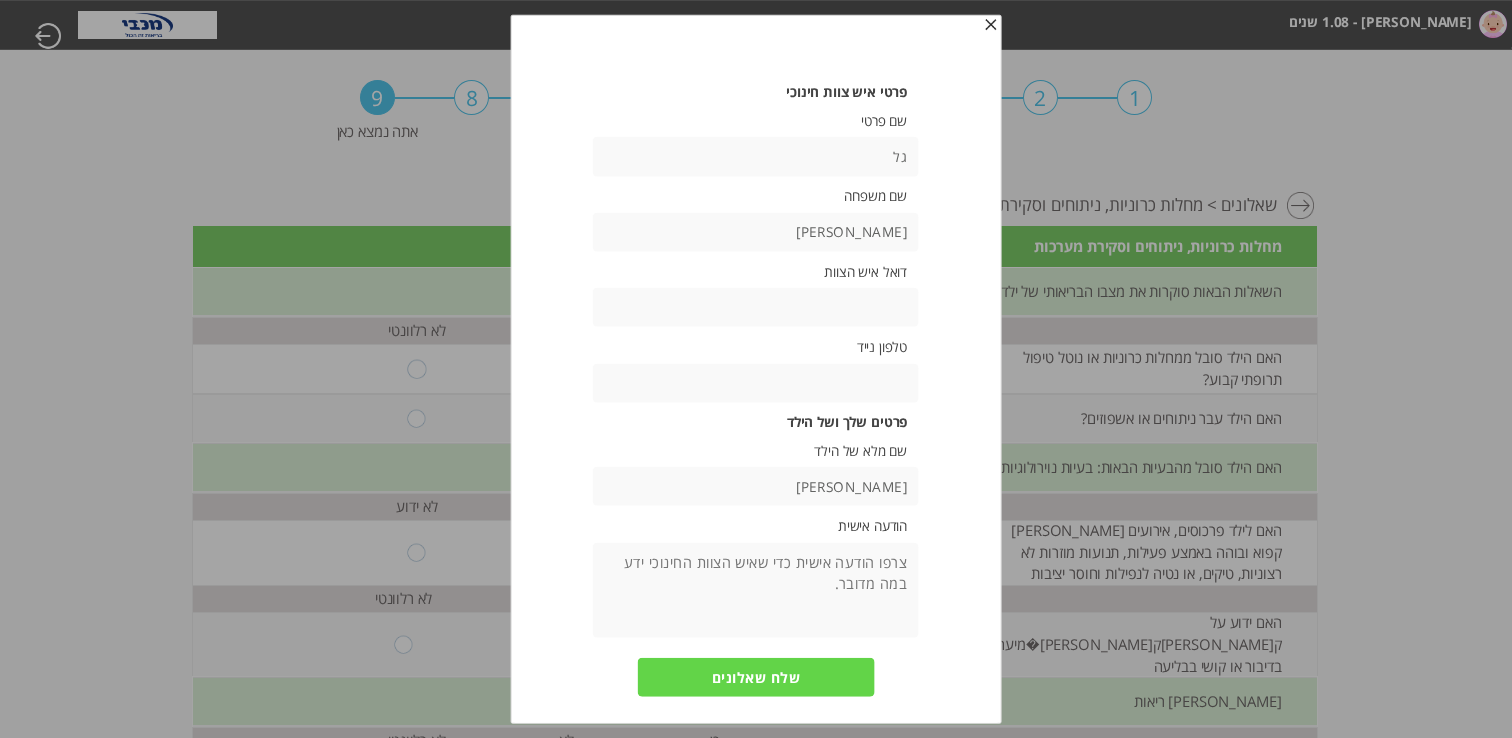 type on "[PERSON_NAME]" 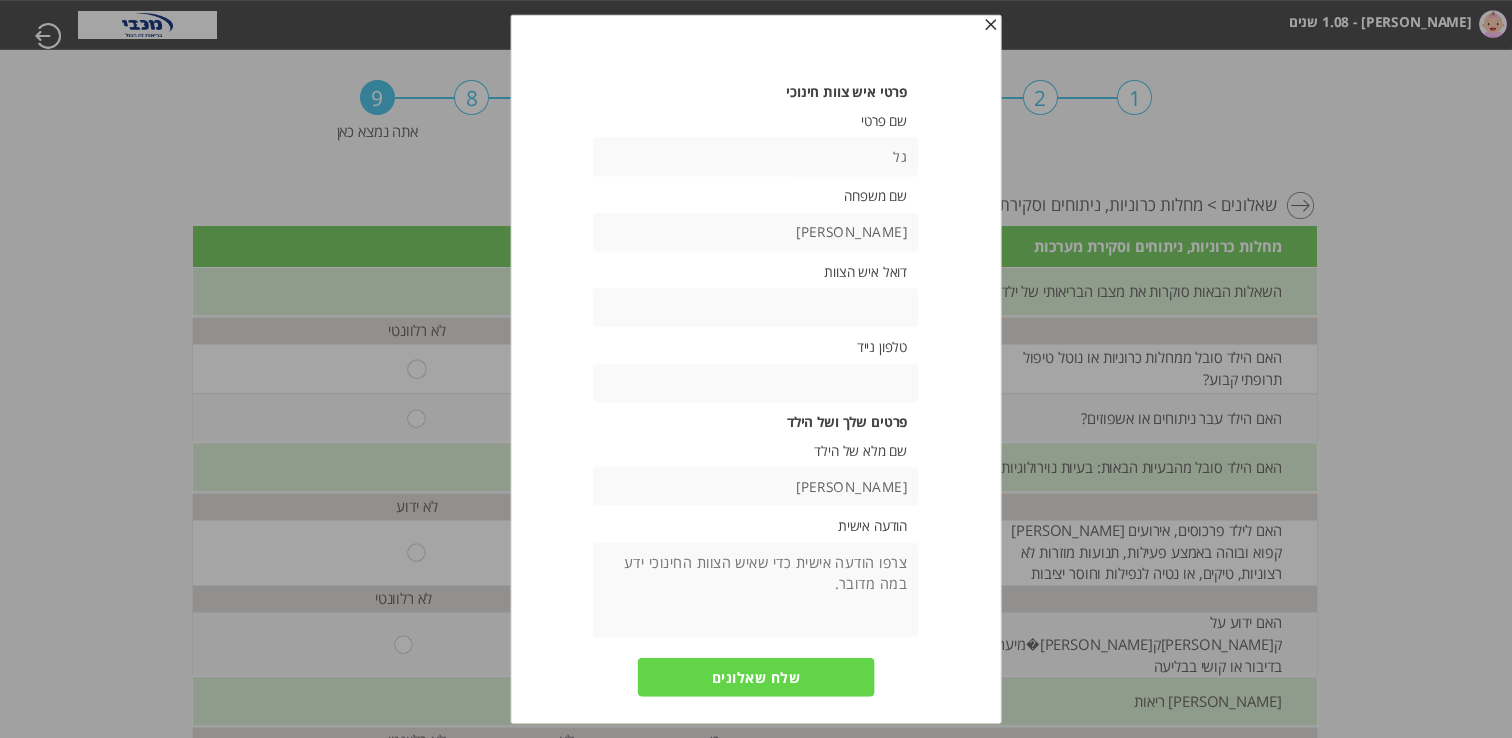click at bounding box center [756, 307] 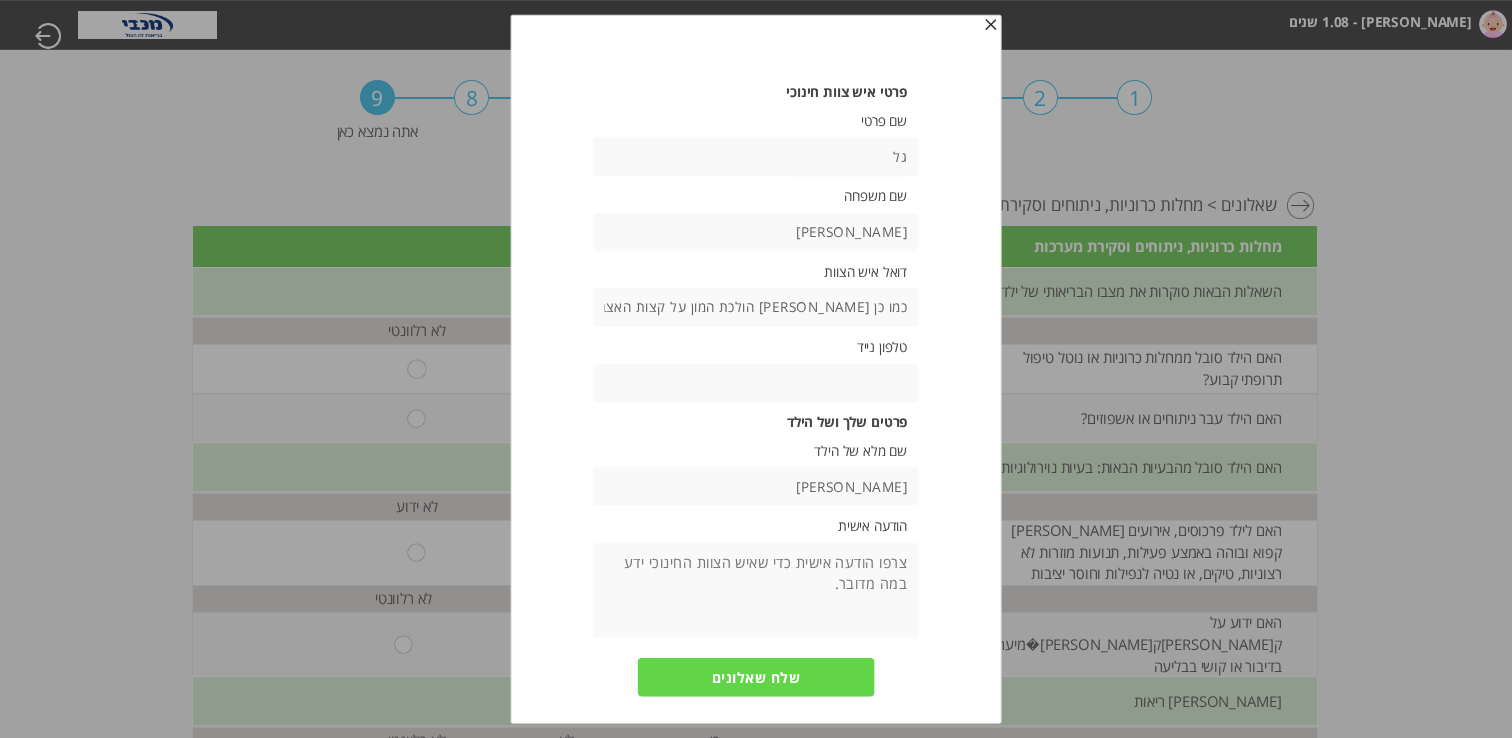 click on "כמו כן [PERSON_NAME] הולכת המון על קצות האצבעות" at bounding box center [756, 307] 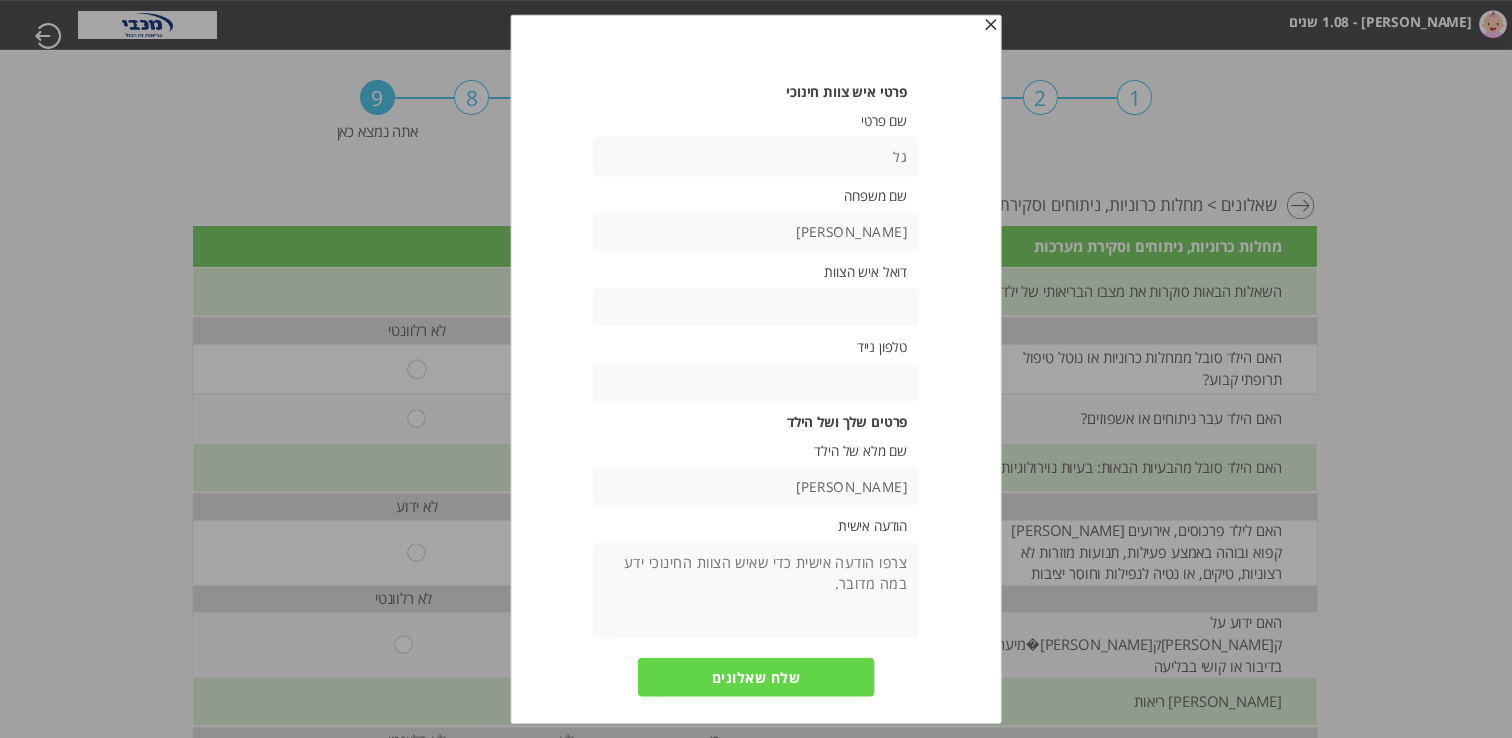 paste on "כמו כן [PERSON_NAME] הולכת המון על קצות האצבעות" 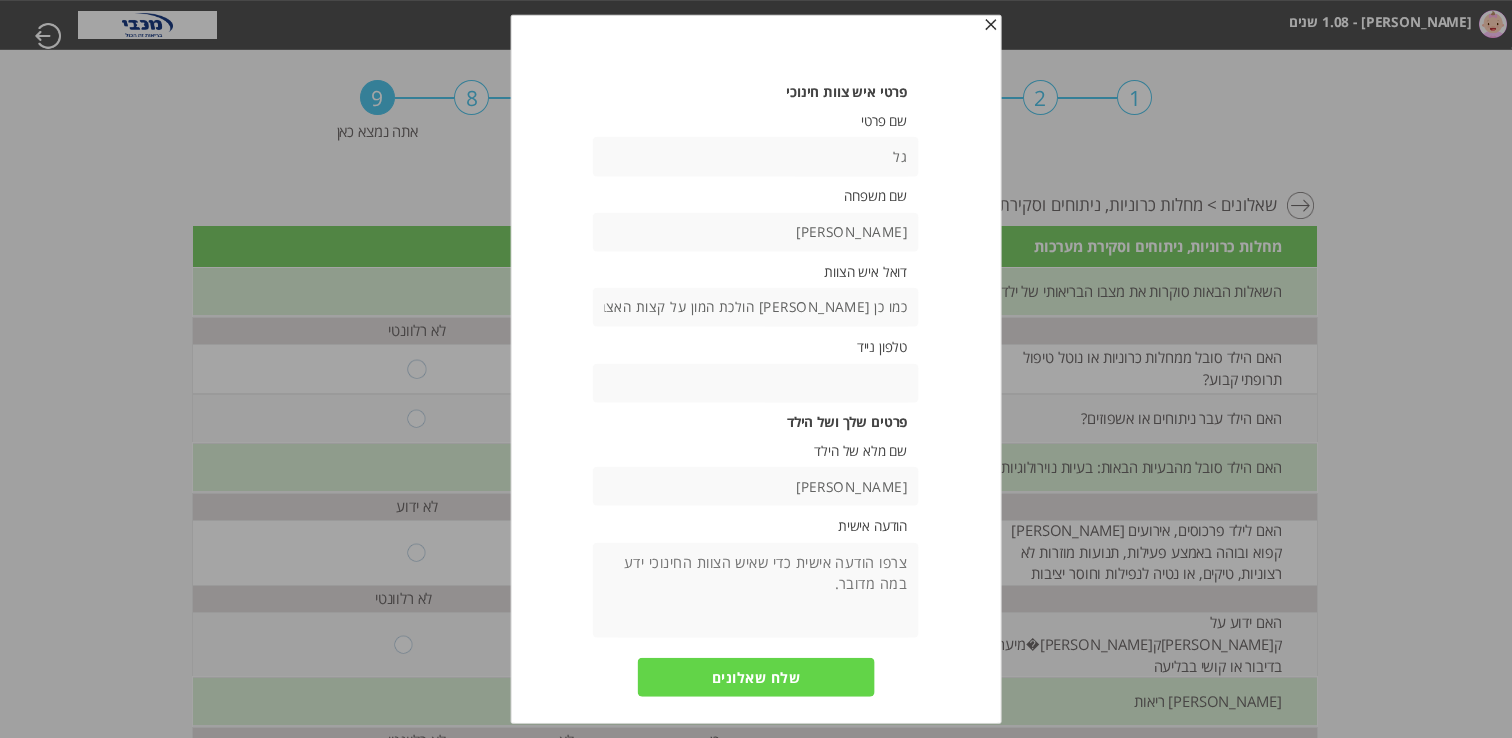 click on "כמו כן [PERSON_NAME] הולכת המון על קצות האצבעות" at bounding box center (756, 307) 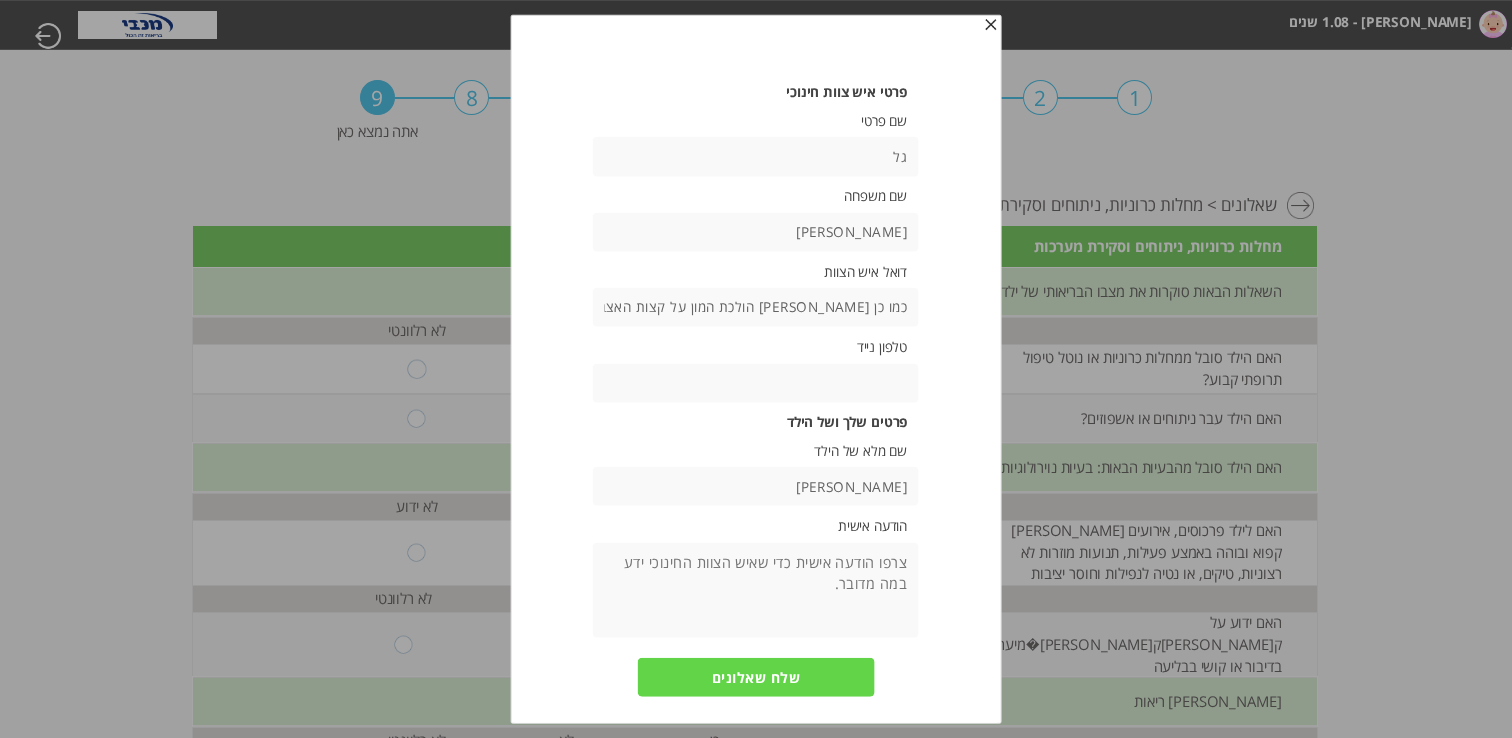 type on "כמו כן [PERSON_NAME] הולכת המון על קצות האצבעות" 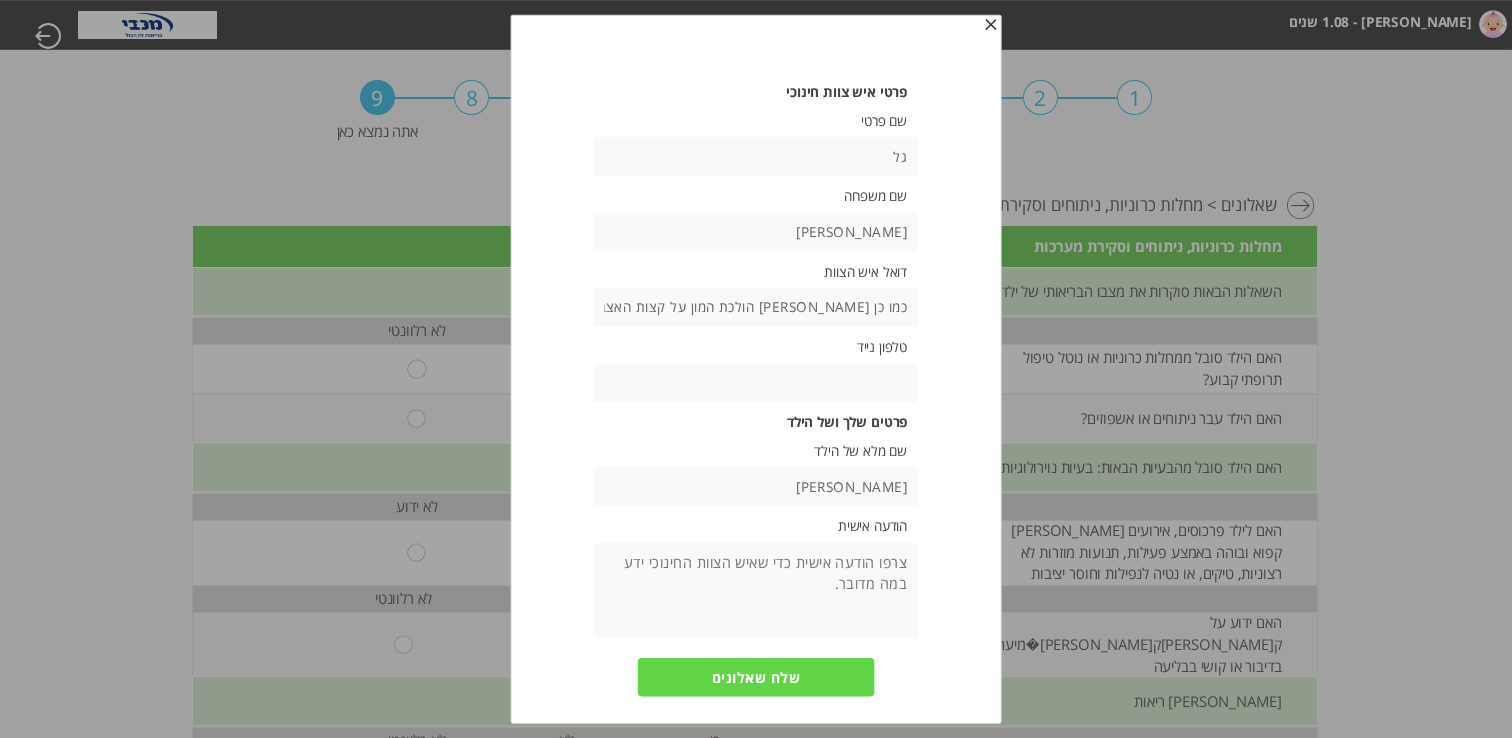 click at bounding box center [756, 382] 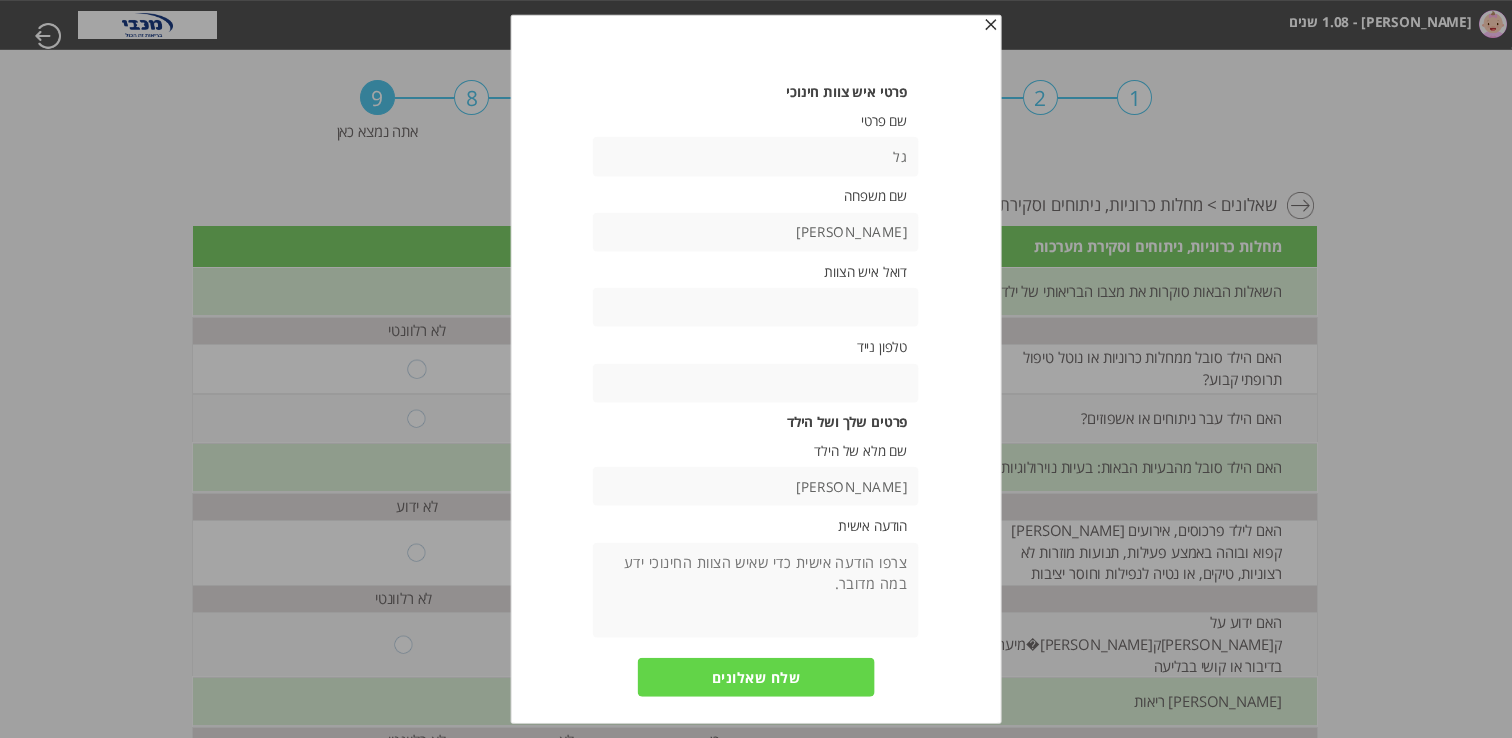 type on "כמו כן [PERSON_NAME] הולכת המון על קצות האצבעות" 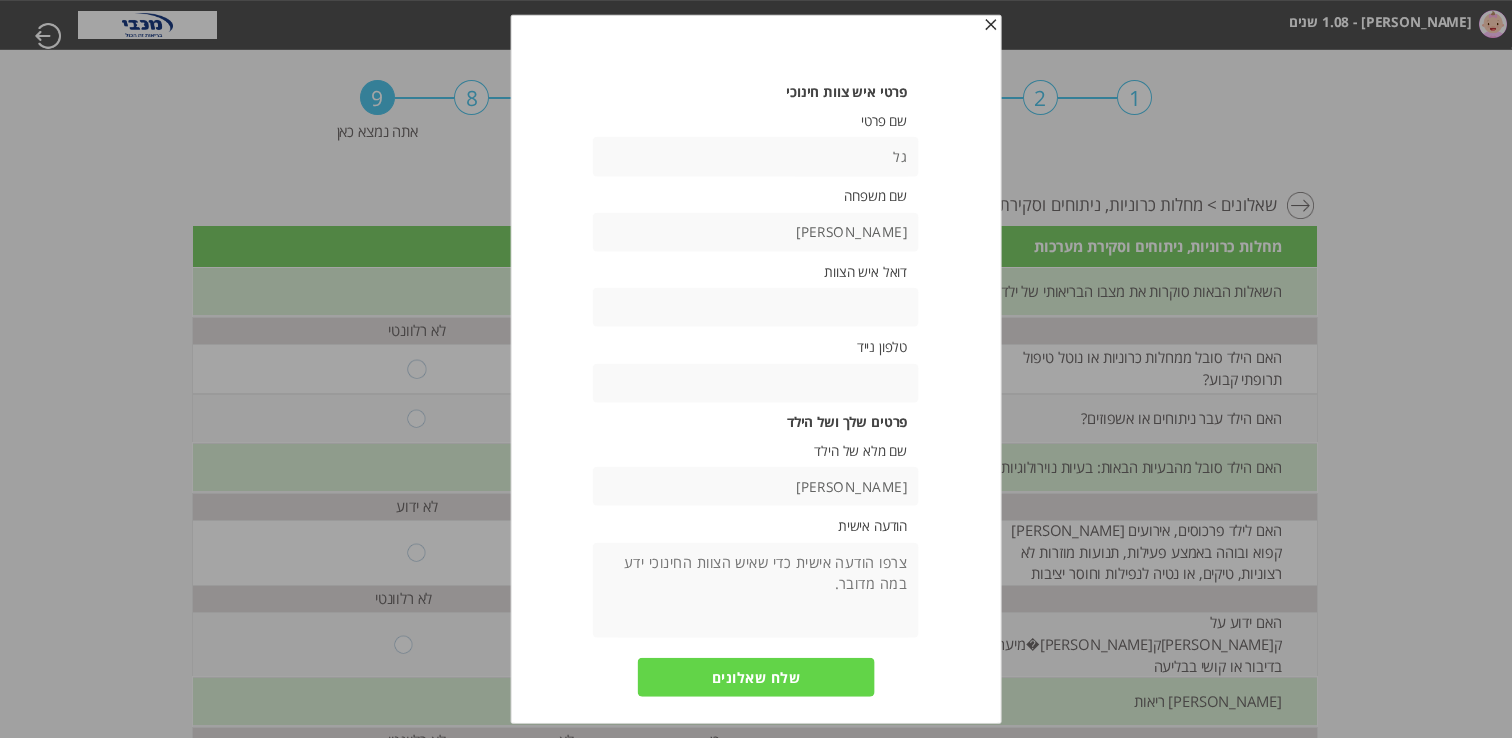 click at bounding box center (756, 307) 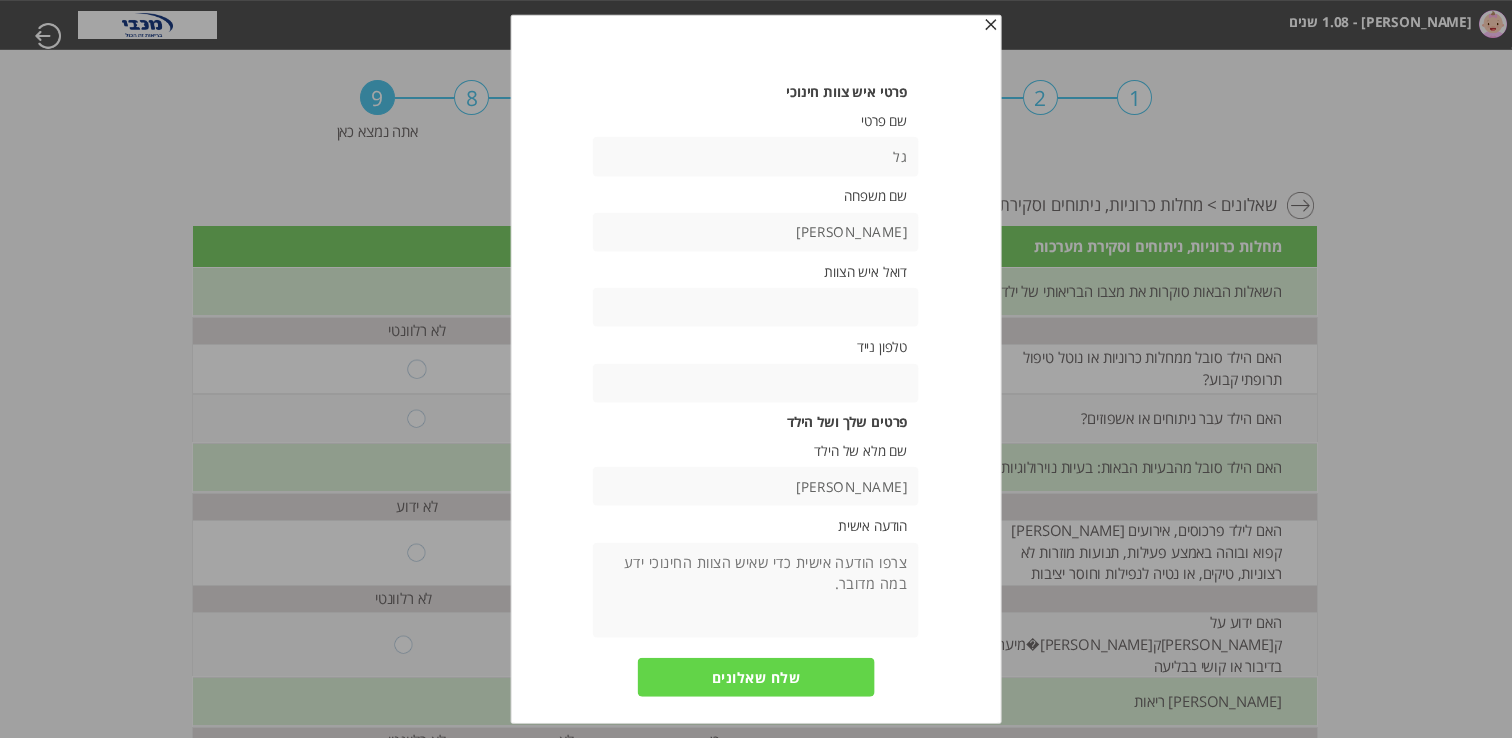 paste on "[EMAIL_ADDRESS][DOMAIN_NAME]" 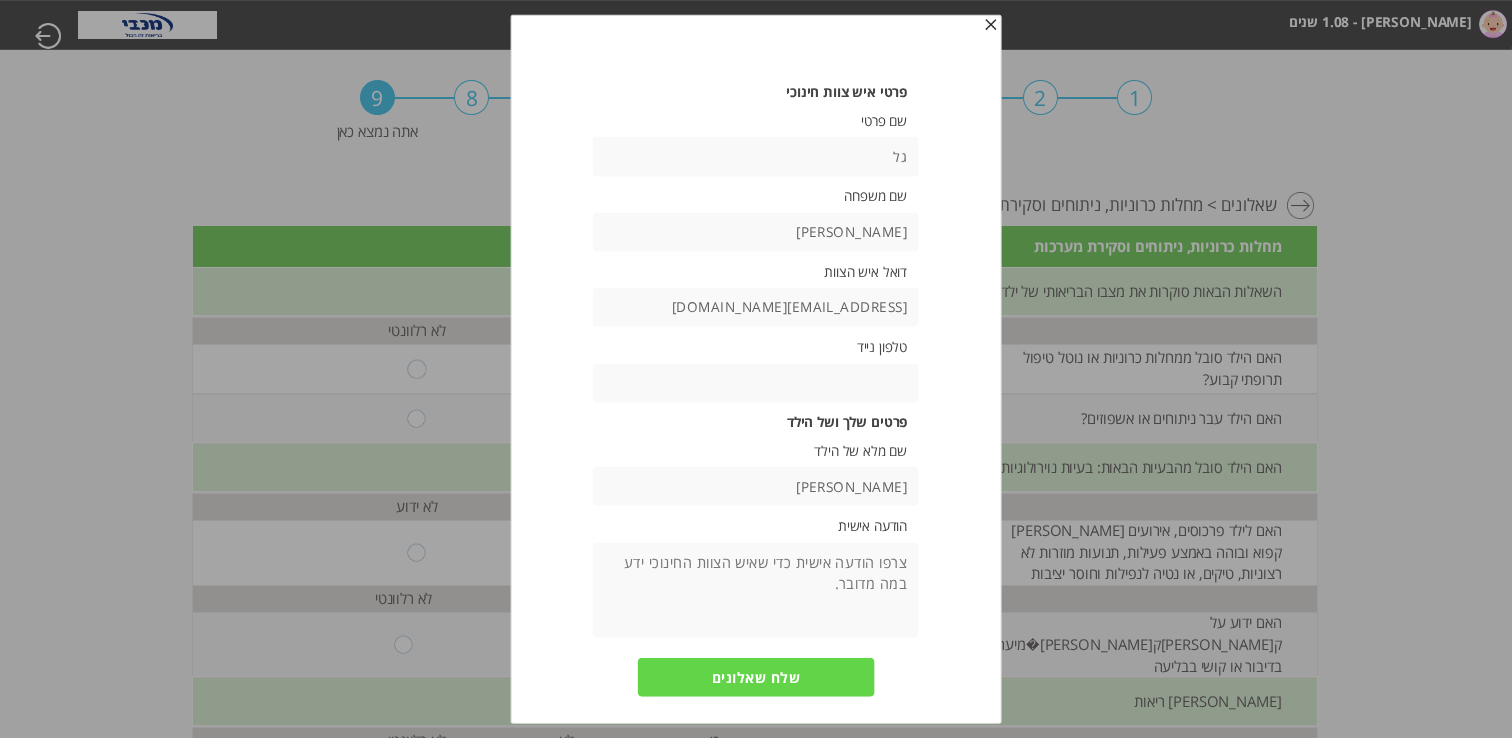 type on "[EMAIL_ADDRESS][DOMAIN_NAME]" 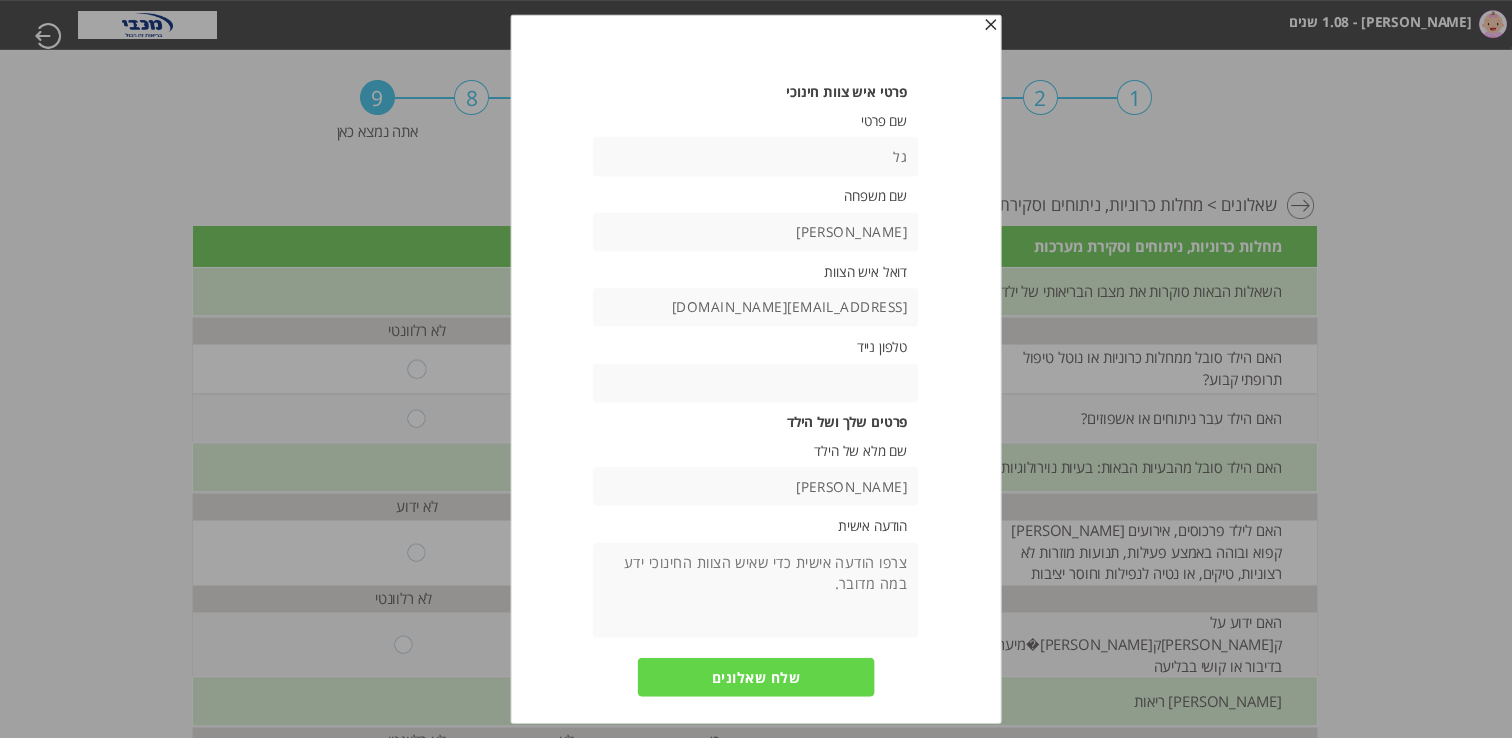 paste on "[PHONE_NUMBER]" 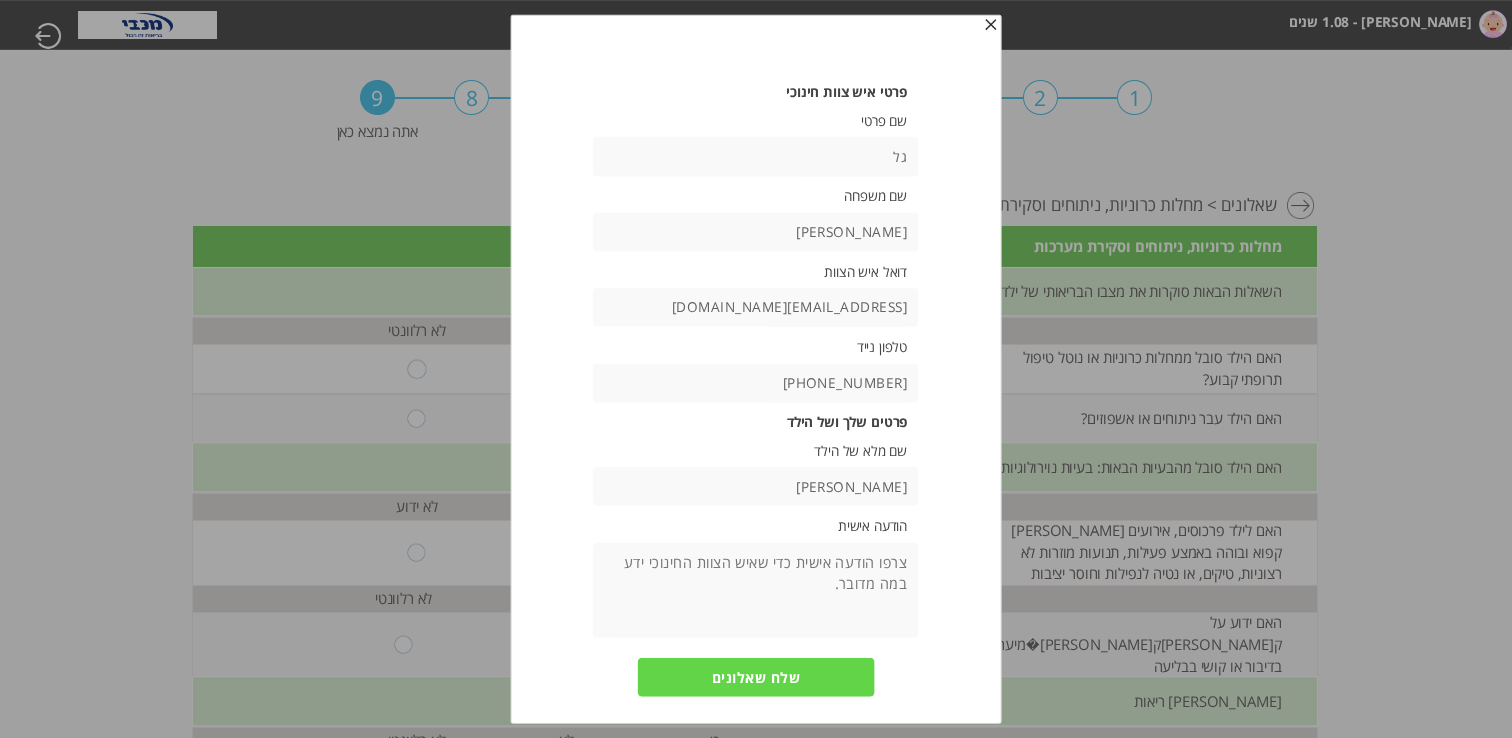drag, startPoint x: 868, startPoint y: 381, endPoint x: 934, endPoint y: 378, distance: 66.068146 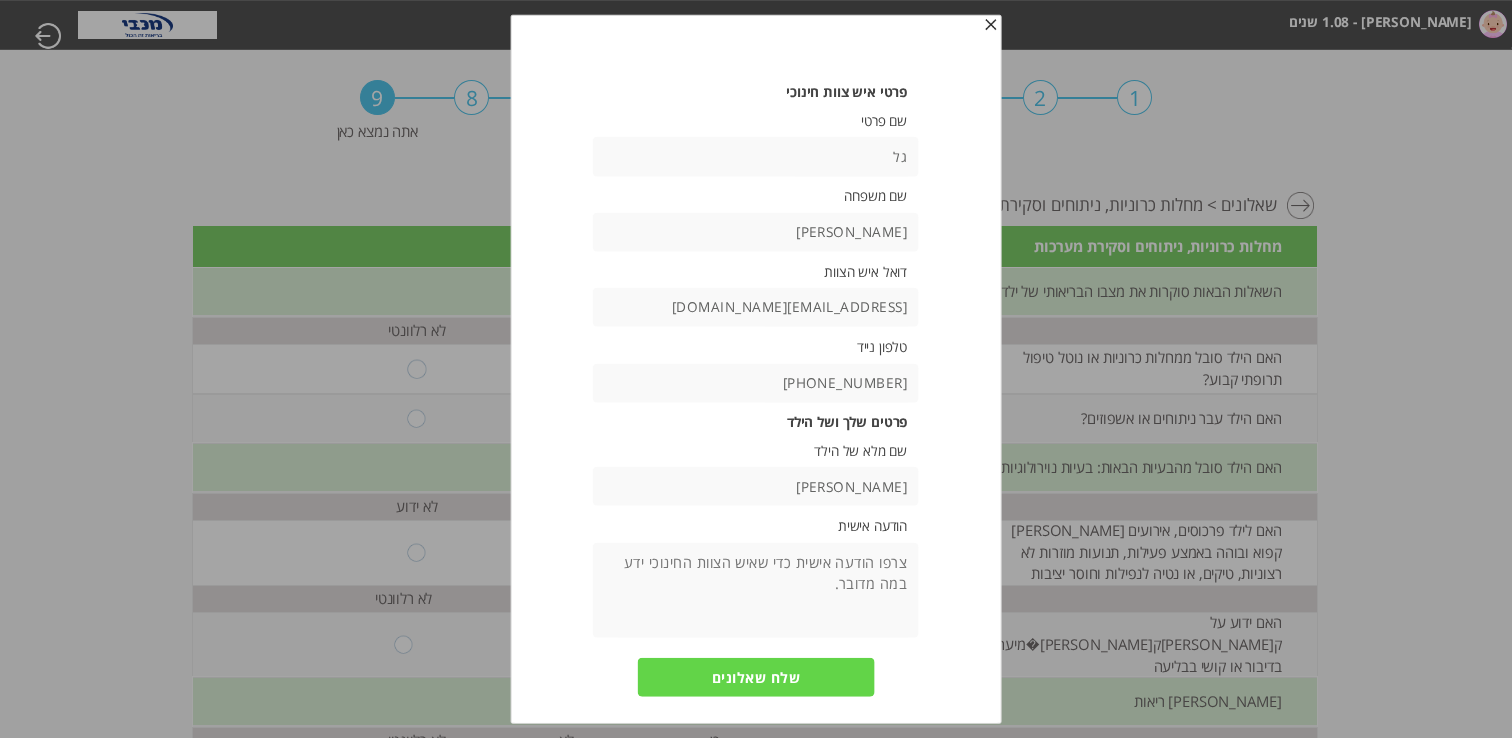 click on "[PHONE_NUMBER]" at bounding box center (756, 382) 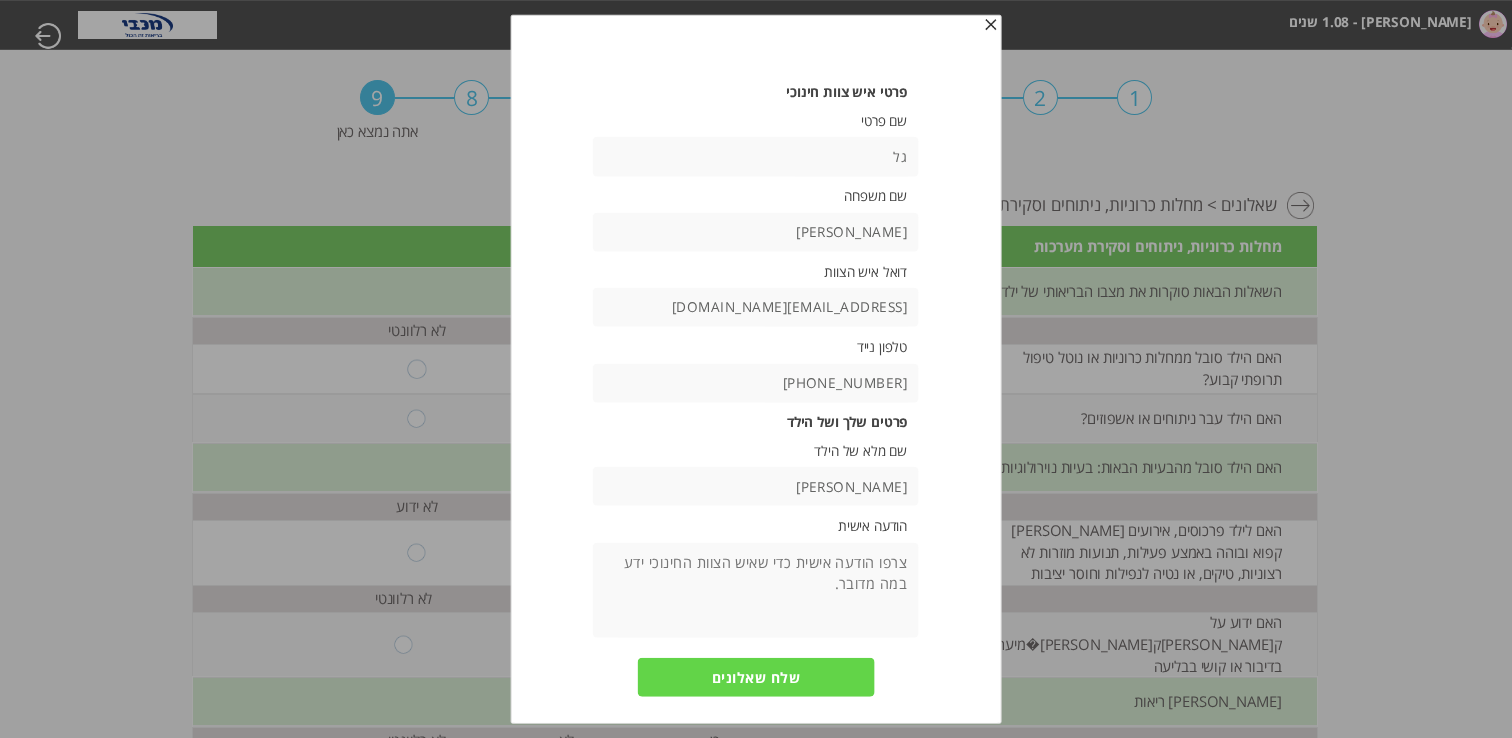 drag, startPoint x: 899, startPoint y: 382, endPoint x: 912, endPoint y: 383, distance: 13.038404 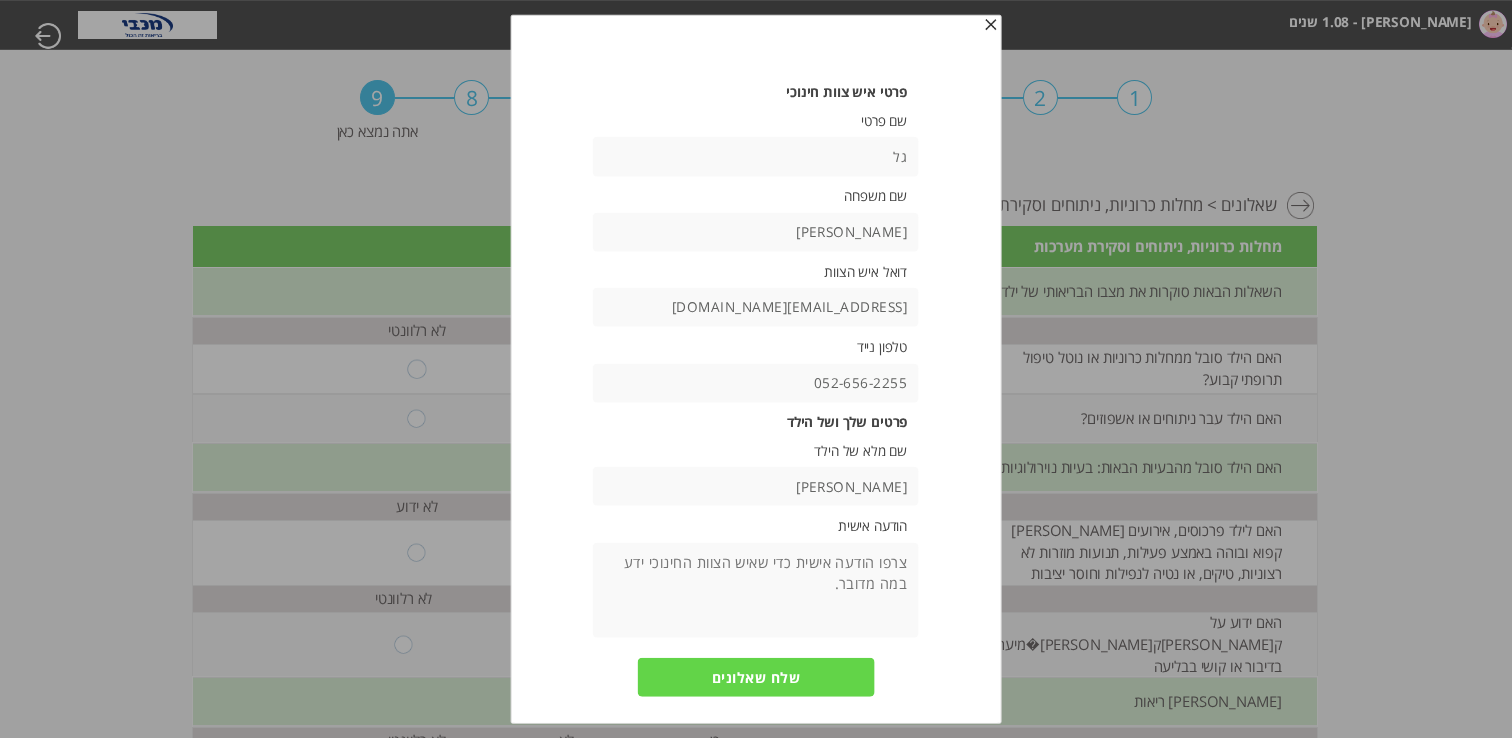 type on "052-656-2255" 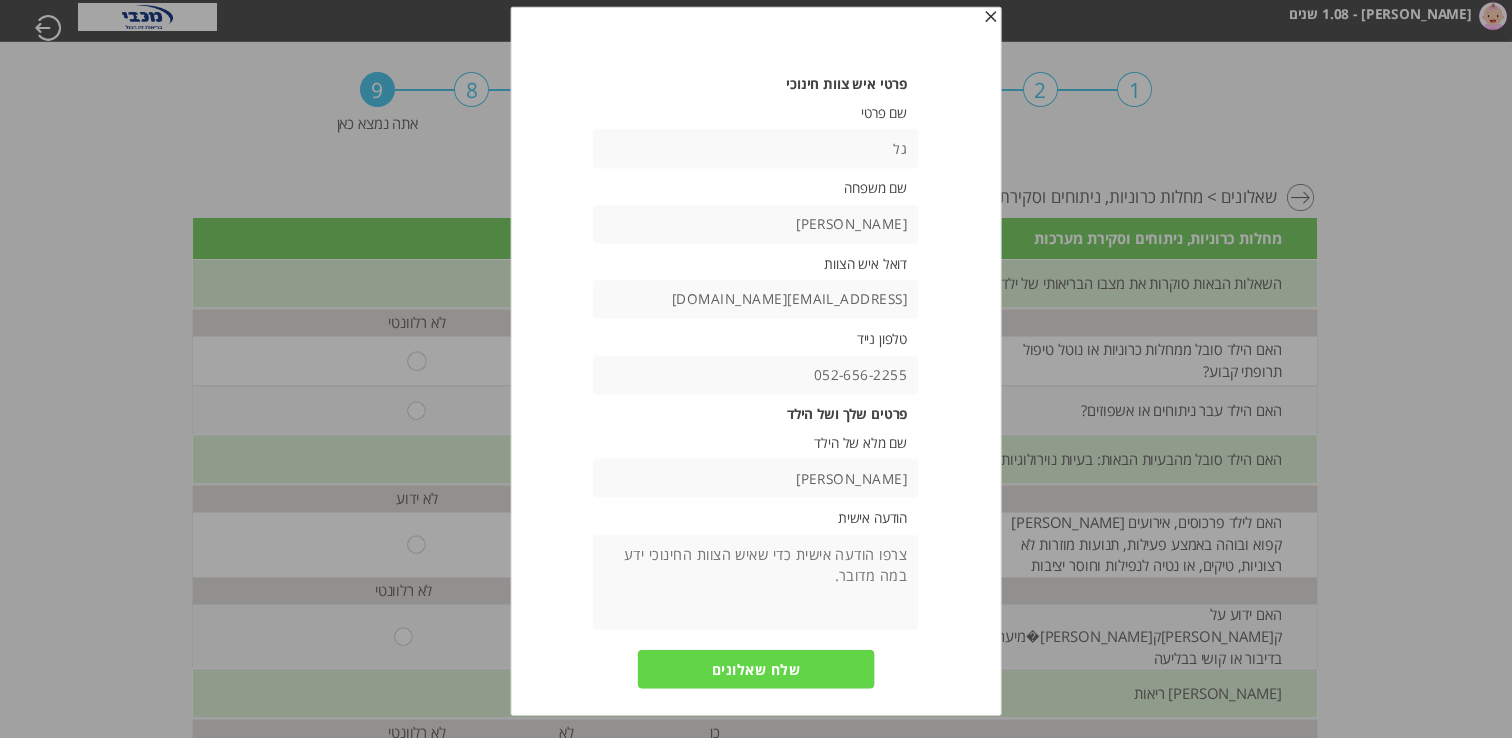 scroll, scrollTop: 5, scrollLeft: 0, axis: vertical 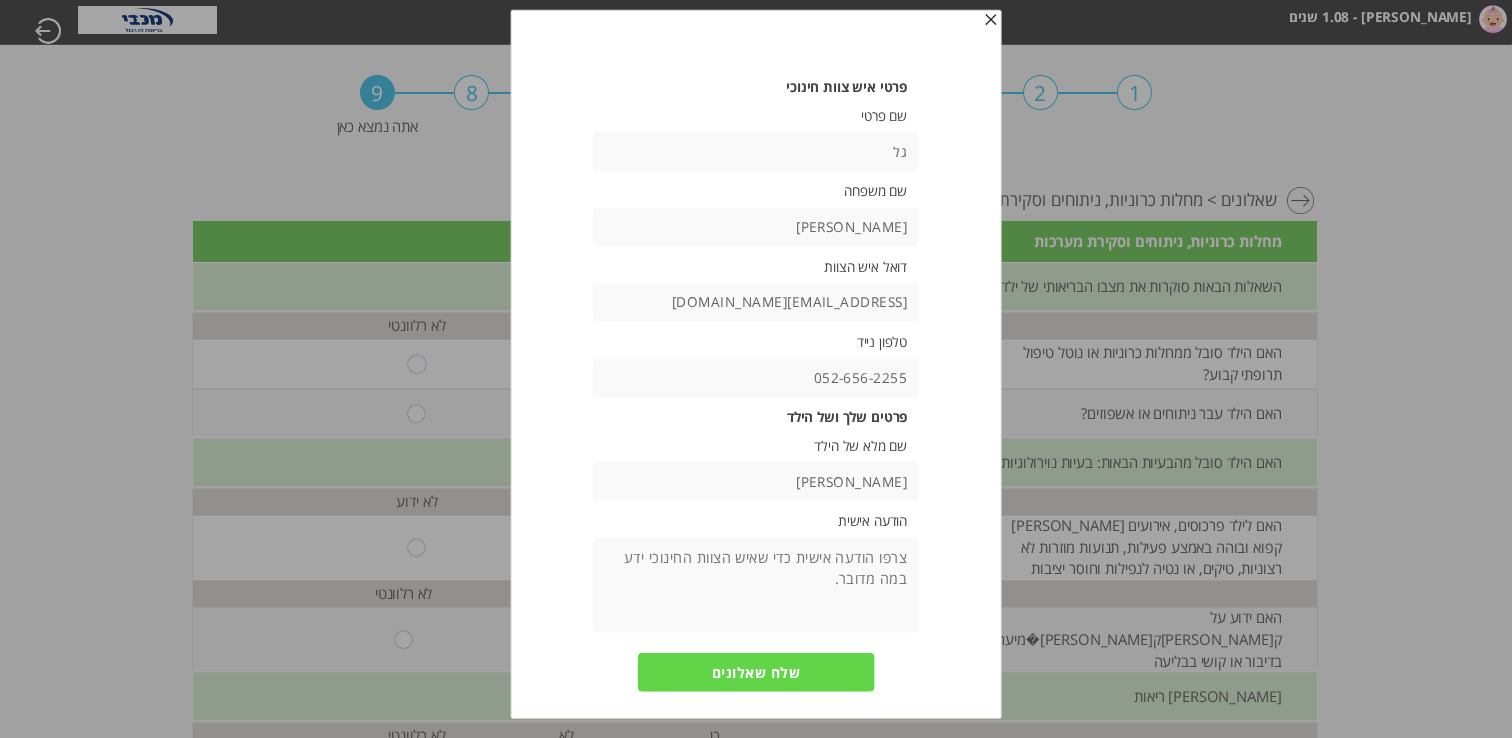 click on "שלח שאלונים" at bounding box center [756, 672] 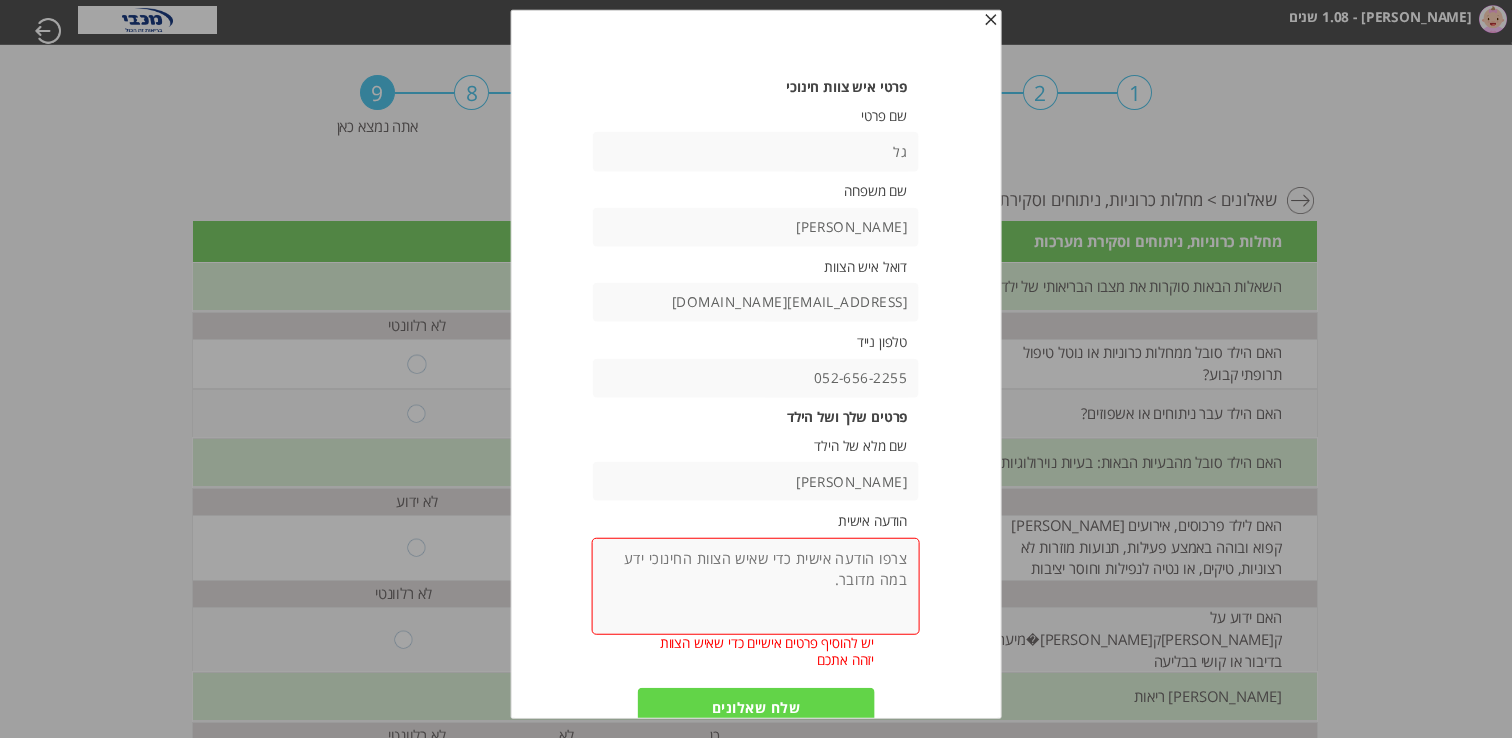 click at bounding box center [756, 586] 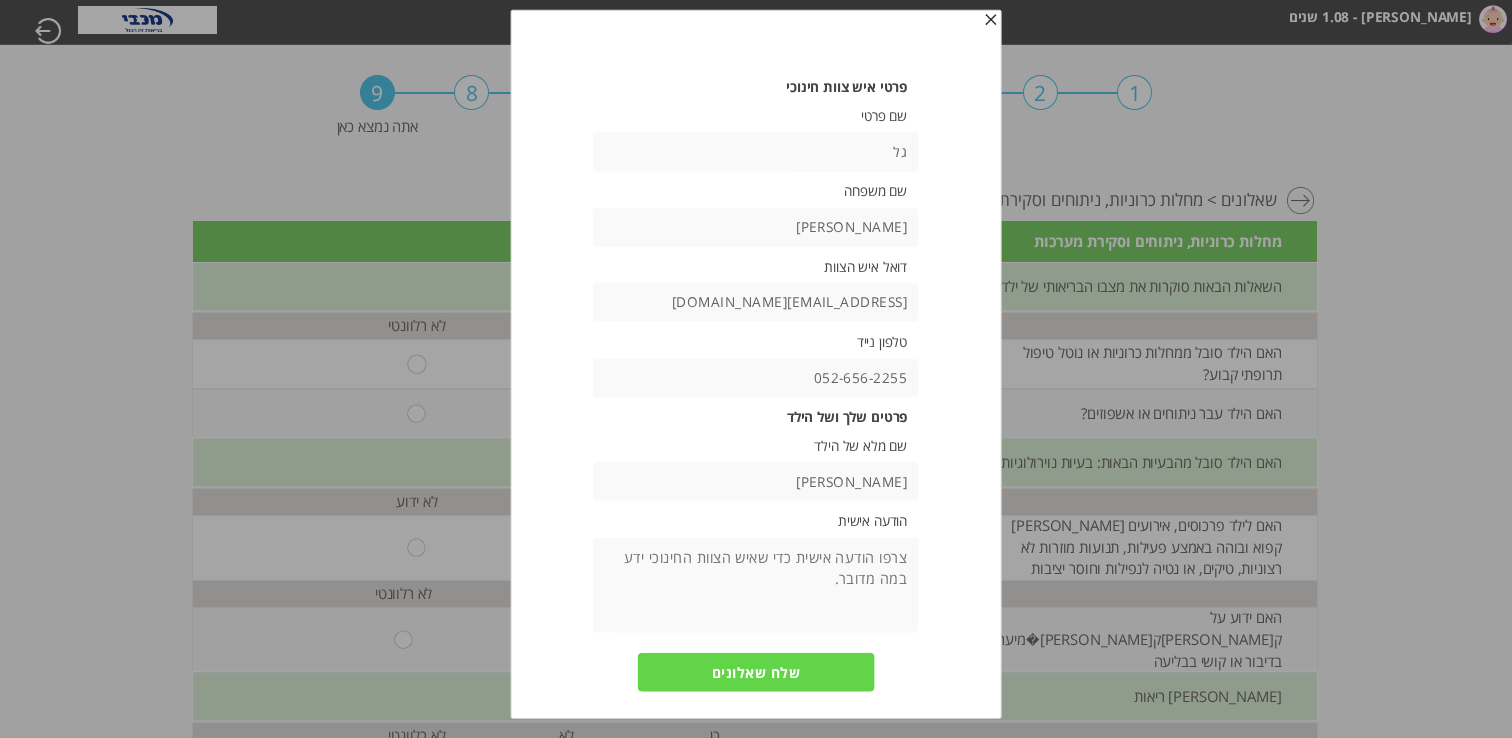 click on "שלח שאלונים" at bounding box center [756, 672] 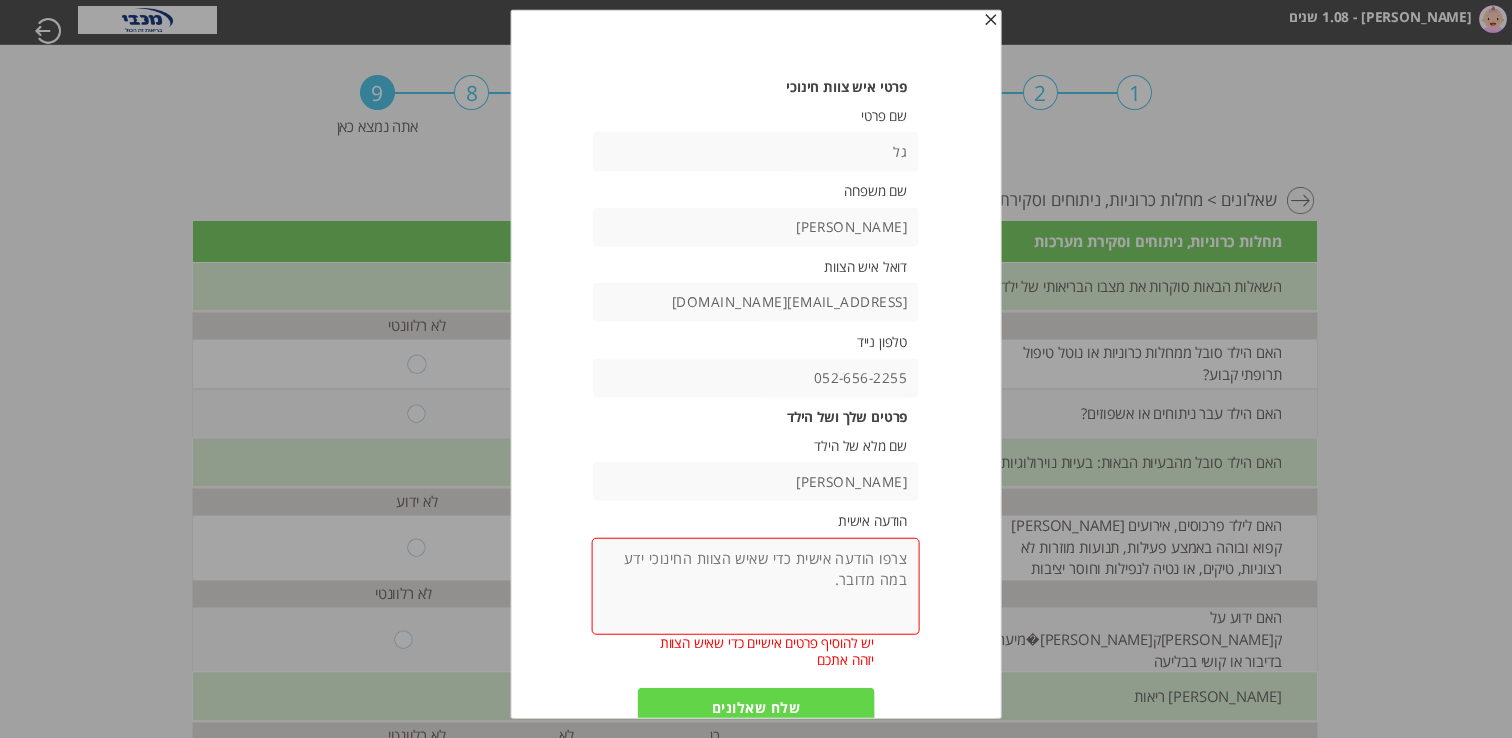 click at bounding box center (756, 586) 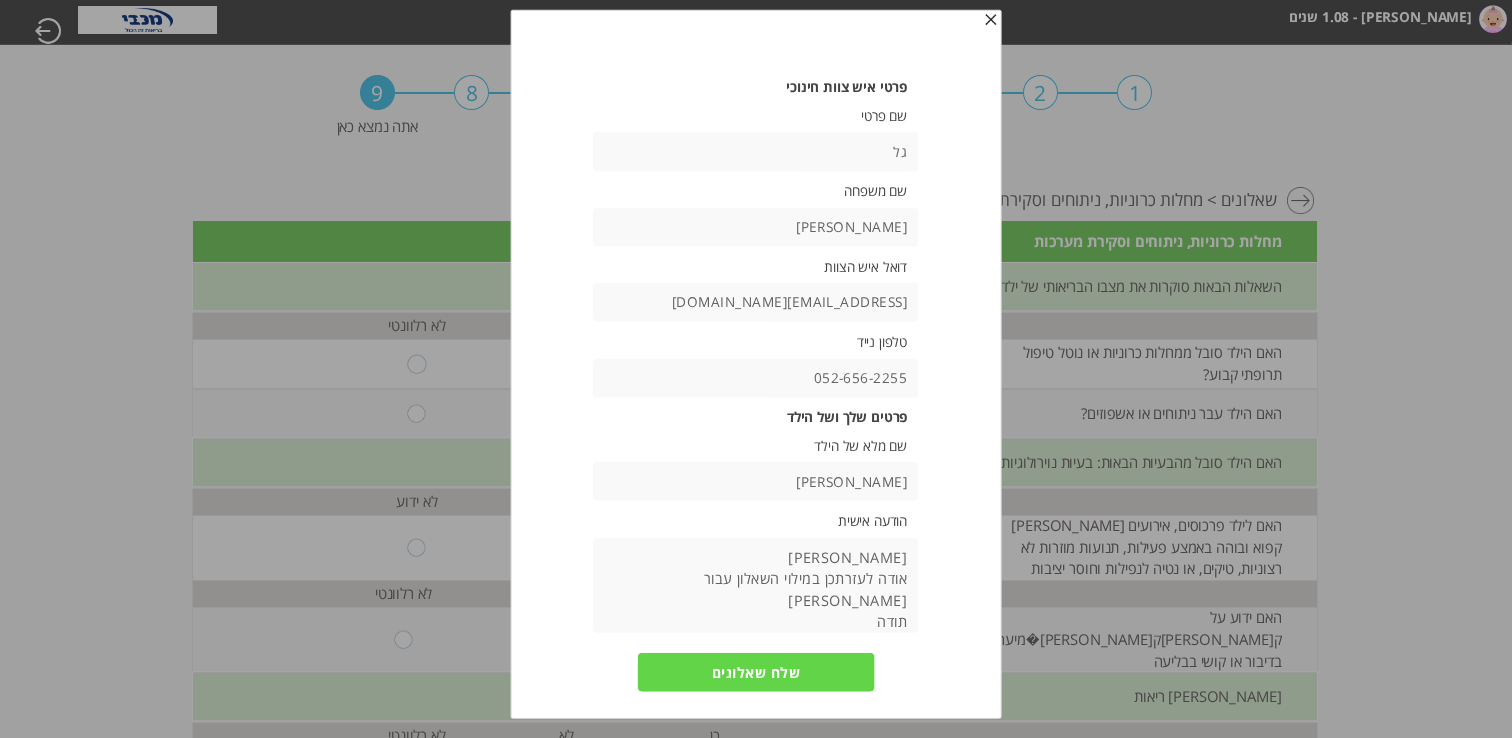 type on "[PERSON_NAME]
אודה לעזרתכן במילוי השאלון עבור [PERSON_NAME]
תודה
[PERSON_NAME]" 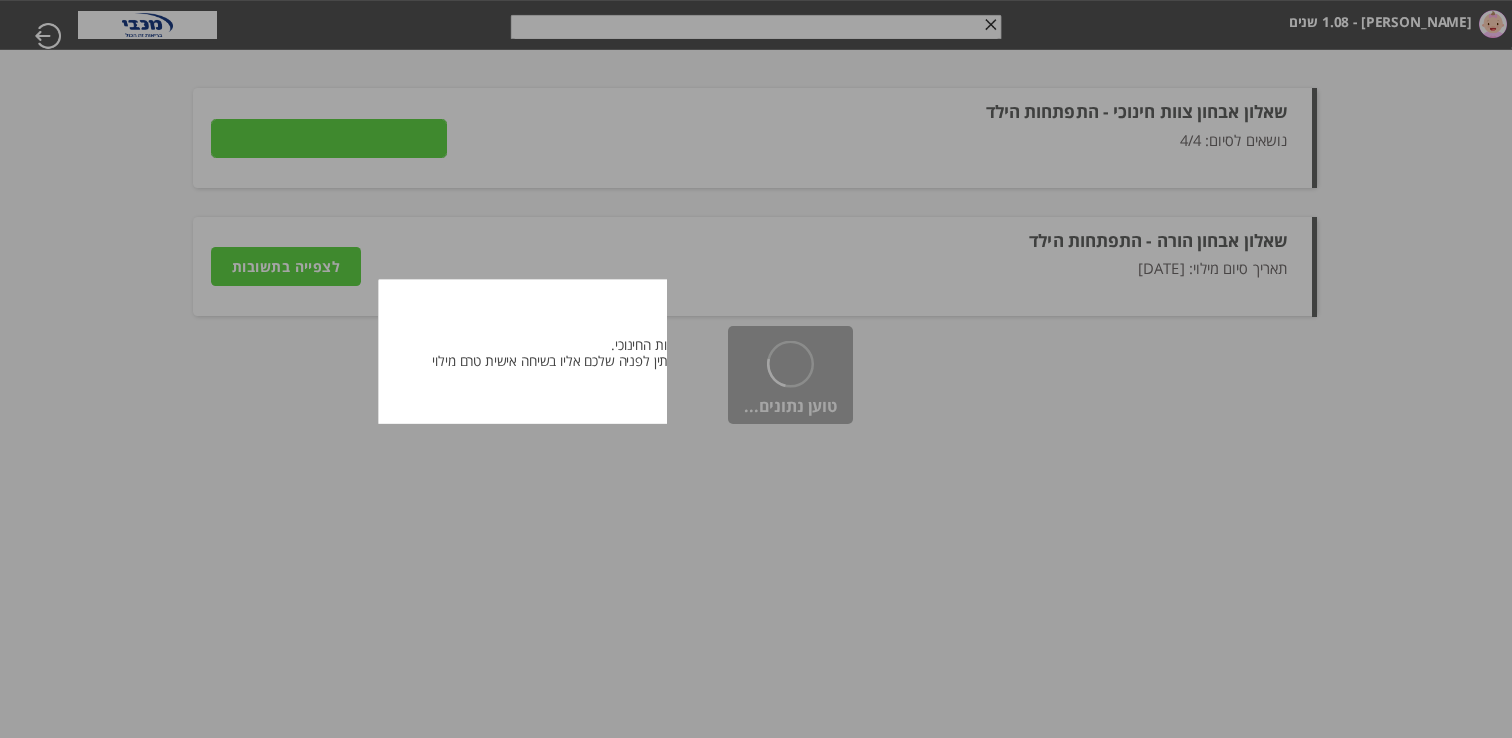 type on "פרטים" 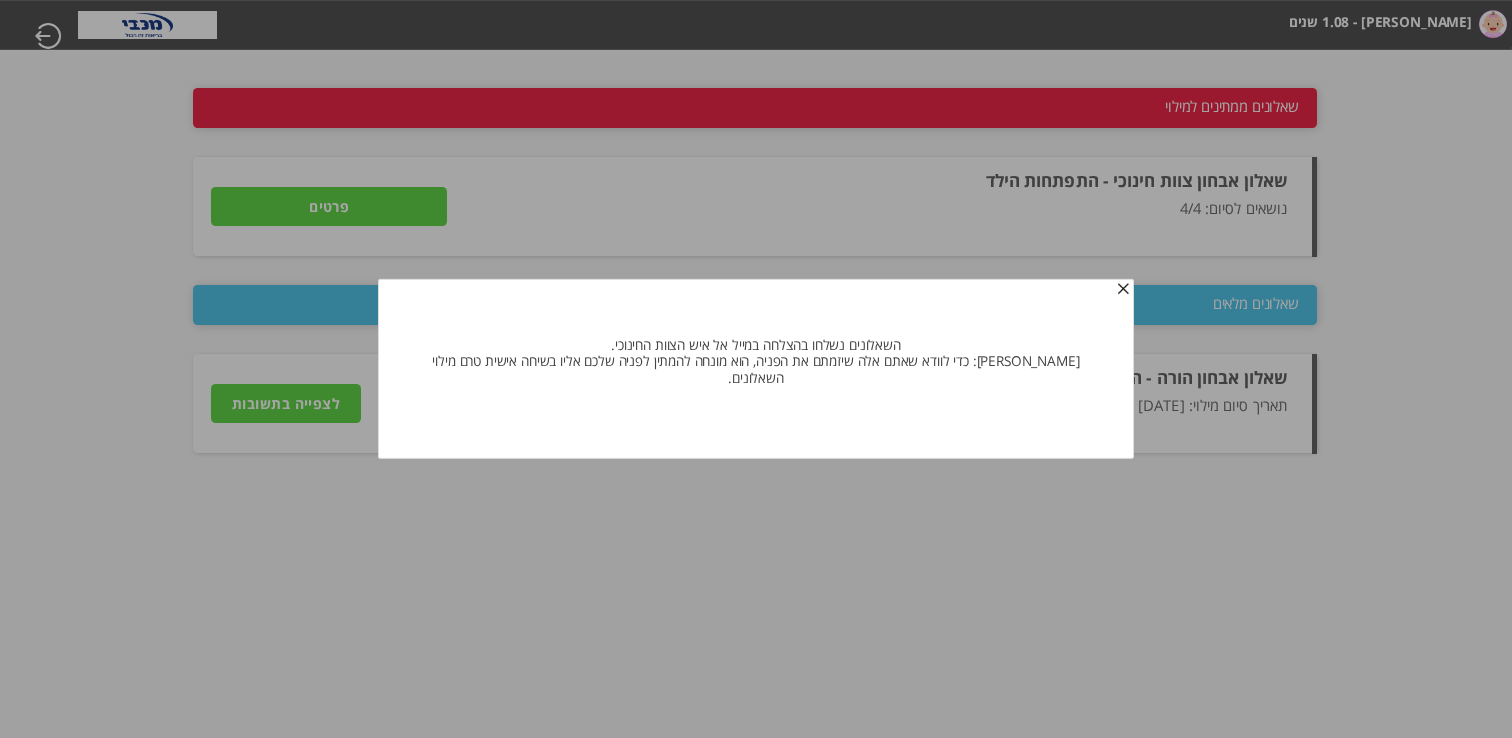 click at bounding box center [1123, 290] 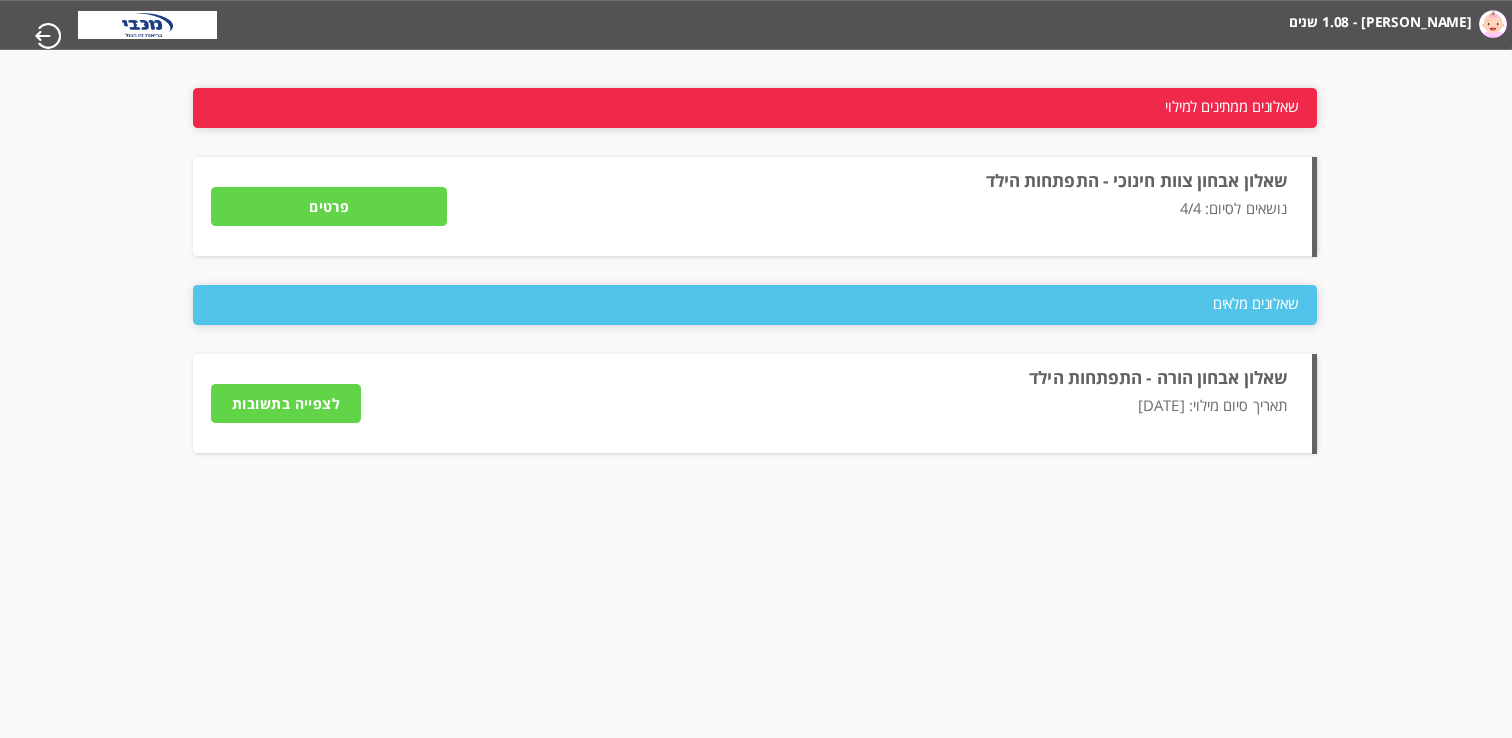 click on "פרטים" at bounding box center (329, 206) 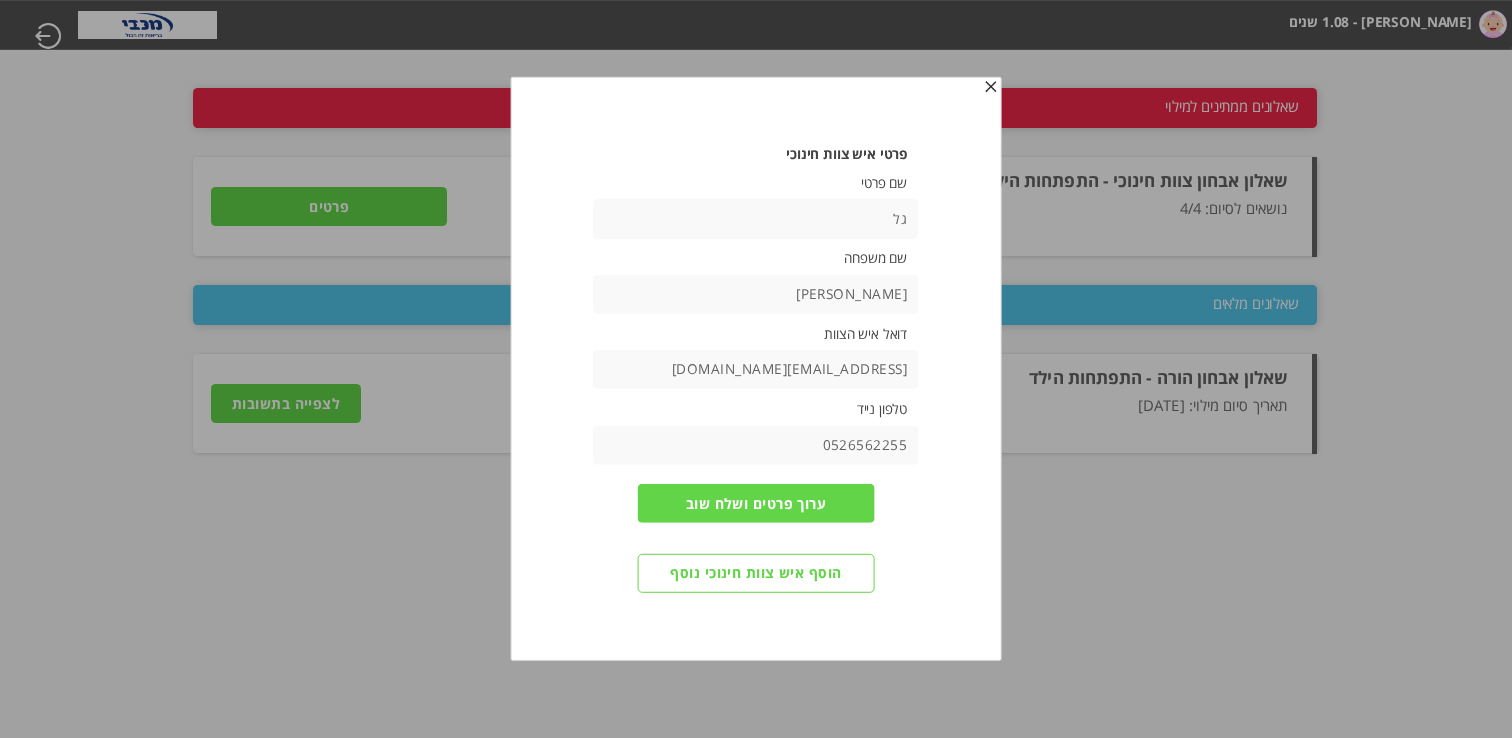 click on "הוסף איש צוות חינוכי נוסף" at bounding box center (756, 573) 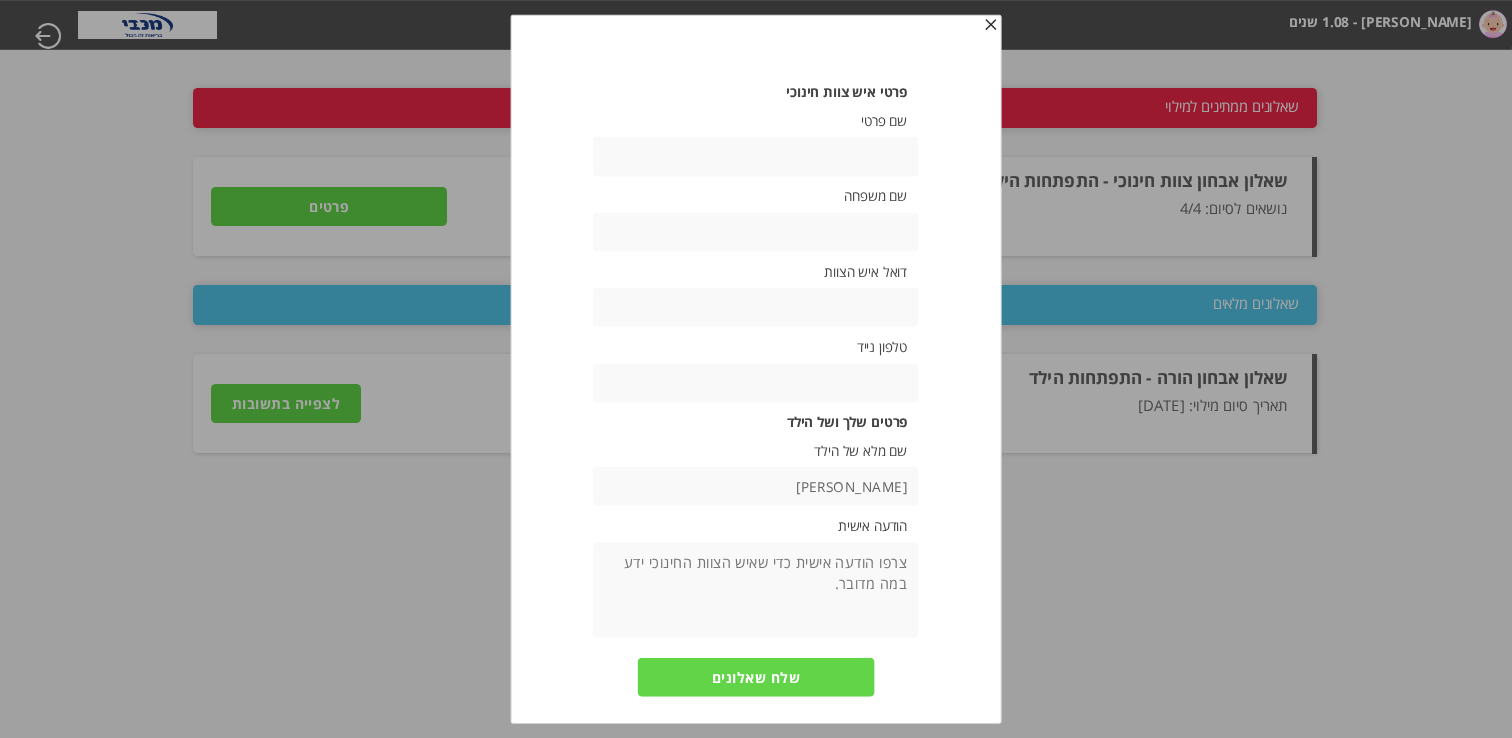 click at bounding box center (756, 156) 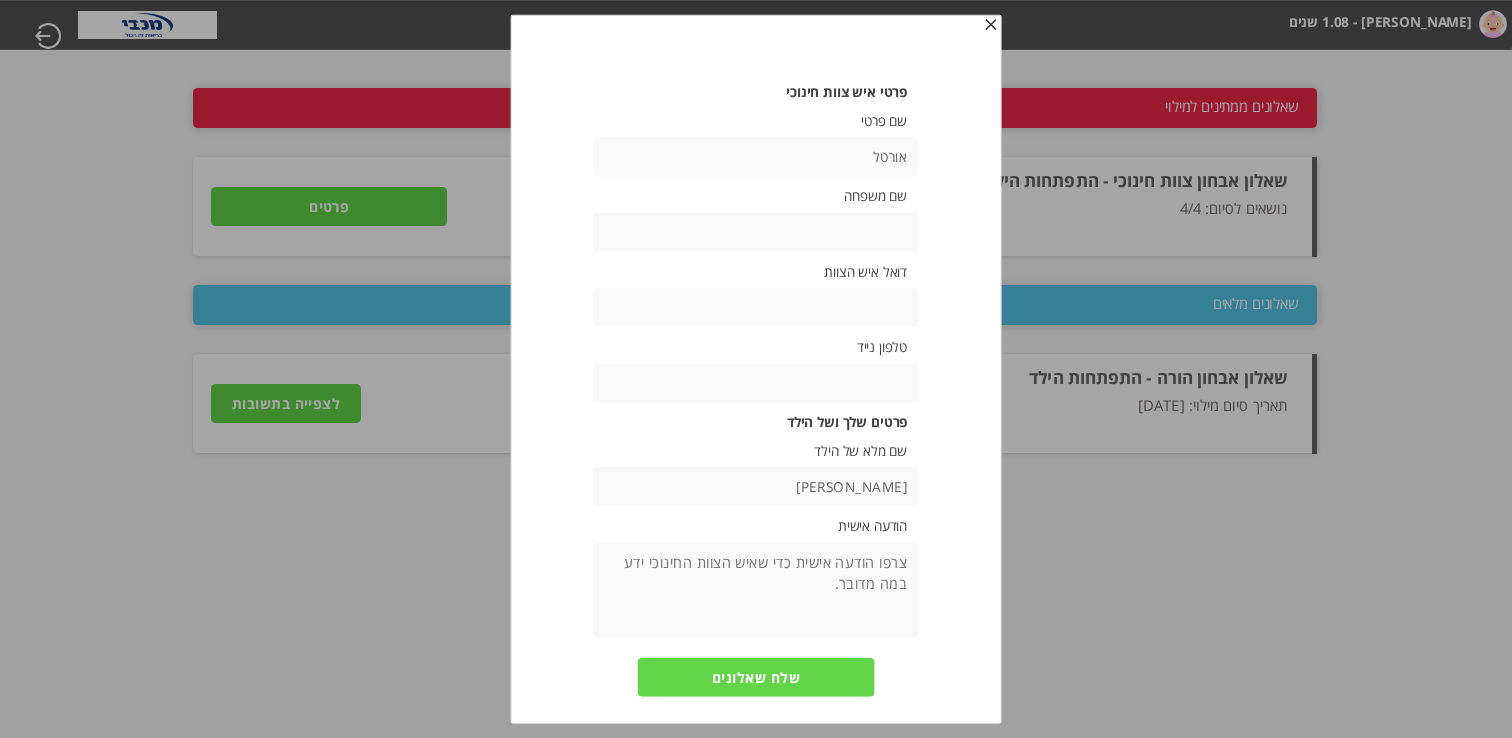 type on "אורטל" 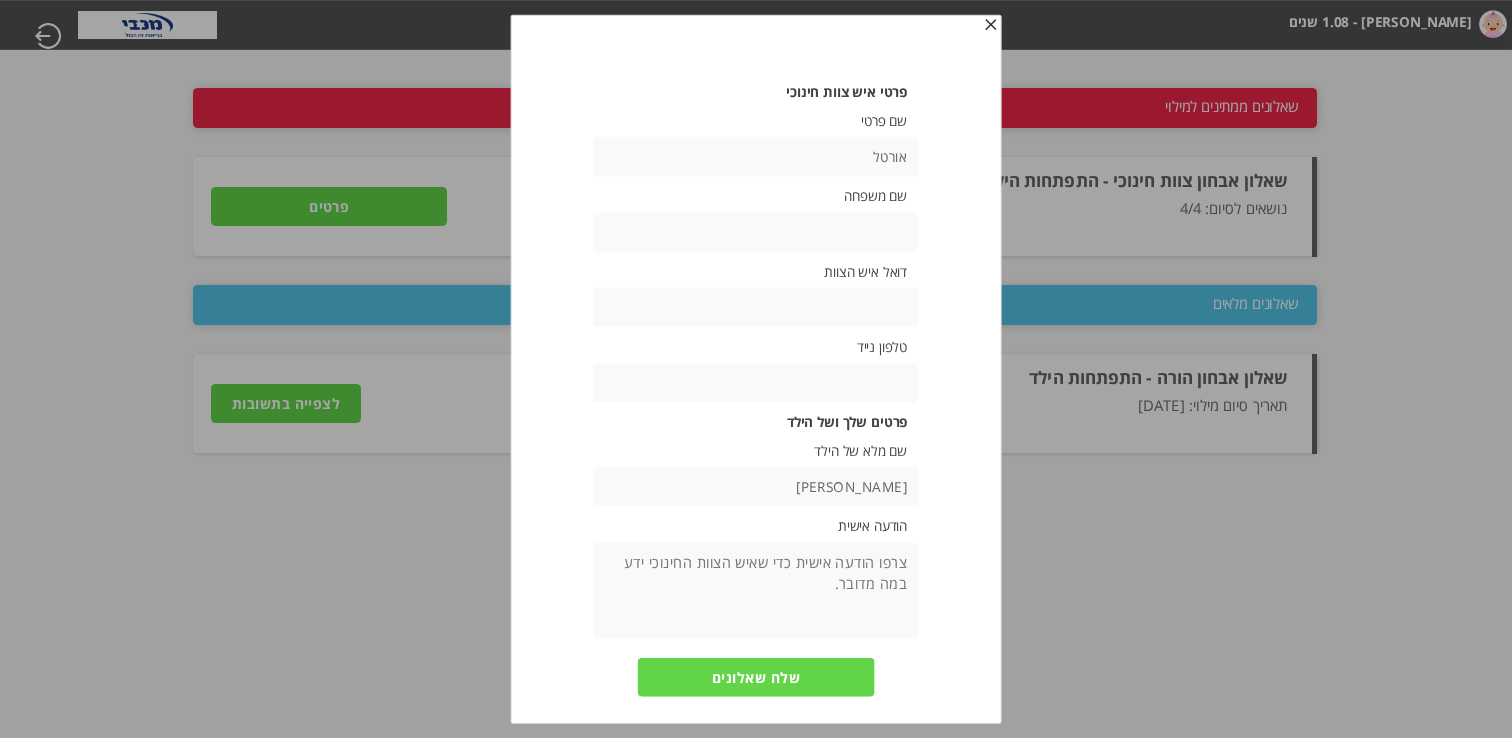 click at bounding box center [756, 382] 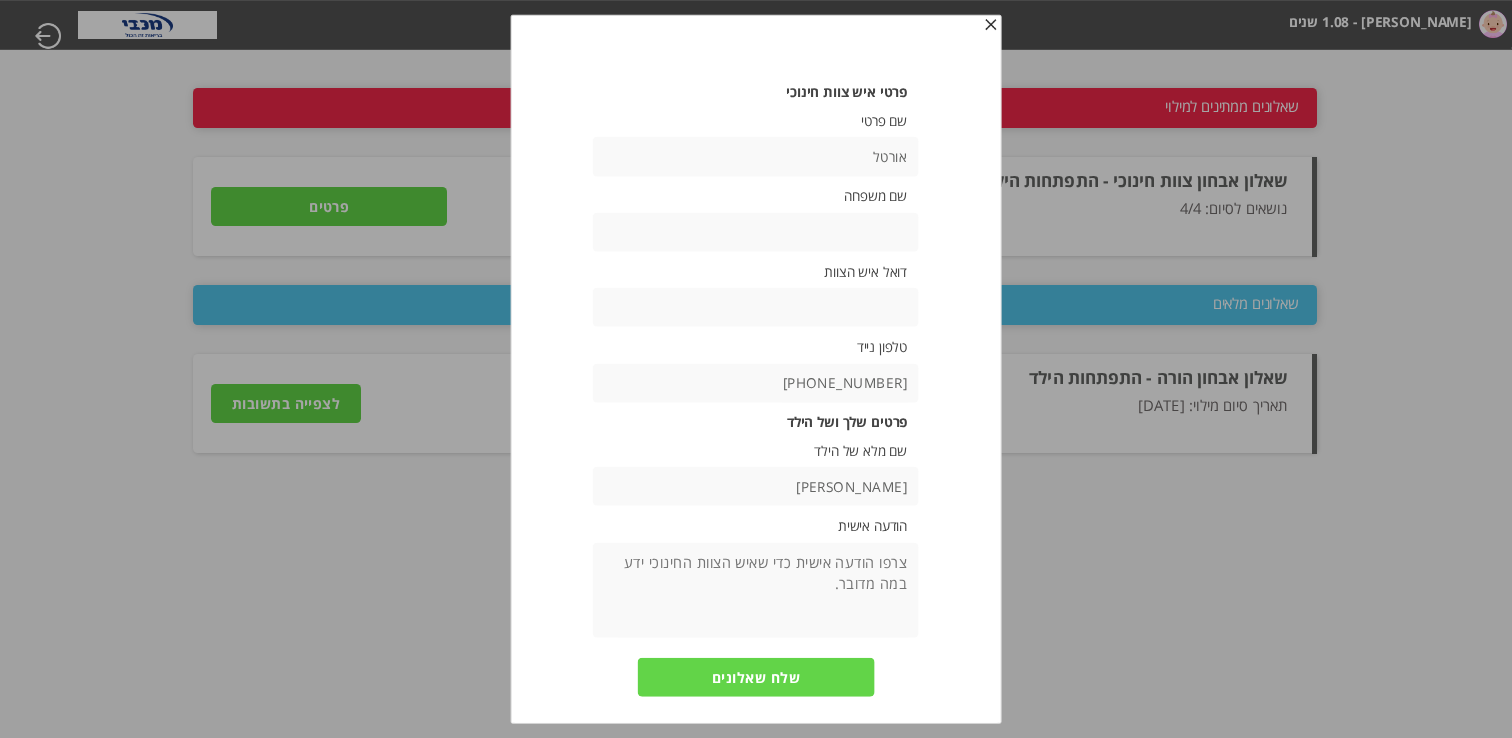 type on "[PHONE_NUMBER]" 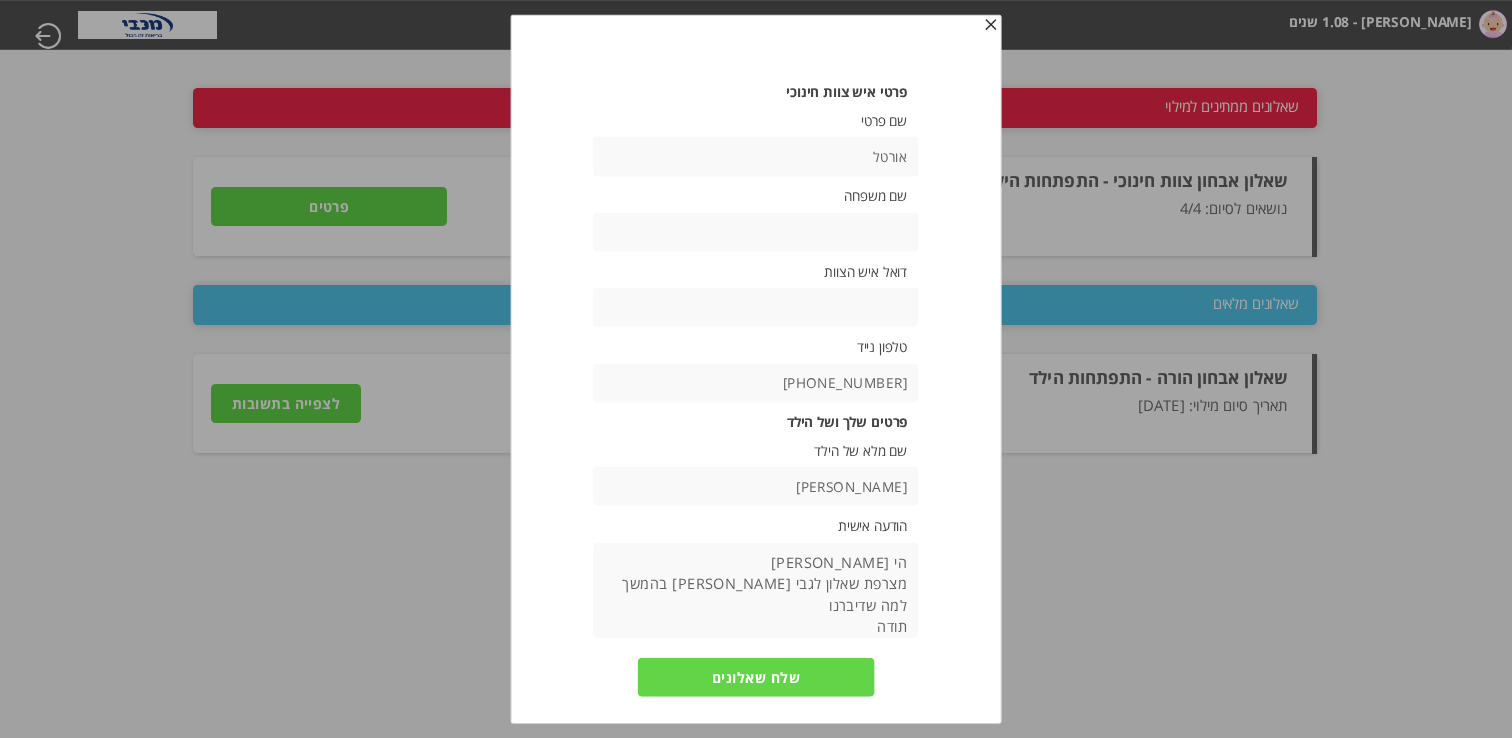 type on "הי [PERSON_NAME]
מצרפת שאלון לגבי [PERSON_NAME] בהמשך למה שדיברנו
תודה
[PERSON_NAME]" 